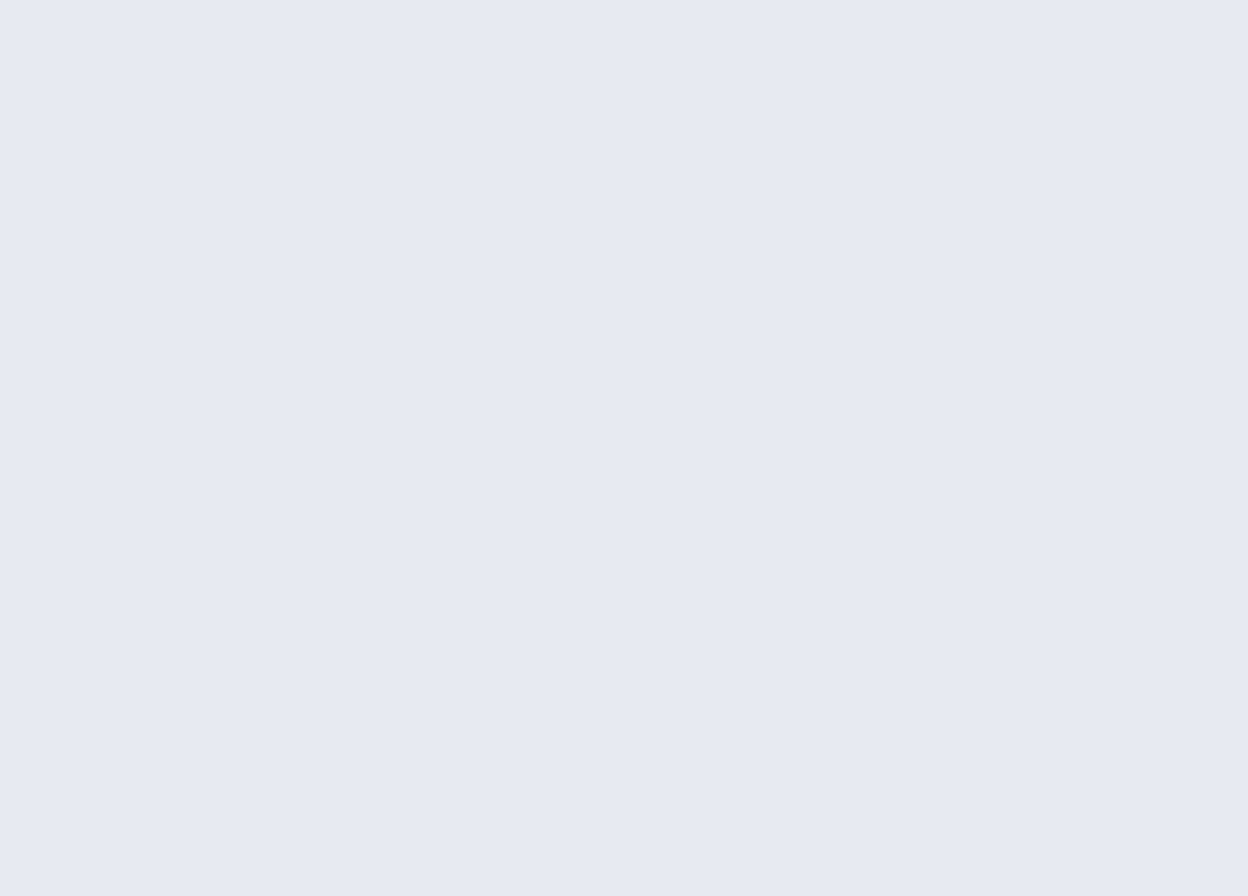 scroll, scrollTop: 0, scrollLeft: 0, axis: both 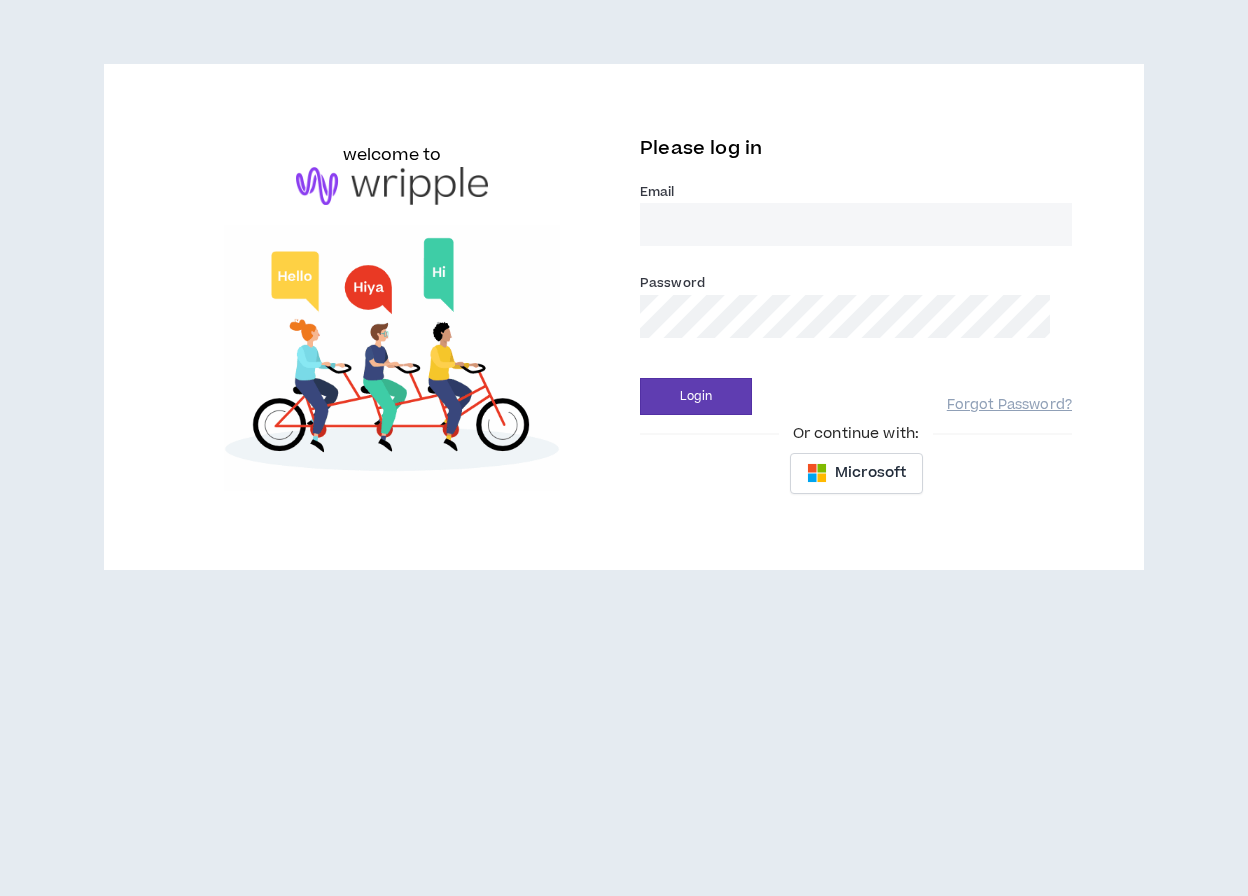type on "[FIRST]@[COMPANY].com" 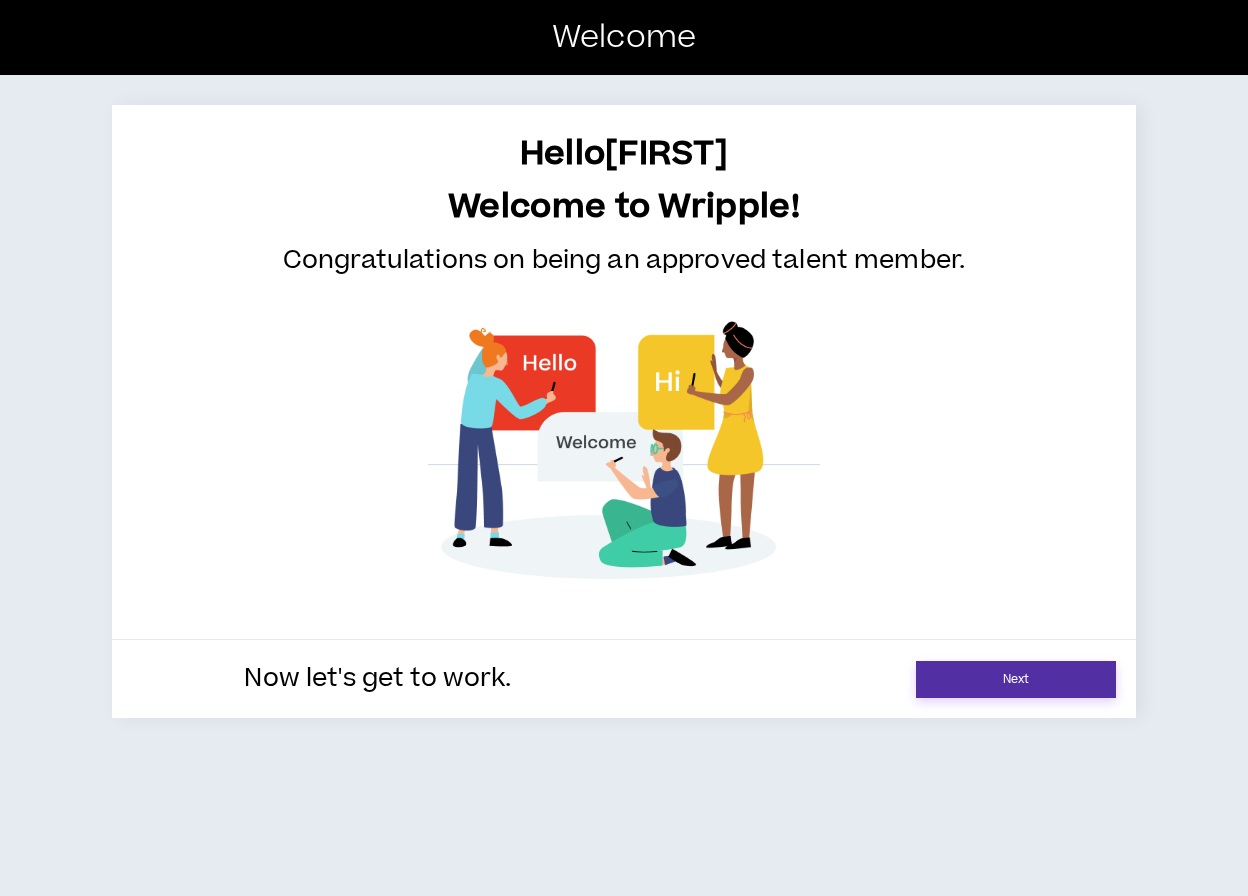 click on "Next" at bounding box center (1016, 679) 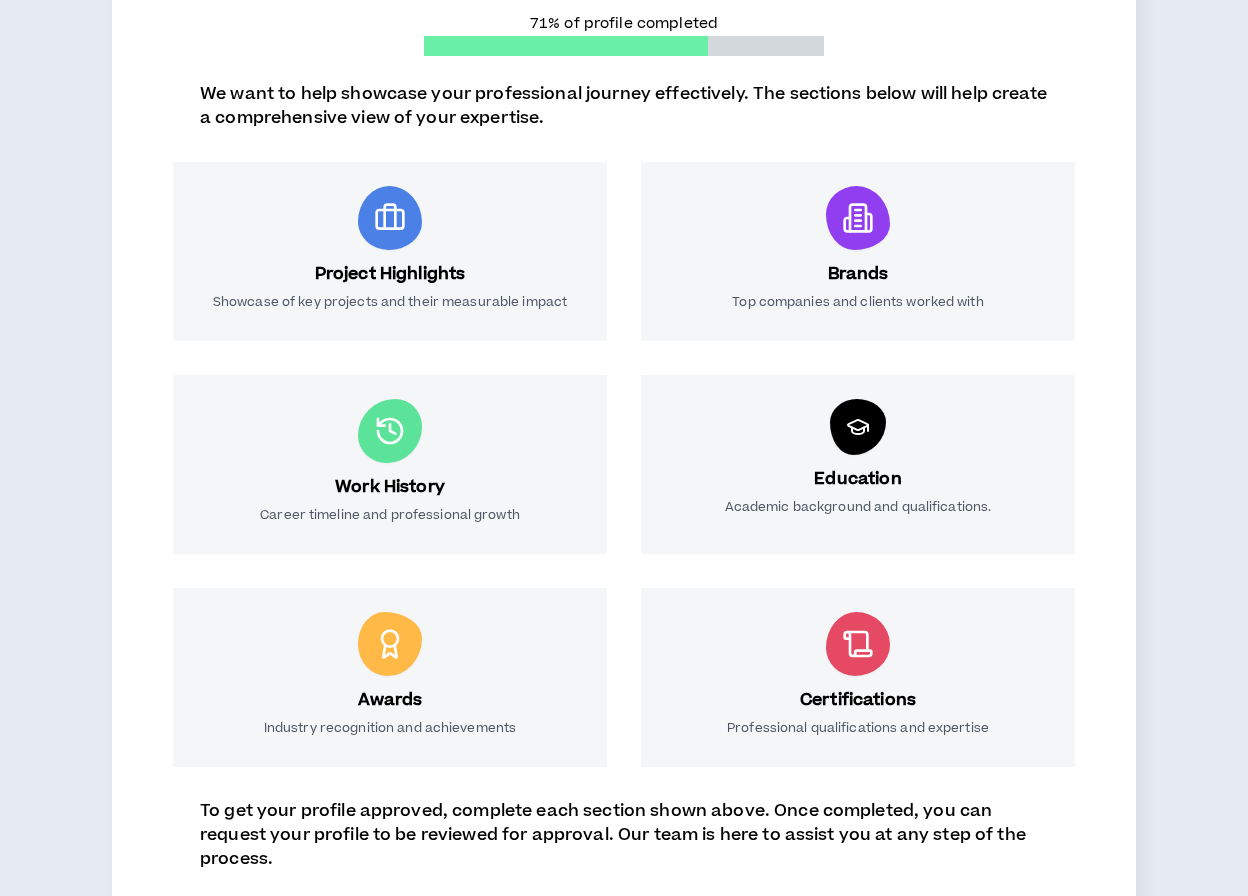 scroll, scrollTop: 256, scrollLeft: 0, axis: vertical 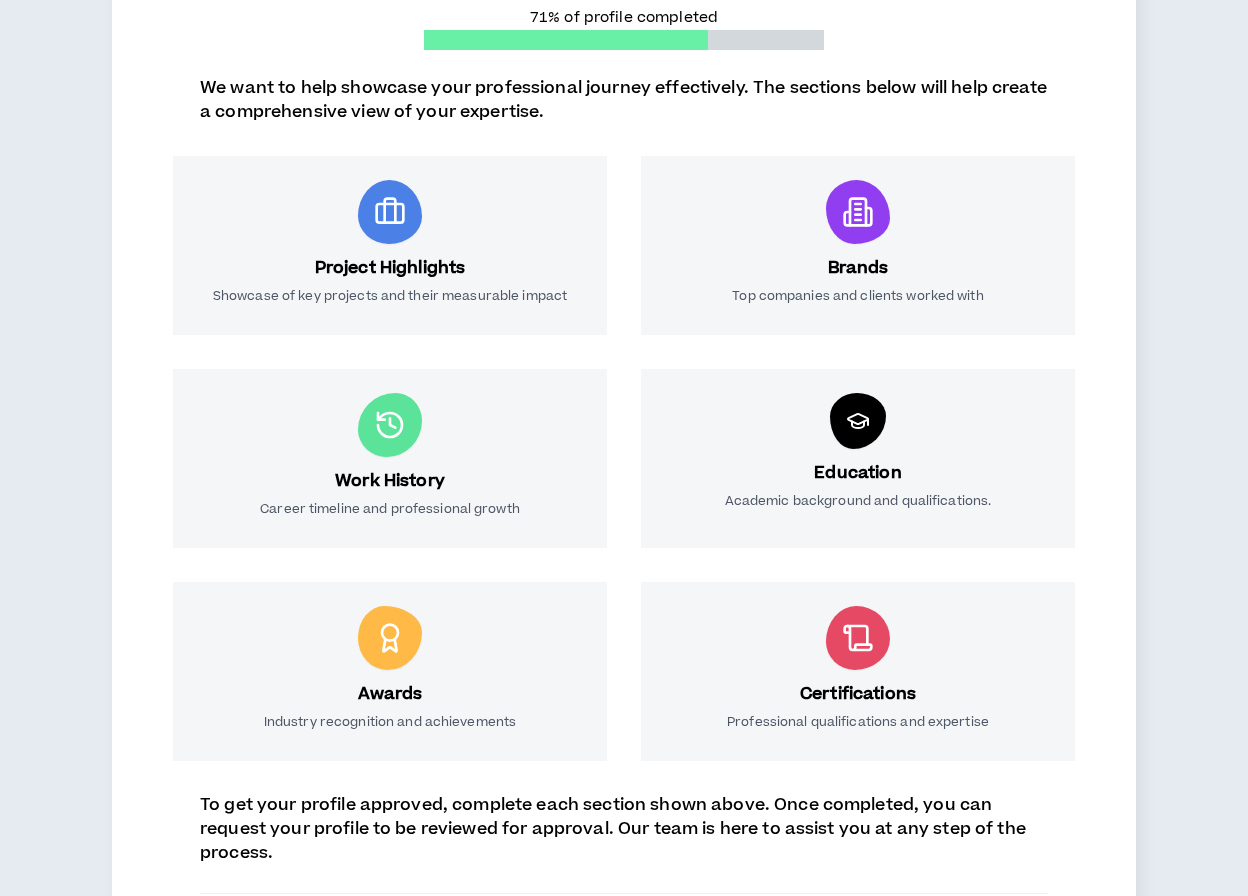 click on "Brands Top companies and clients worked with" at bounding box center (858, 245) 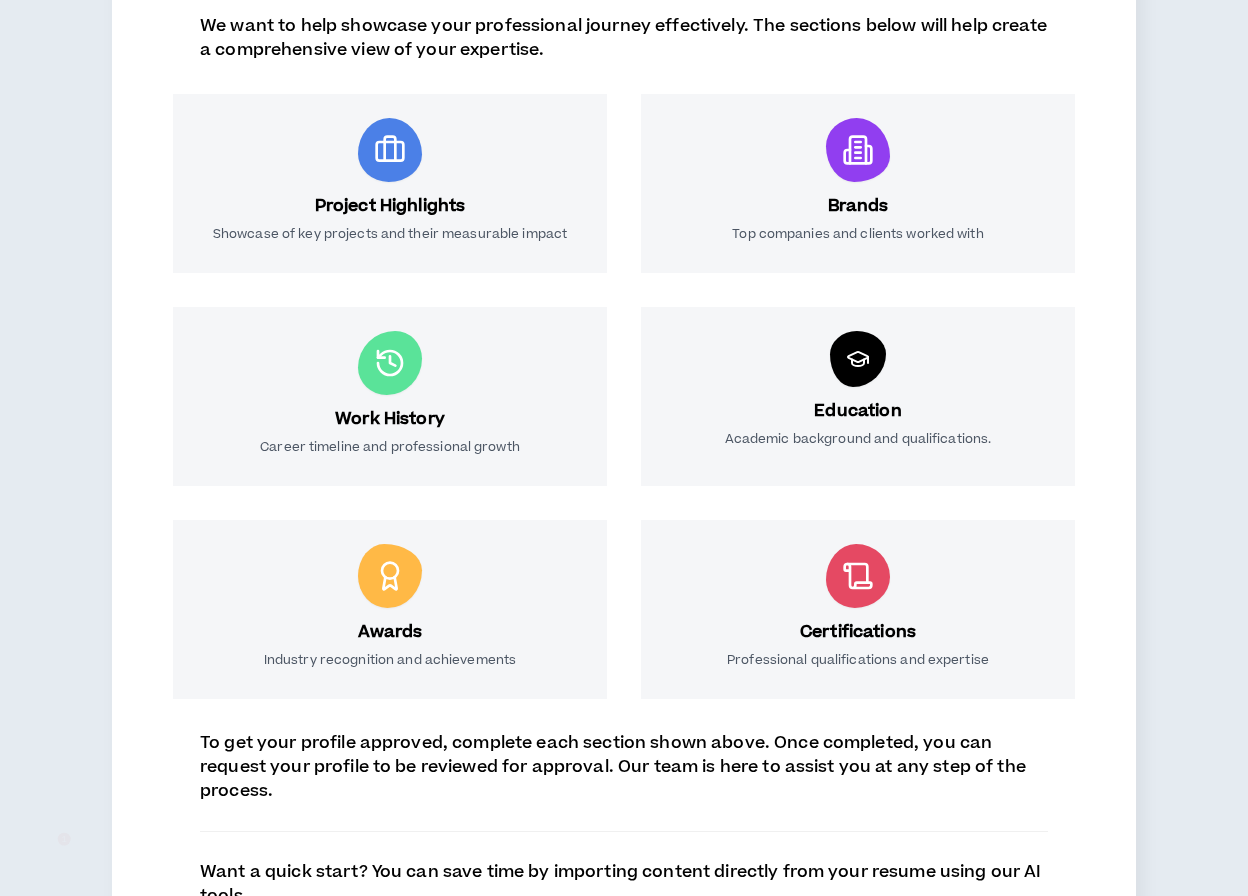 scroll, scrollTop: 559, scrollLeft: 0, axis: vertical 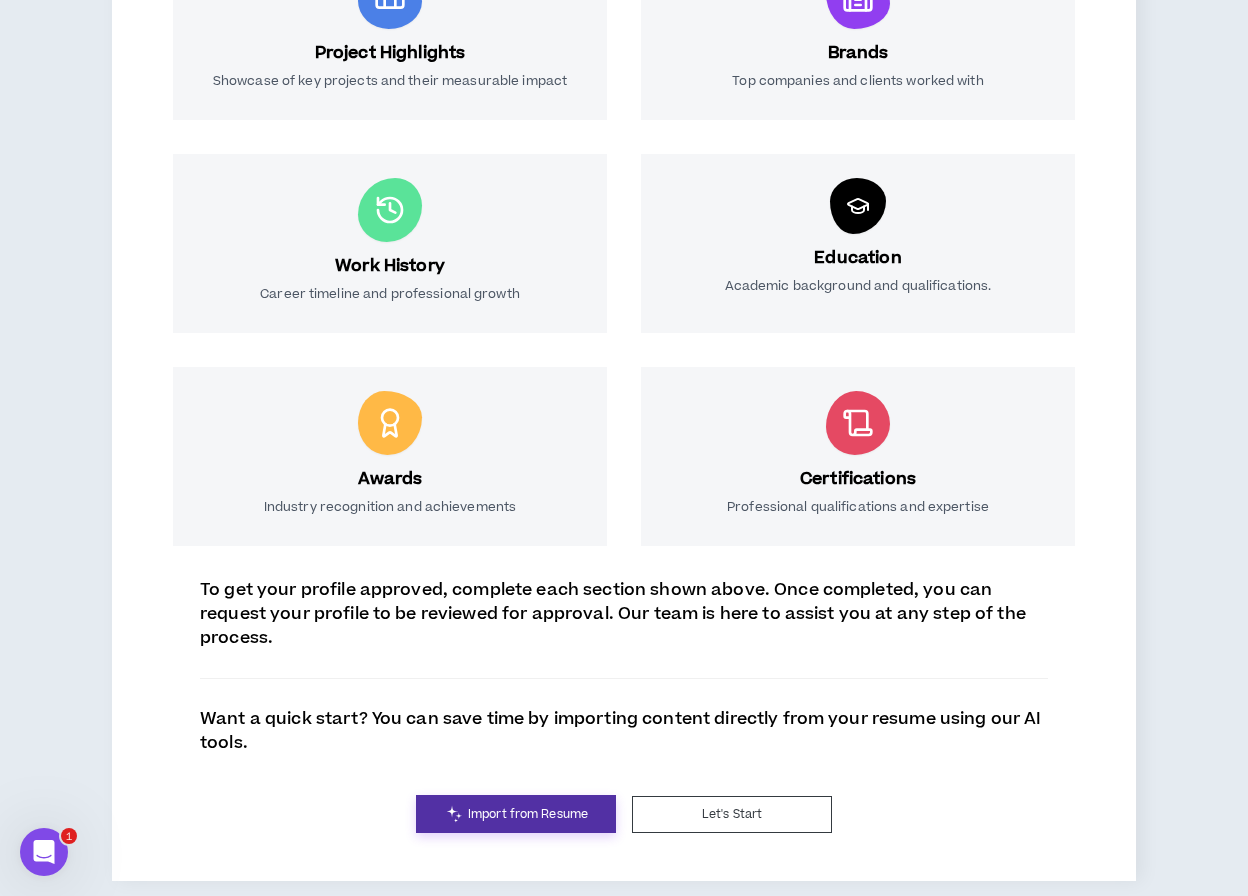 click on "Import from Resume" at bounding box center (528, 814) 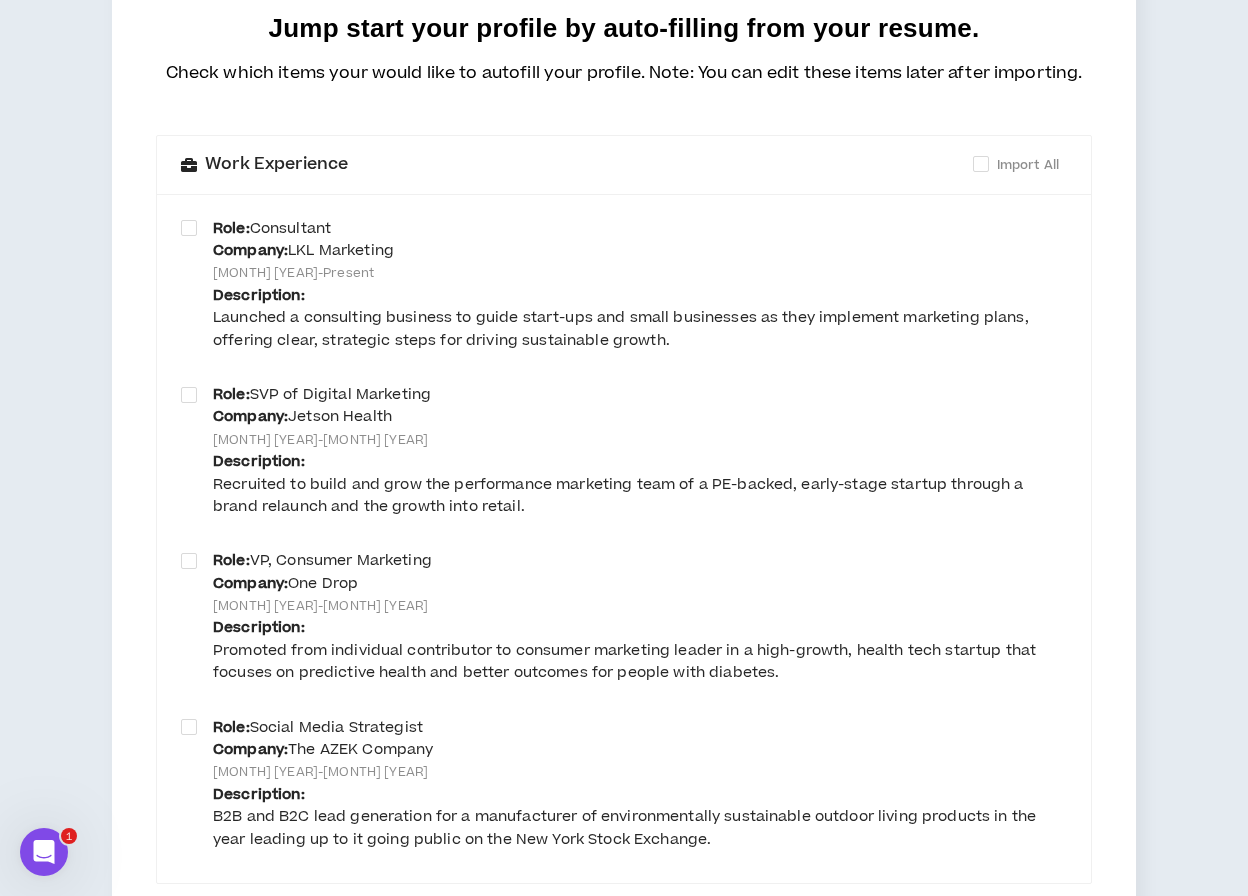 scroll, scrollTop: 198, scrollLeft: 0, axis: vertical 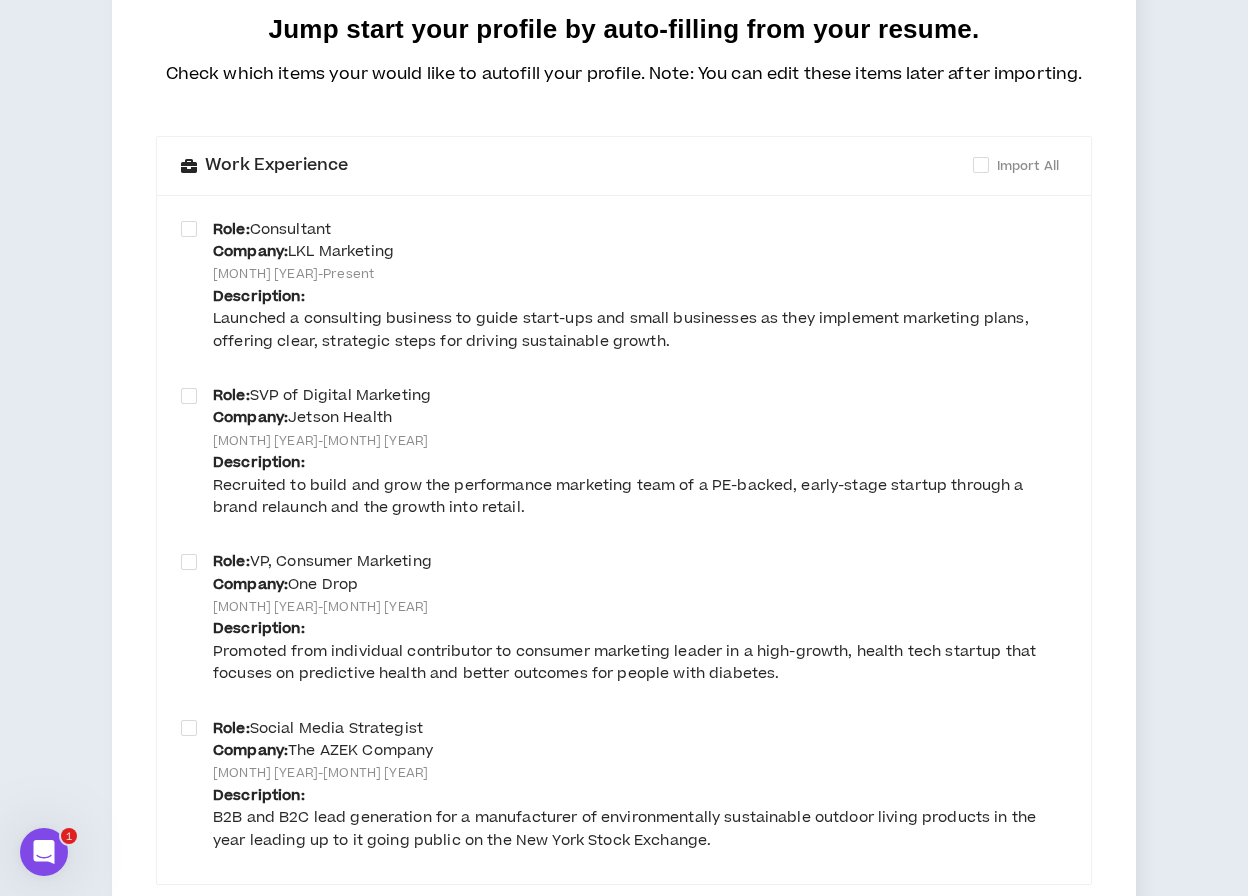 click on "Role: Consultant Company: LKL Marketing [MONTH] [YEAR] - Present Description: Launched a consulting business to guide start-ups and small businesses as they implement marketing plans, offering clear, strategic steps for driving sustainable growth. Role: SVP of Digital Marketing Company: Jetson Health [MONTH] [YEAR] - [MONTH] [YEAR] Description: Recruited to build and grow the performance marketing team of a PE-backed, early-stage startup through a brand relaunch and the growth into retail. Role: VP, Consumer Marketing Company: One Drop [MONTH] [YEAR] - [MONTH] [YEAR] Description: Promoted from individual contributor to consumer marketing leader in a high-growth, health tech startup that focuses on predictive health and better outcomes for people with diabetes. Role: Social Media Strategist Company: The AZEK Company [MONTH] [YEAR] - [MONTH] [YEAR] Description:" at bounding box center [624, 539] 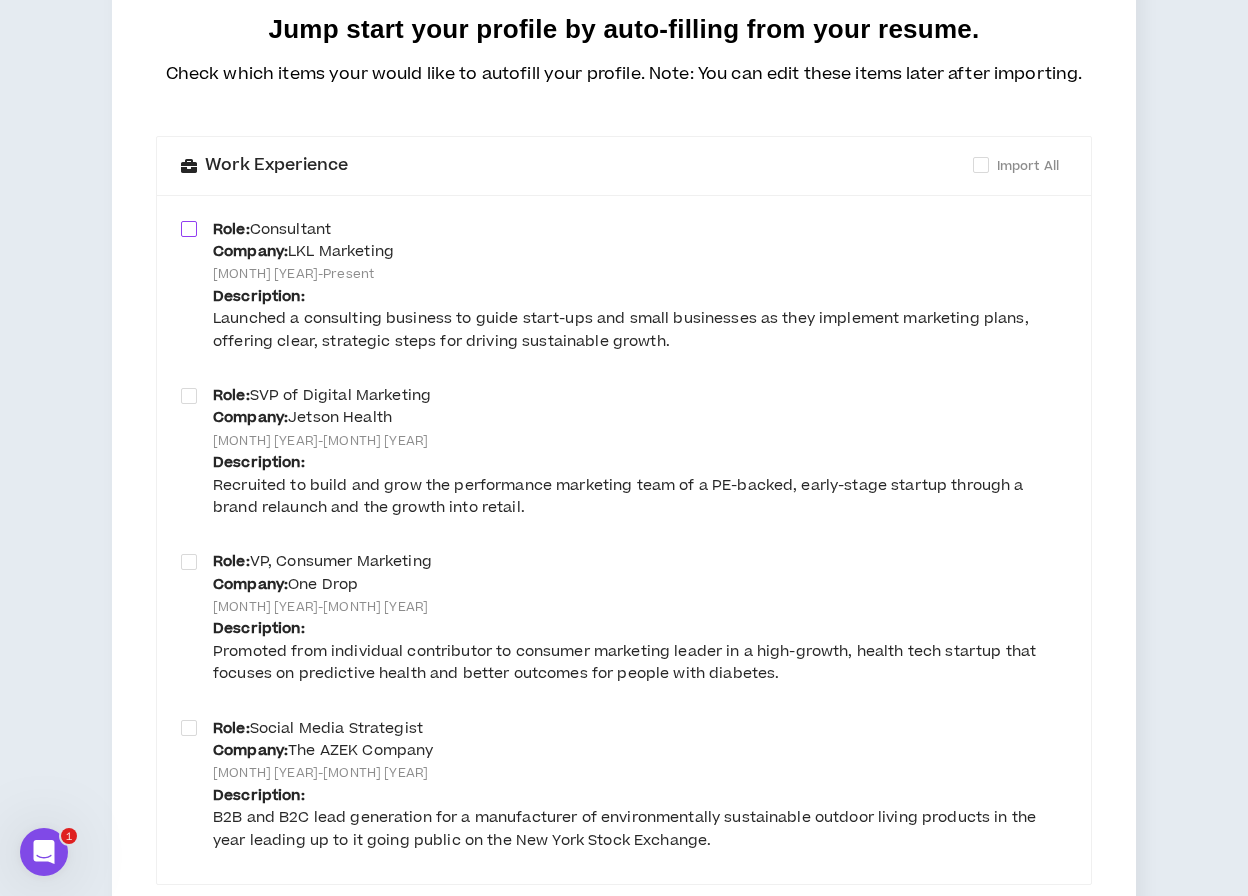 click at bounding box center (189, 229) 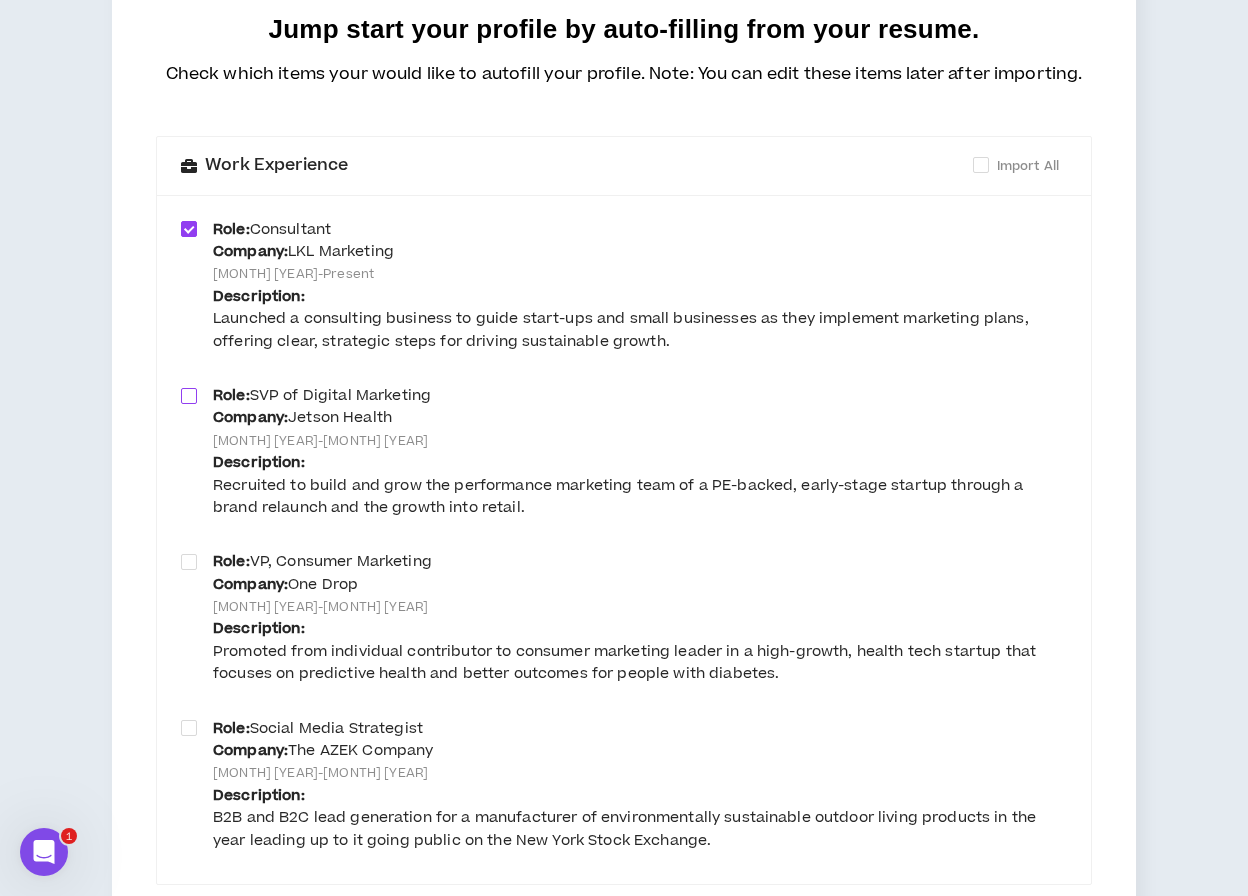 click at bounding box center [189, 396] 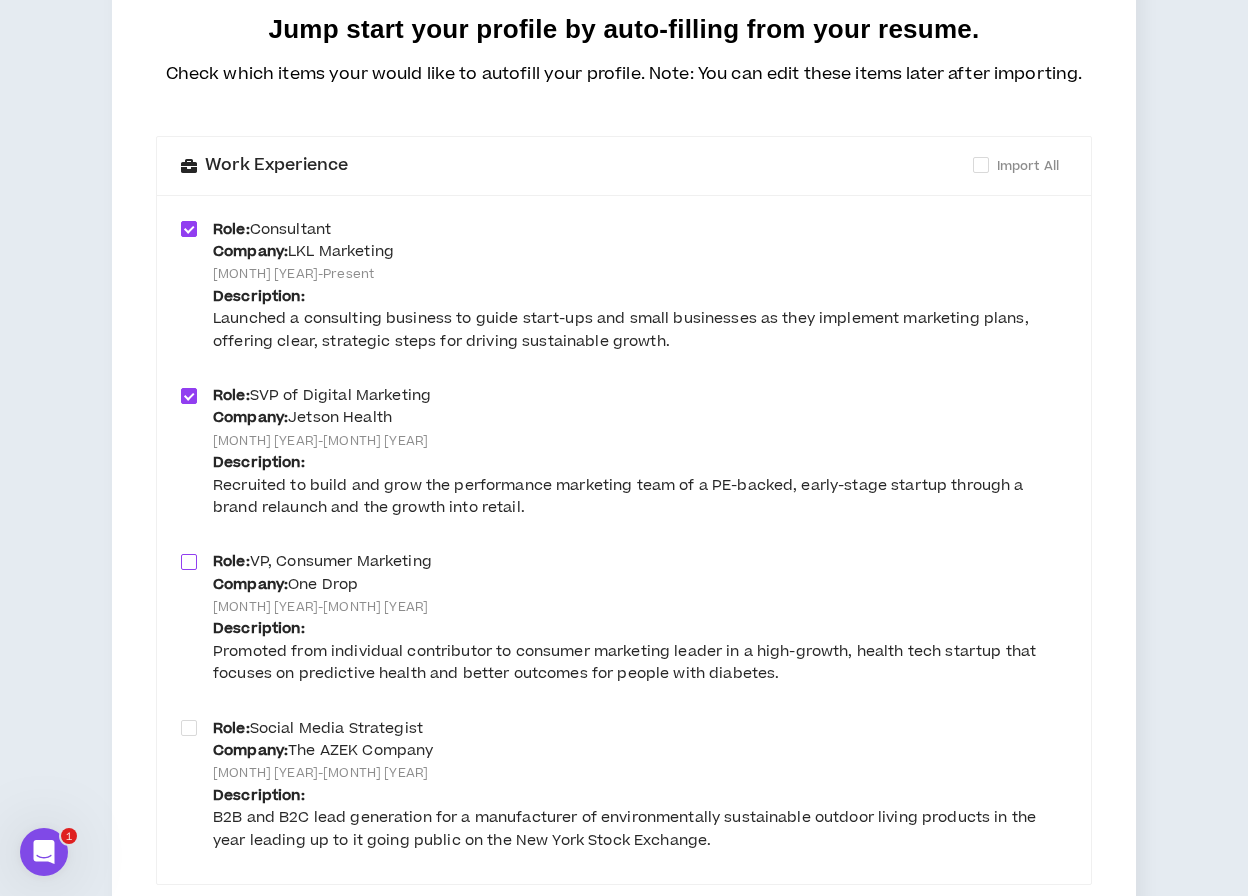 click at bounding box center [189, 562] 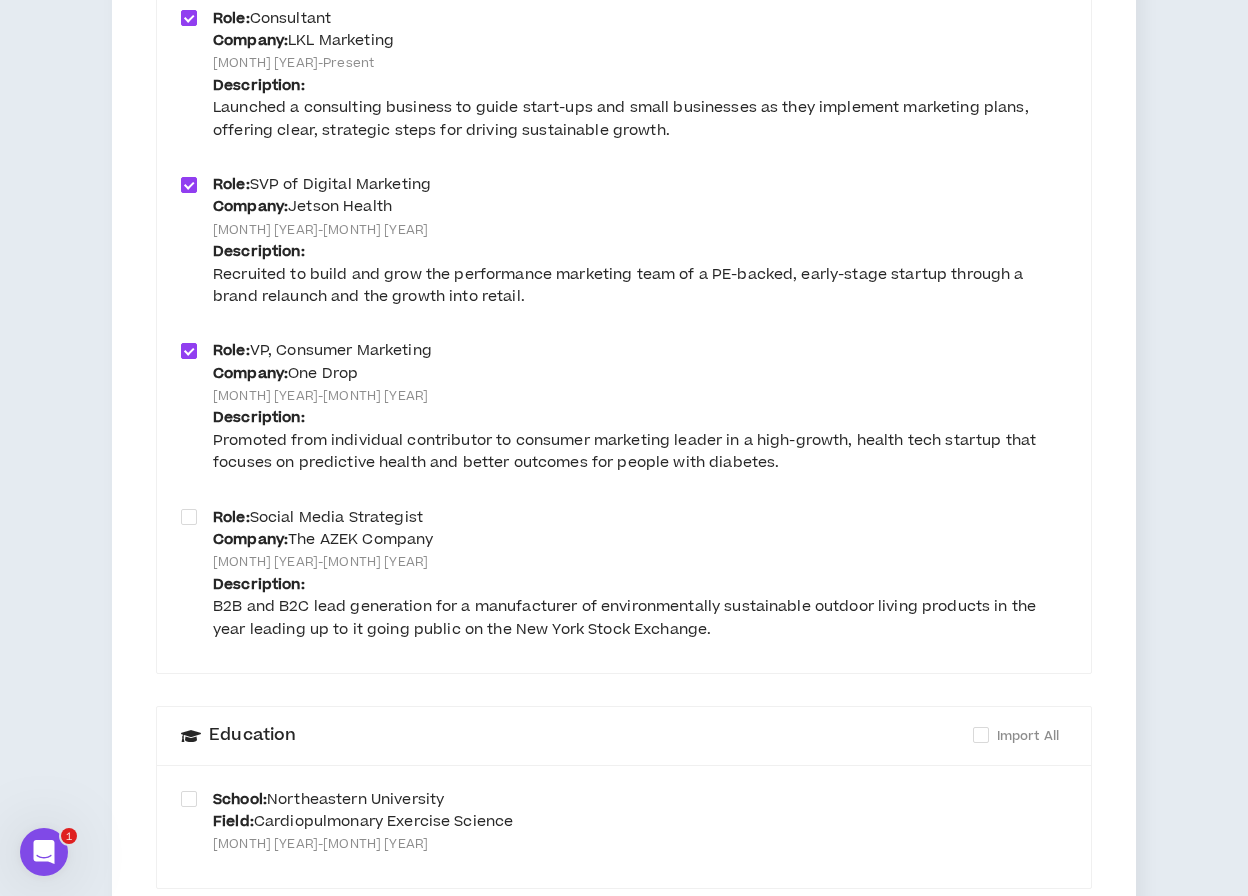 scroll, scrollTop: 474, scrollLeft: 0, axis: vertical 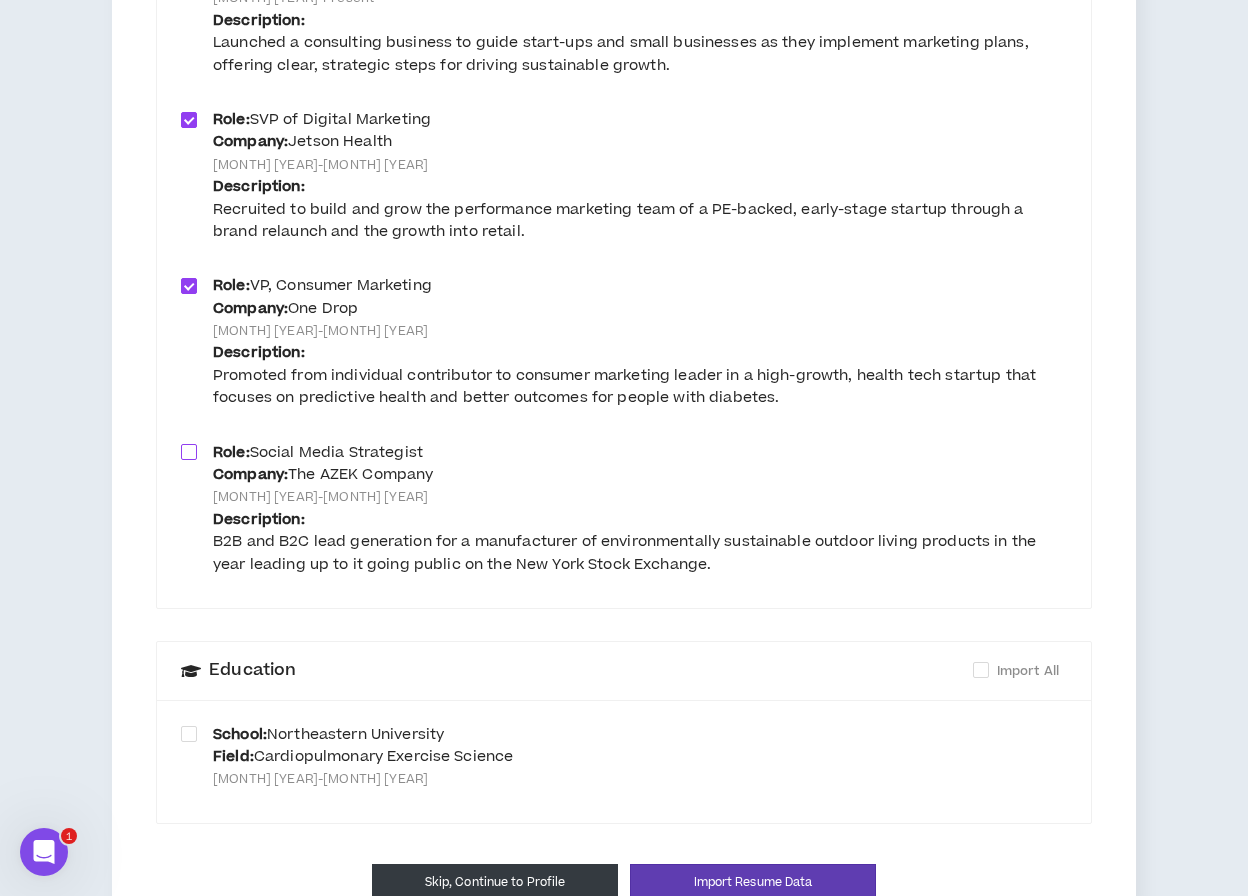 click at bounding box center [189, 452] 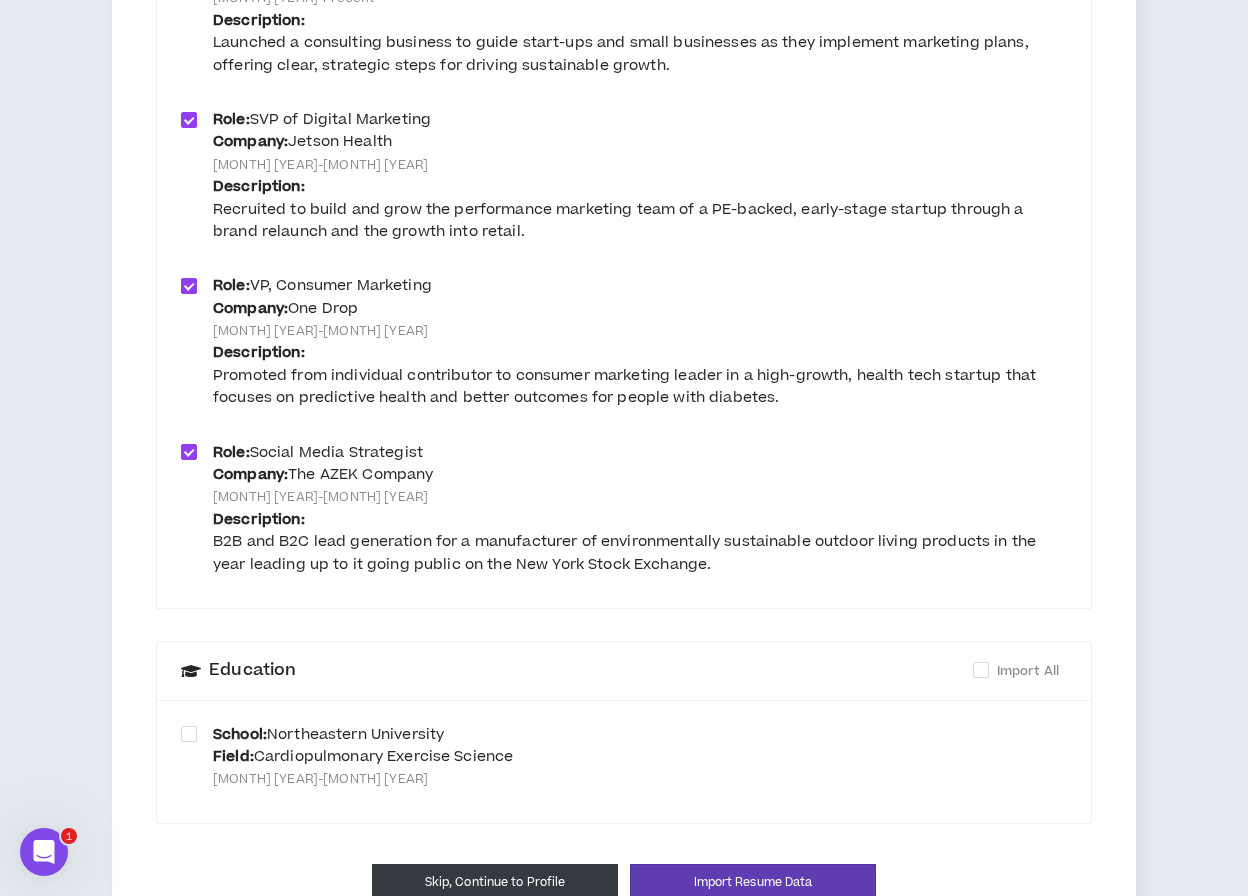 scroll, scrollTop: 557, scrollLeft: 0, axis: vertical 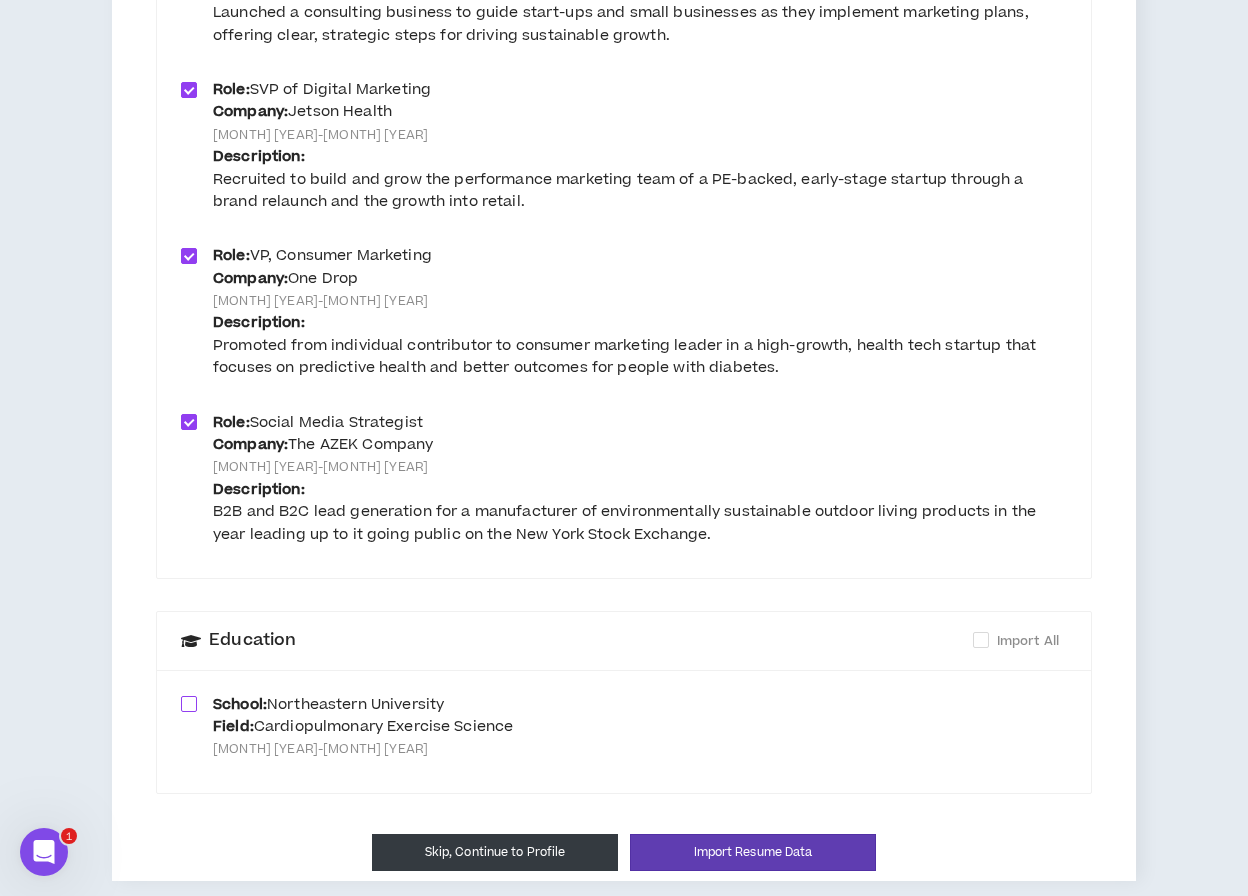 click at bounding box center (189, 704) 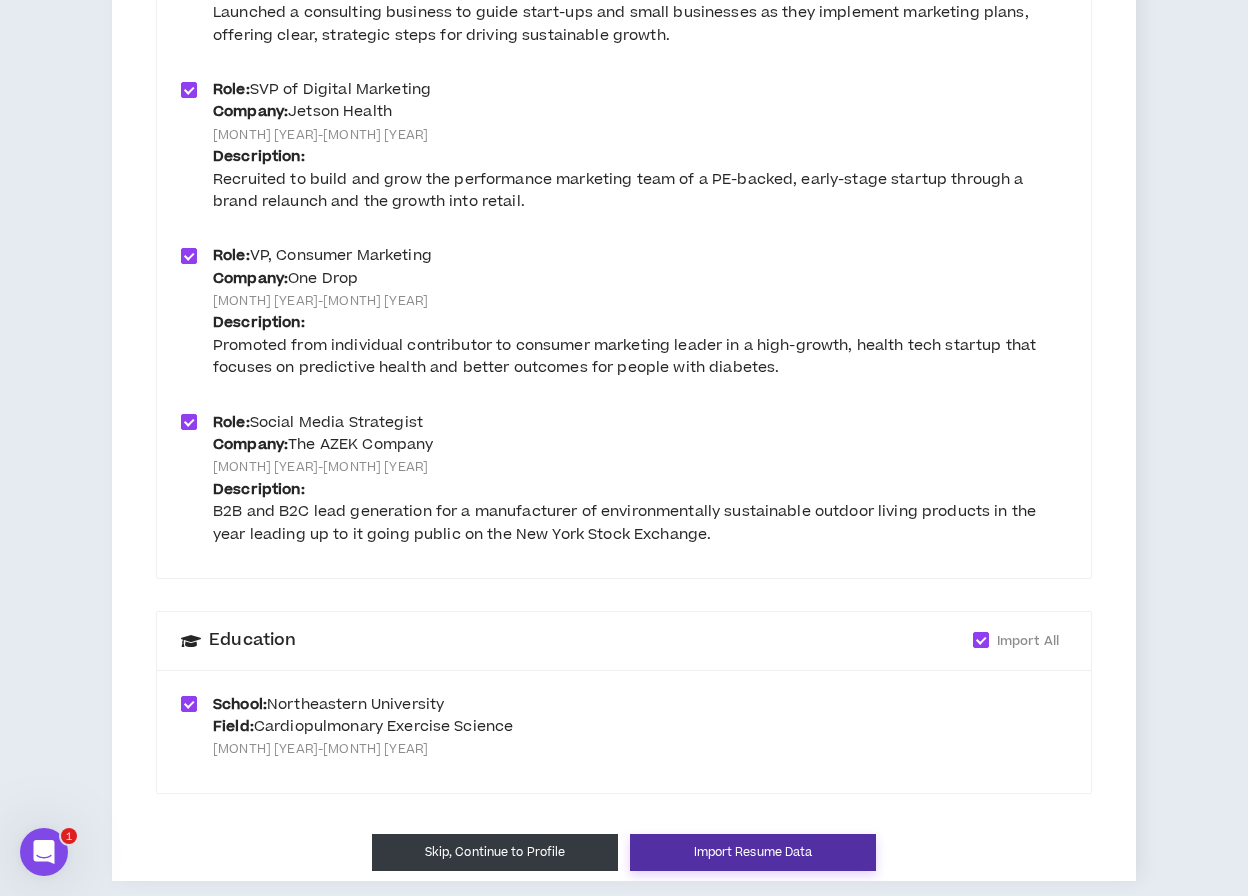 click on "Import Resume Data" at bounding box center [753, 852] 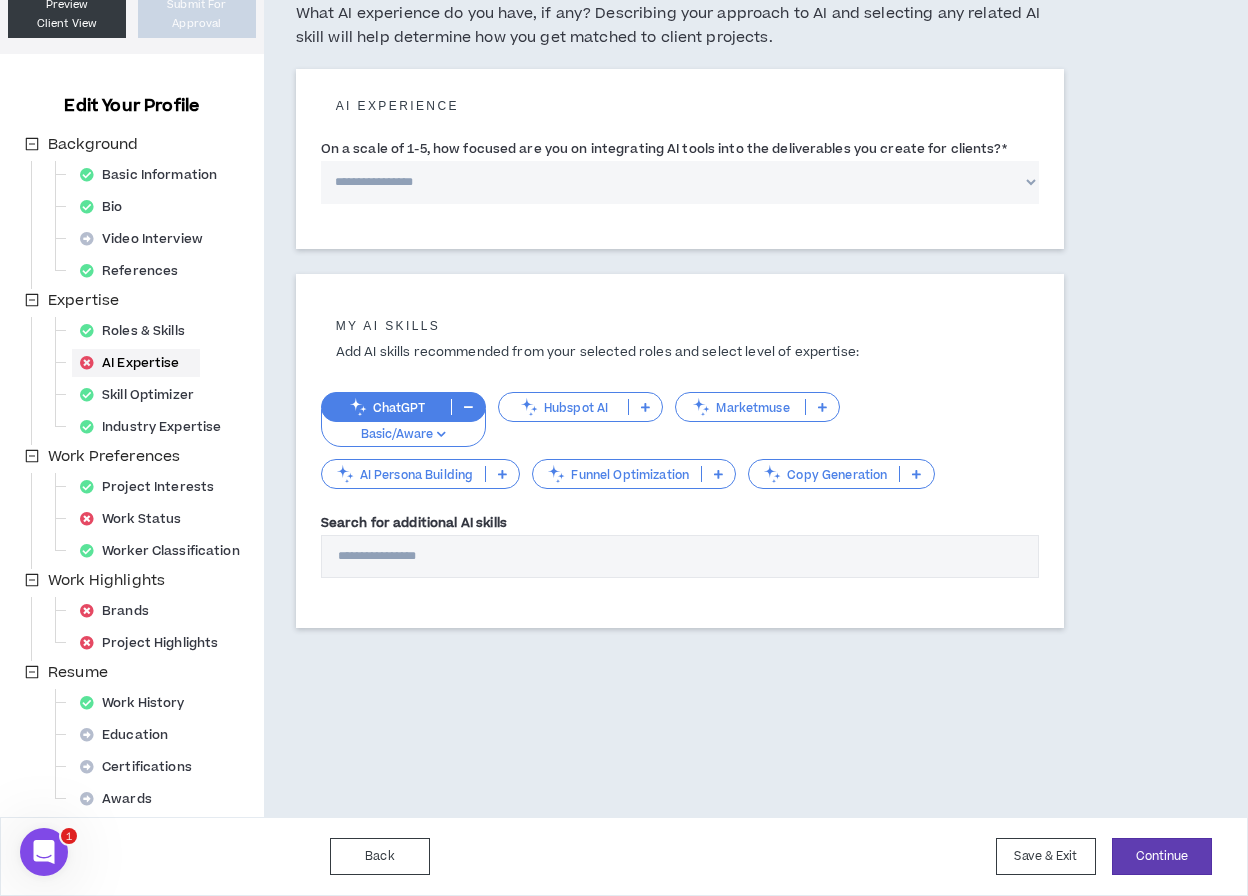 scroll, scrollTop: 0, scrollLeft: 0, axis: both 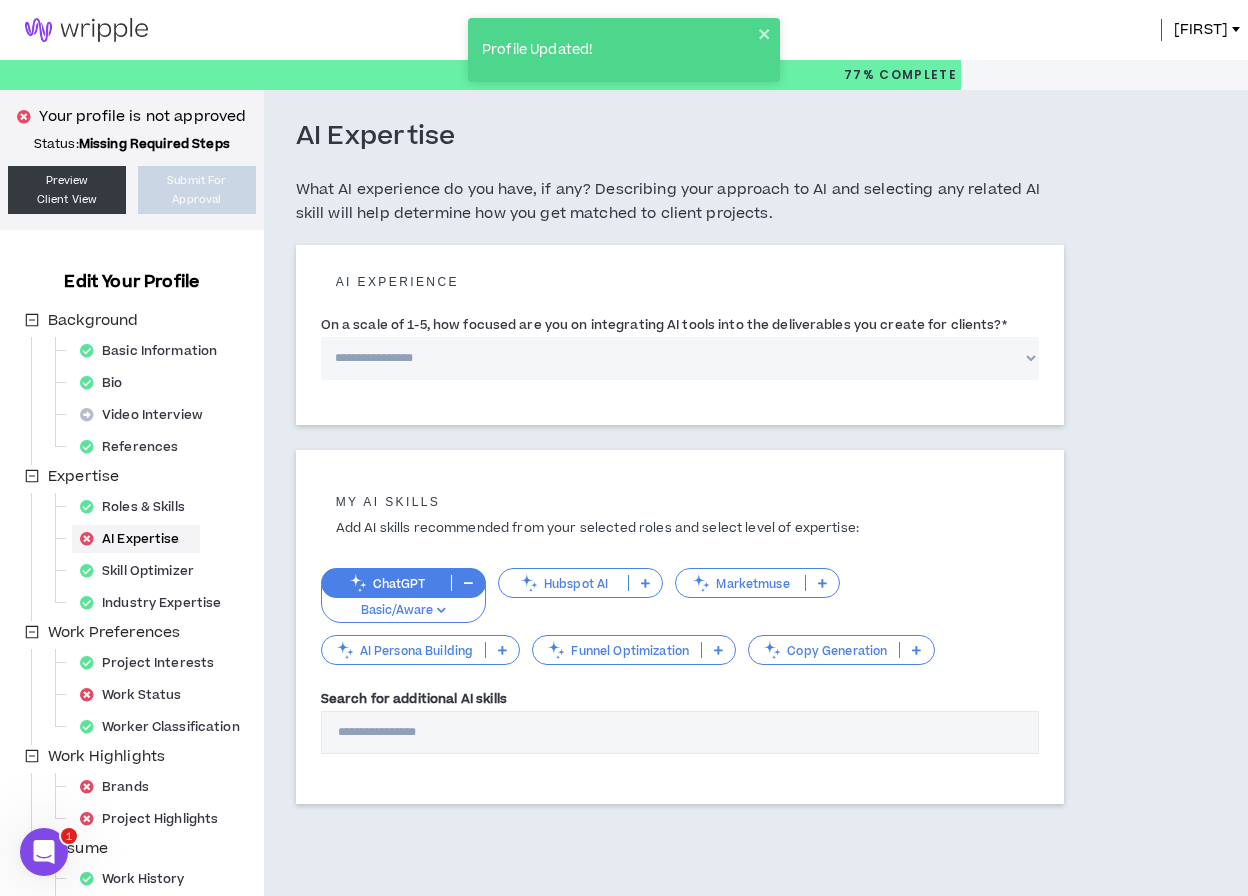 click on "**********" at bounding box center [680, 358] 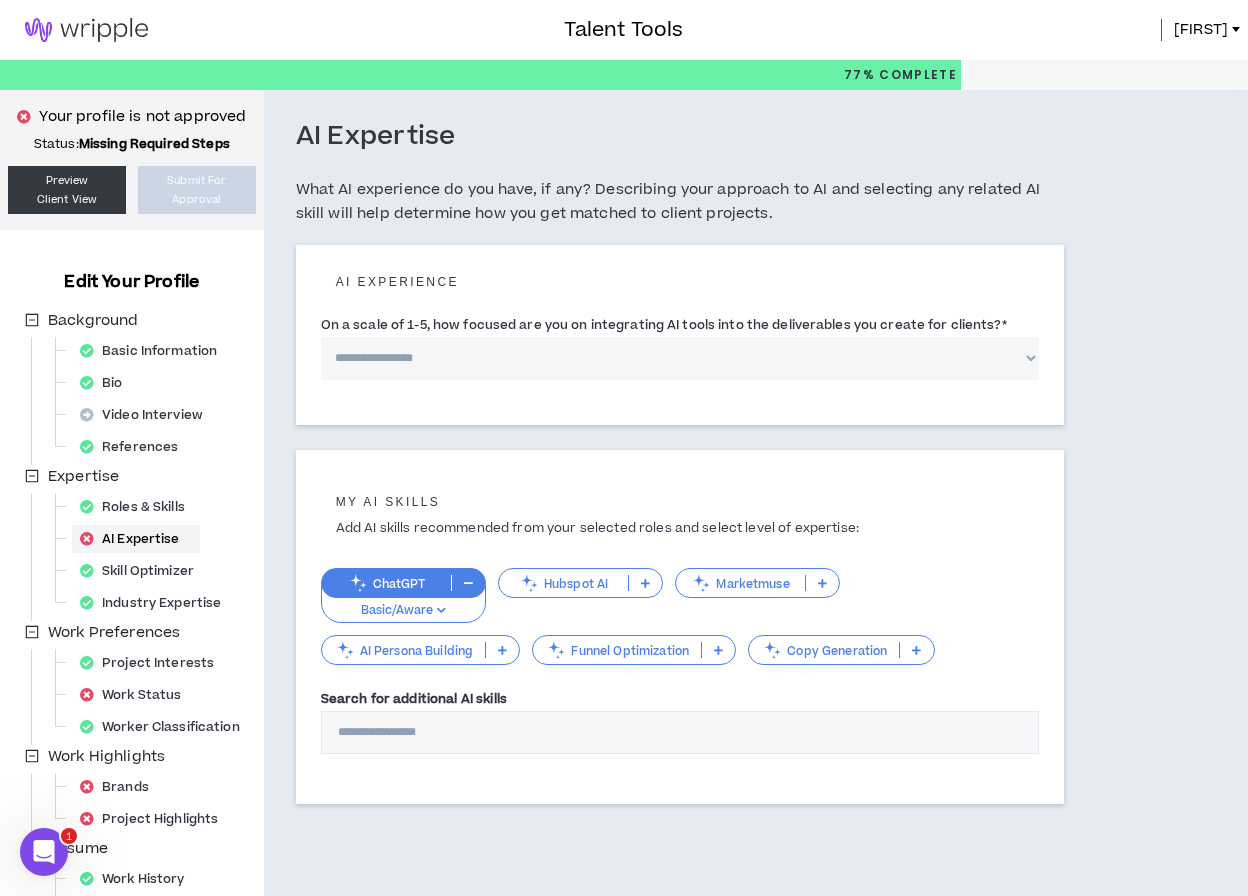 select on "*" 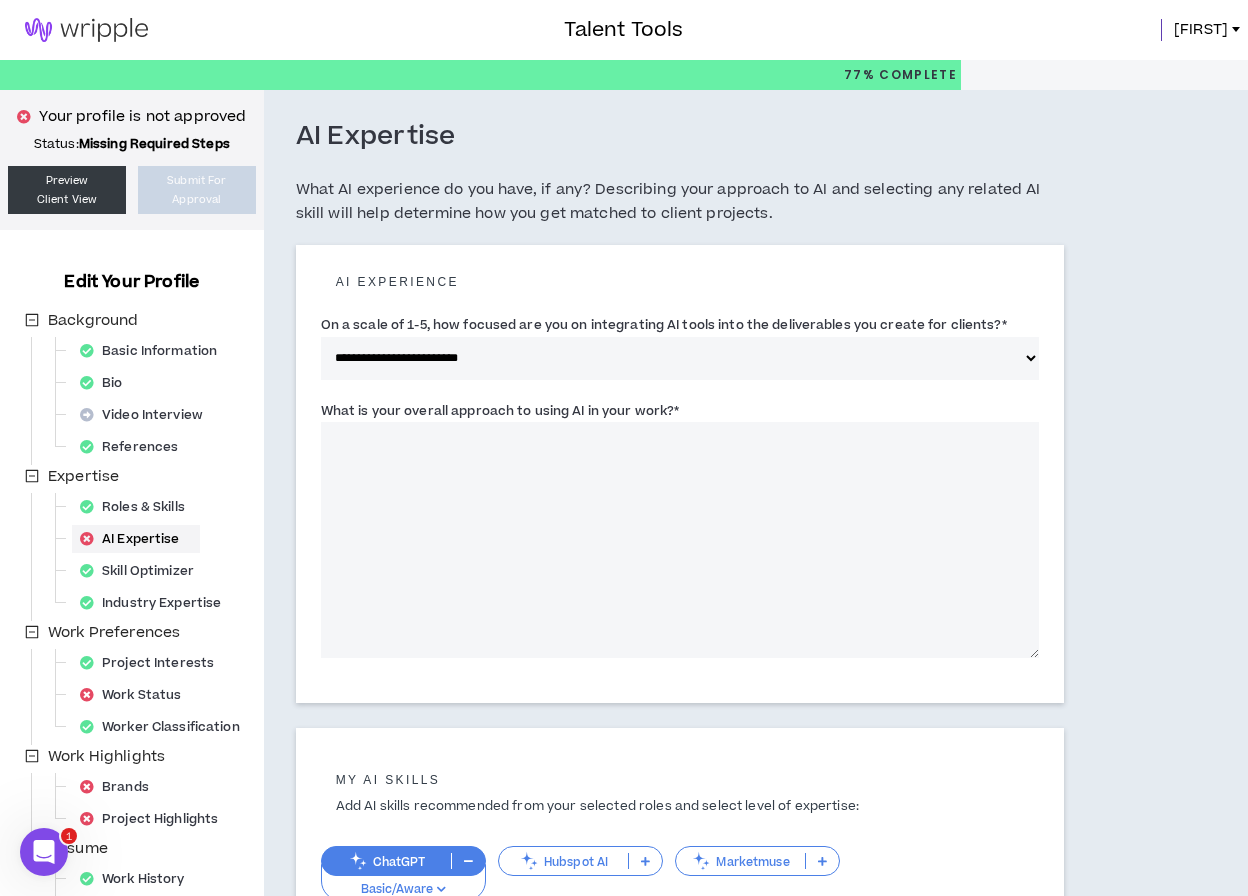 click on "What is your overall approach to using AI in your work?  *" at bounding box center (680, 540) 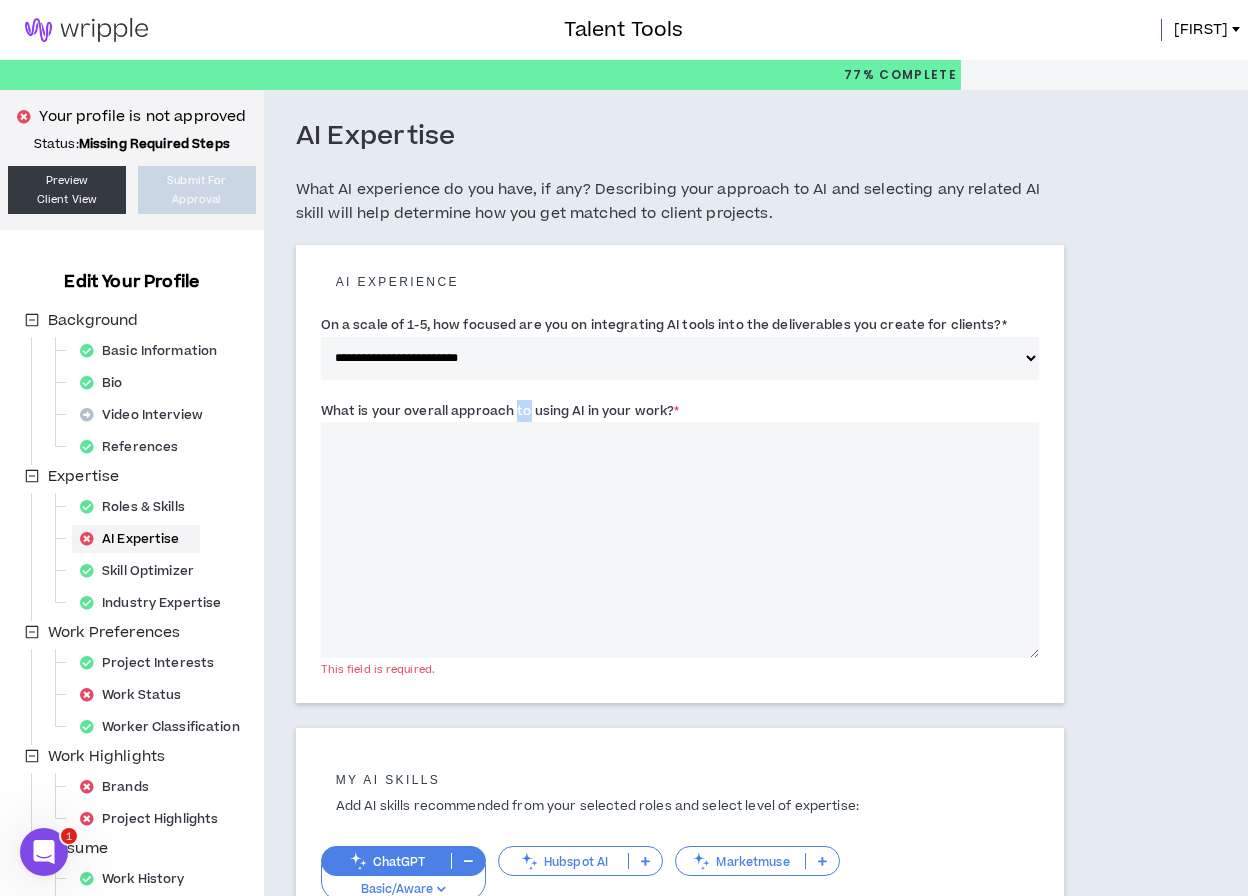 click on "What is your overall approach to using AI in your work?  *" at bounding box center [500, 411] 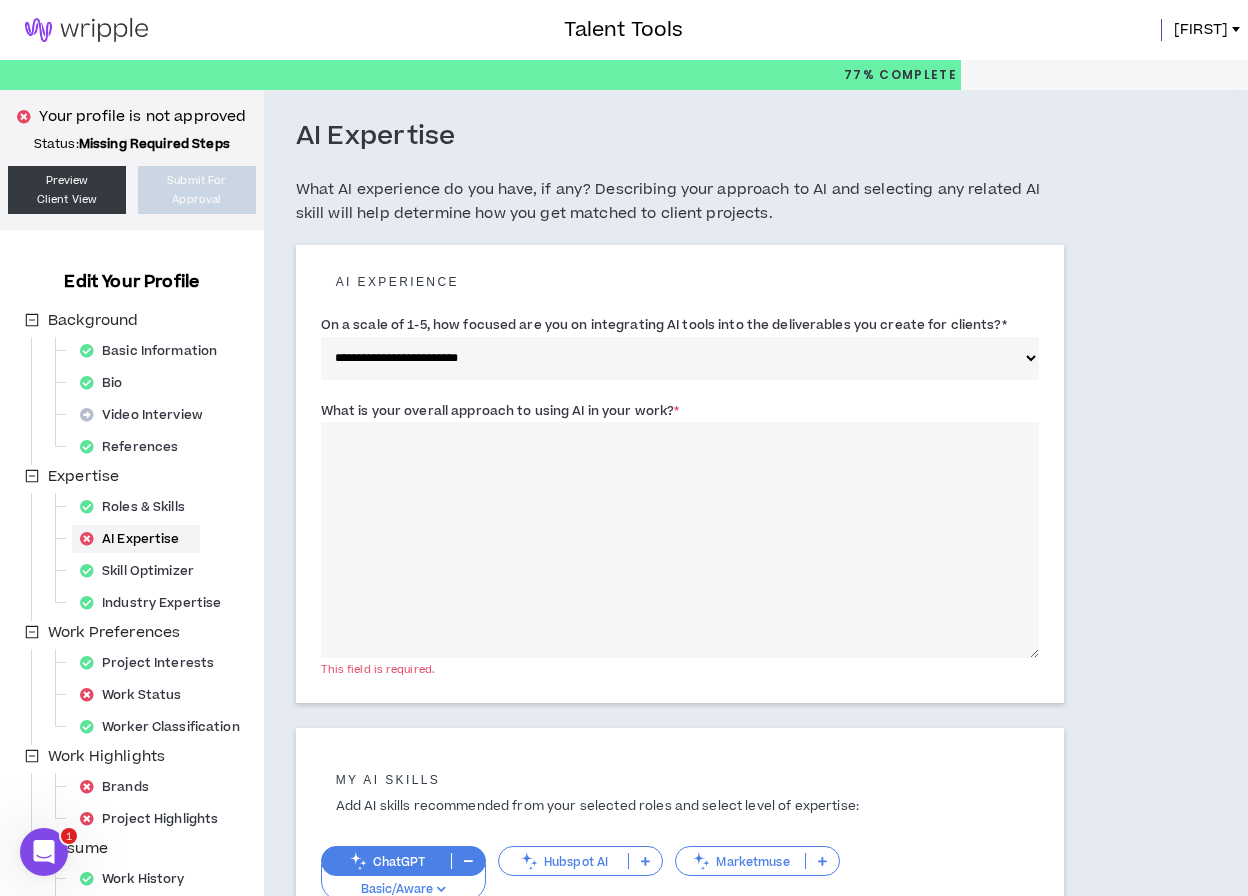 click on "What is your overall approach to using AI in your work?  *" at bounding box center (500, 411) 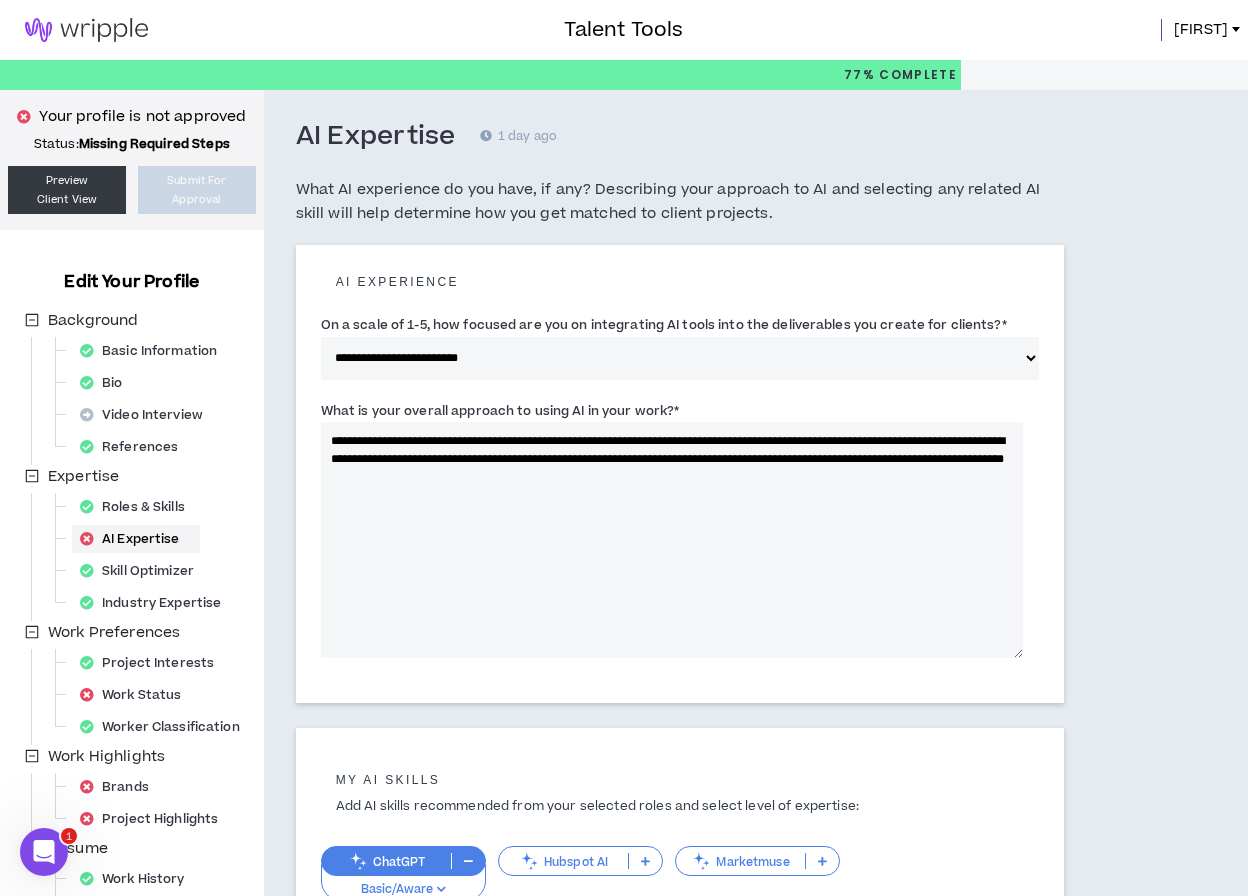 drag, startPoint x: 949, startPoint y: 468, endPoint x: 967, endPoint y: 469, distance: 18.027756 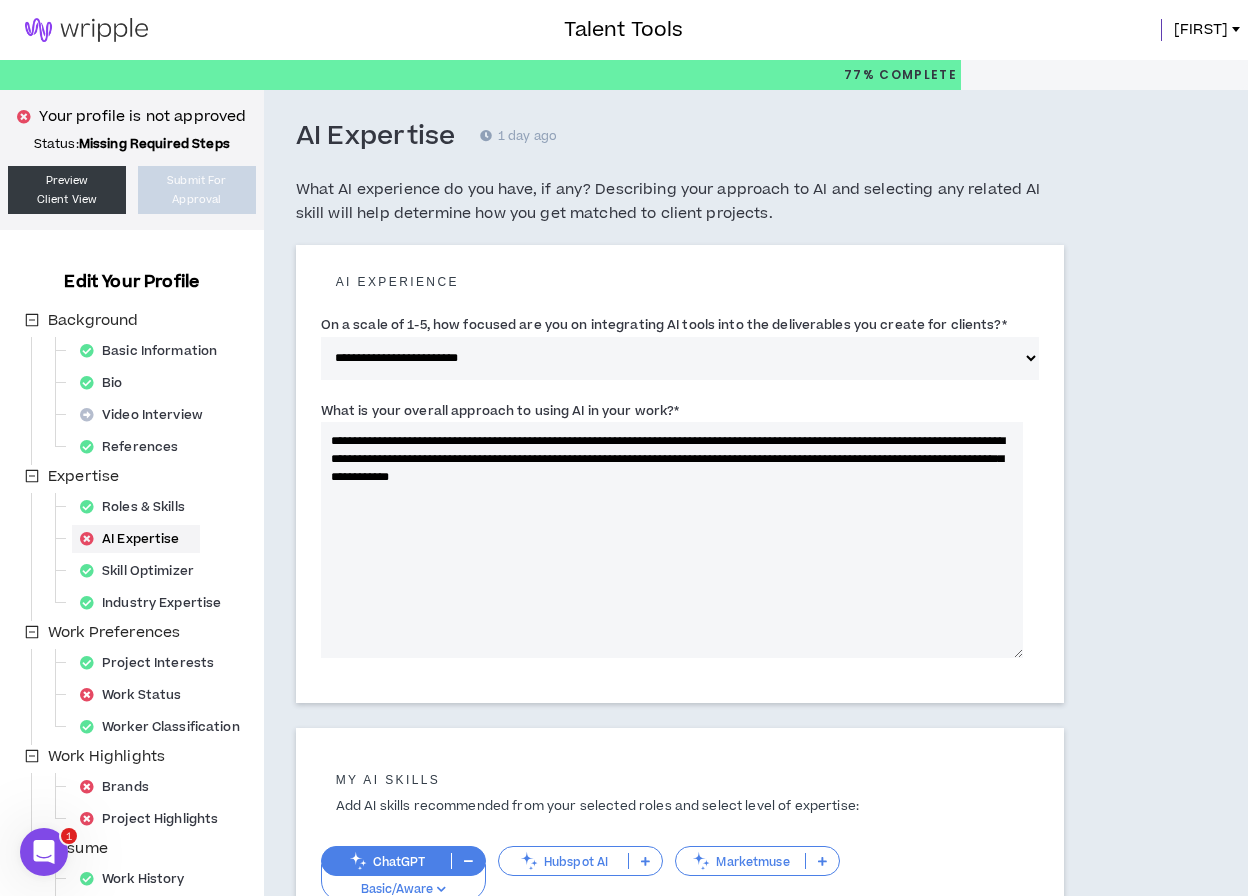 click on "**********" at bounding box center (672, 540) 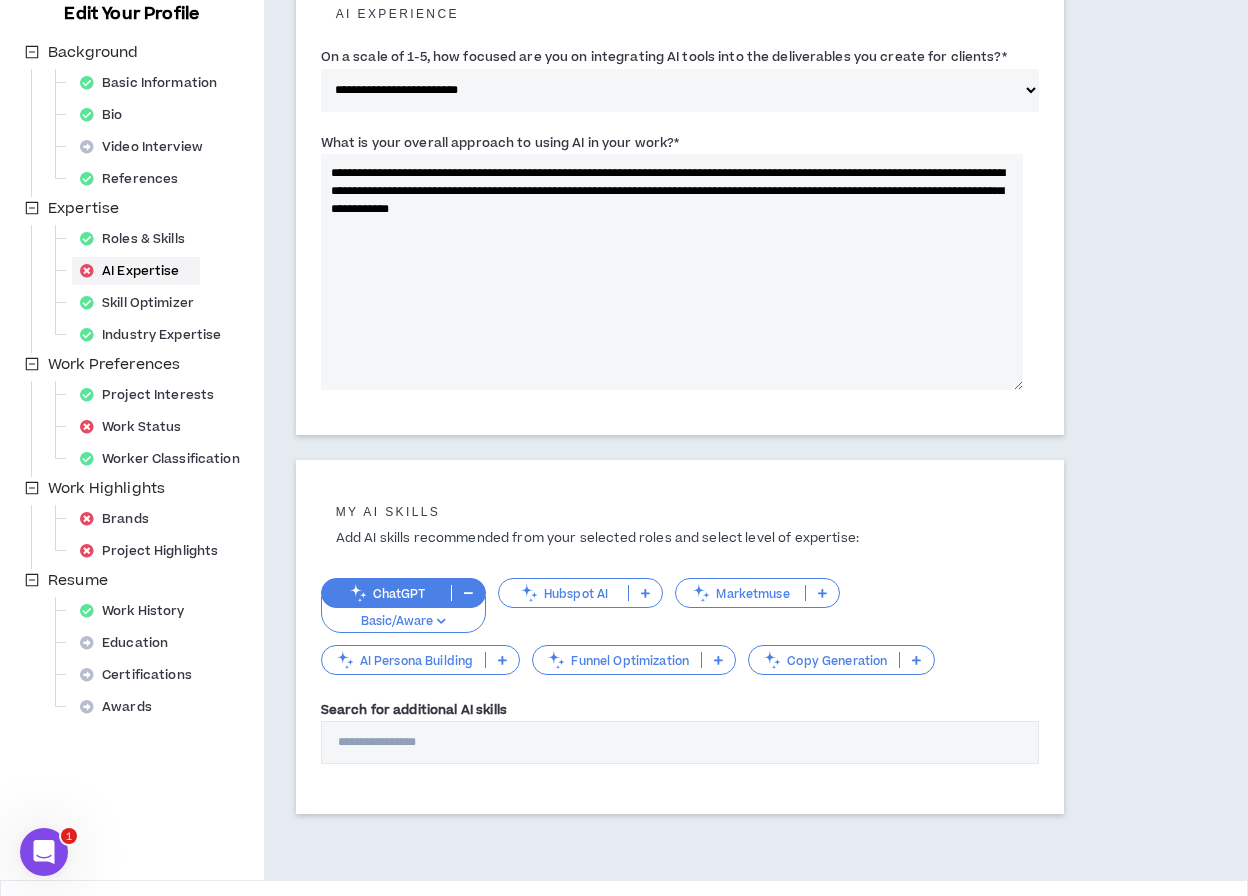 scroll, scrollTop: 361, scrollLeft: 0, axis: vertical 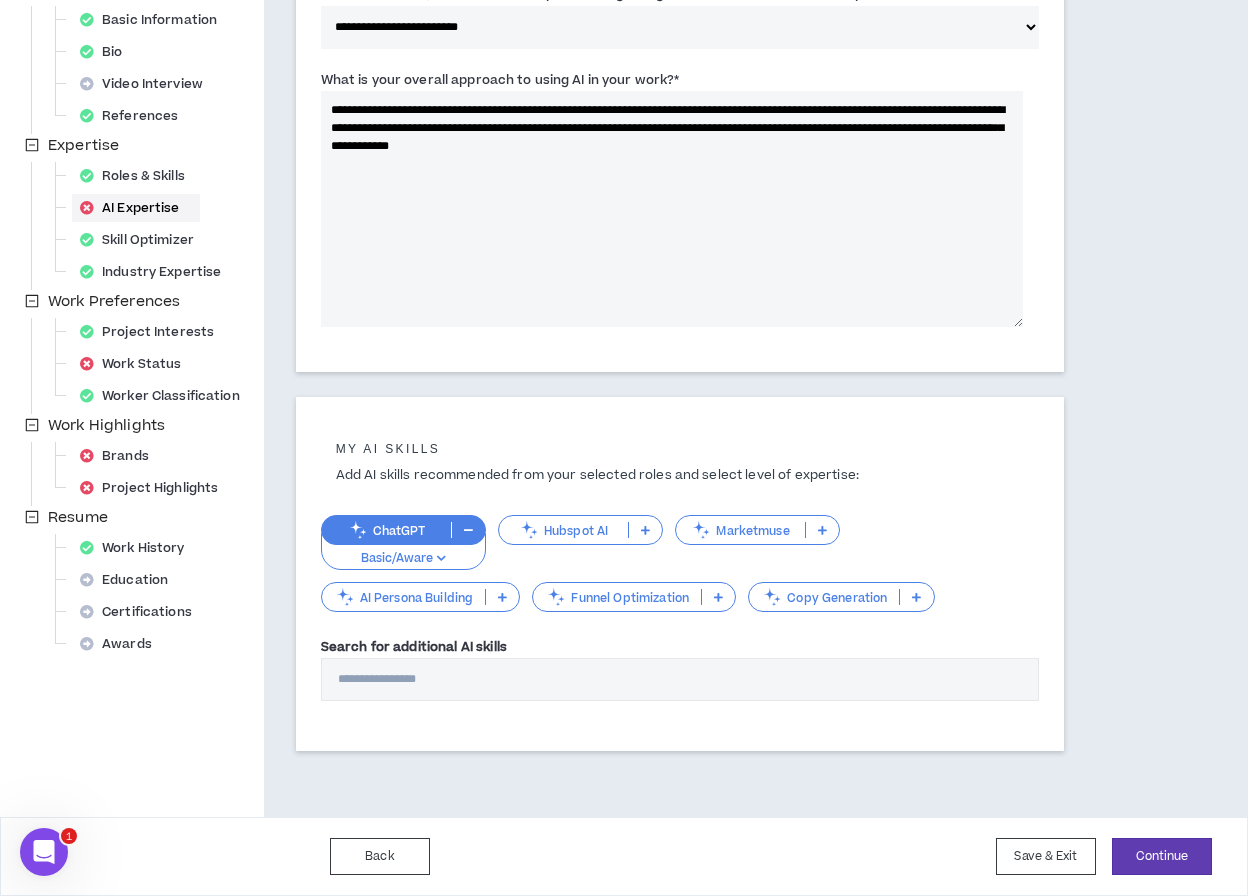 type on "**********" 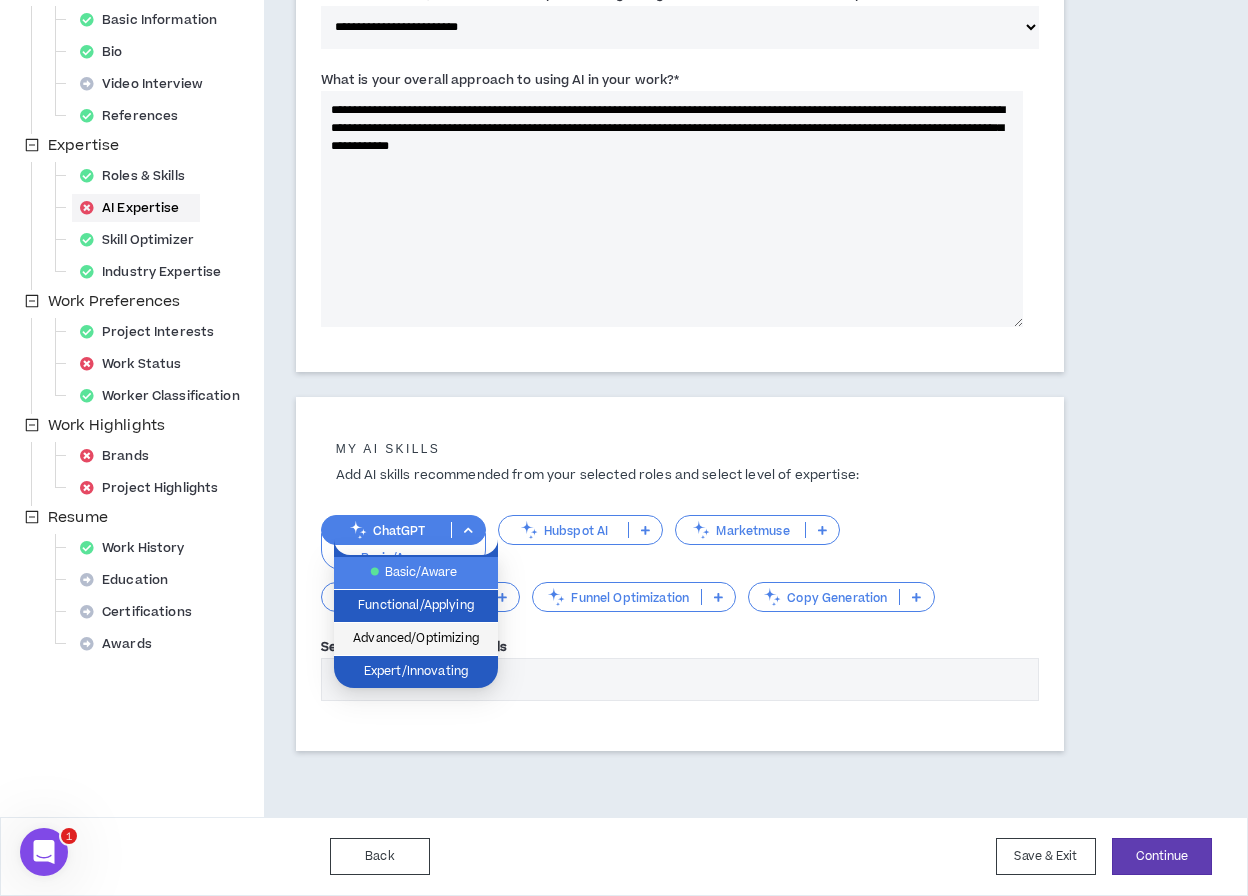 click on "Advanced/Optimizing" at bounding box center [416, 639] 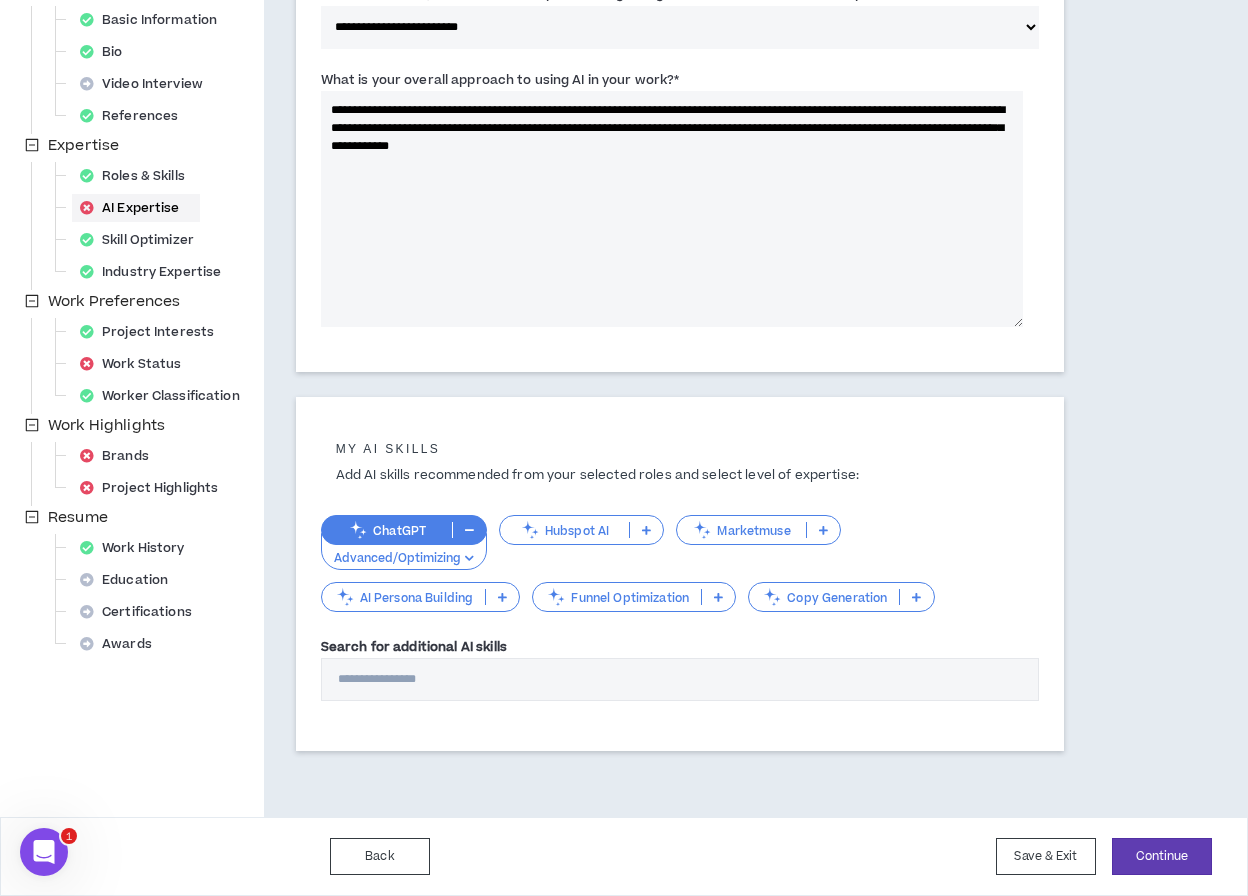 click at bounding box center [718, 597] 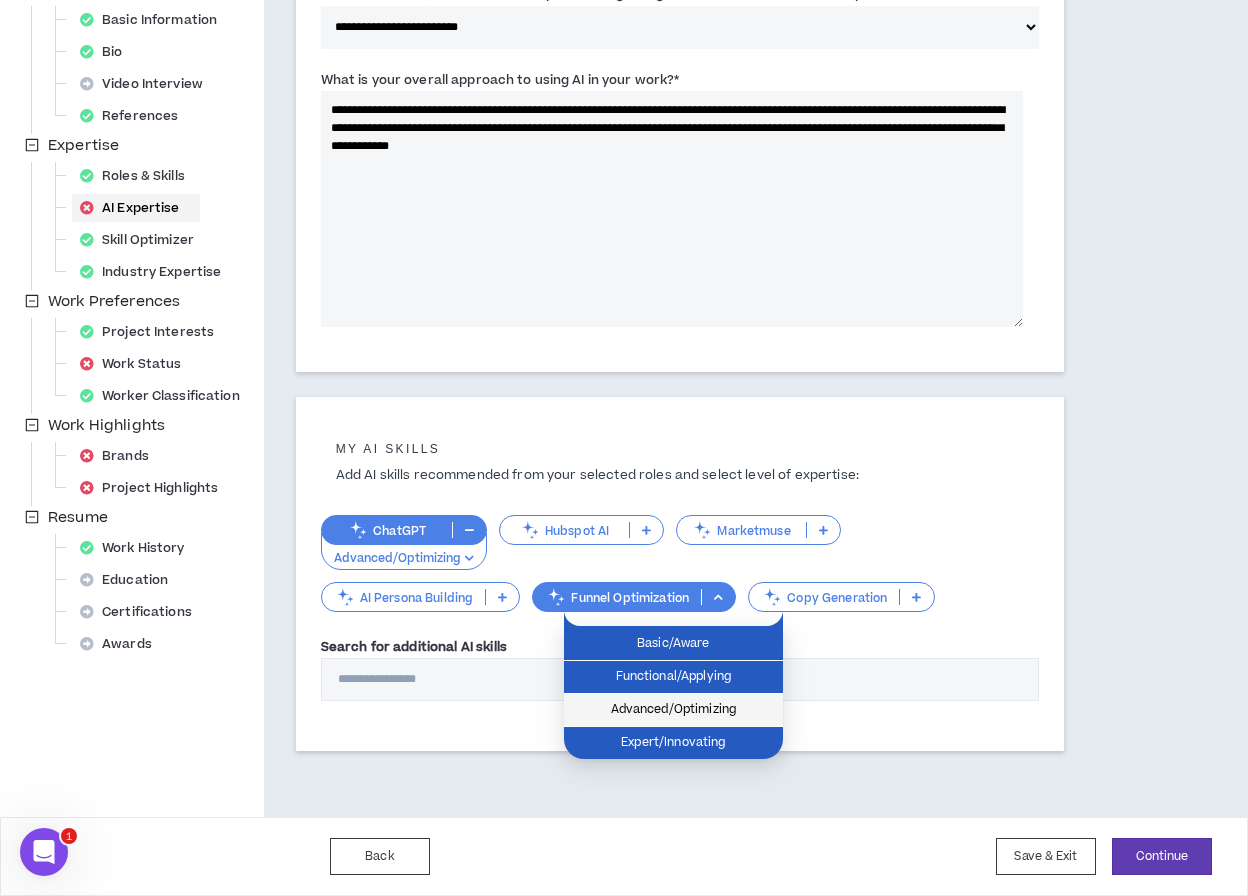 click on "Advanced/Optimizing" at bounding box center [673, 710] 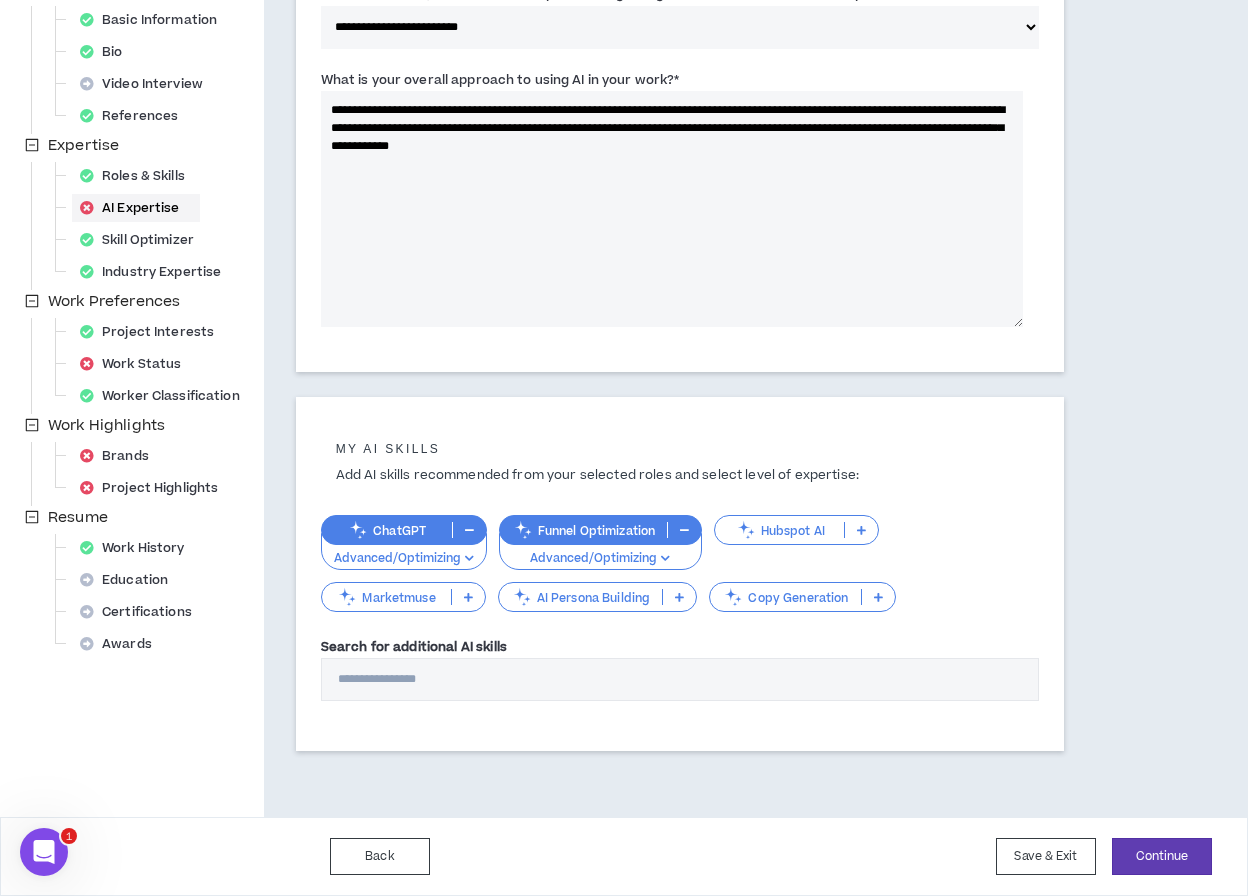 click at bounding box center [878, 597] 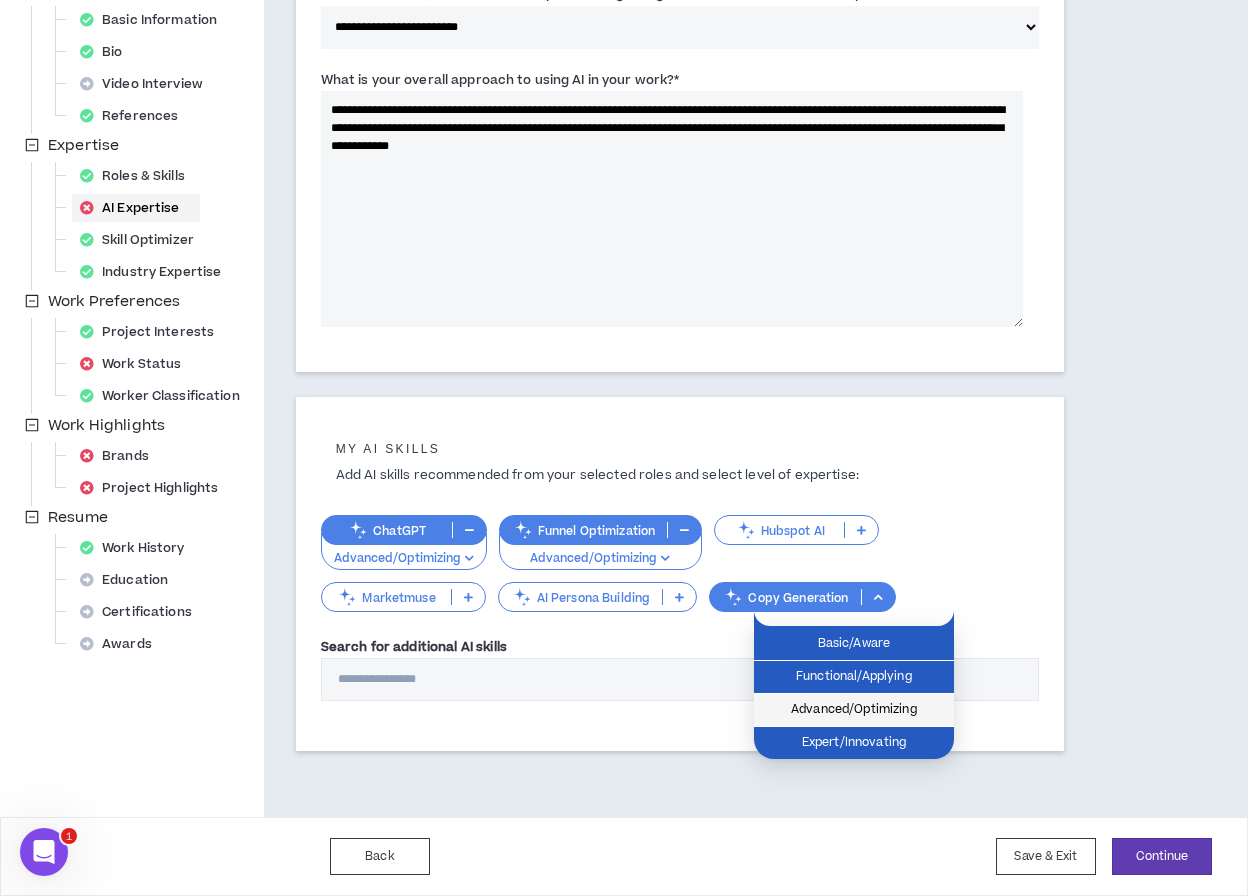click on "Advanced/Optimizing" at bounding box center (854, 710) 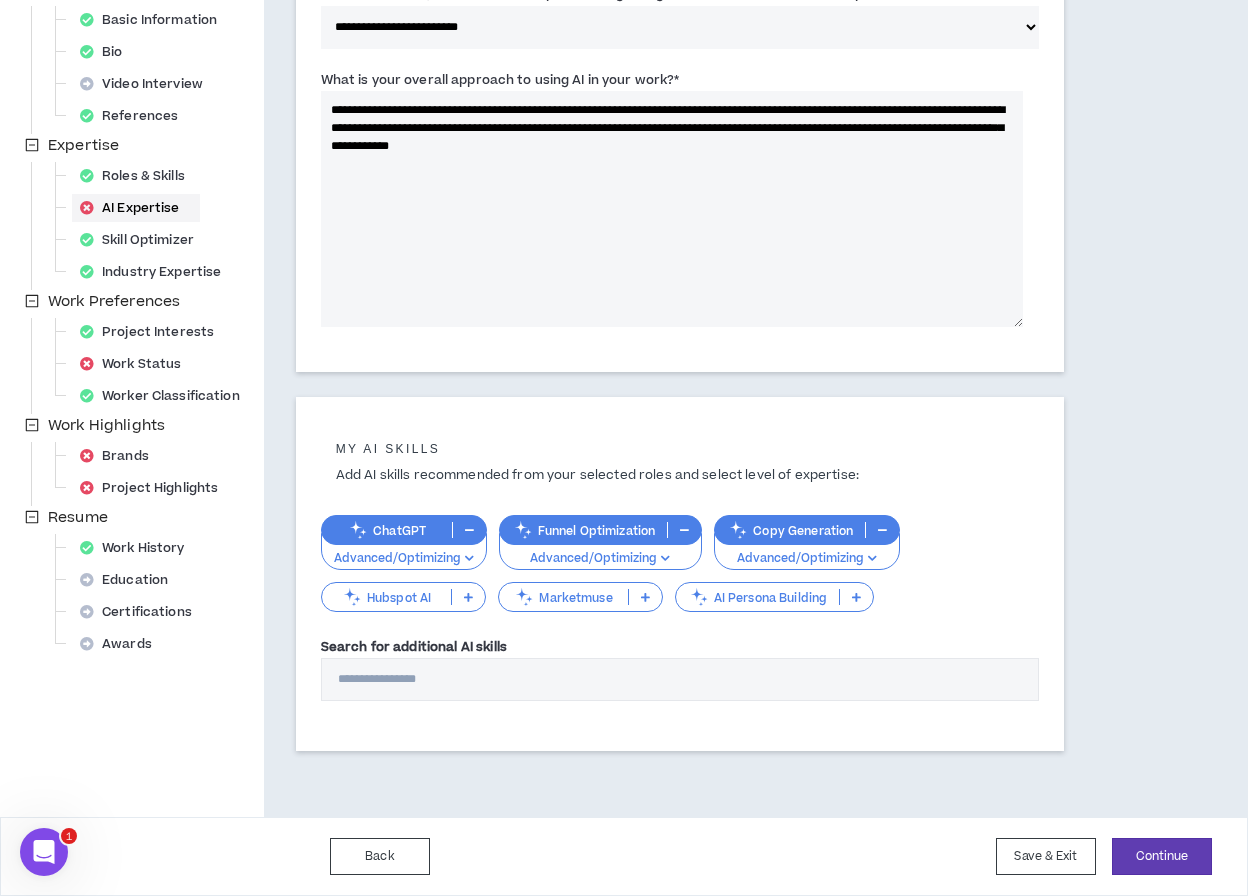 click at bounding box center [856, 597] 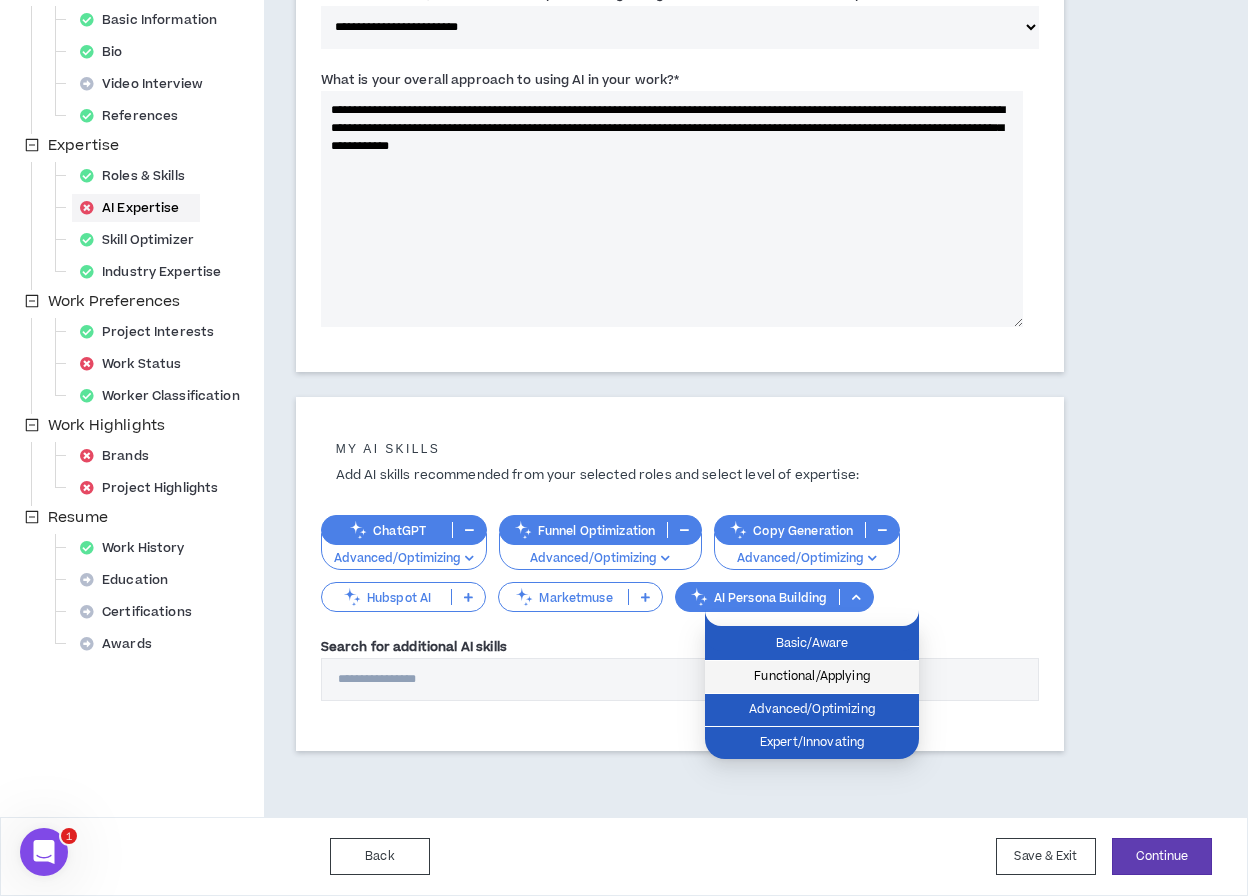 click on "Functional/Applying" at bounding box center (812, 677) 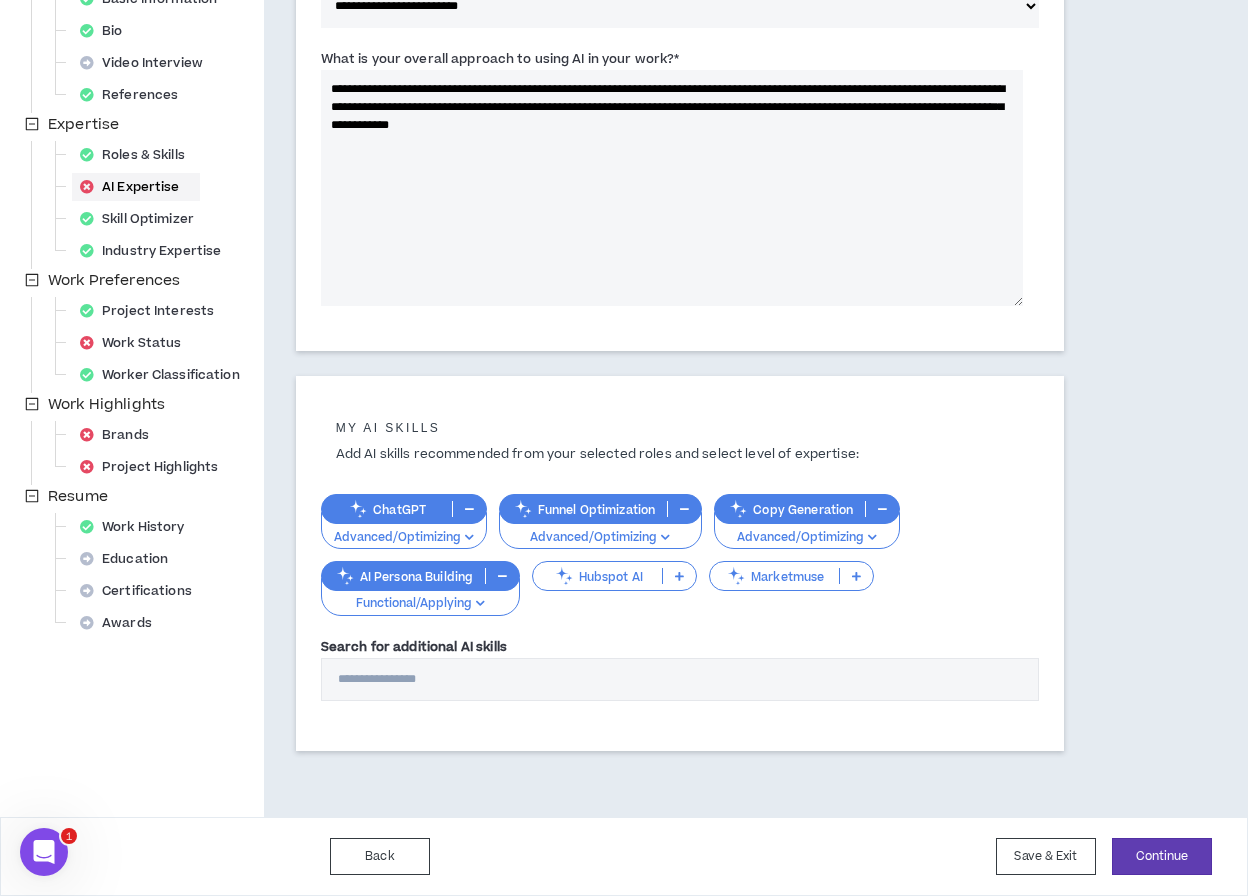 click on "Search for additional AI skills" at bounding box center (680, 679) 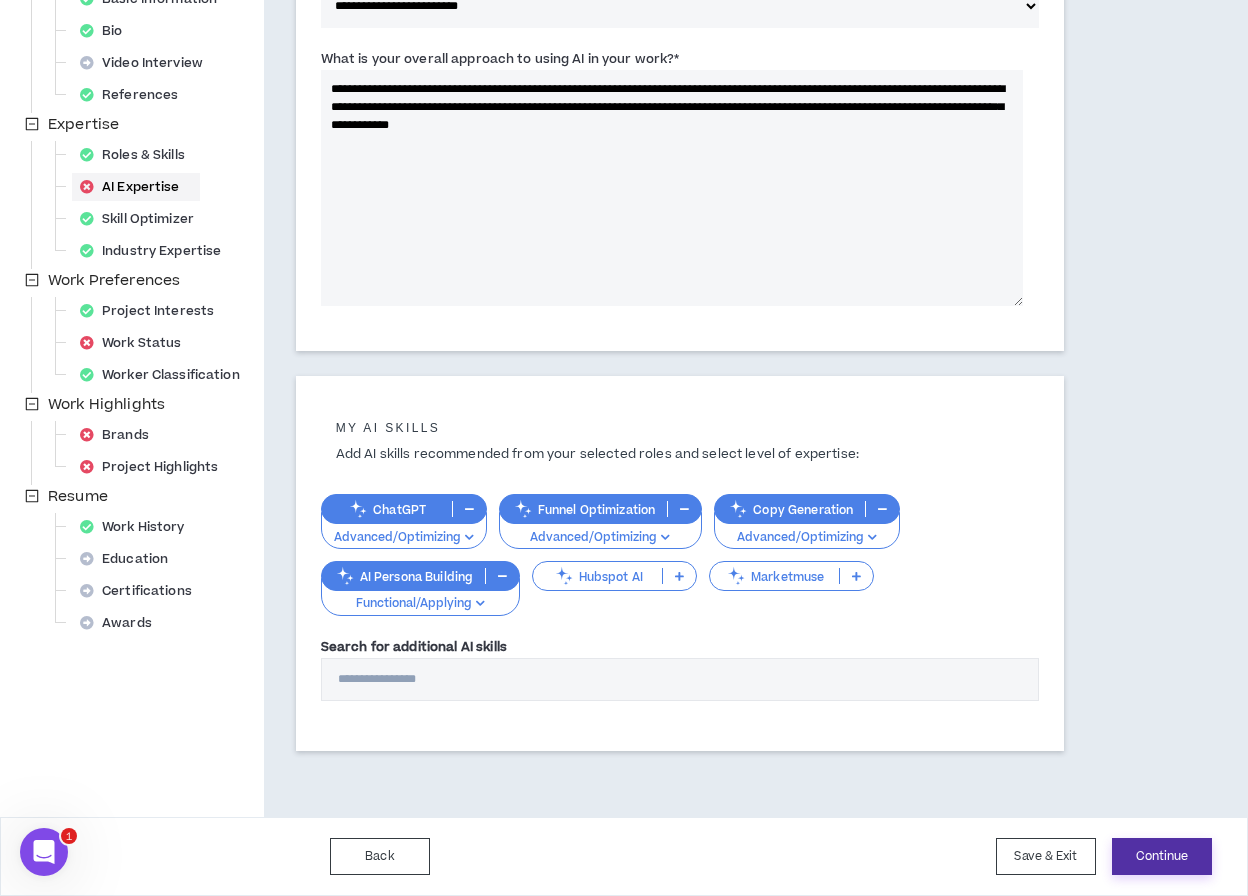 click on "Continue" at bounding box center [1162, 856] 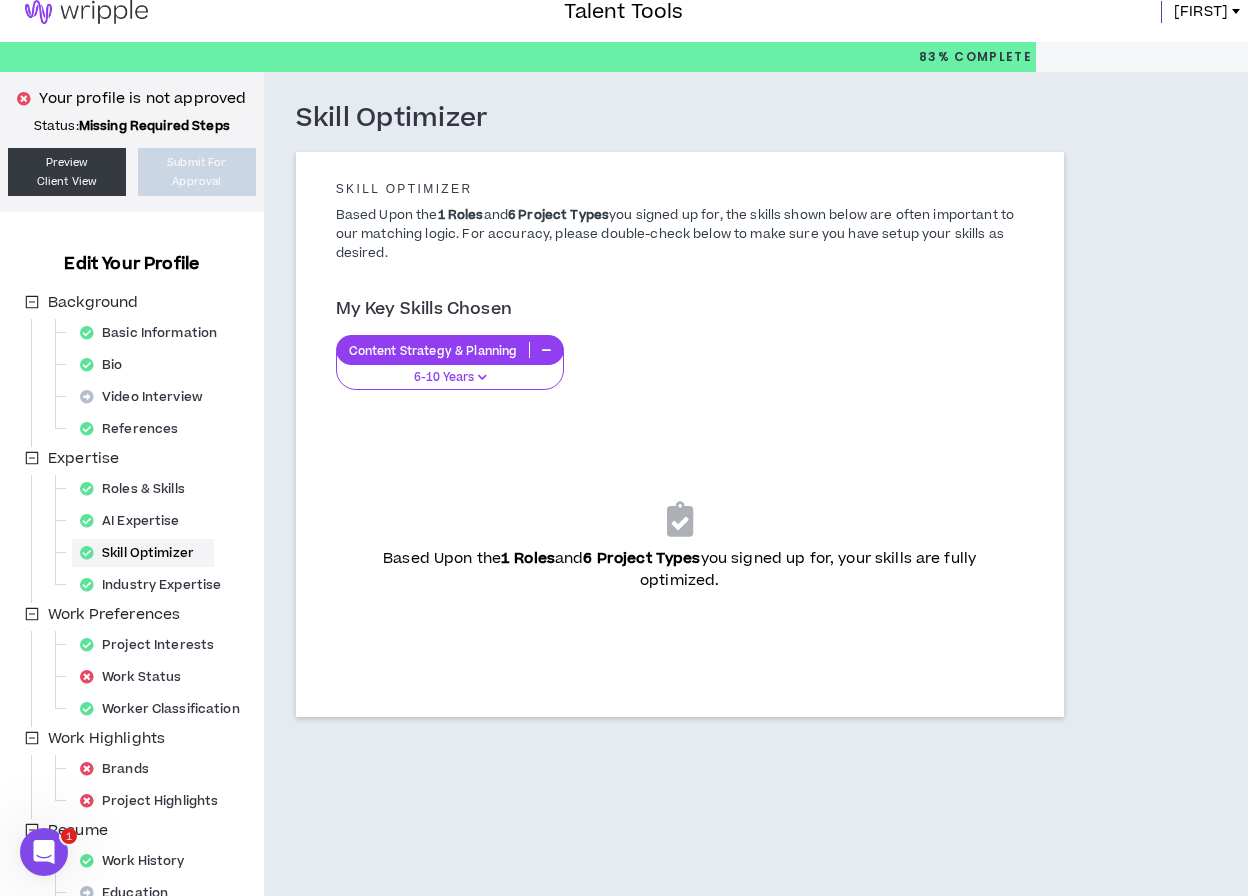 scroll, scrollTop: 20, scrollLeft: 0, axis: vertical 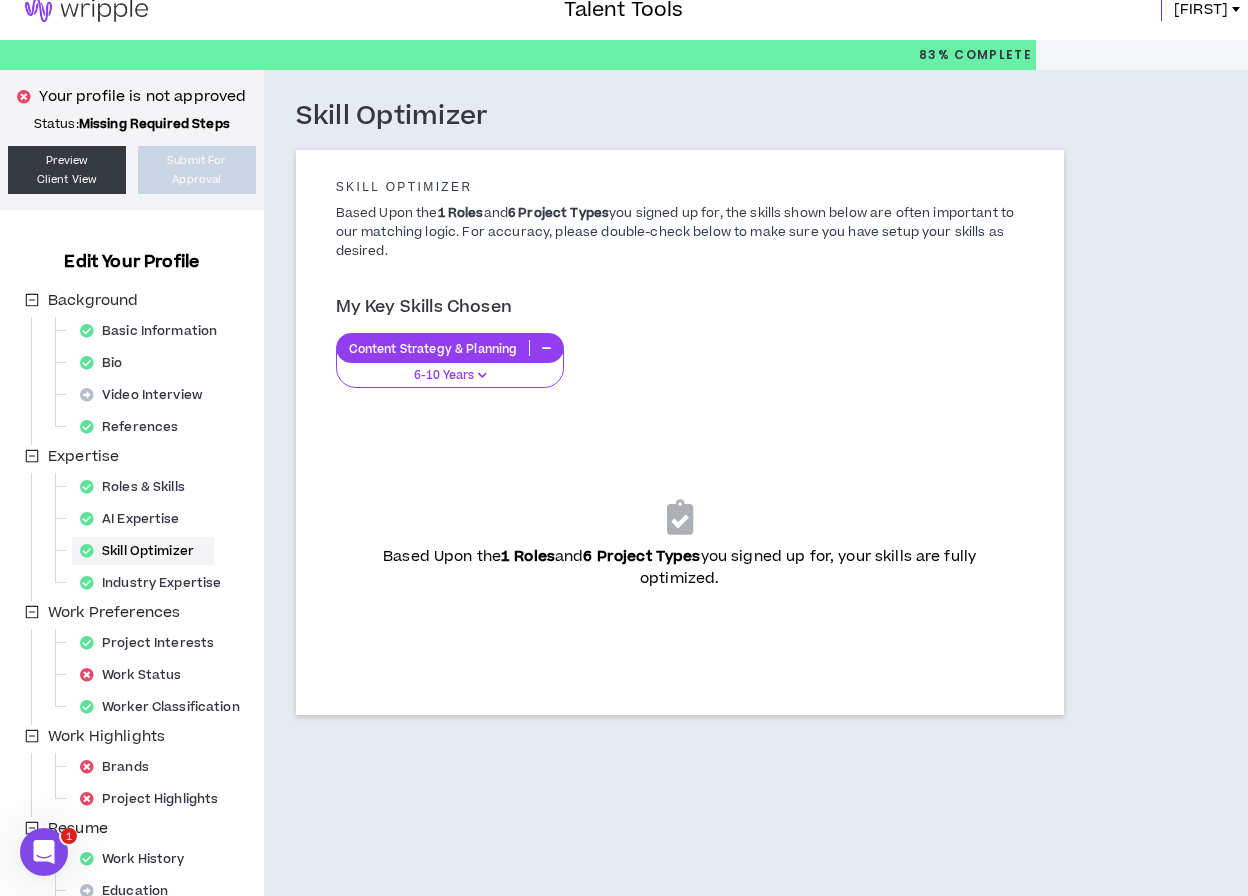 click on "6-10 Years" at bounding box center [450, 376] 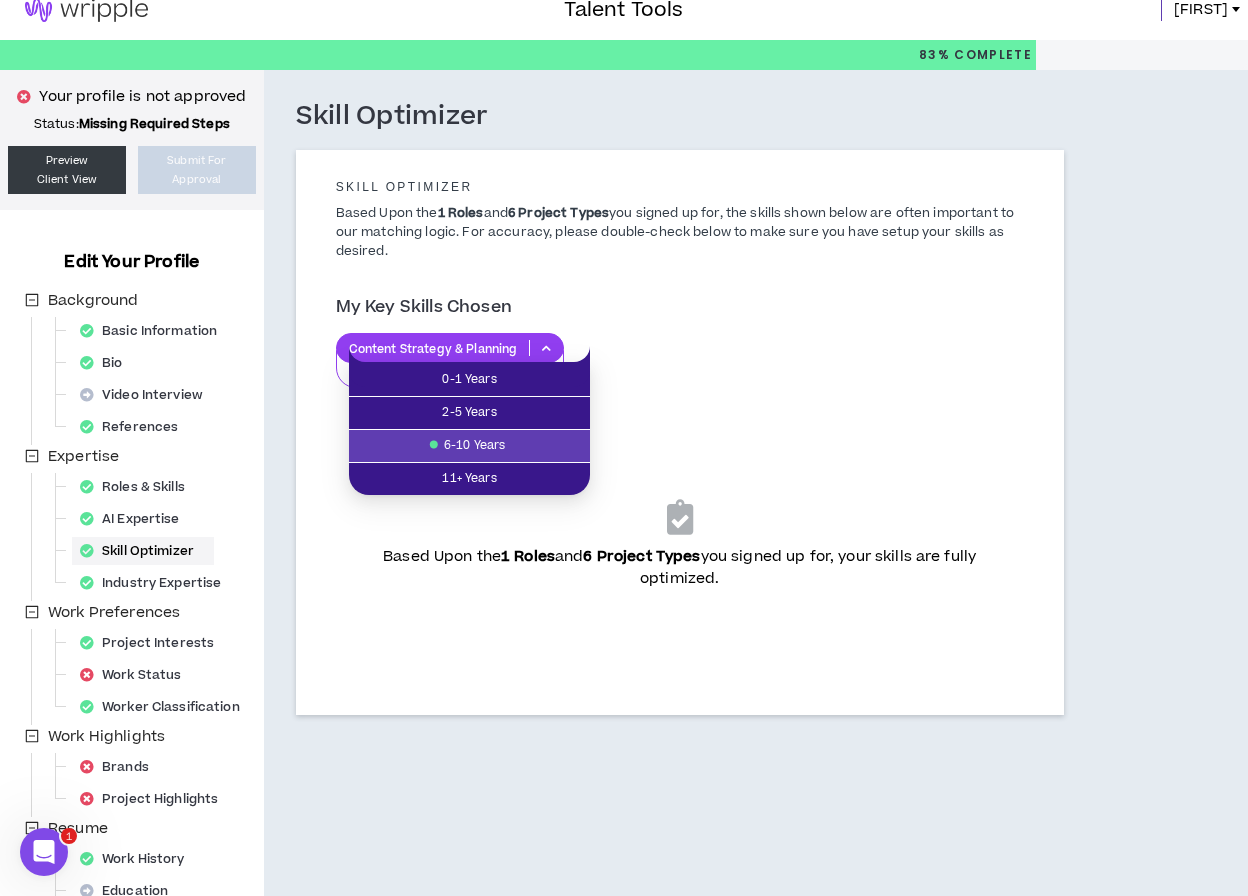 click on "Based Upon the 1 Roles and 6 Project Types you signed up for, your skills are fully optimized." at bounding box center (680, 539) 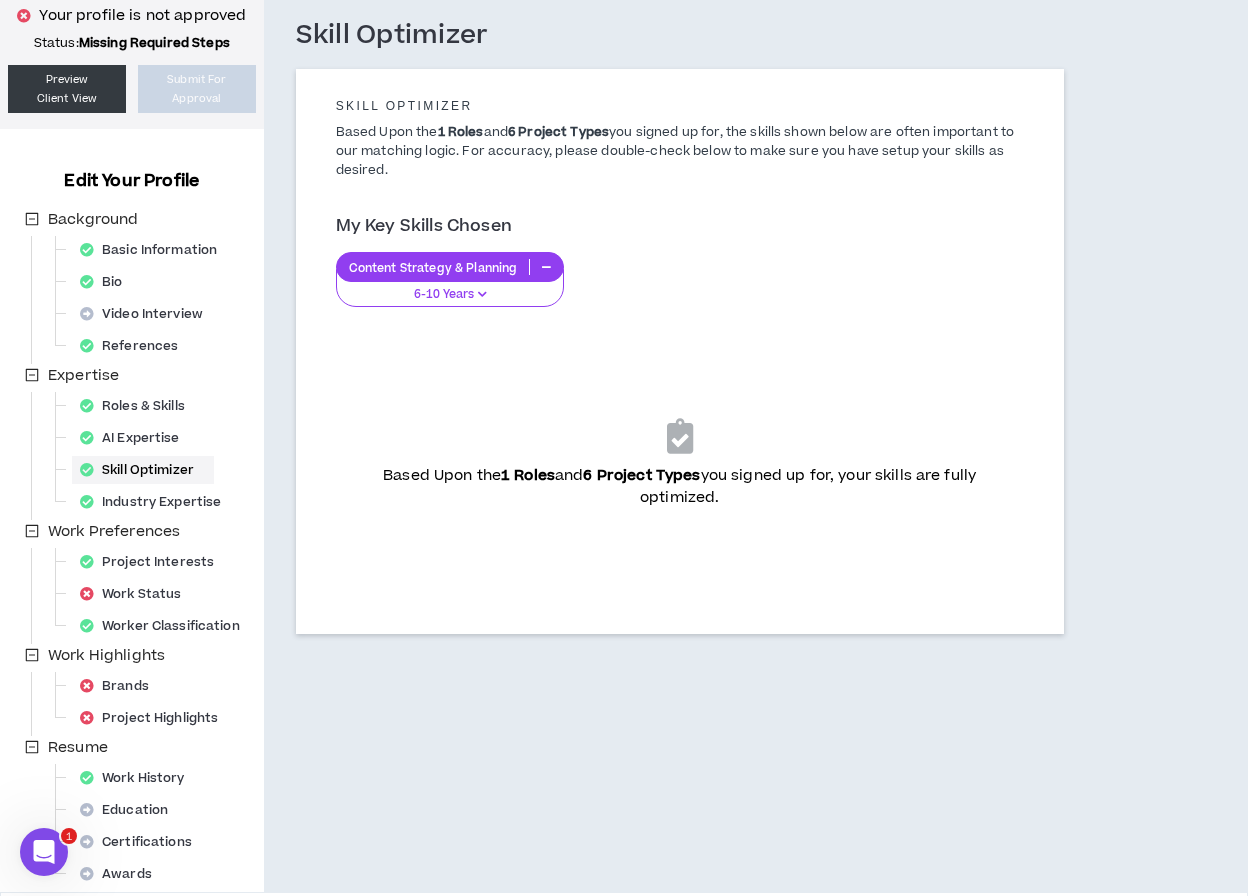 scroll, scrollTop: 103, scrollLeft: 0, axis: vertical 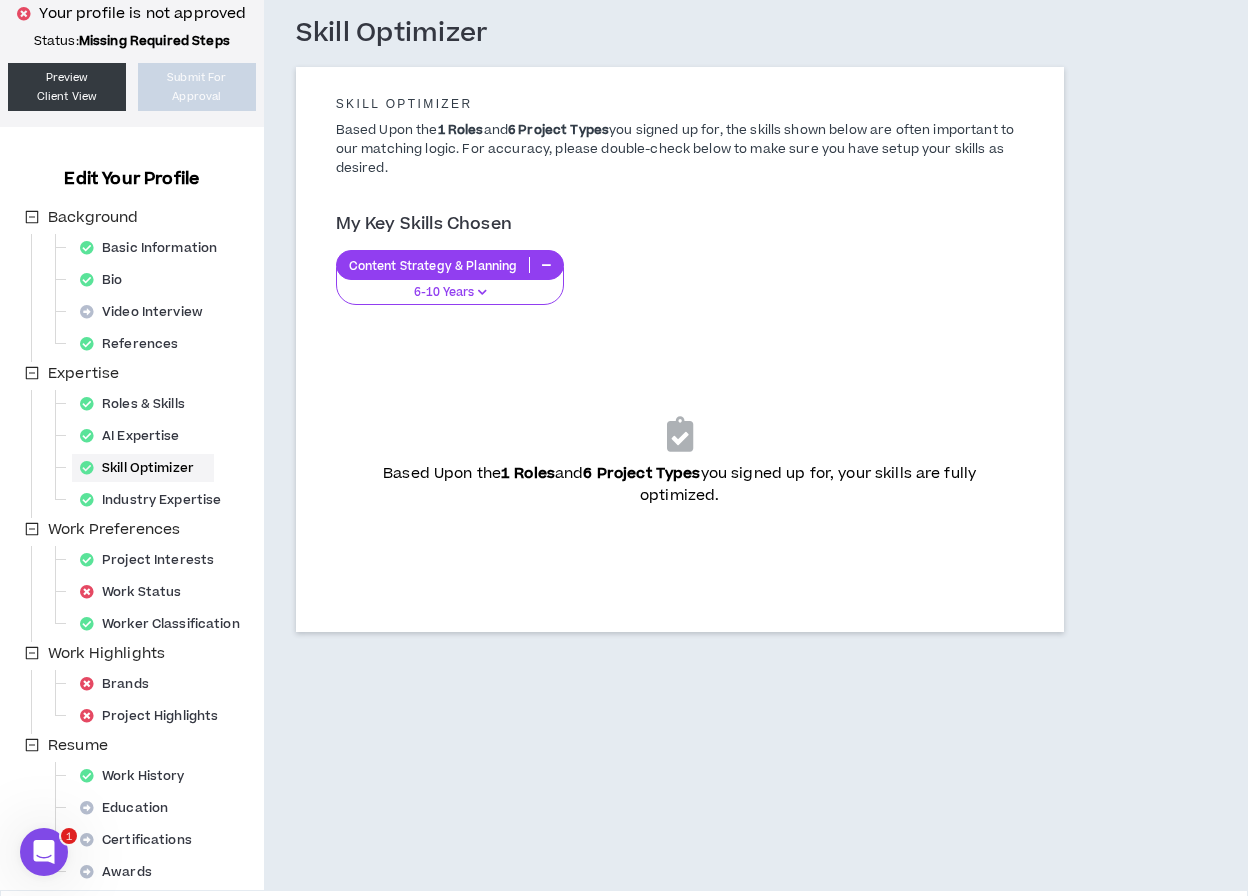 click on "Based Upon the 1 Roles and 6 Project Types you signed up for, your skills are fully optimized." at bounding box center (680, 456) 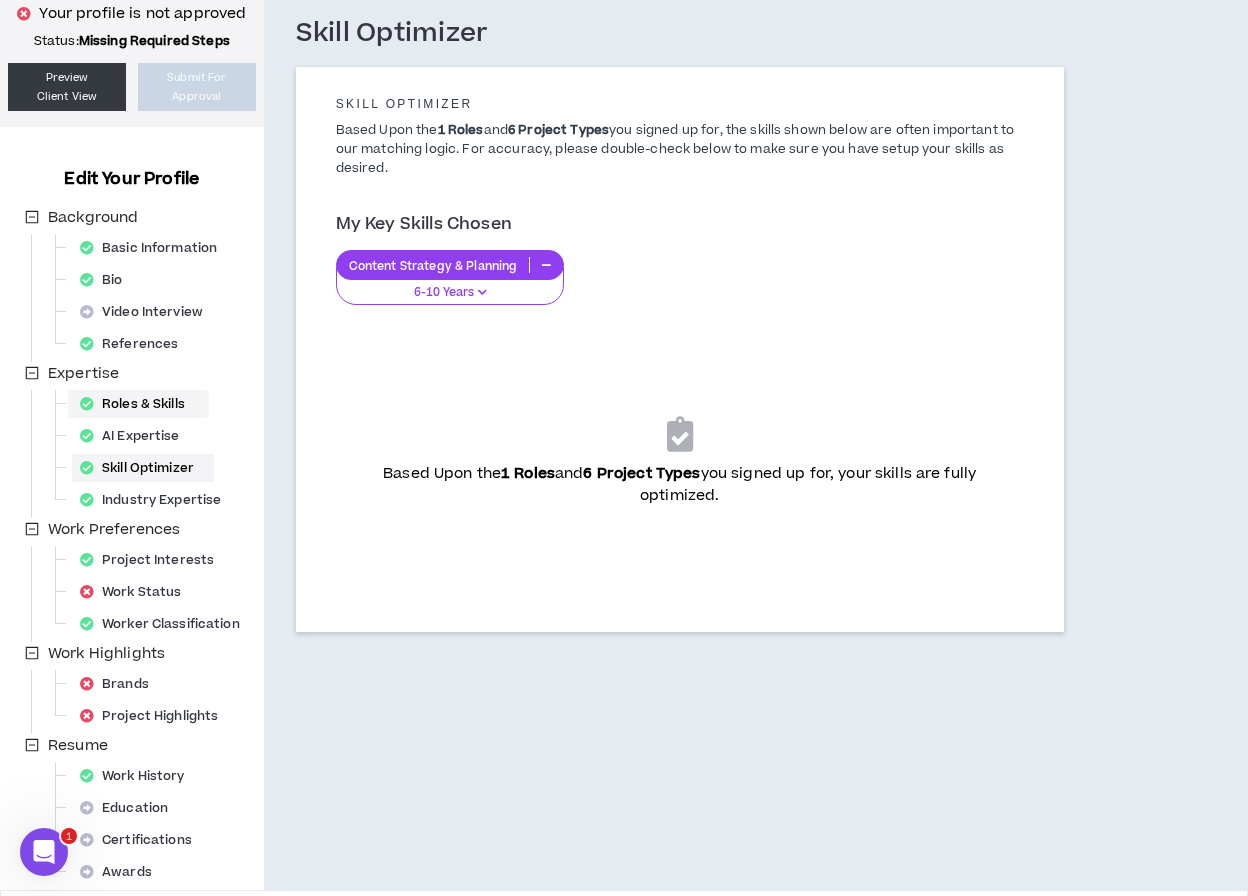 click on "Roles & Skills" at bounding box center (138, 404) 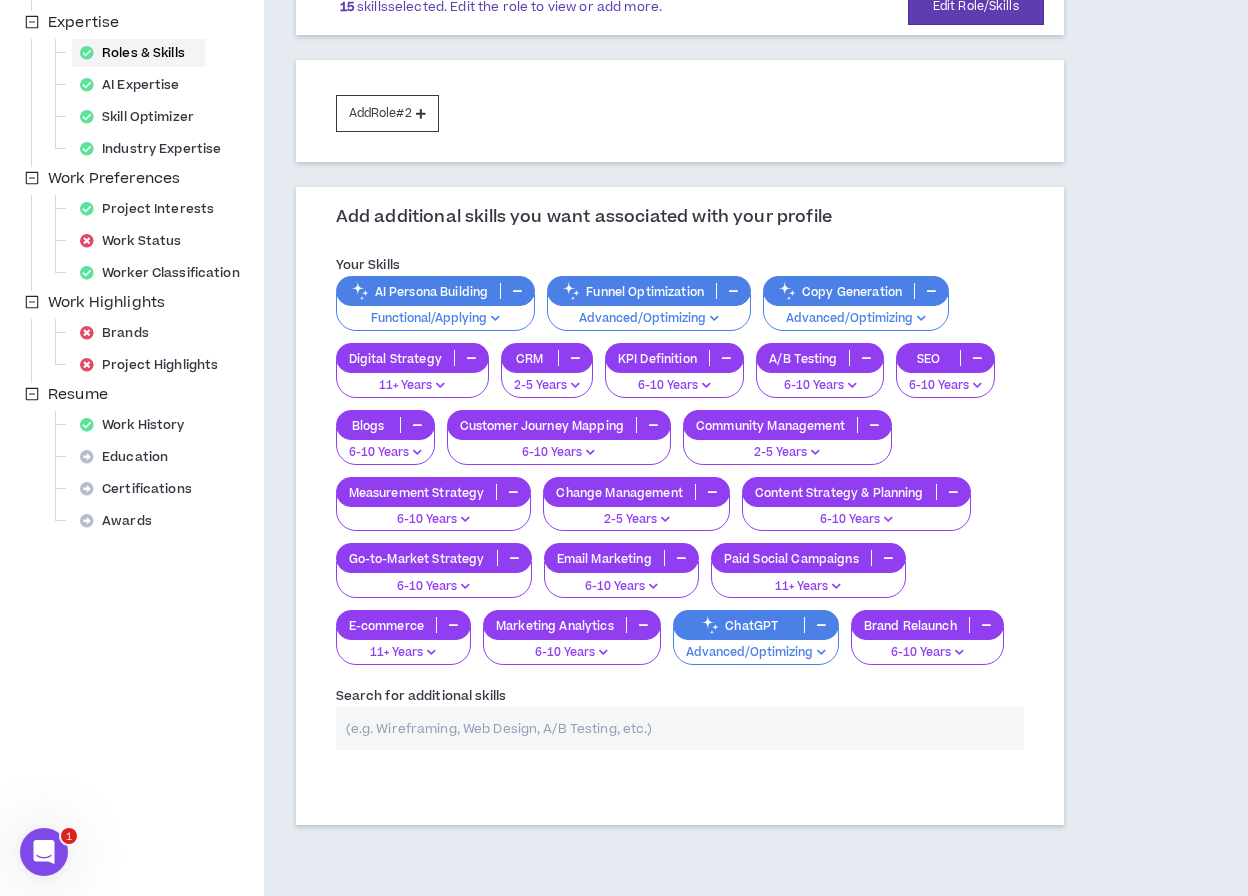 scroll, scrollTop: 455, scrollLeft: 0, axis: vertical 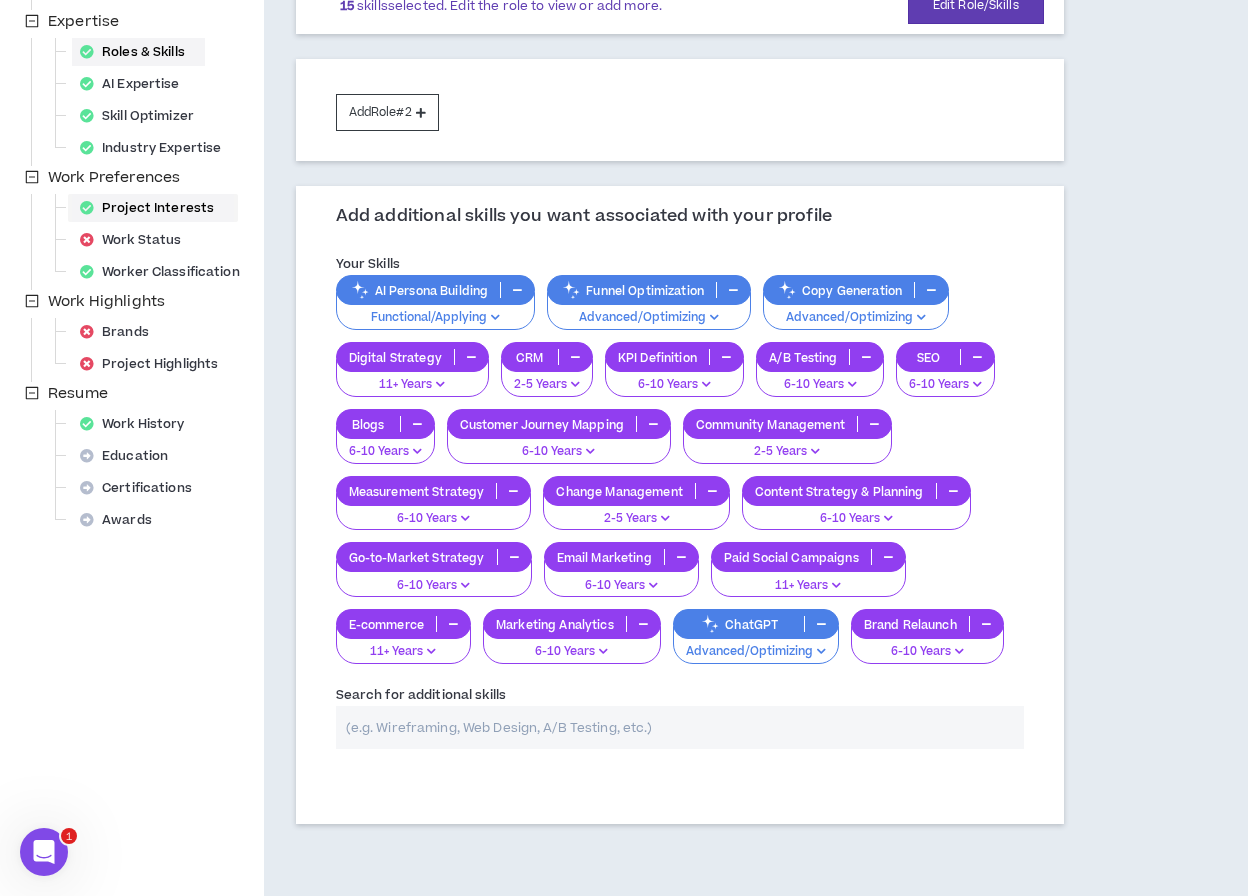 click on "Project Interests" at bounding box center [153, 208] 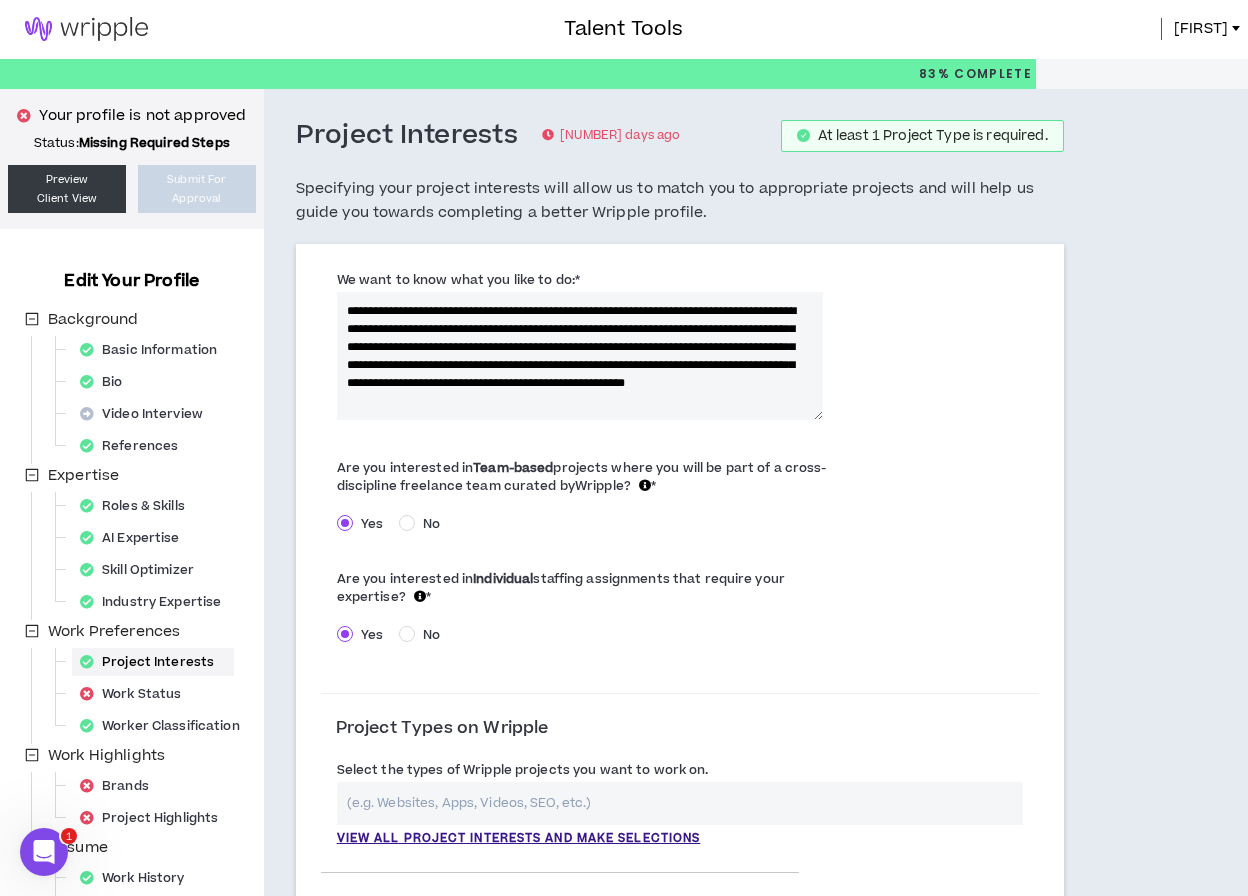 scroll, scrollTop: 0, scrollLeft: 0, axis: both 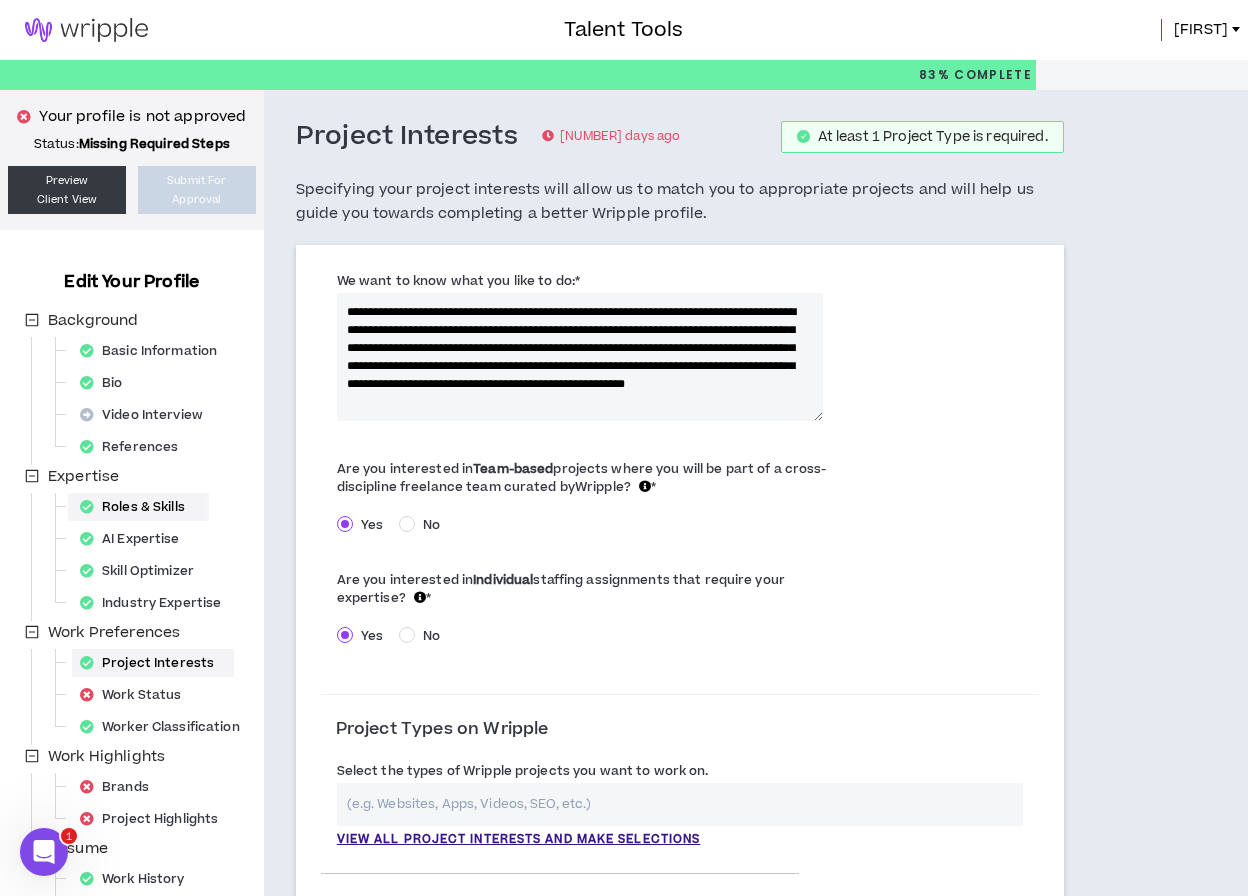 click on "Roles & Skills" at bounding box center (138, 507) 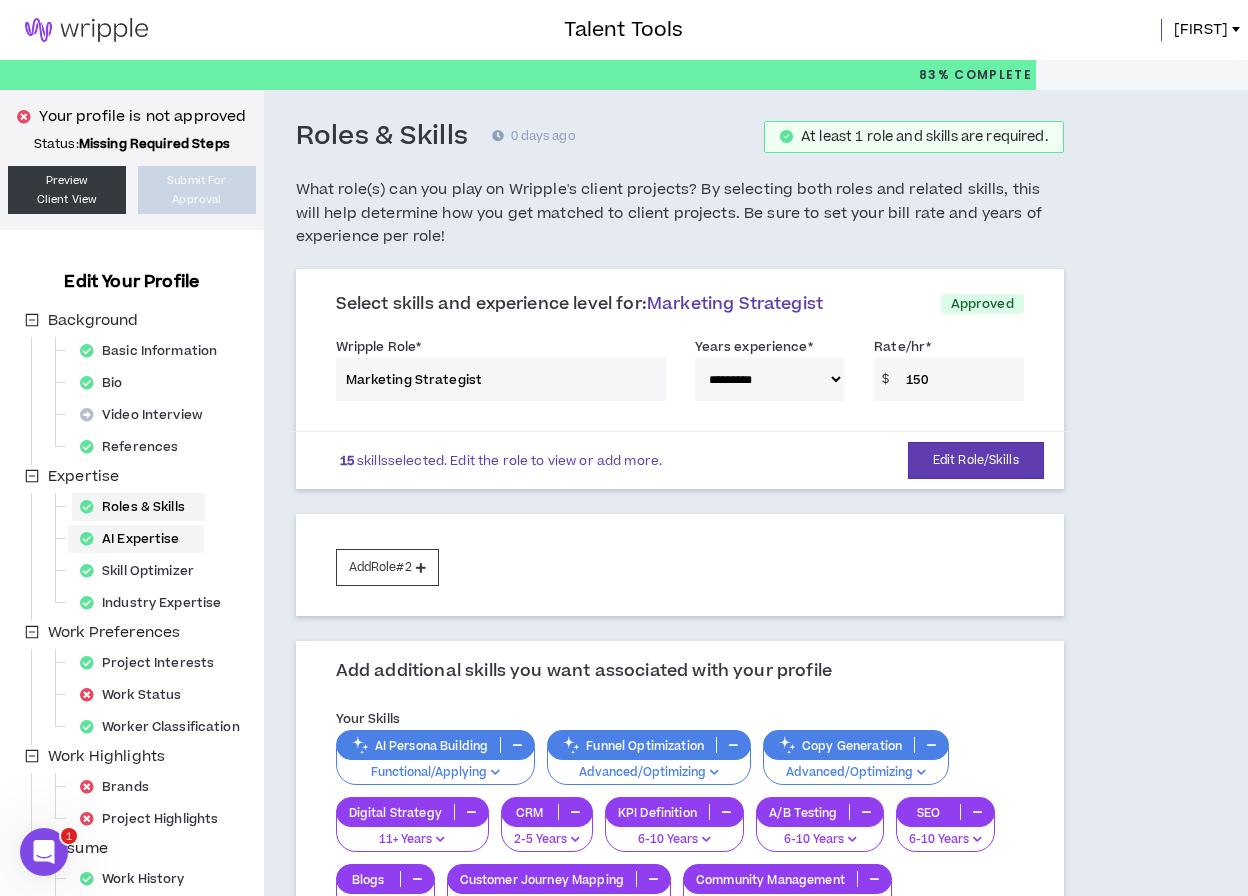 click on "AI Expertise" at bounding box center (136, 539) 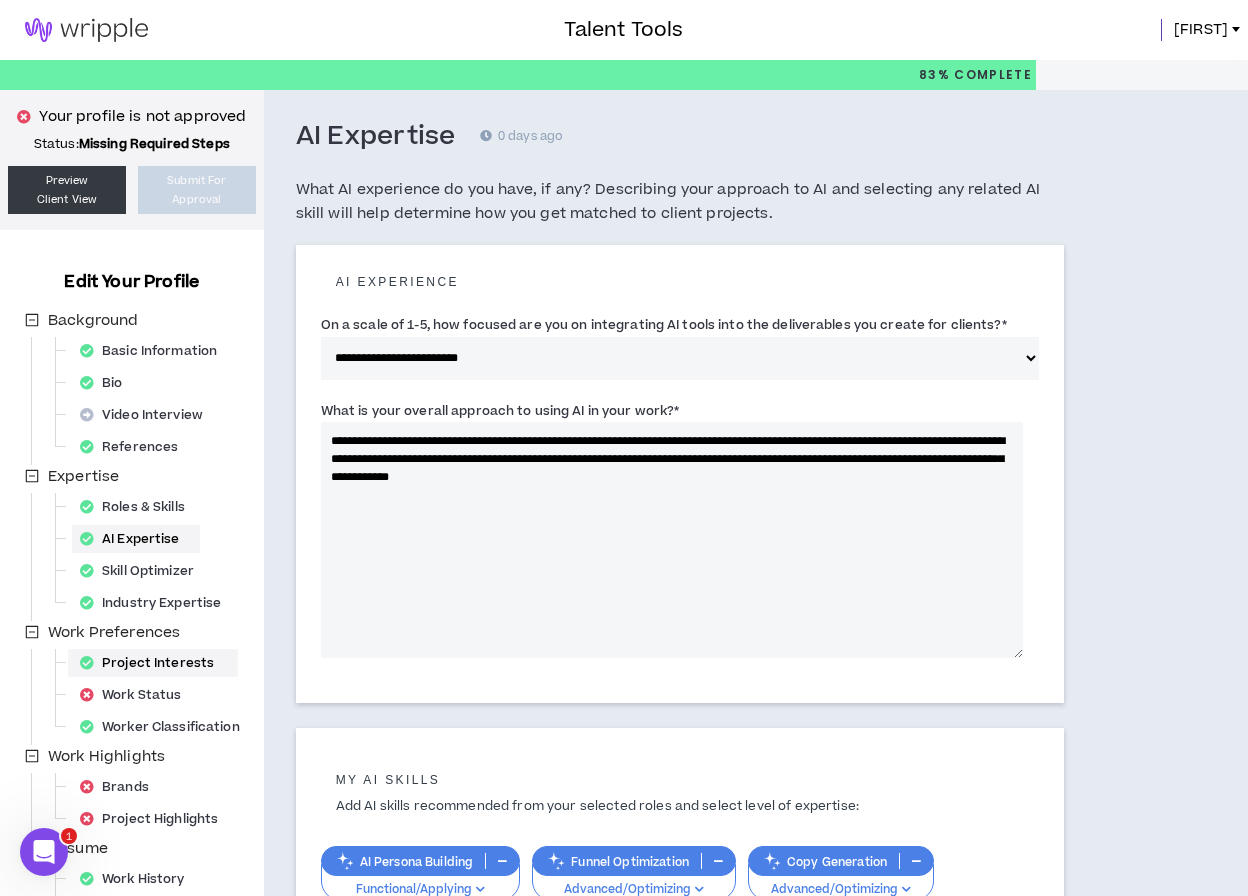 click on "Project Interests" at bounding box center (153, 663) 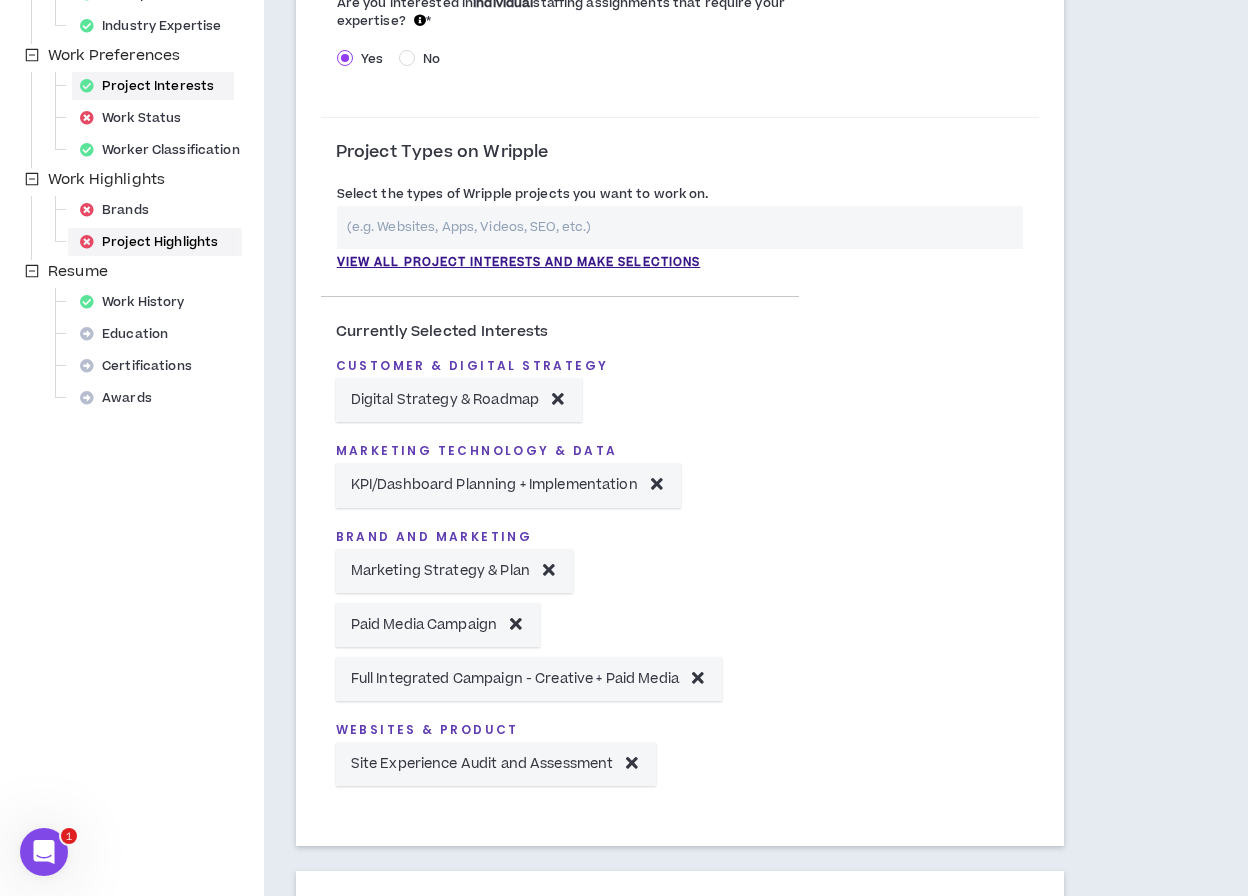 click on "Project Highlights" at bounding box center [155, 242] 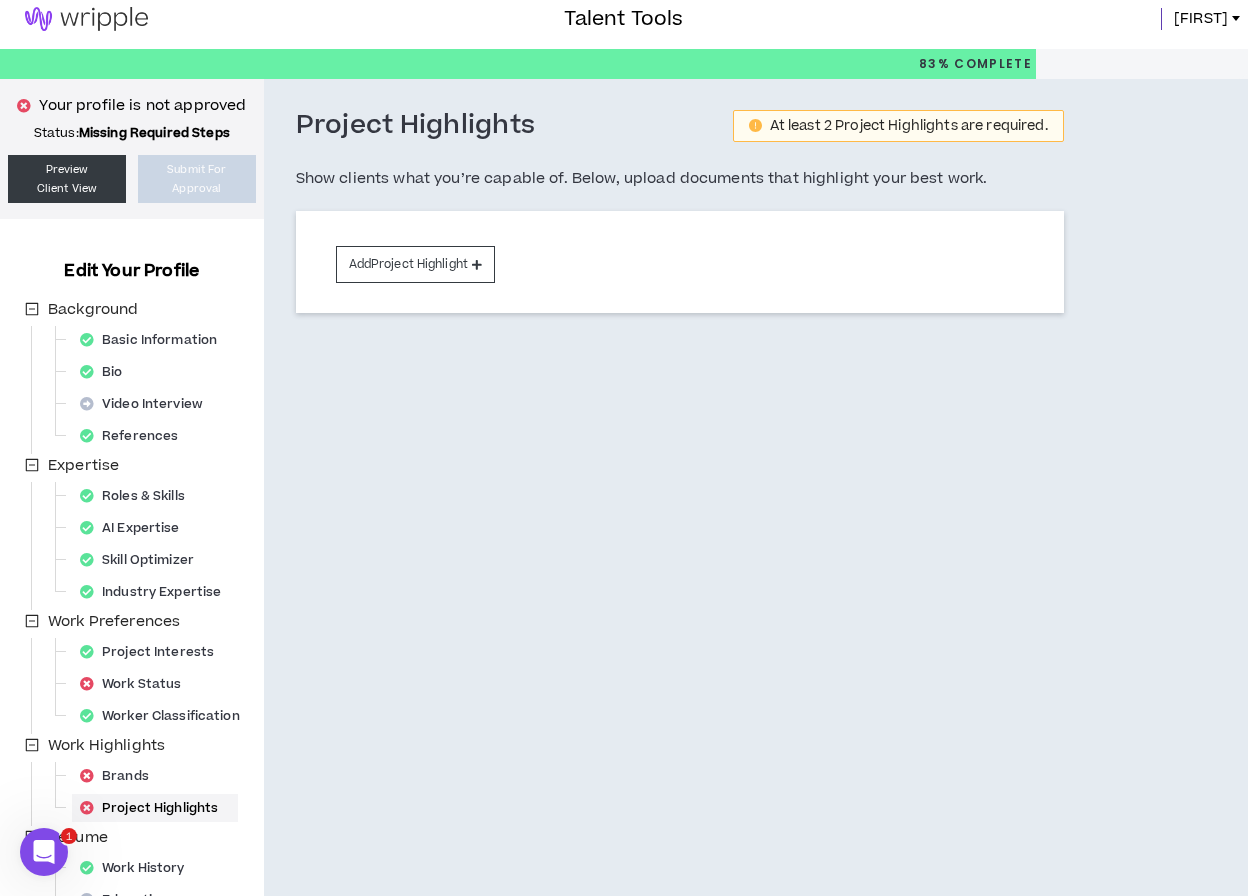 scroll, scrollTop: 0, scrollLeft: 0, axis: both 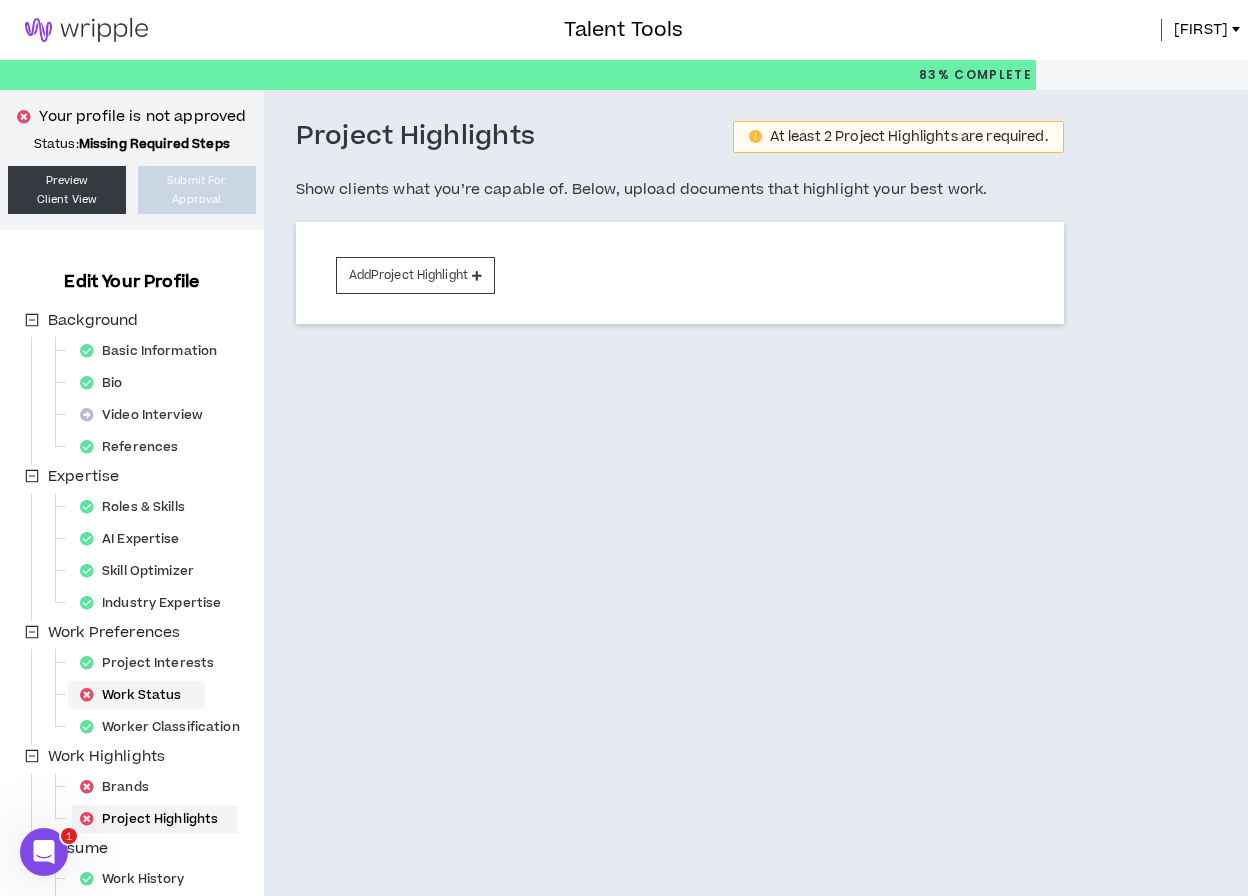 click on "Work Status" at bounding box center [136, 695] 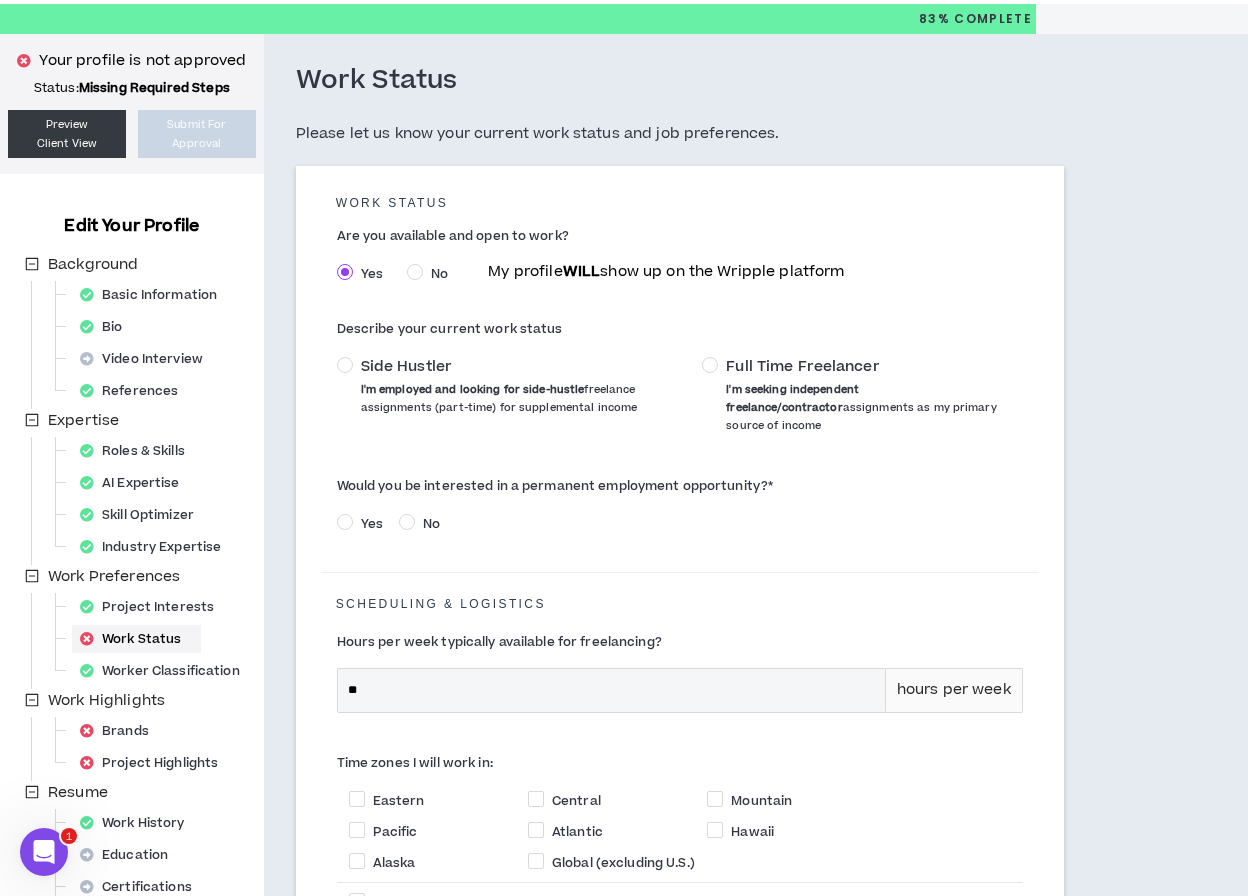scroll, scrollTop: 59, scrollLeft: 0, axis: vertical 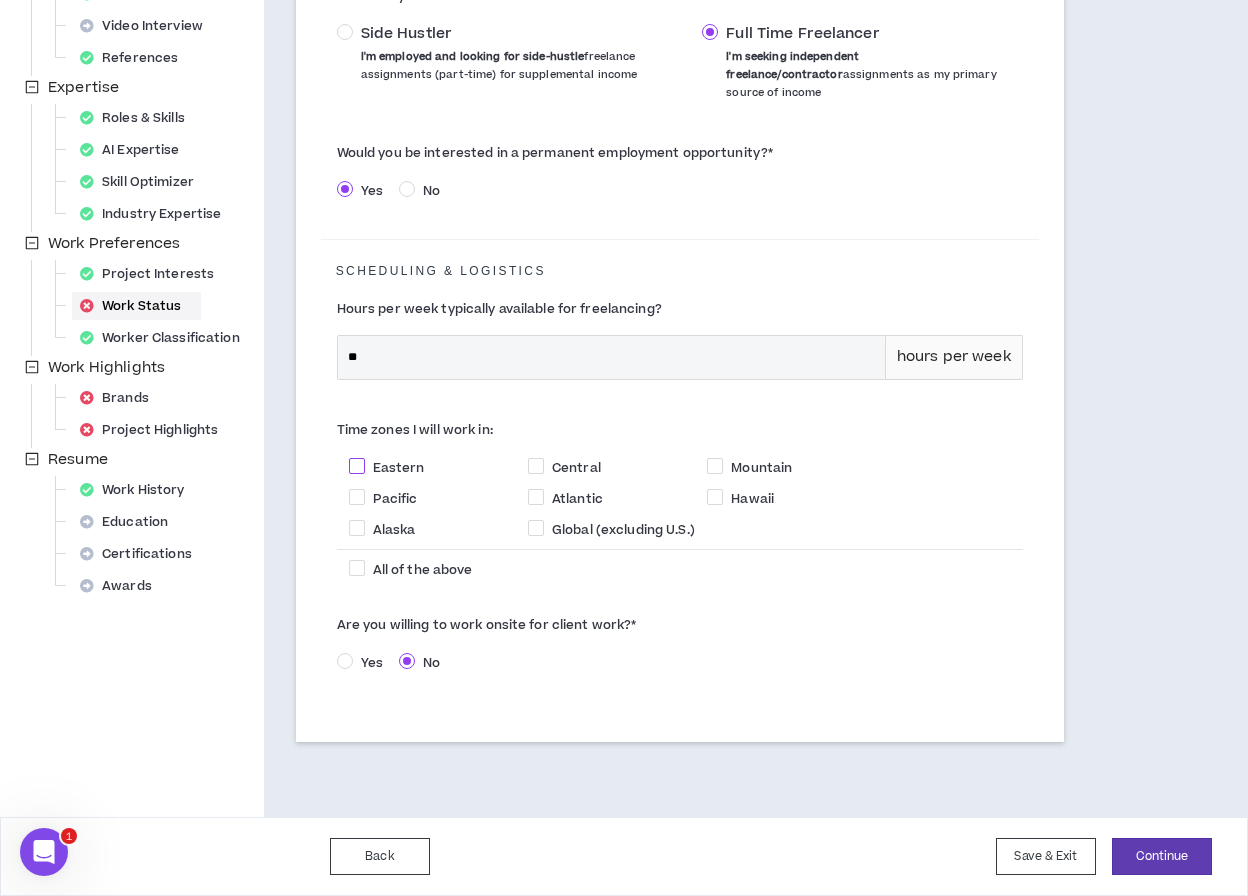 click at bounding box center (357, 466) 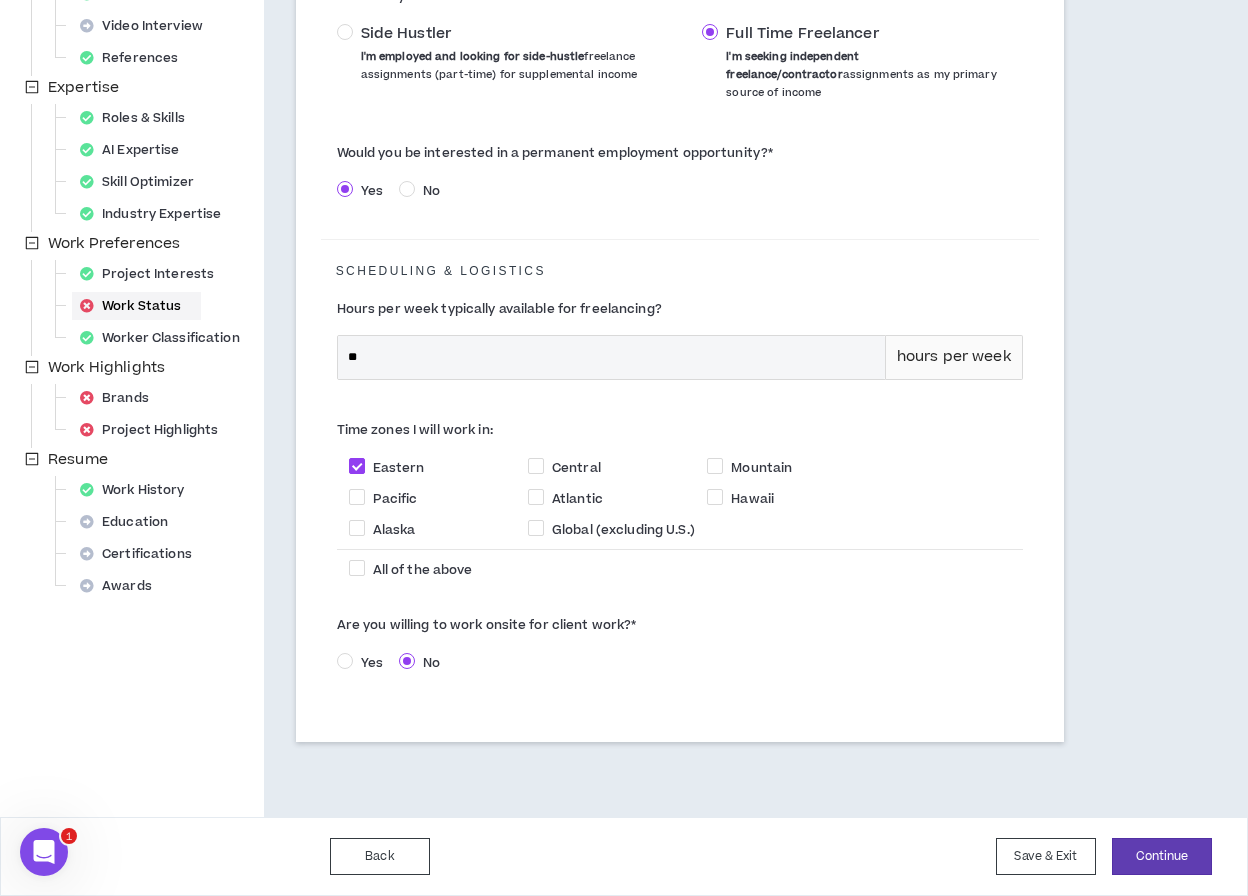 scroll, scrollTop: 430, scrollLeft: 0, axis: vertical 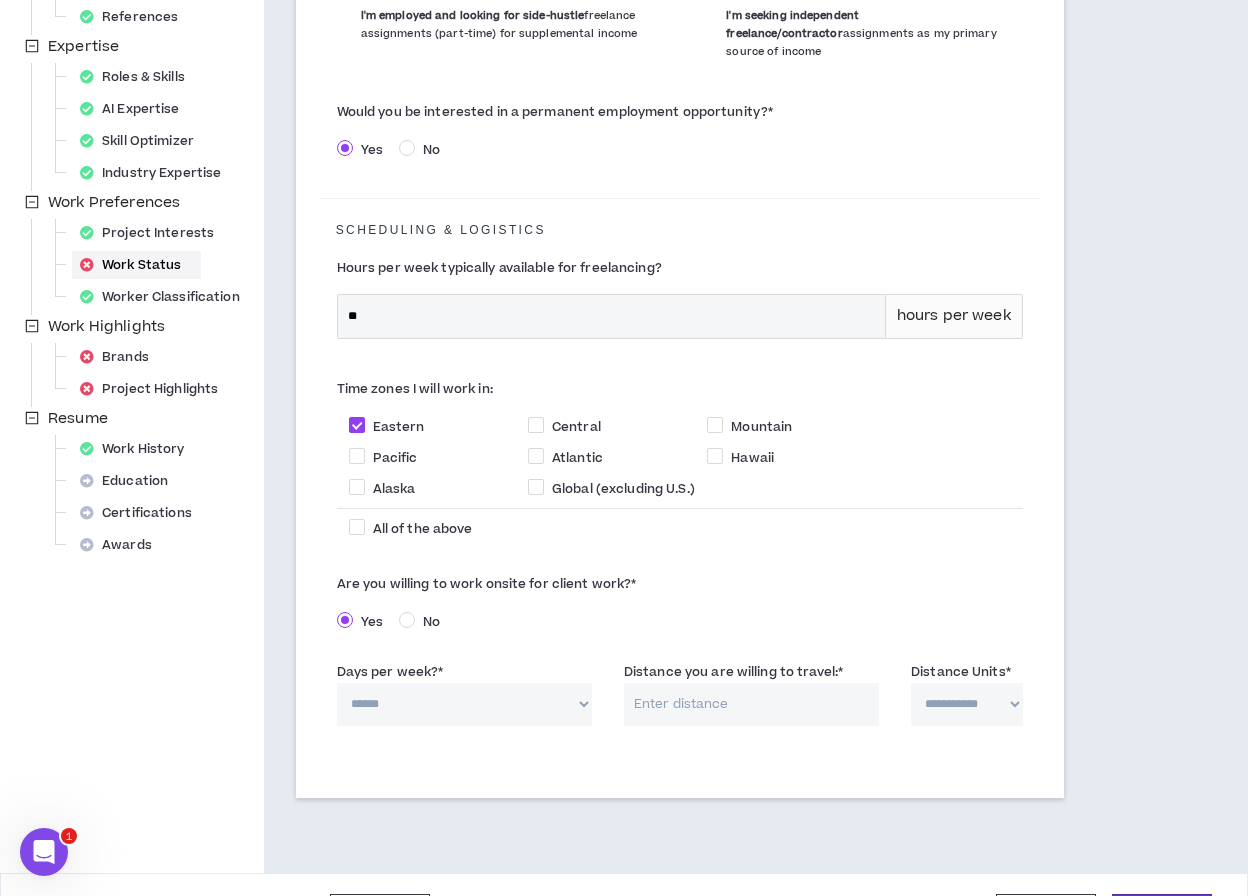 click on "****** * * * * *" at bounding box center (464, 704) 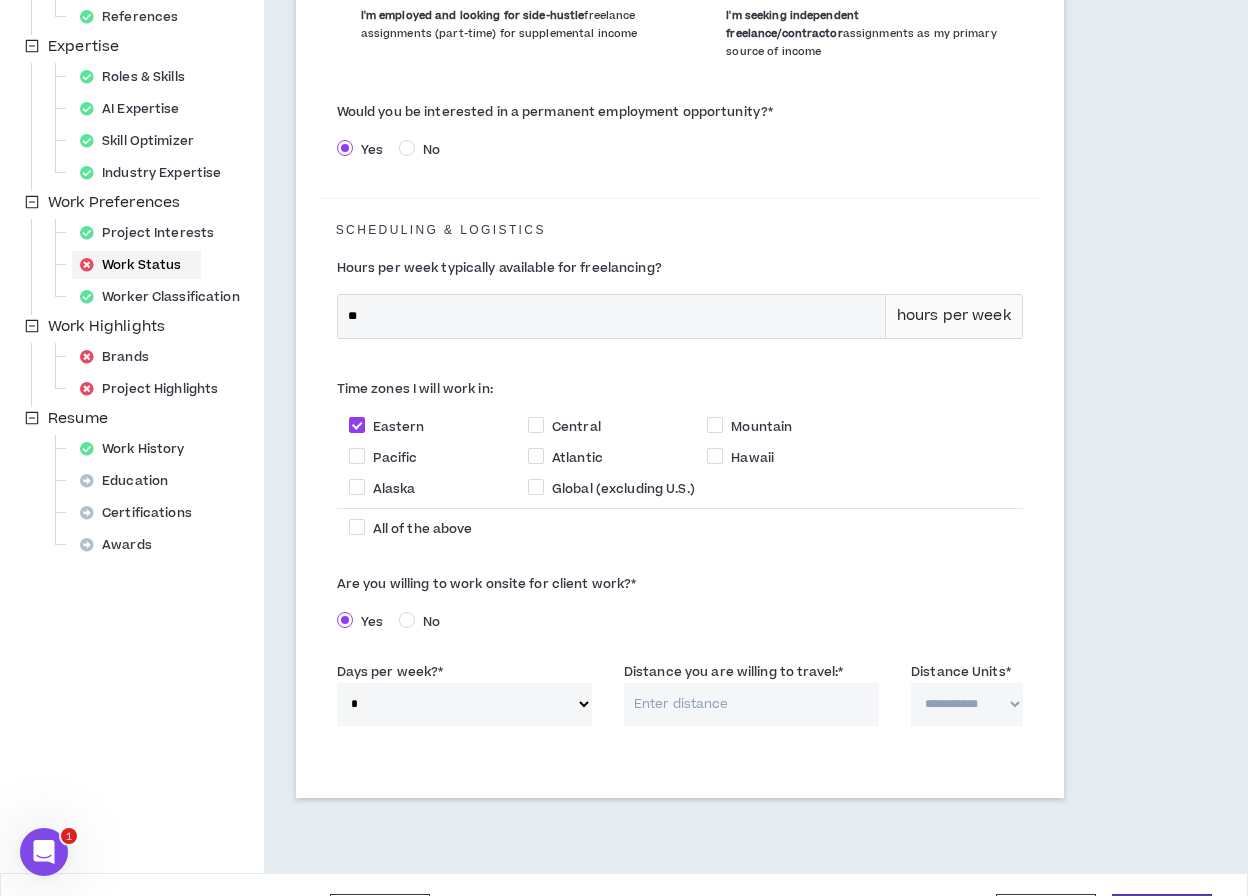 click on "Distance you are willing to travel:  *" at bounding box center [751, 704] 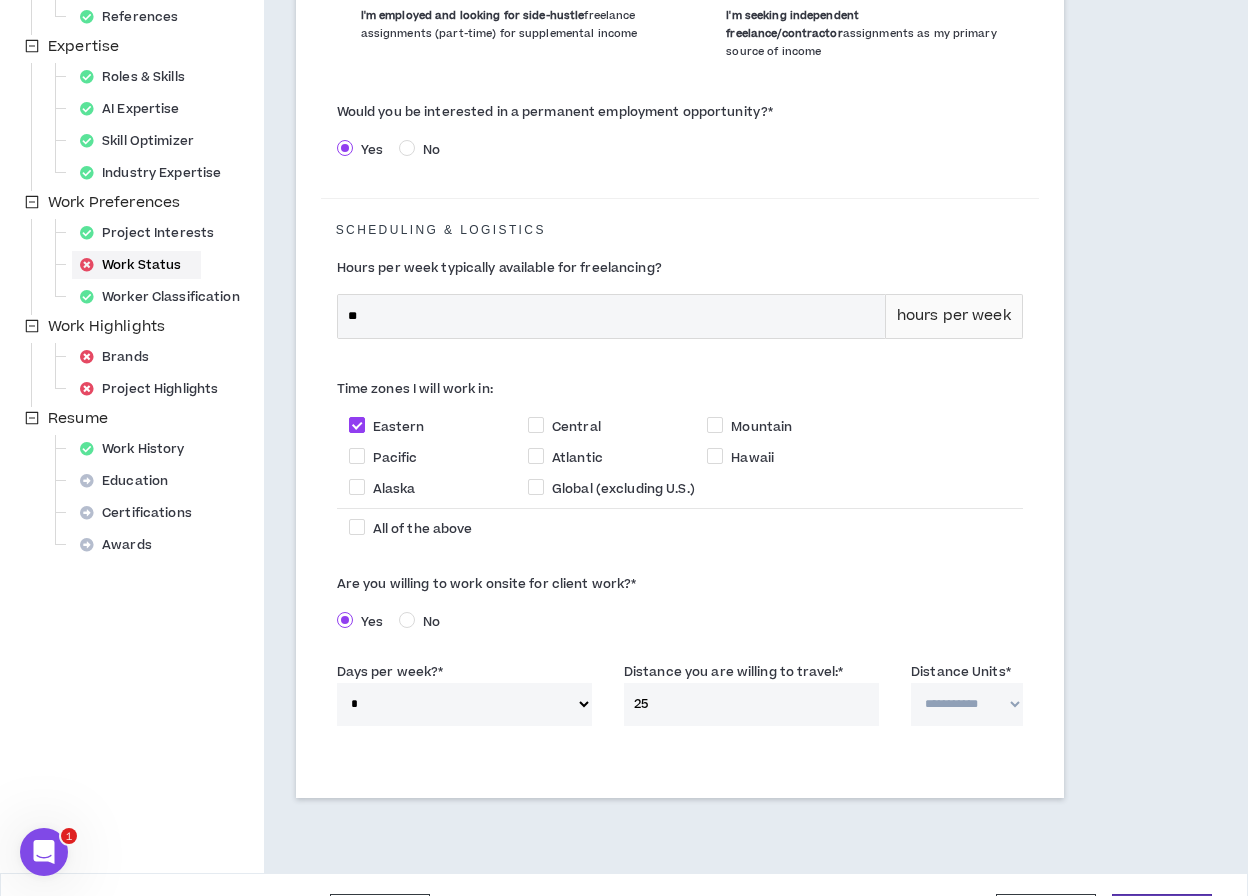 type on "25" 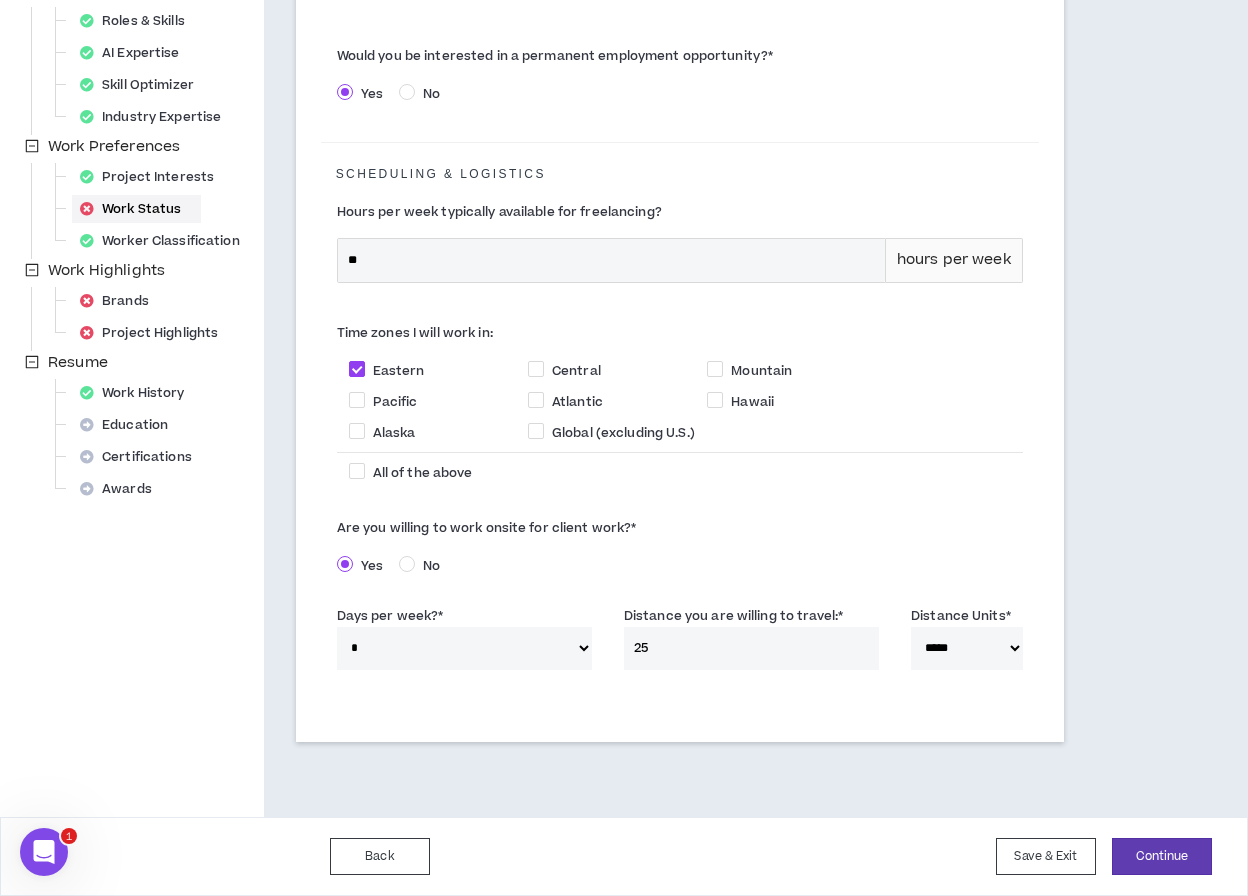 scroll, scrollTop: 530, scrollLeft: 0, axis: vertical 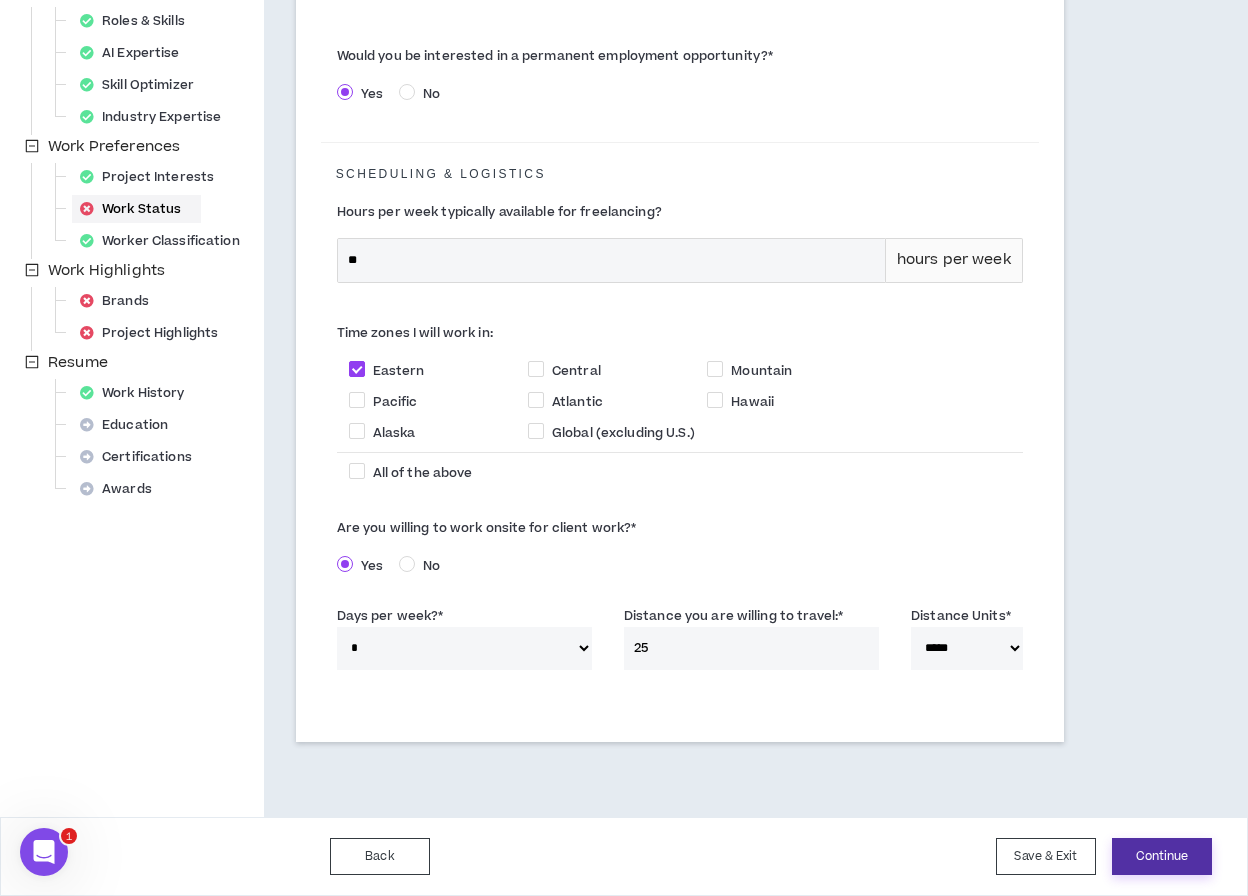 click on "Continue" at bounding box center [1162, 856] 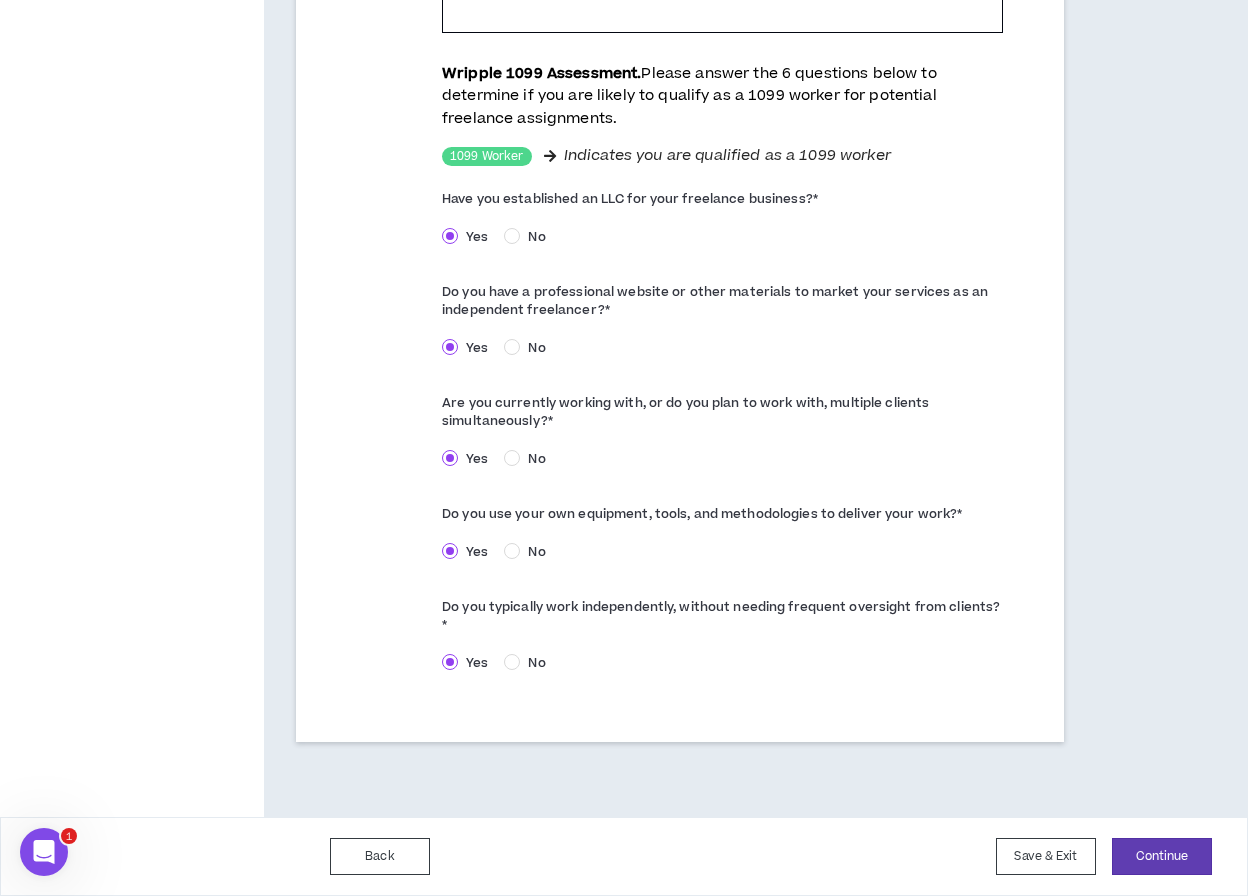 scroll, scrollTop: 1170, scrollLeft: 0, axis: vertical 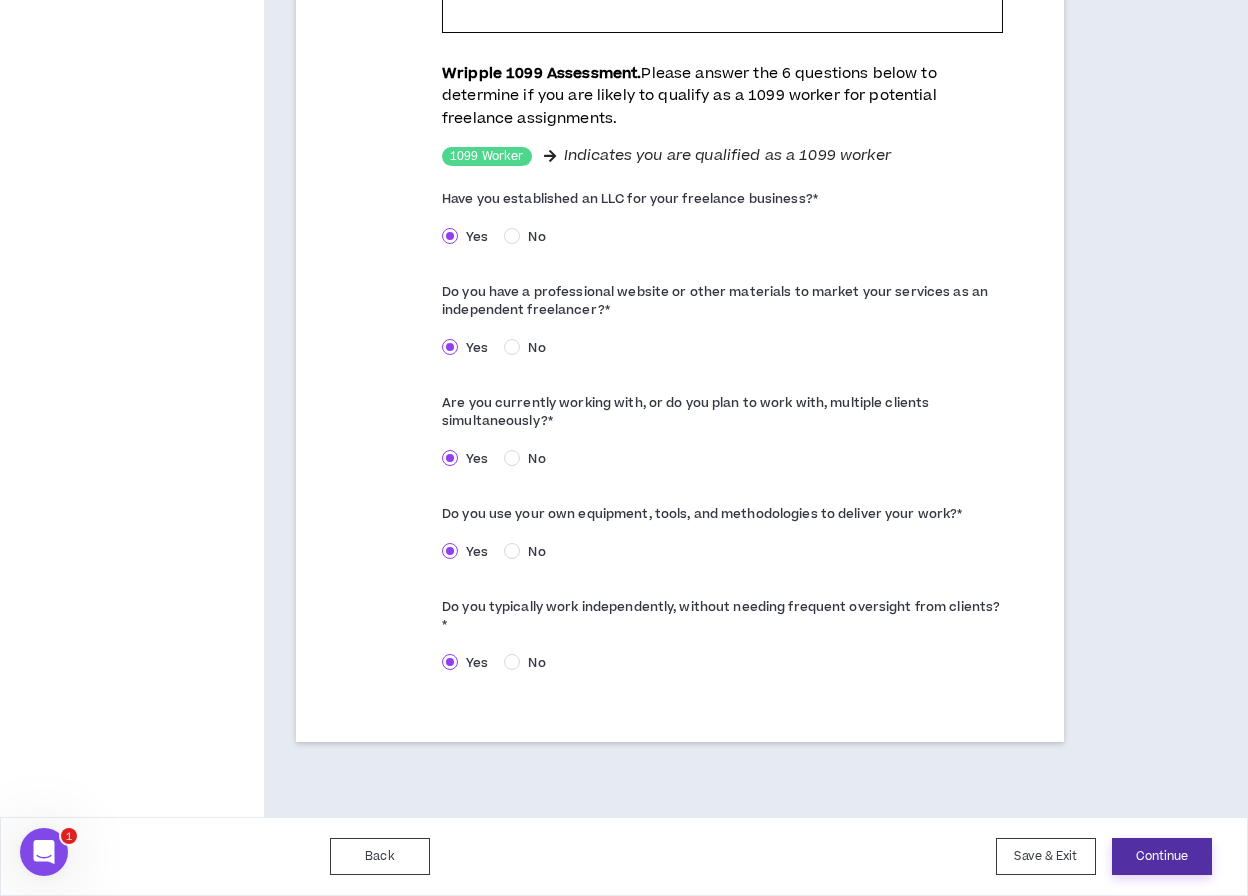 click on "Continue" at bounding box center (1162, 856) 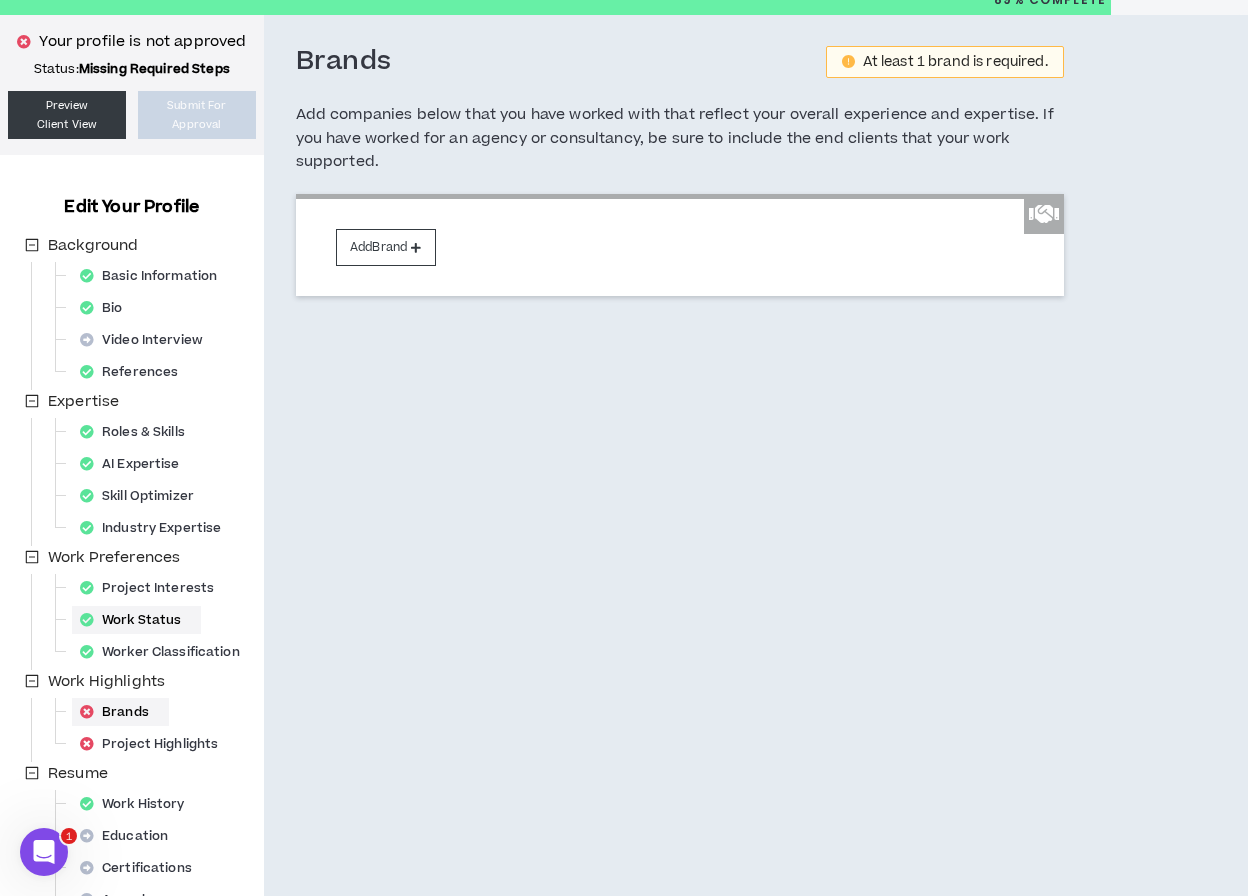 scroll, scrollTop: 76, scrollLeft: 0, axis: vertical 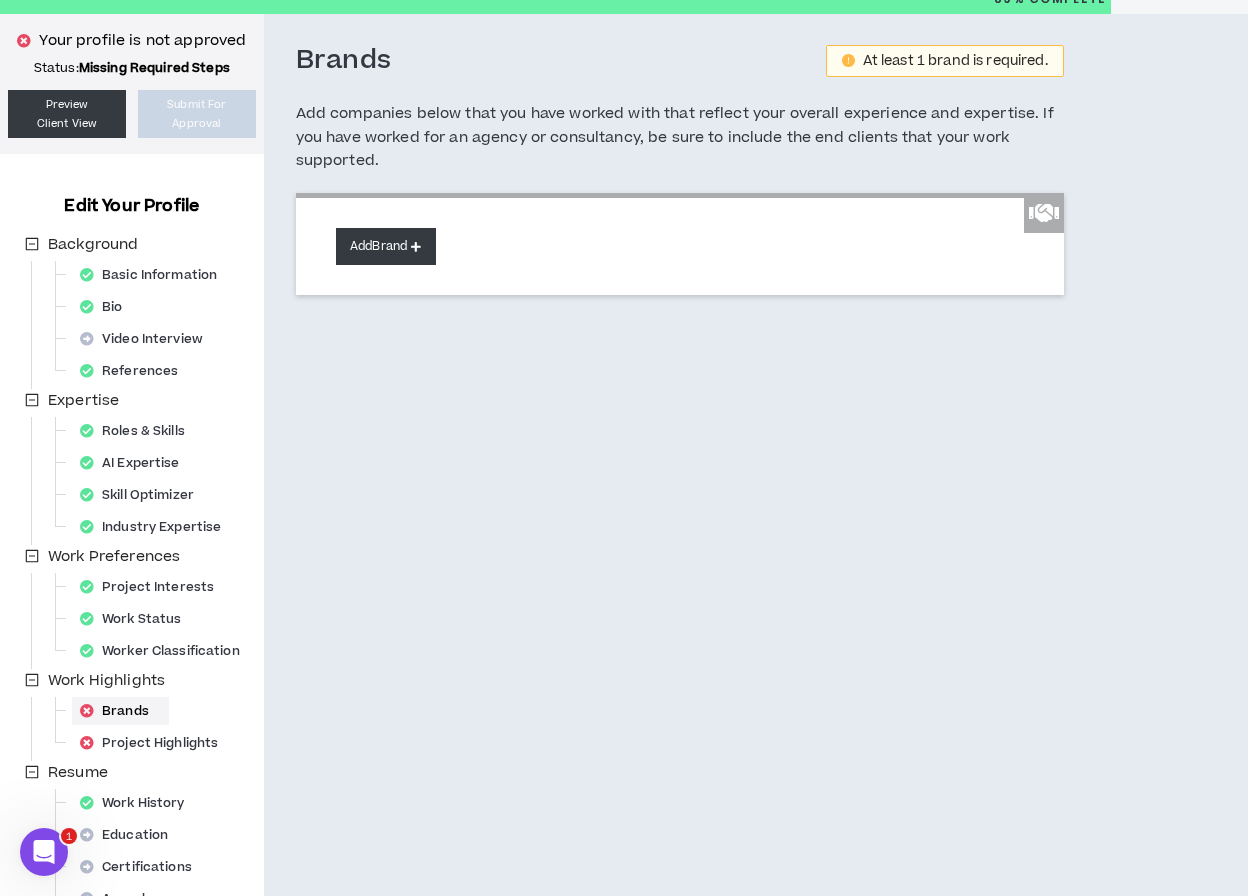 click on "Add  Brand" at bounding box center [386, 246] 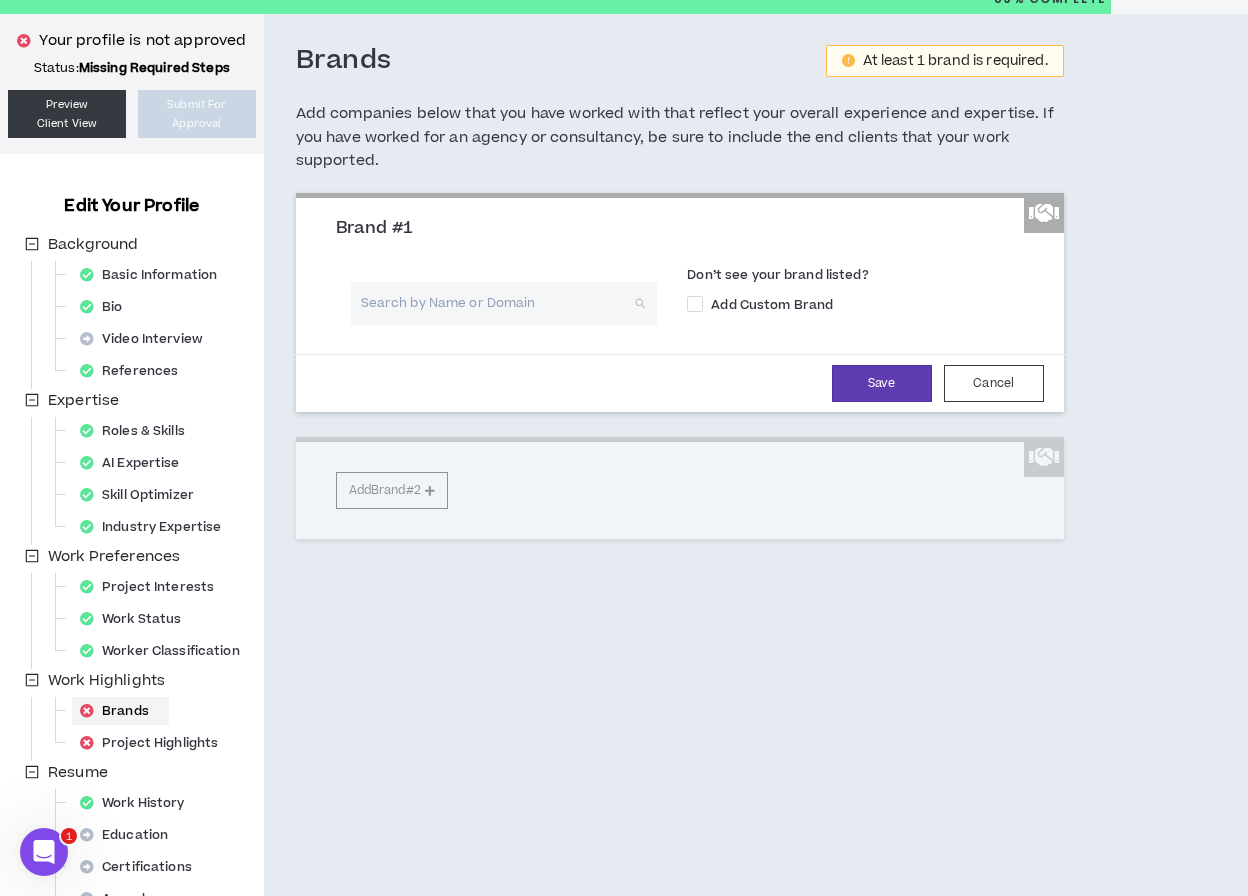 click at bounding box center [497, 303] 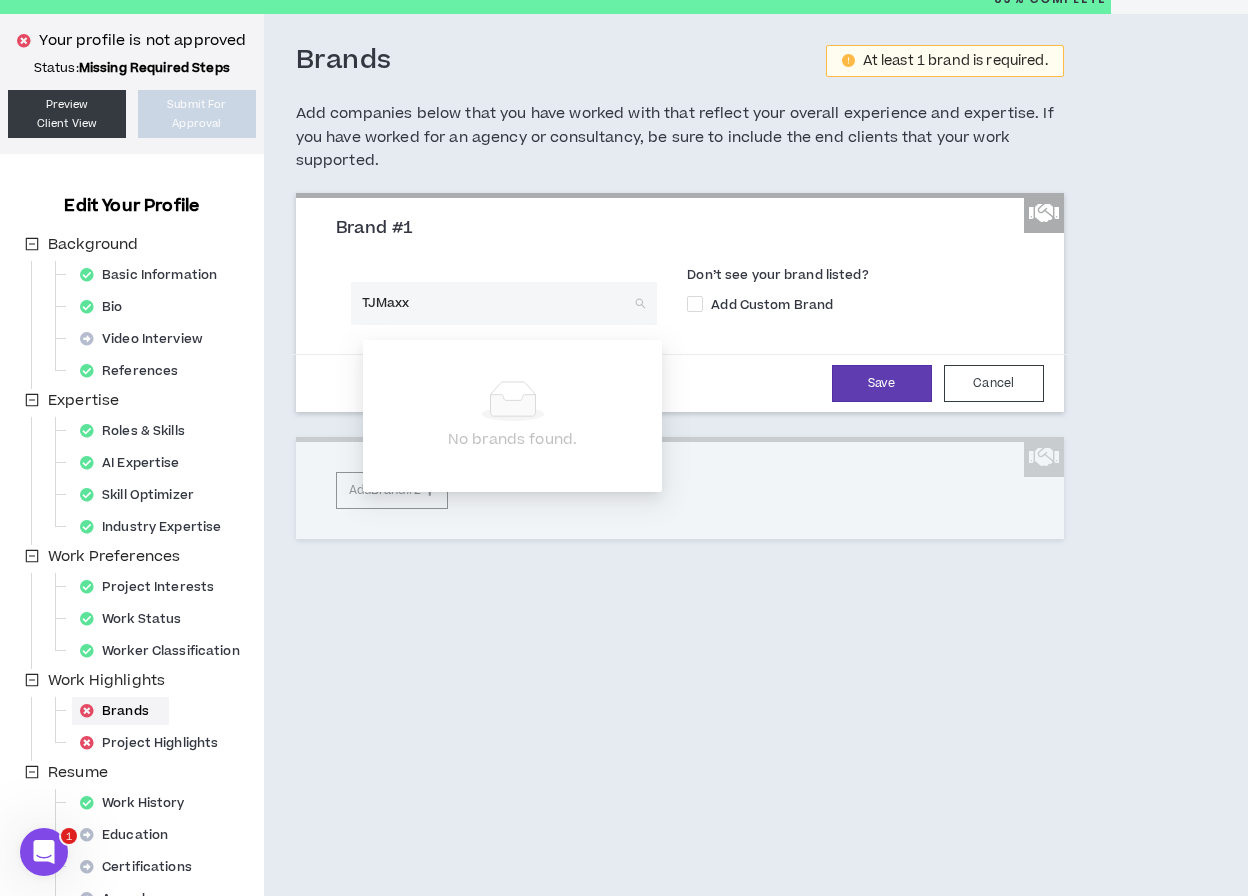 click on "TJMaxx" at bounding box center (497, 303) 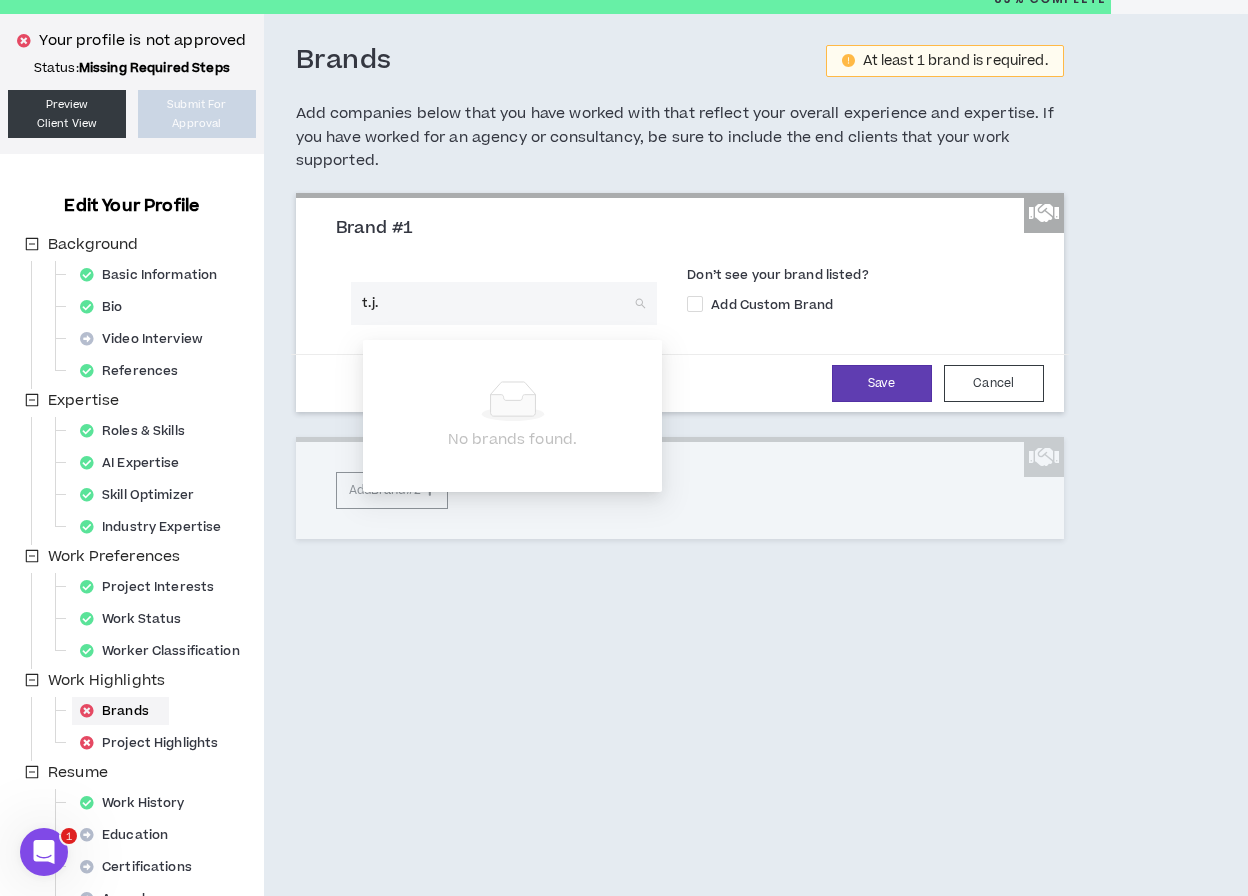 type on "t.j." 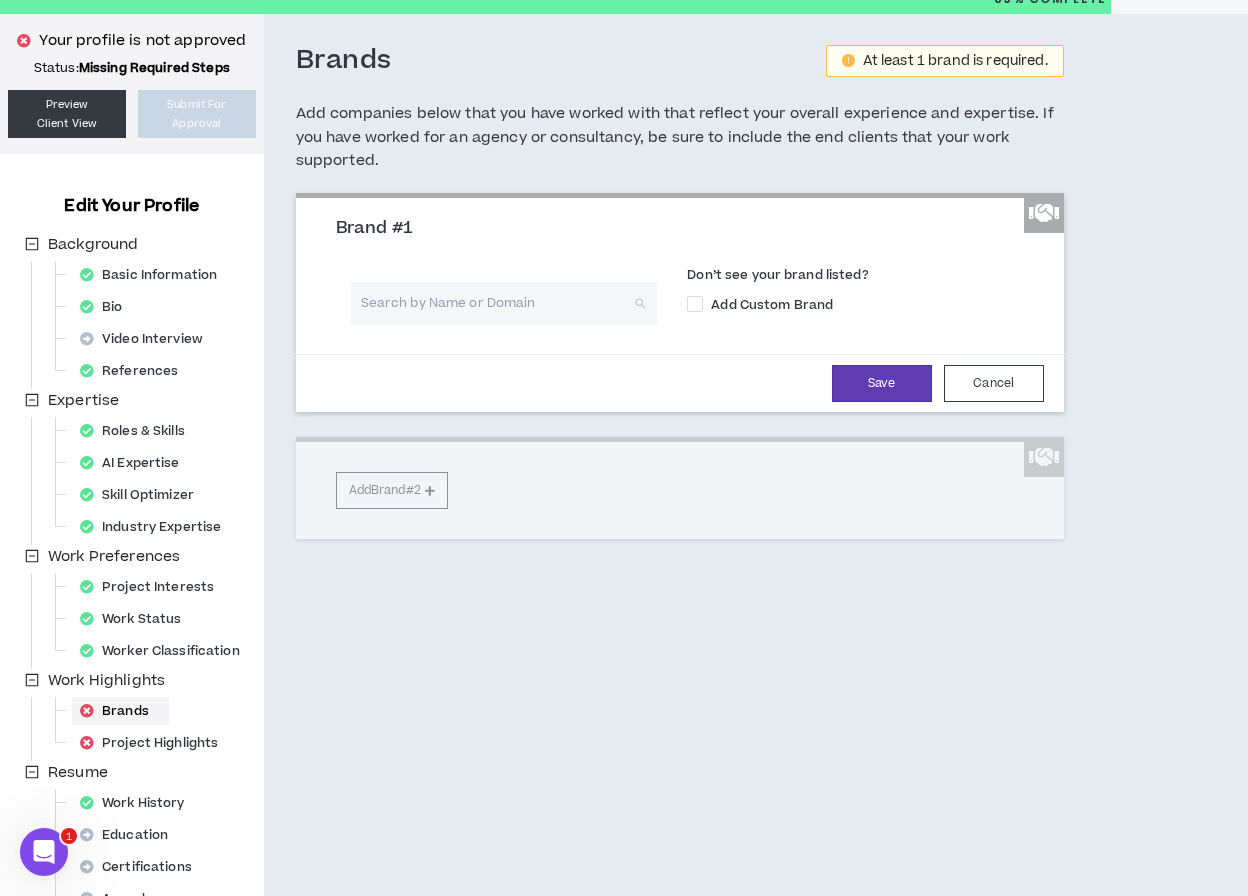 click at bounding box center (497, 303) 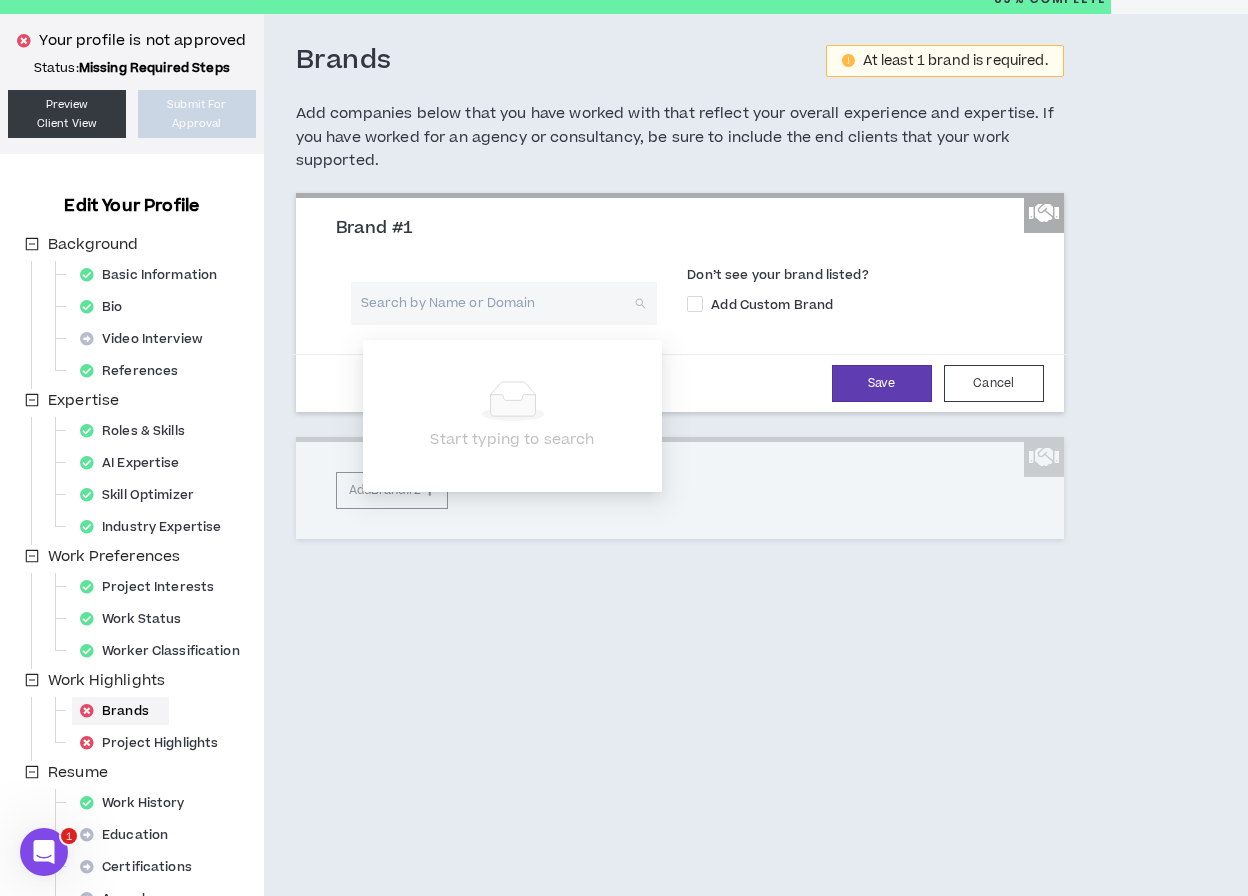 paste on "https://tjmaxx.tjx.com/store/index.jsp" 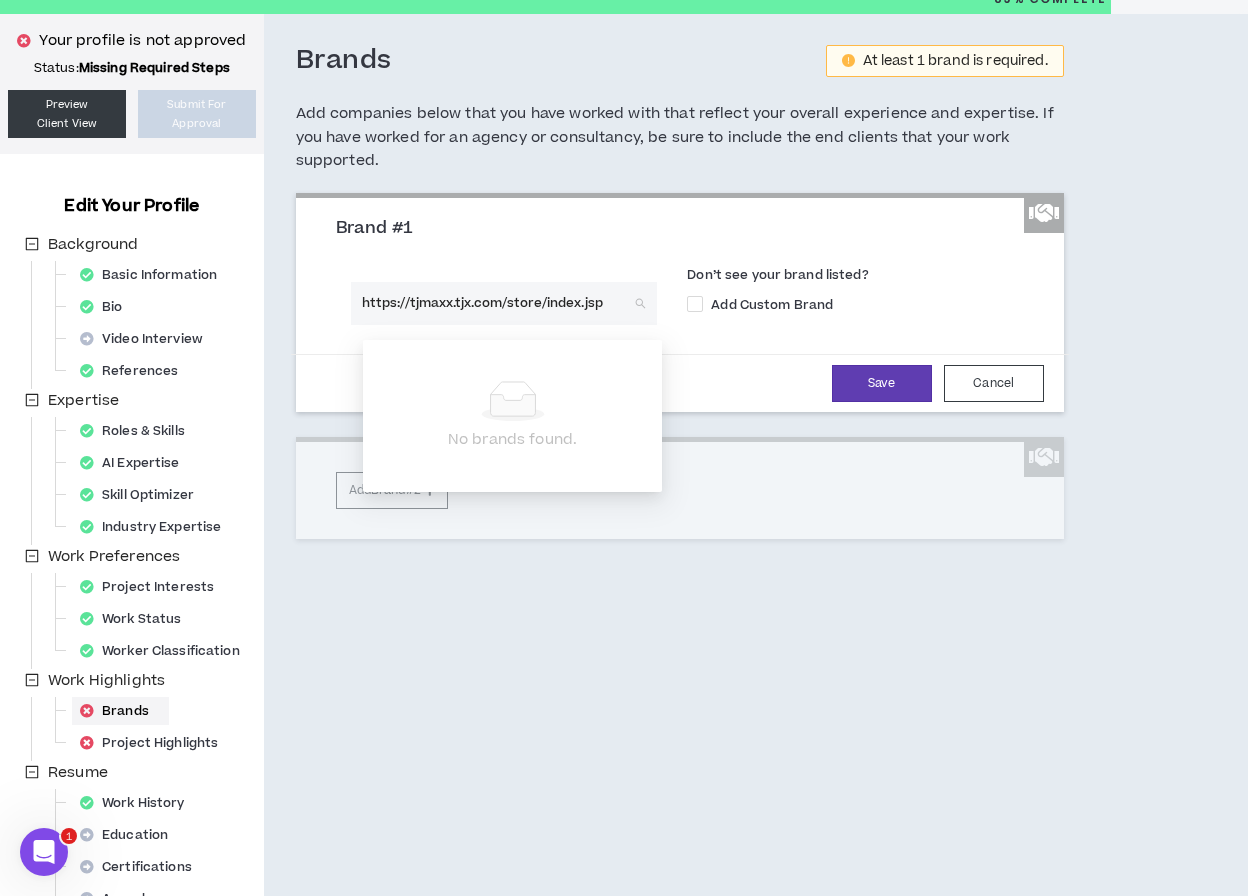 click on "https://tjmaxx.tjx.com/store/index.jsp" at bounding box center (497, 303) 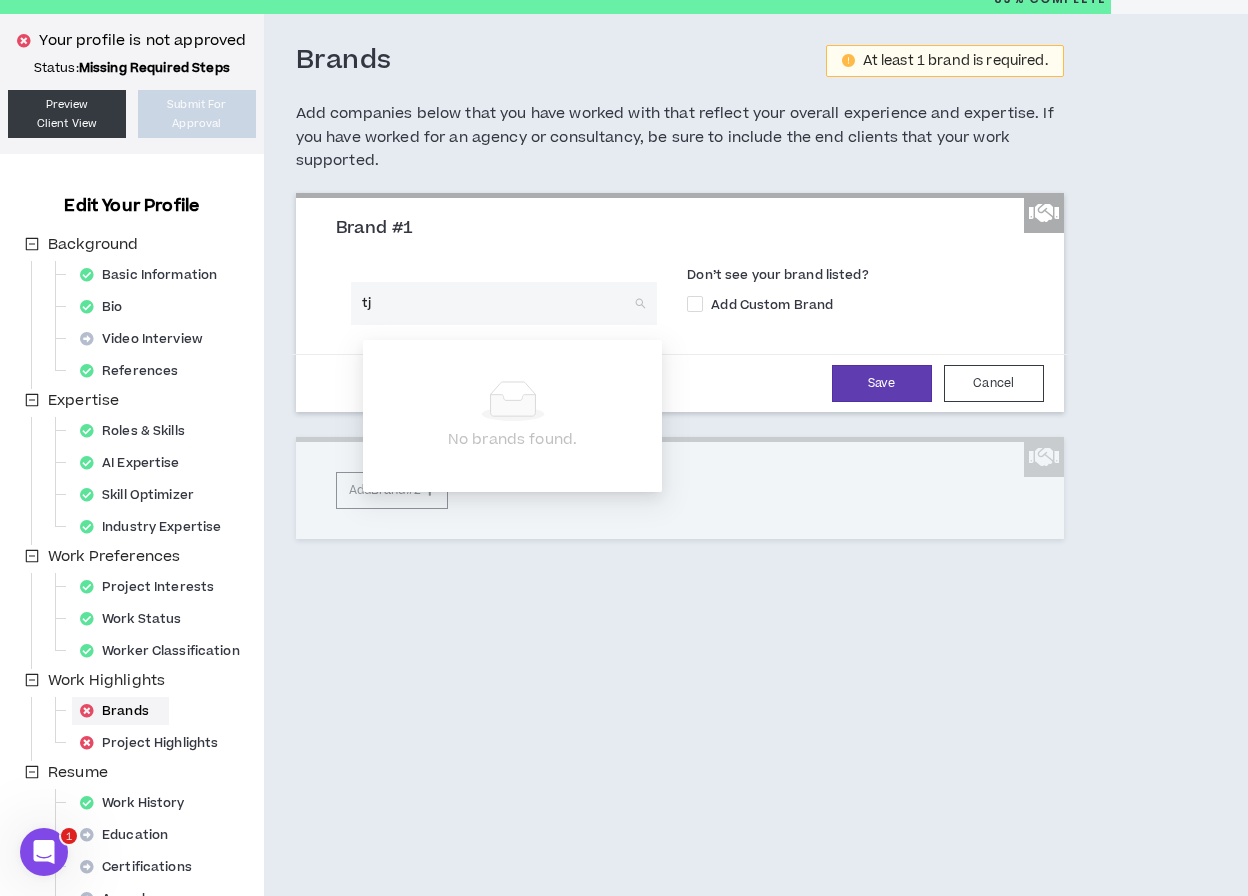 type on "tjx" 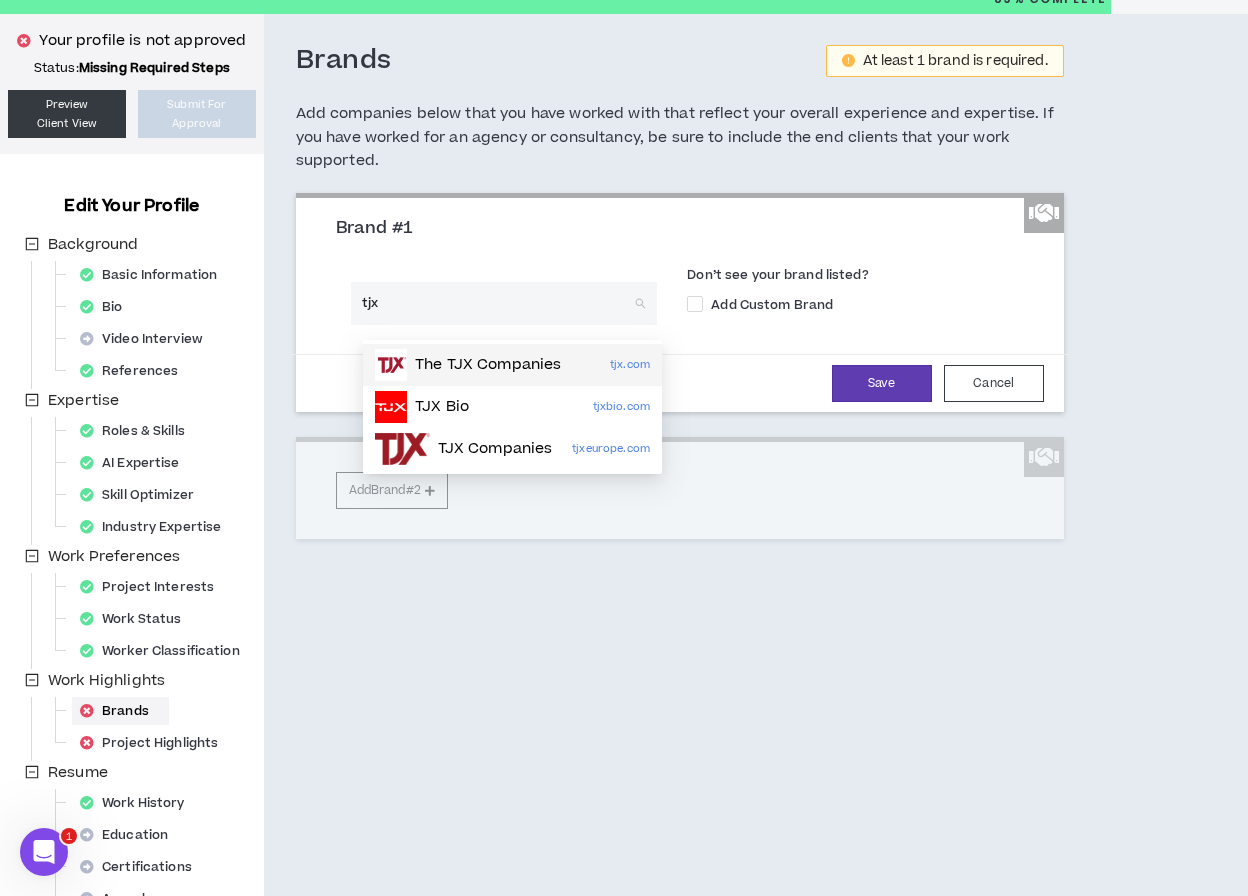 click on "The TJX Companies" at bounding box center [488, 365] 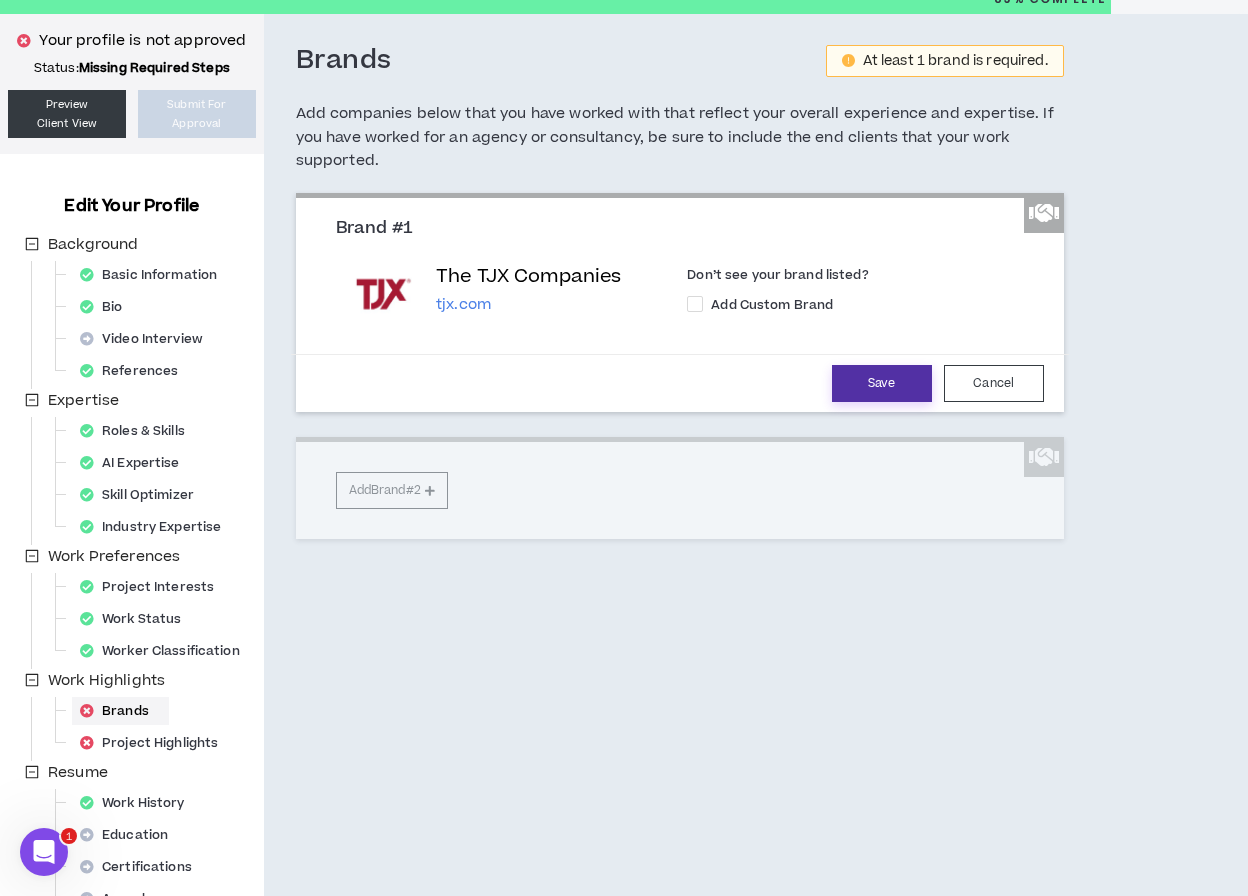 click on "Save" at bounding box center [882, 383] 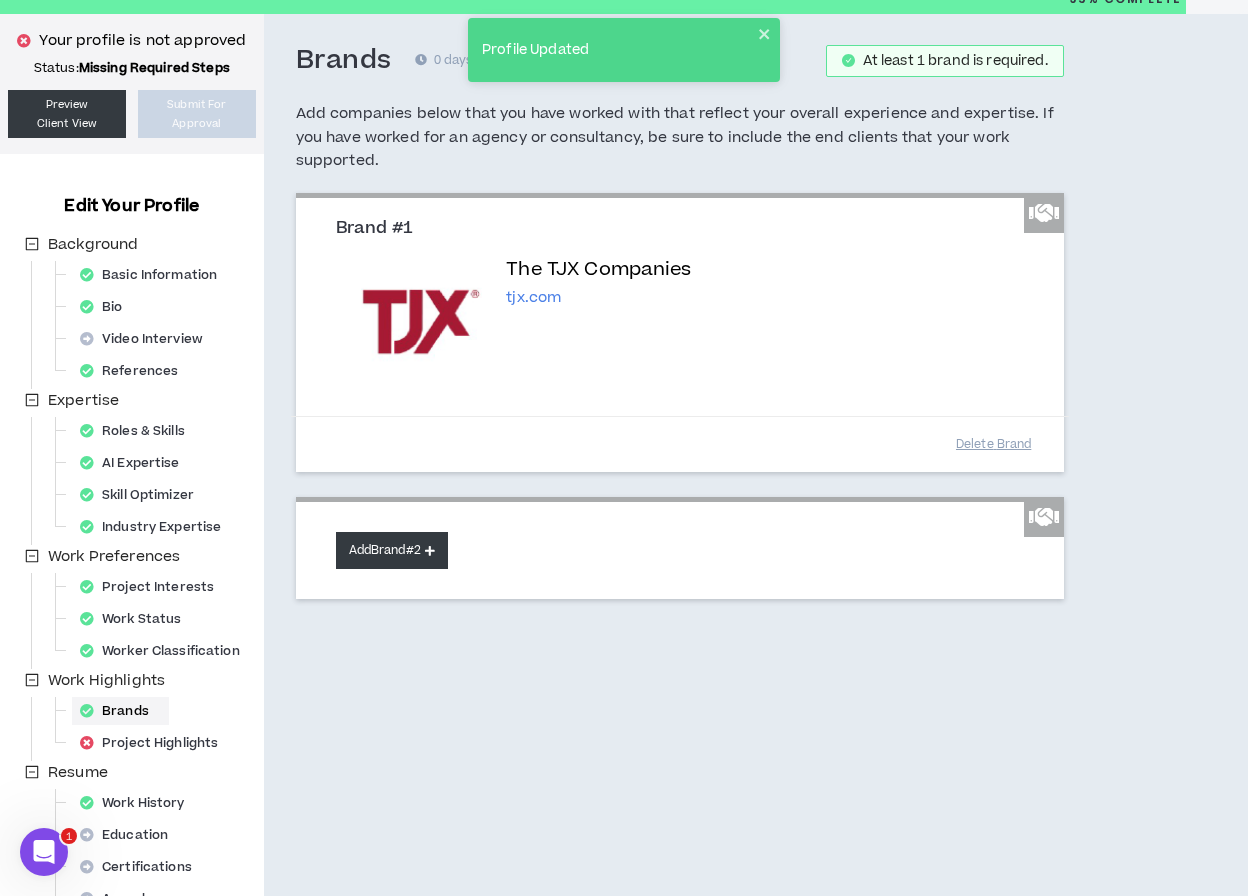 click on "Add  Brand  #2" at bounding box center [392, 550] 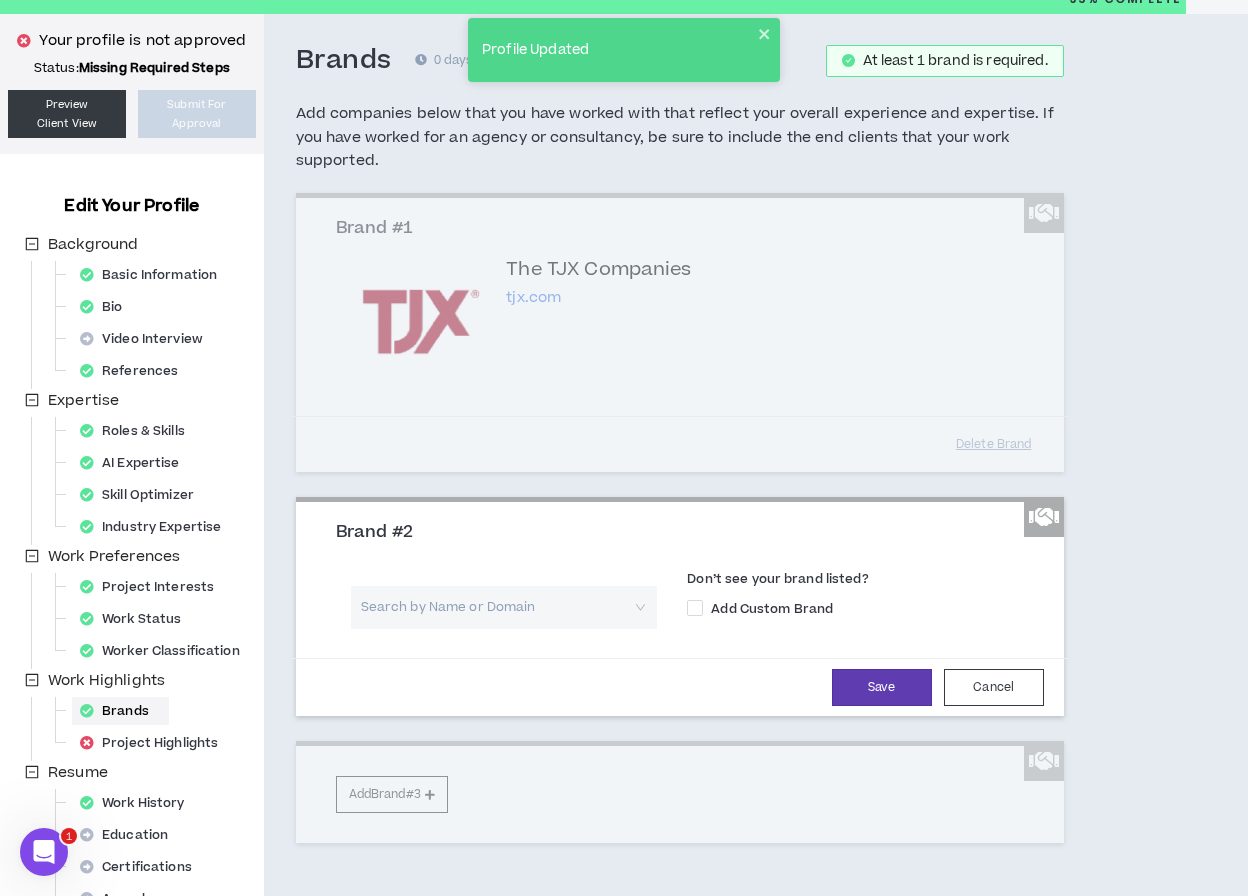 click at bounding box center [497, 607] 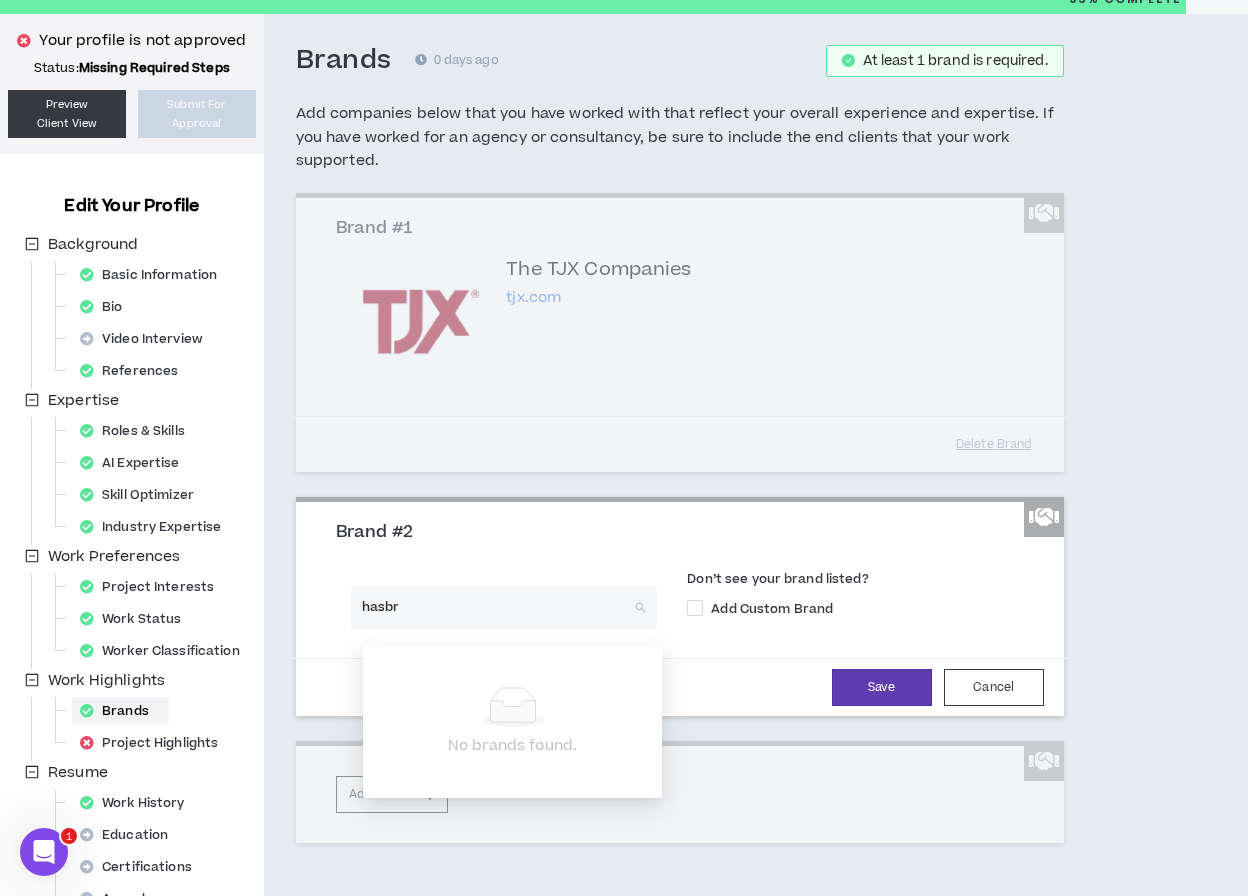 type on "hasbro" 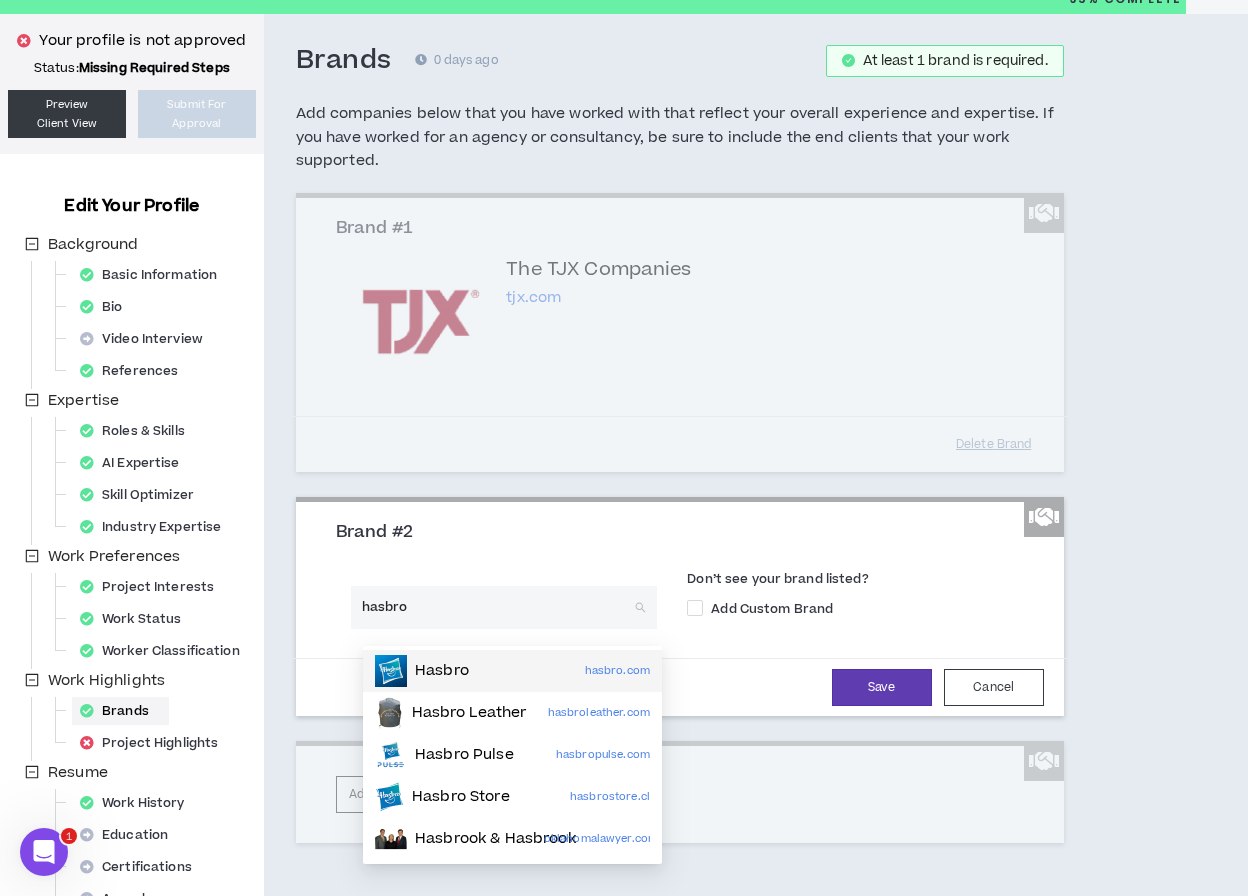 click on "Hasbro example.com" at bounding box center (512, 671) 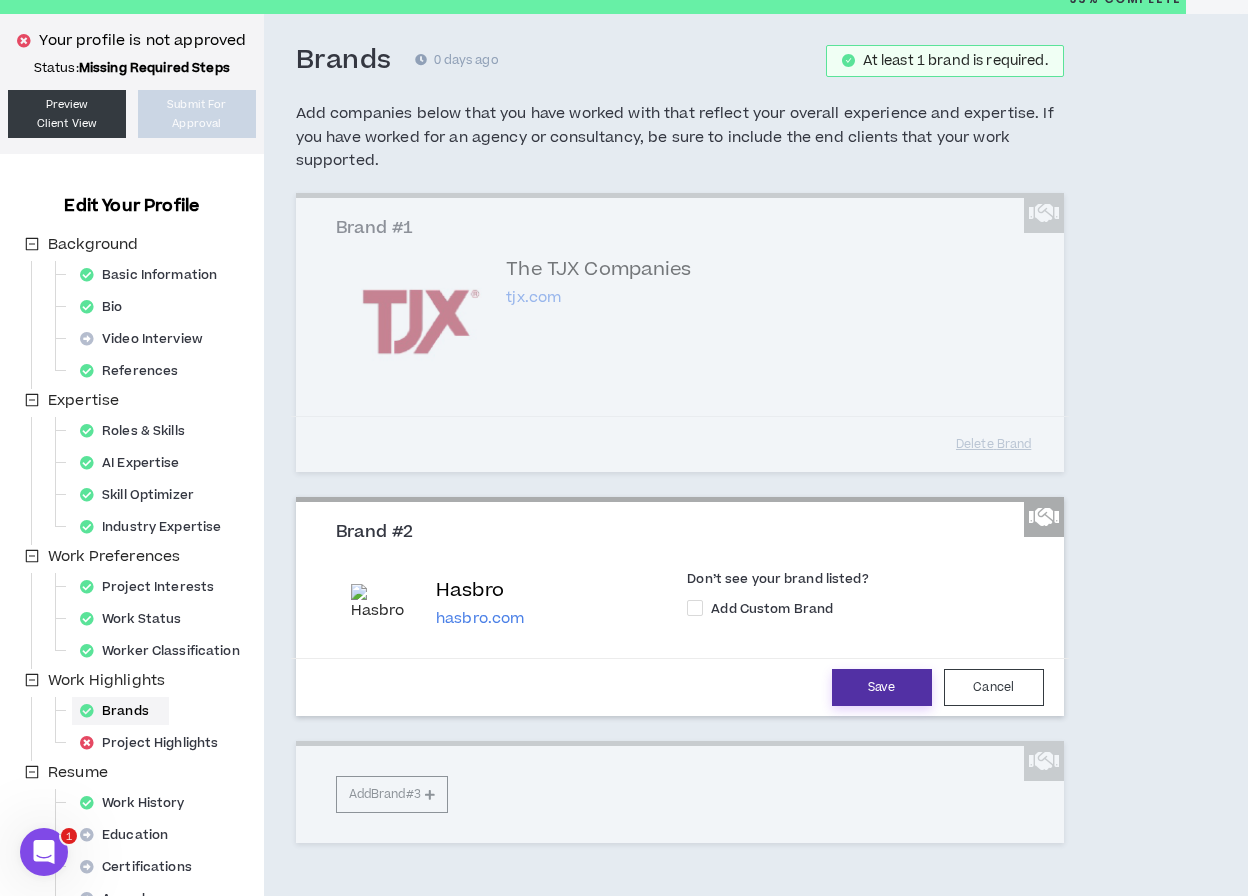 click on "Save" at bounding box center (882, 687) 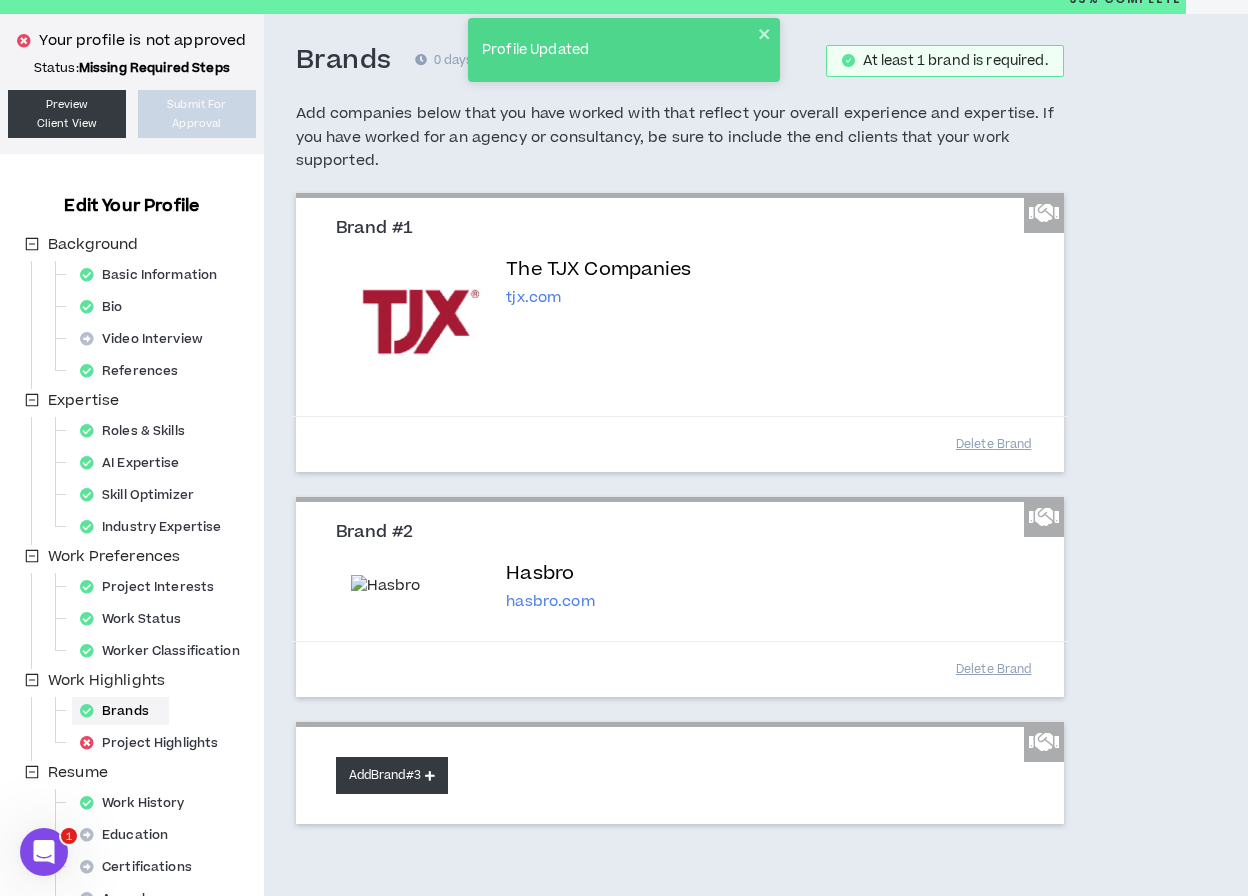 click on "Add  Brand  #3" at bounding box center [392, 775] 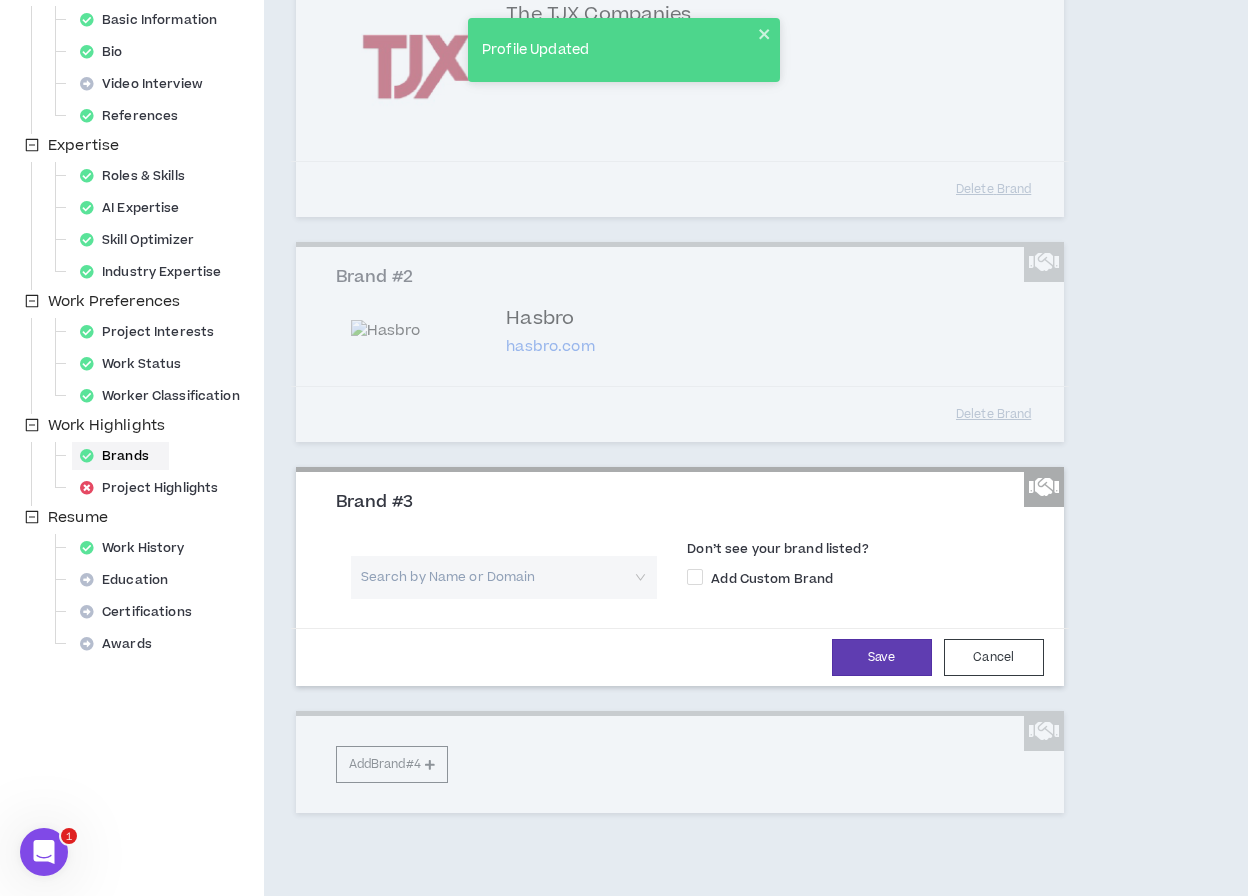 scroll, scrollTop: 339, scrollLeft: 0, axis: vertical 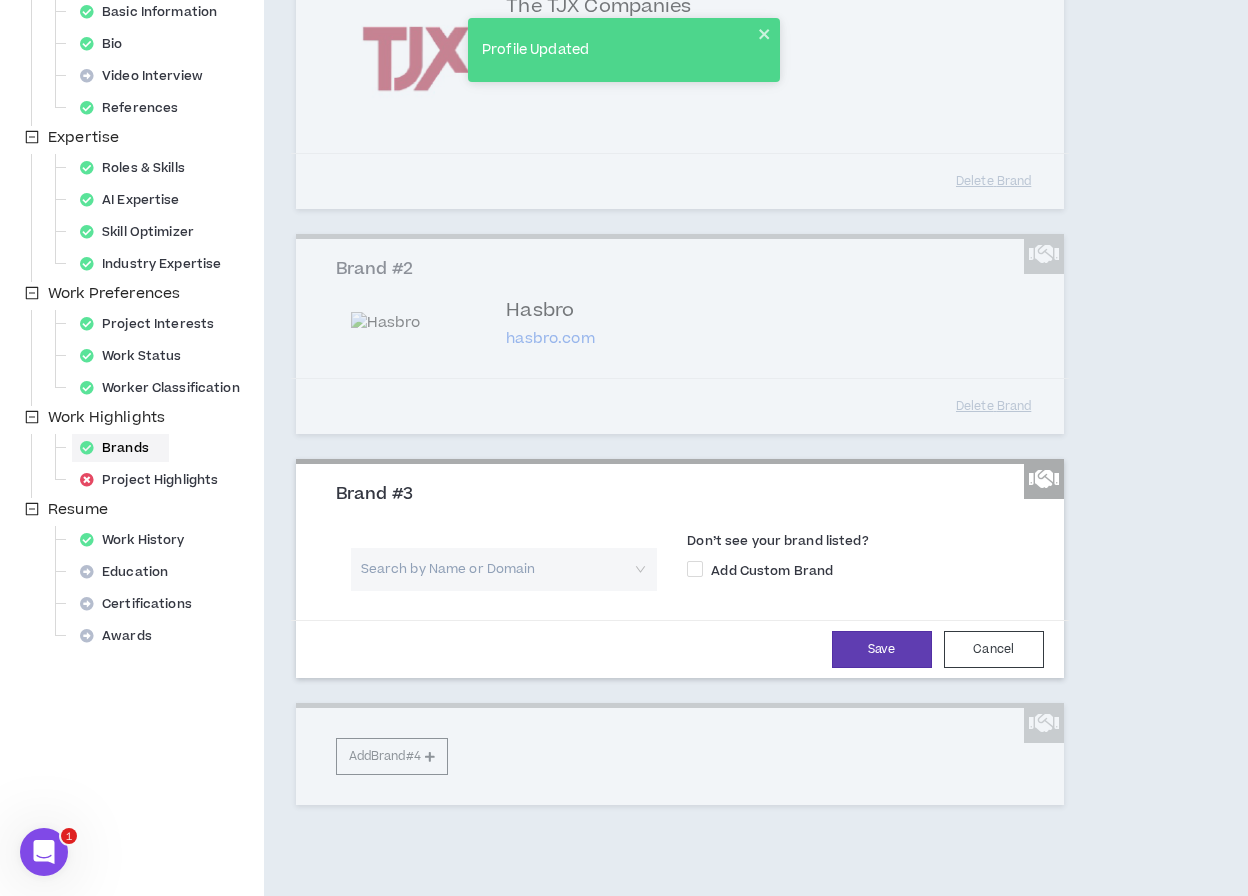 click at bounding box center [497, 569] 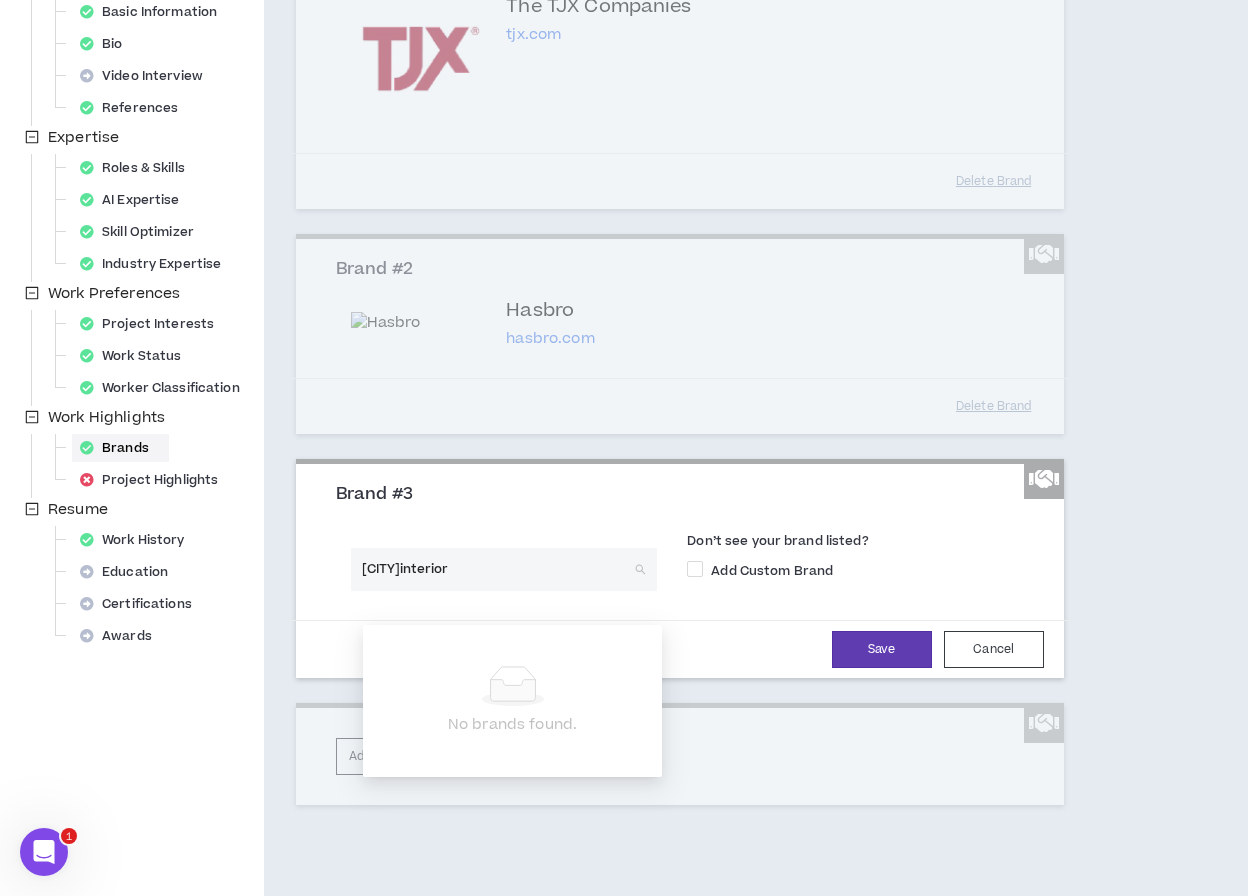 click on "[CITY]interior" at bounding box center [497, 569] 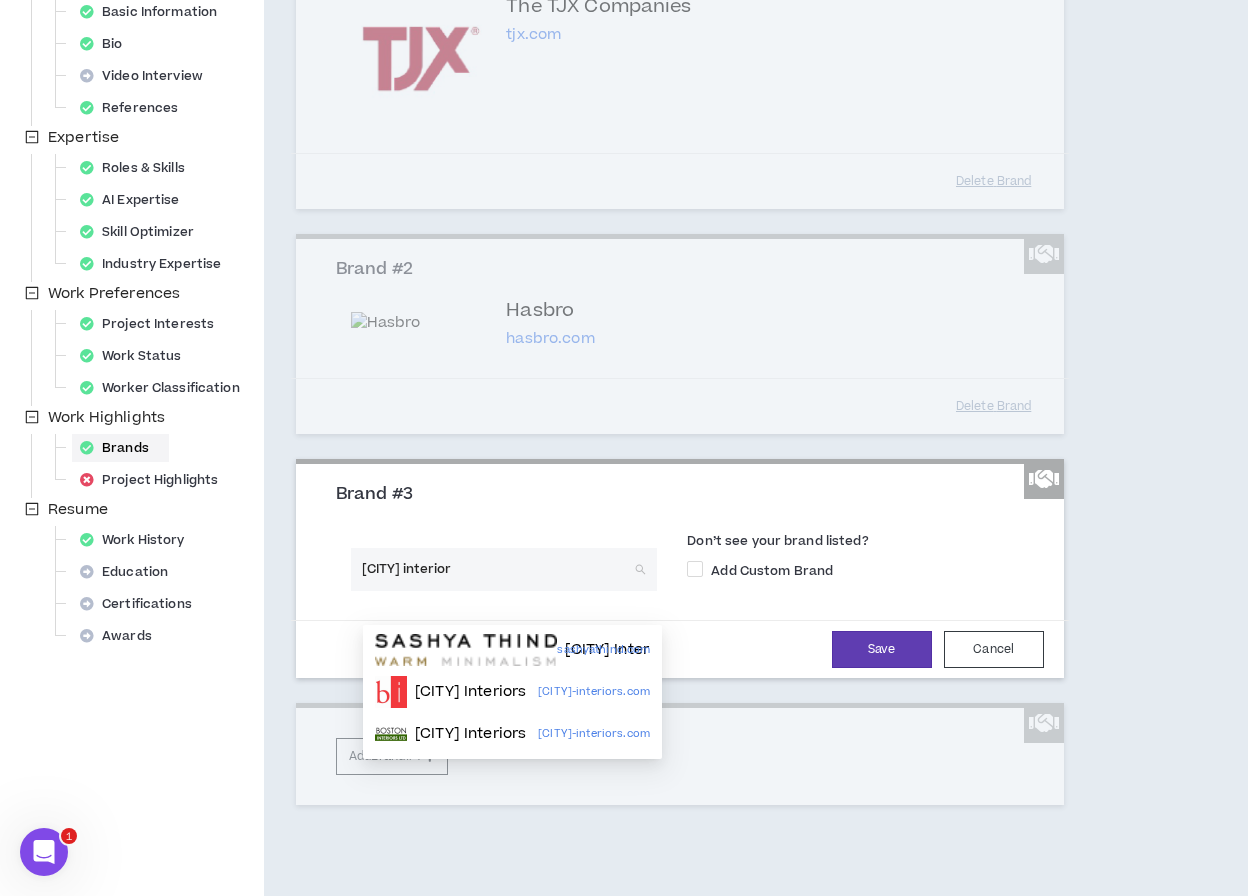 click on "[CITY] interior" at bounding box center [497, 569] 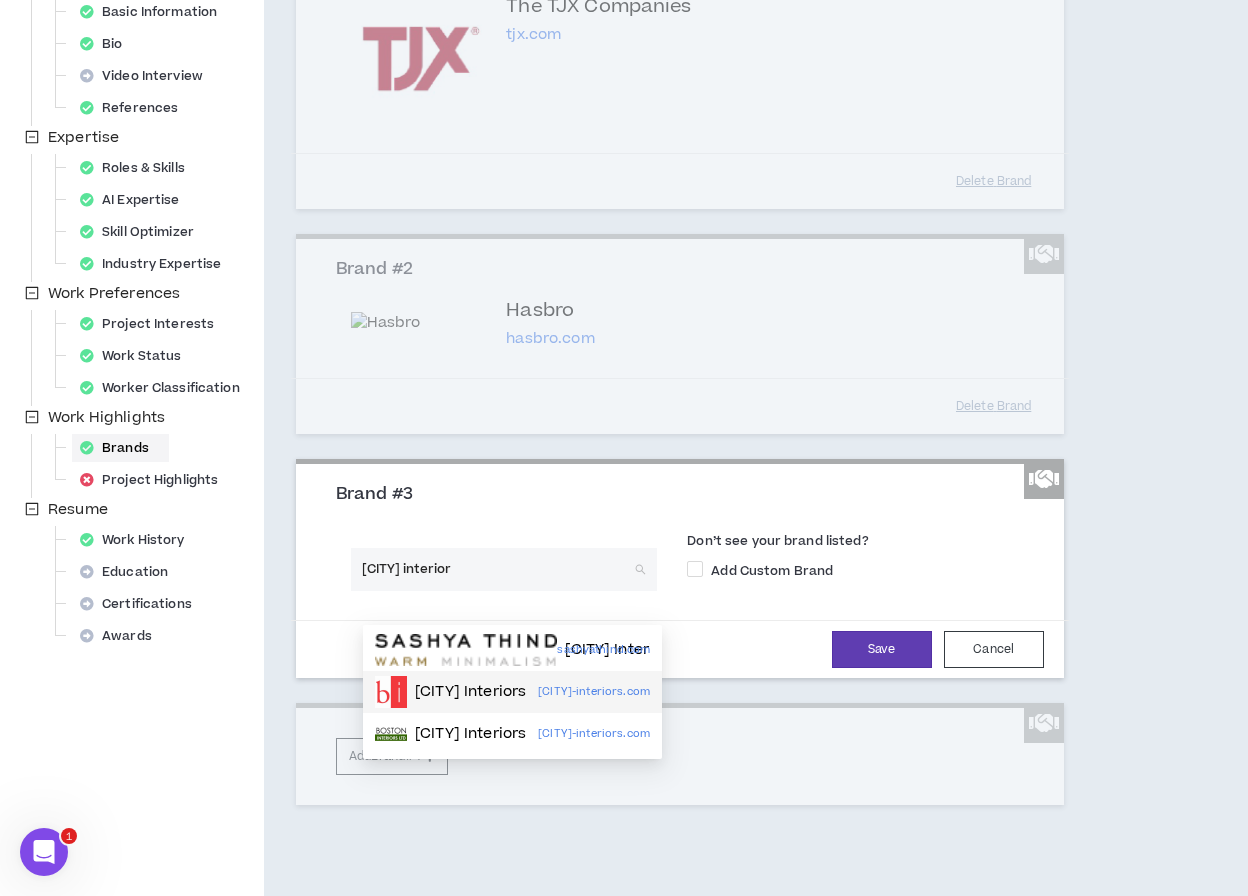 click on "[CITY] Interiors" at bounding box center (470, 692) 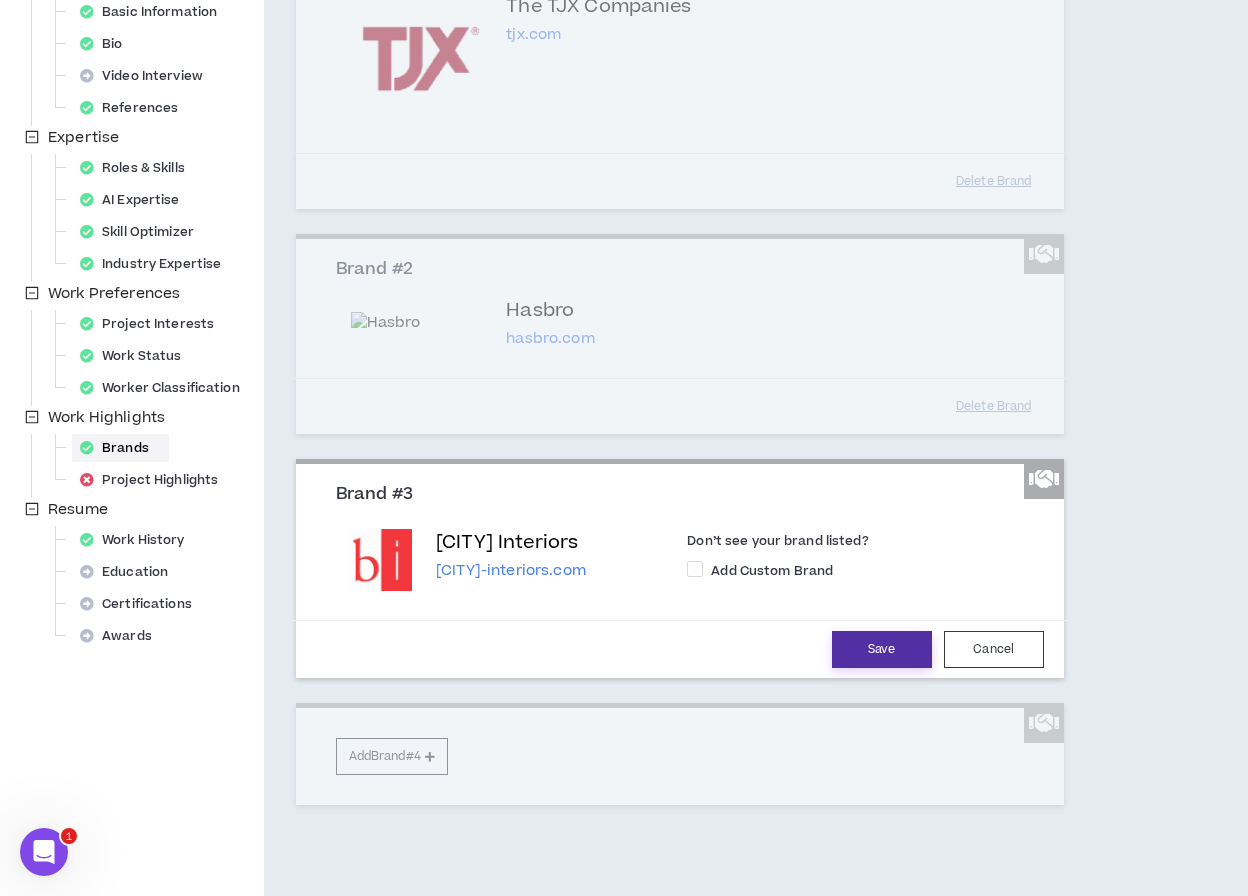 click on "Save" at bounding box center [882, 649] 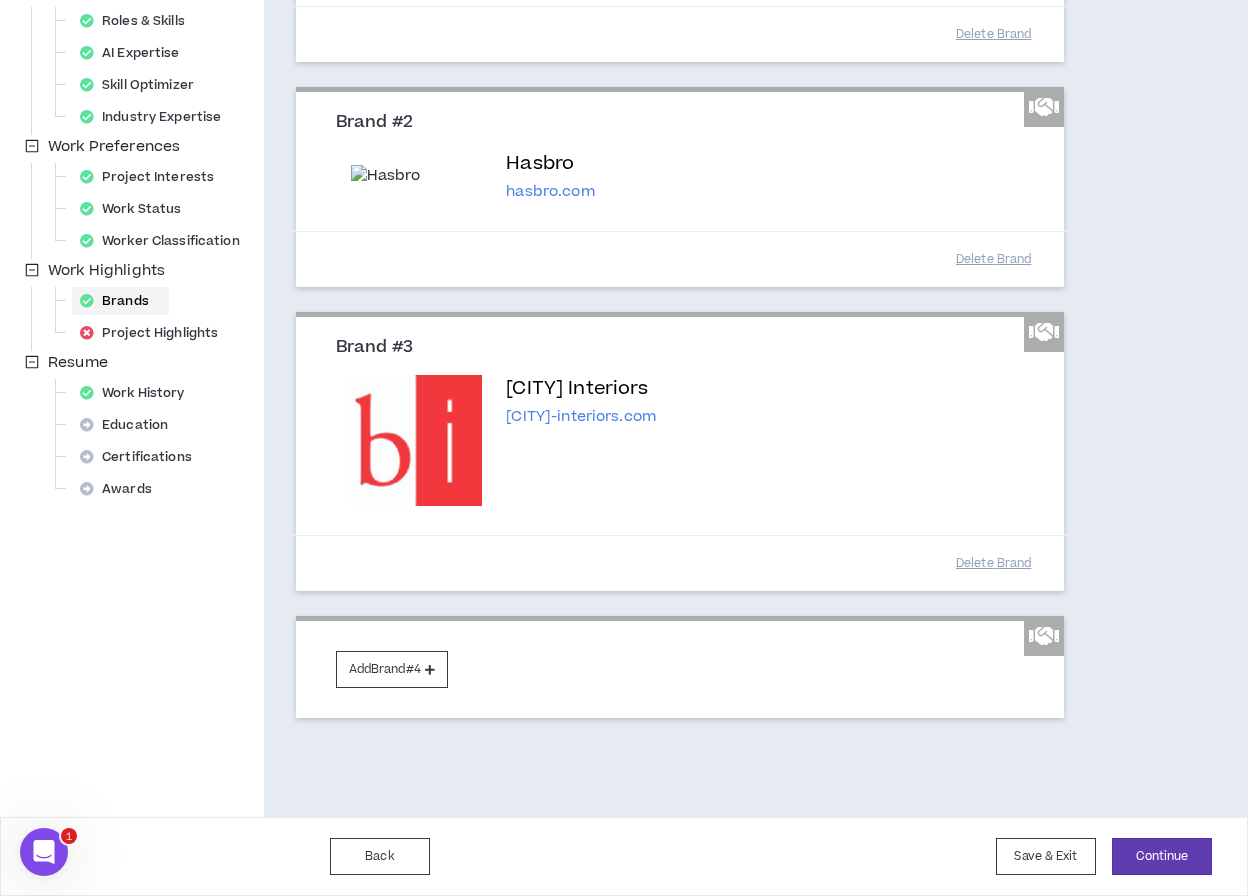 scroll, scrollTop: 519, scrollLeft: 0, axis: vertical 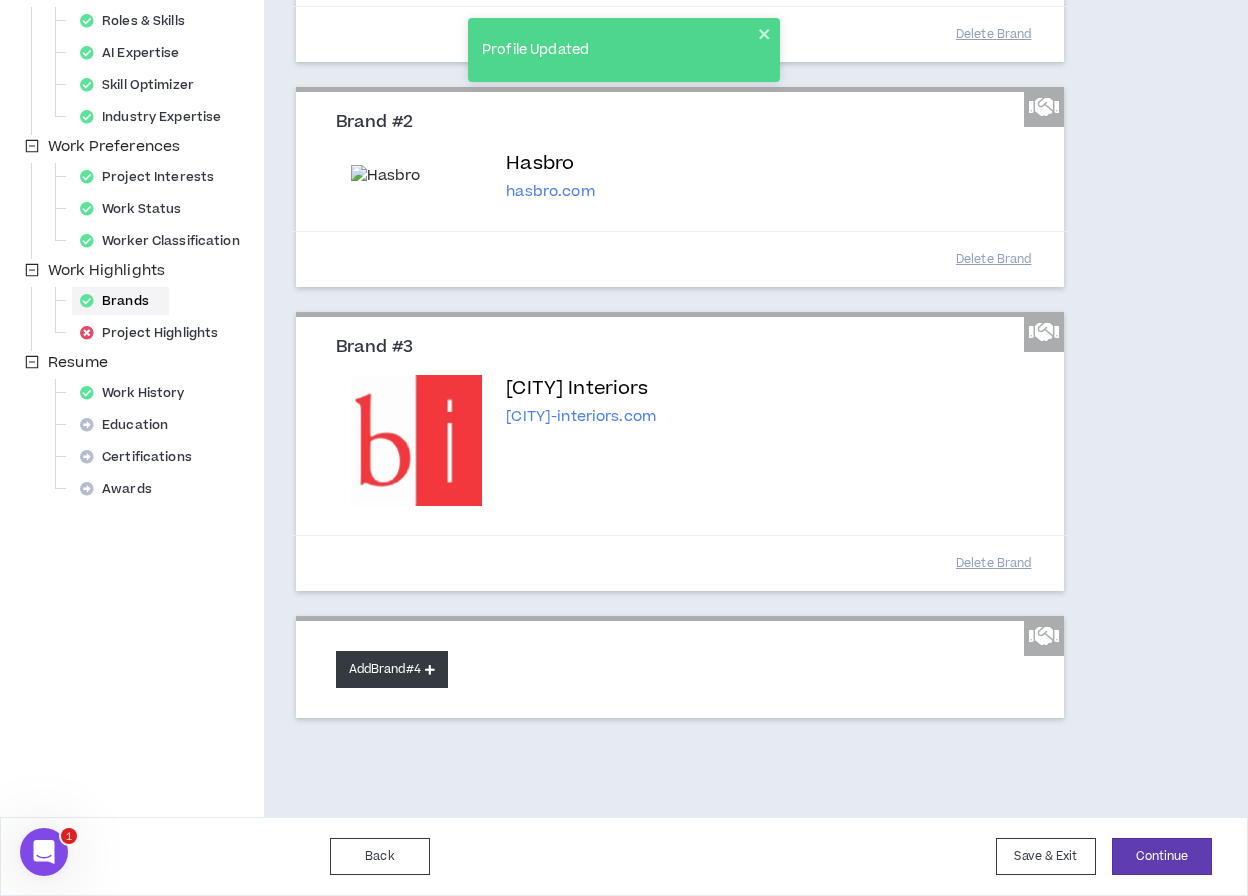 click on "Add  Brand  #4" at bounding box center [392, 669] 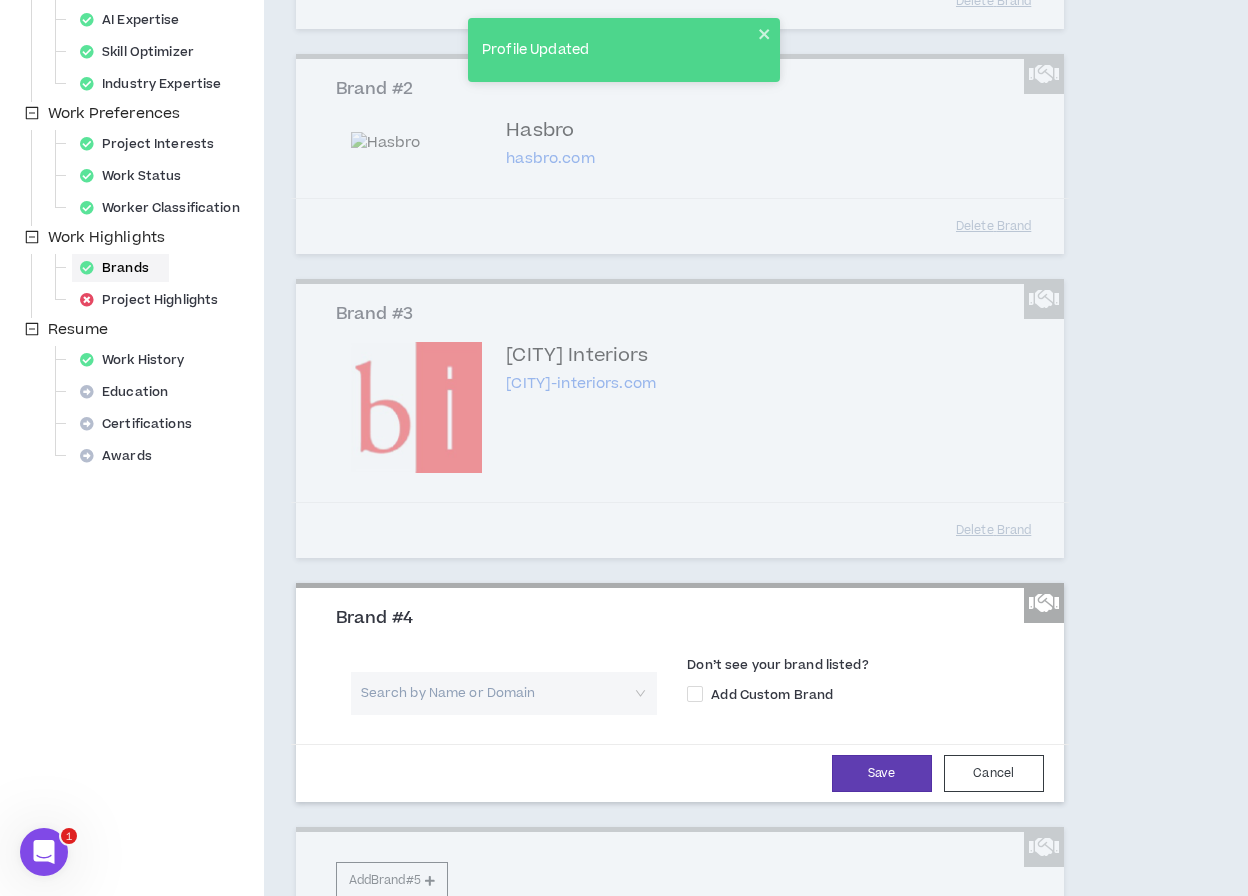 click at bounding box center (497, 693) 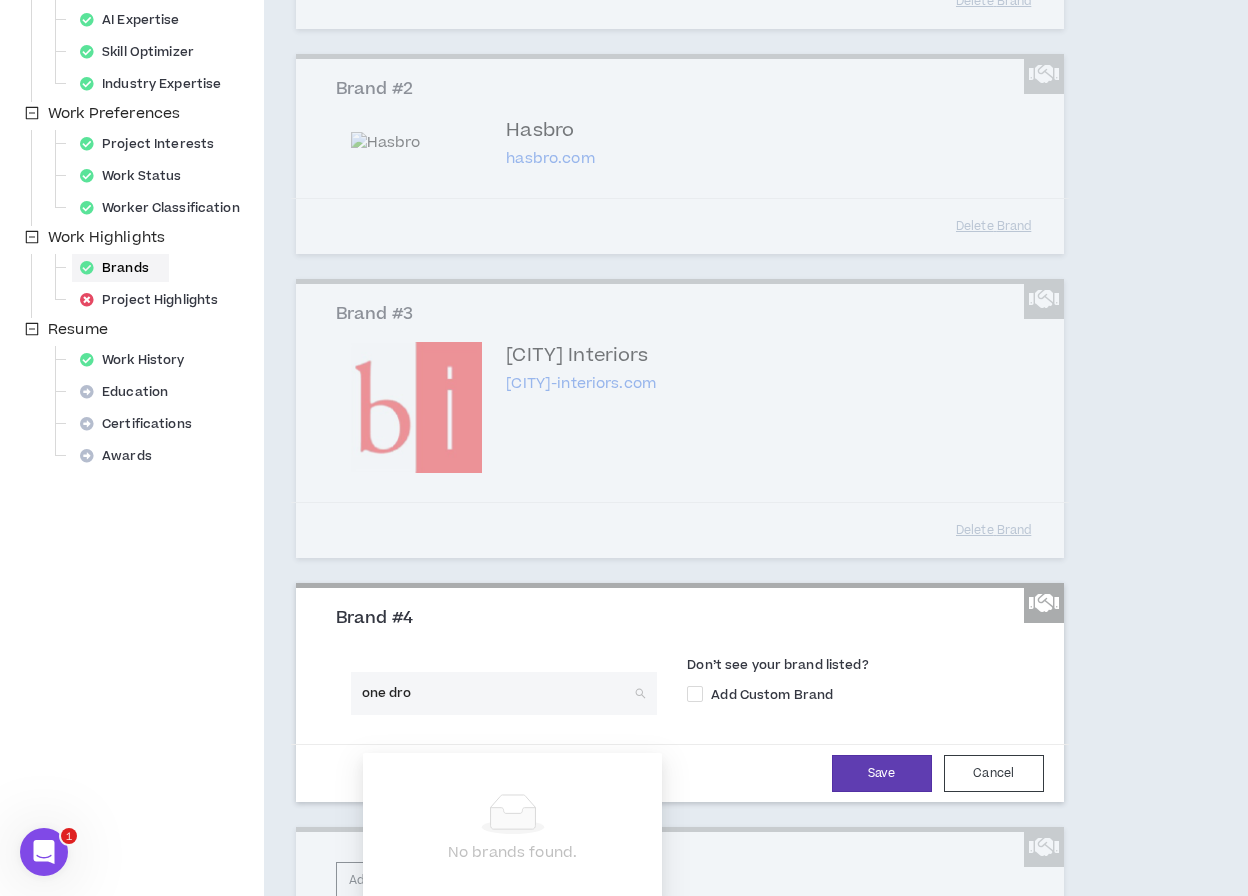 type on "one drop" 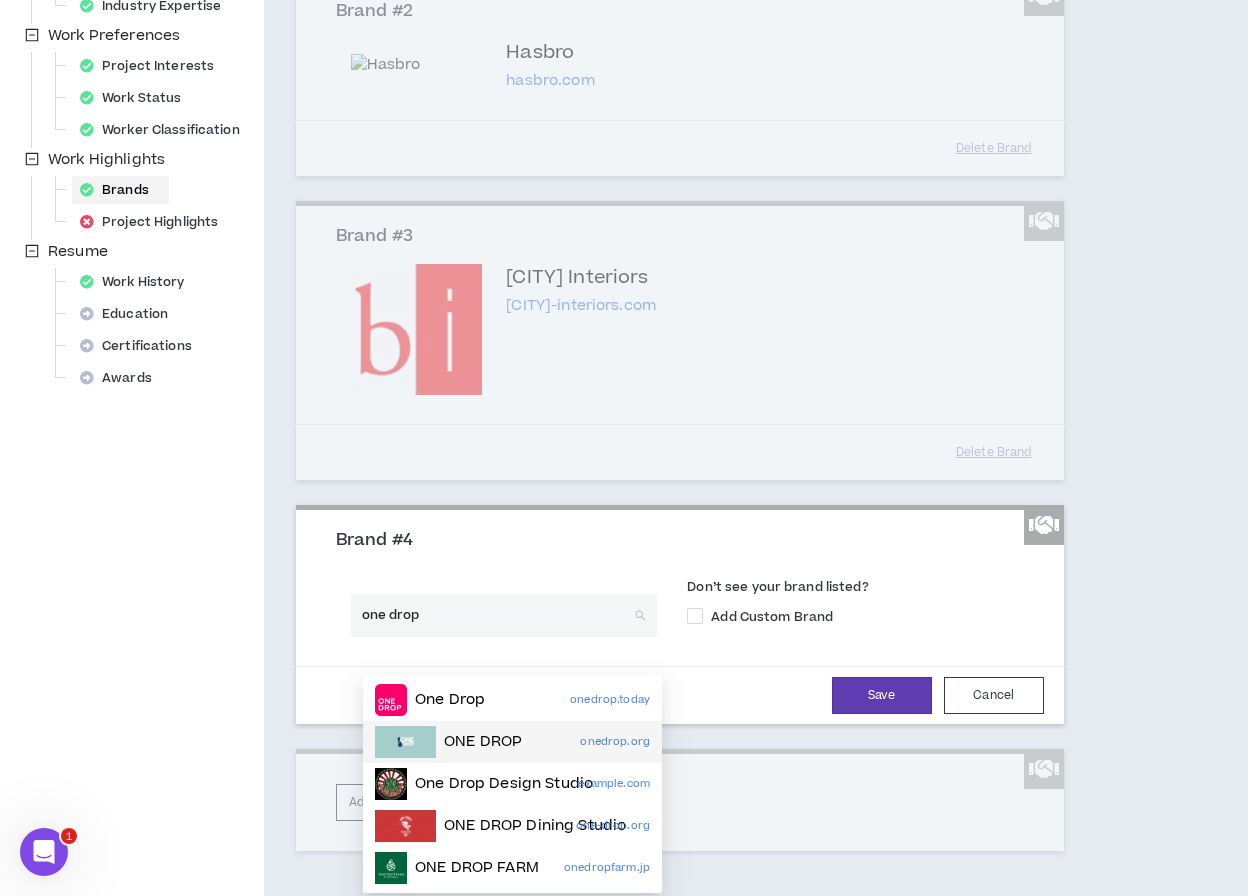 scroll, scrollTop: 609, scrollLeft: 0, axis: vertical 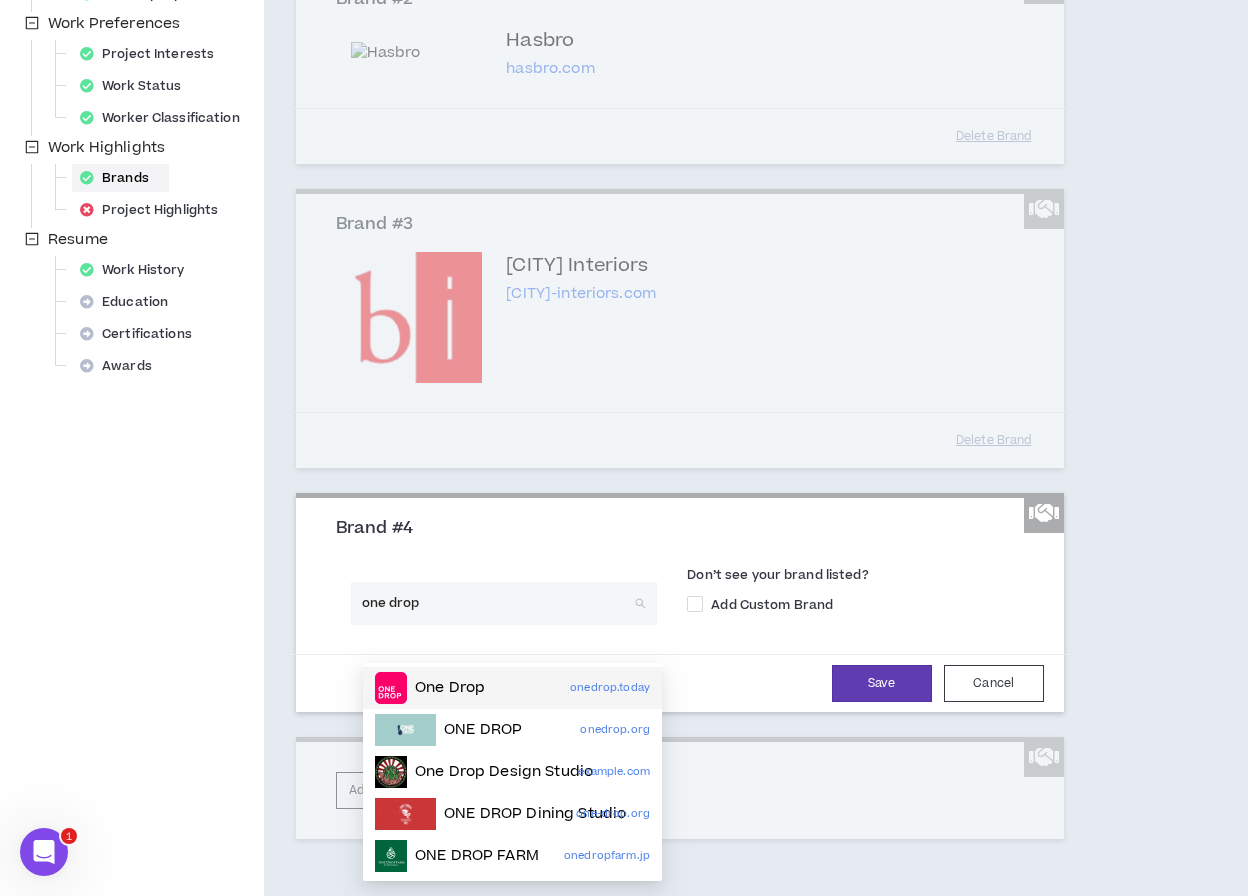 click on "One Drop" at bounding box center (450, 688) 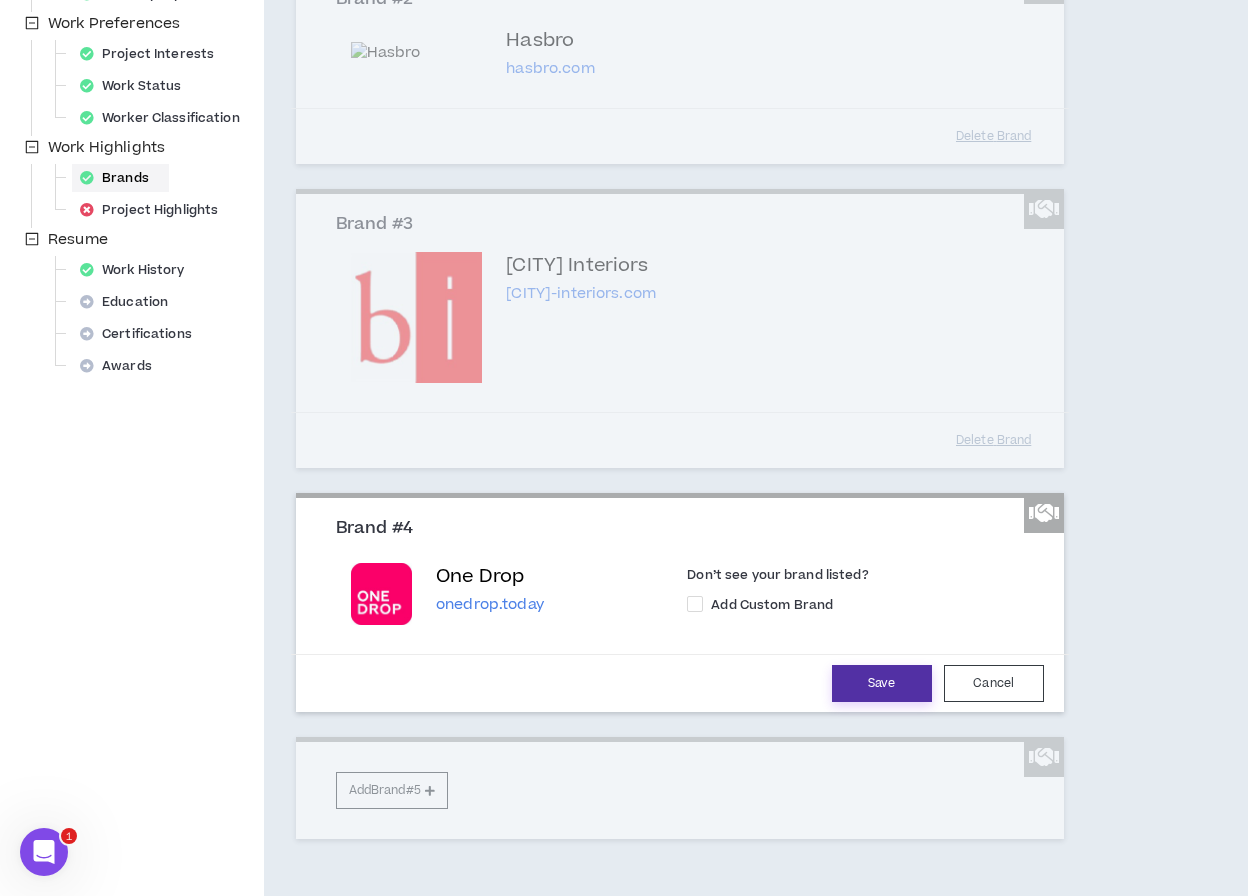 click on "Save" at bounding box center [882, 683] 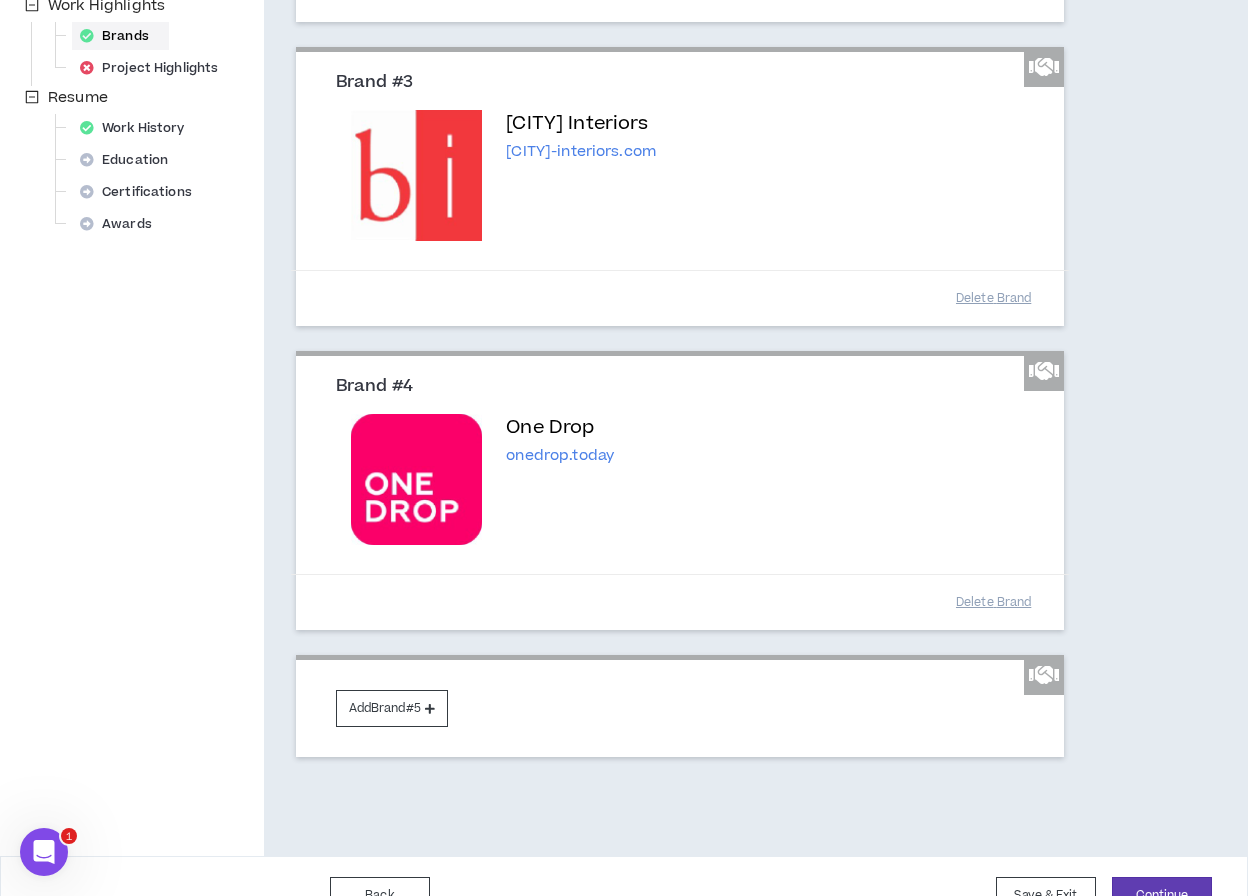 scroll, scrollTop: 825, scrollLeft: 0, axis: vertical 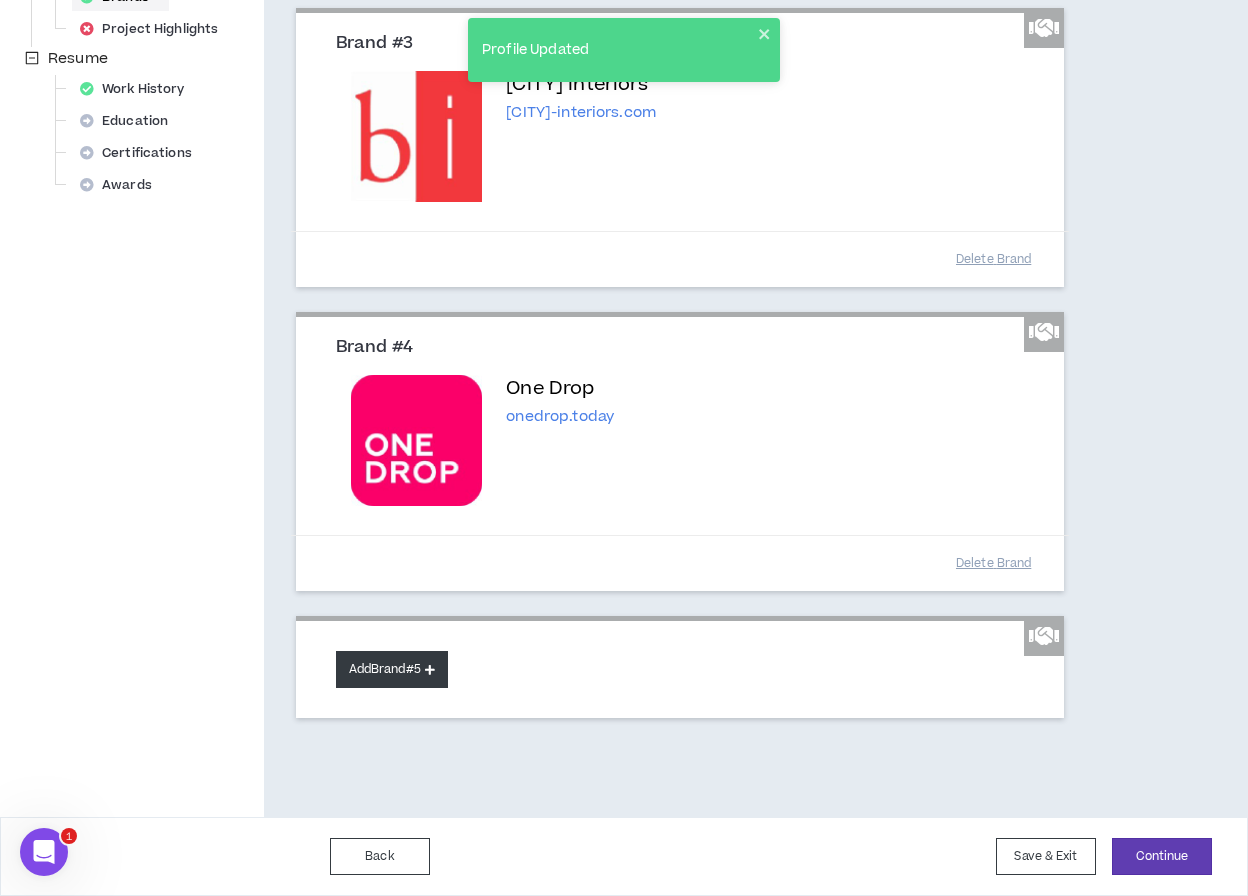 click on "Add  Brand  #5" at bounding box center (392, 669) 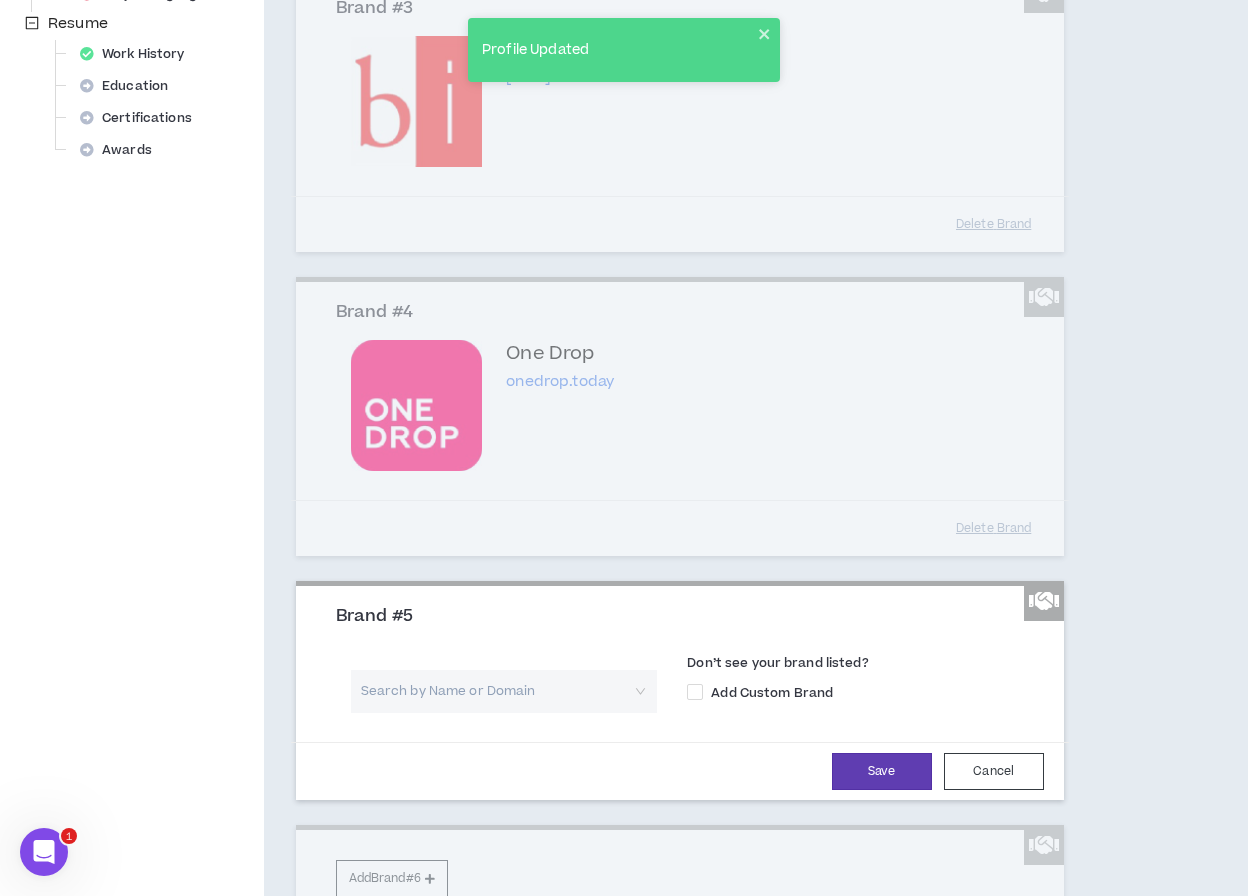 click at bounding box center (497, 691) 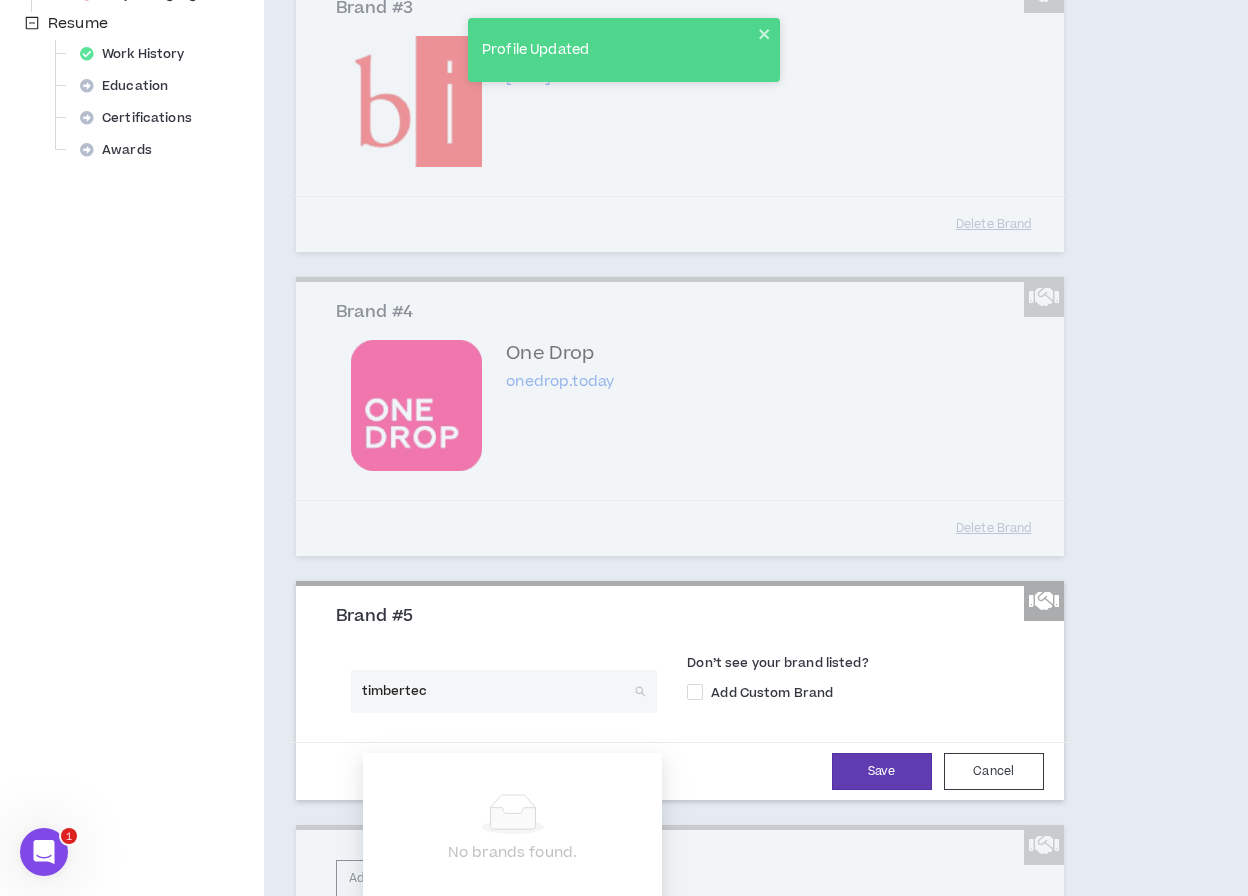 type on "timbertech" 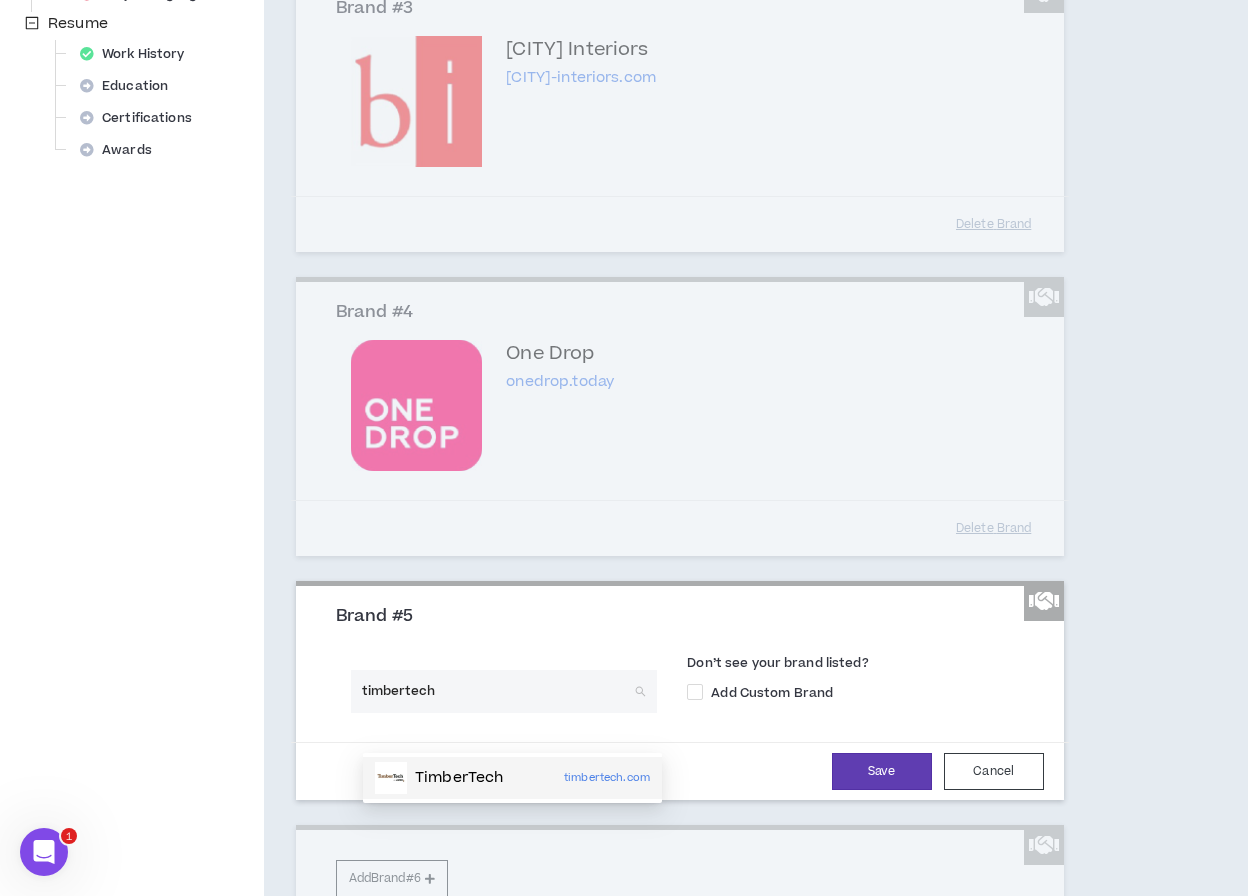 click on "TimberTech" at bounding box center (459, 778) 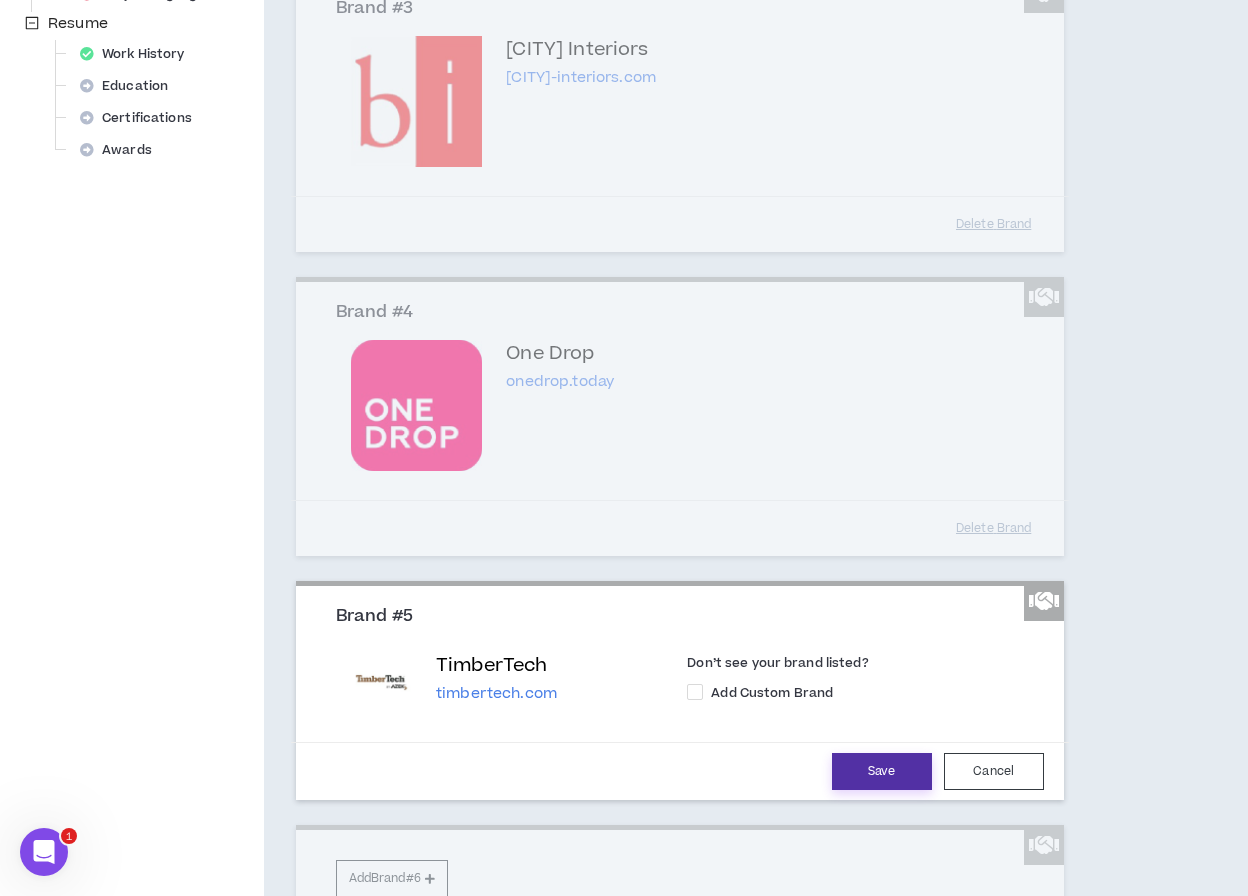 click on "Save" at bounding box center [882, 771] 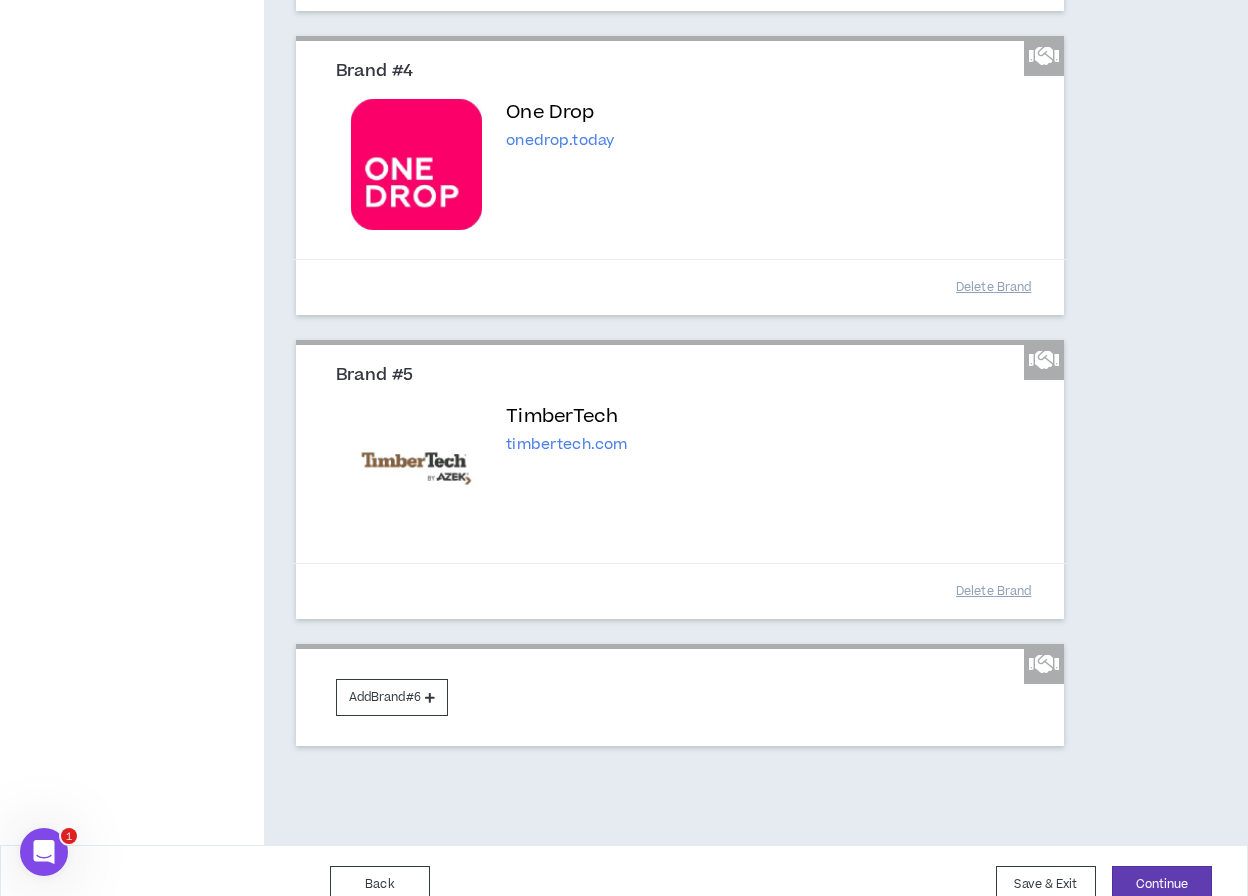 scroll, scrollTop: 1069, scrollLeft: 0, axis: vertical 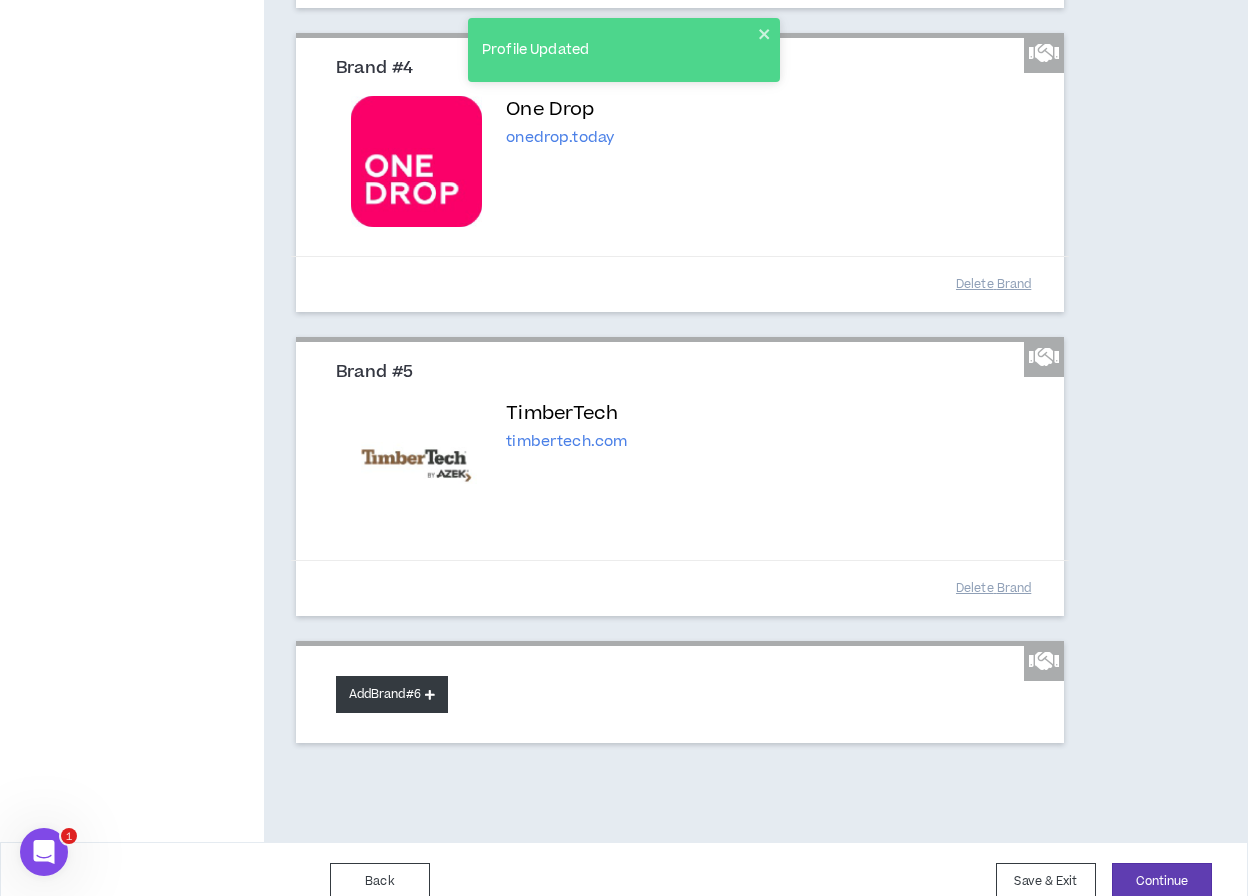 click on "Add  Brand  #6" at bounding box center [392, 694] 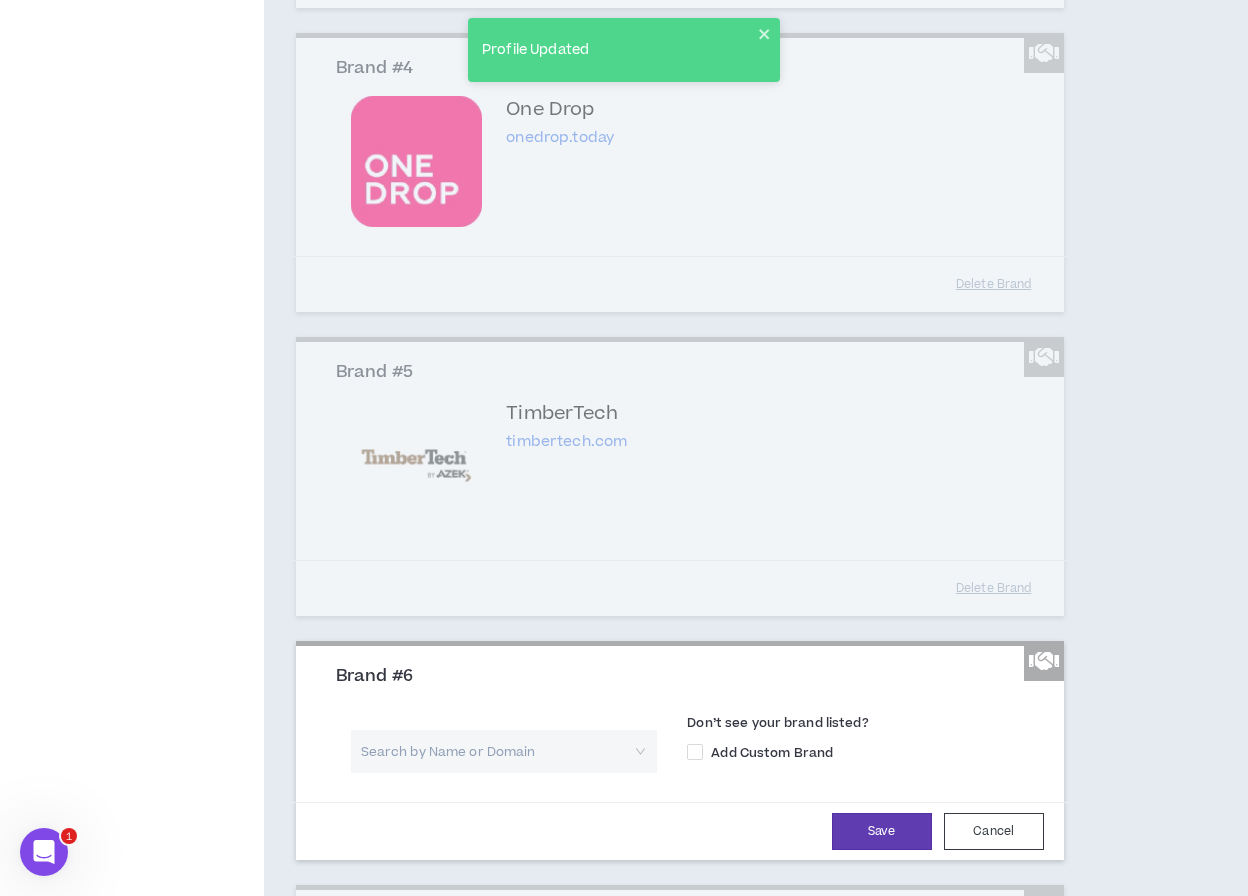 click at bounding box center [497, 751] 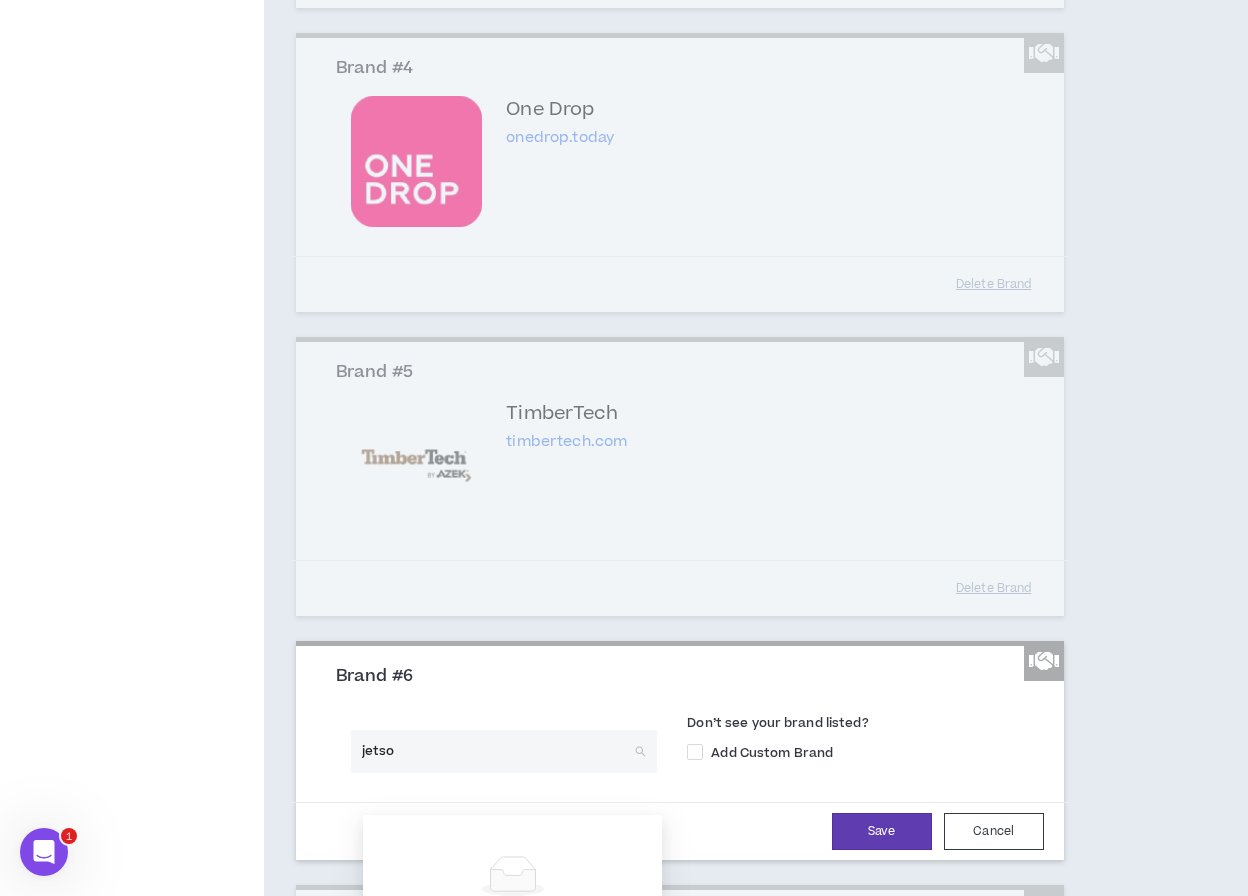 type on "jetson" 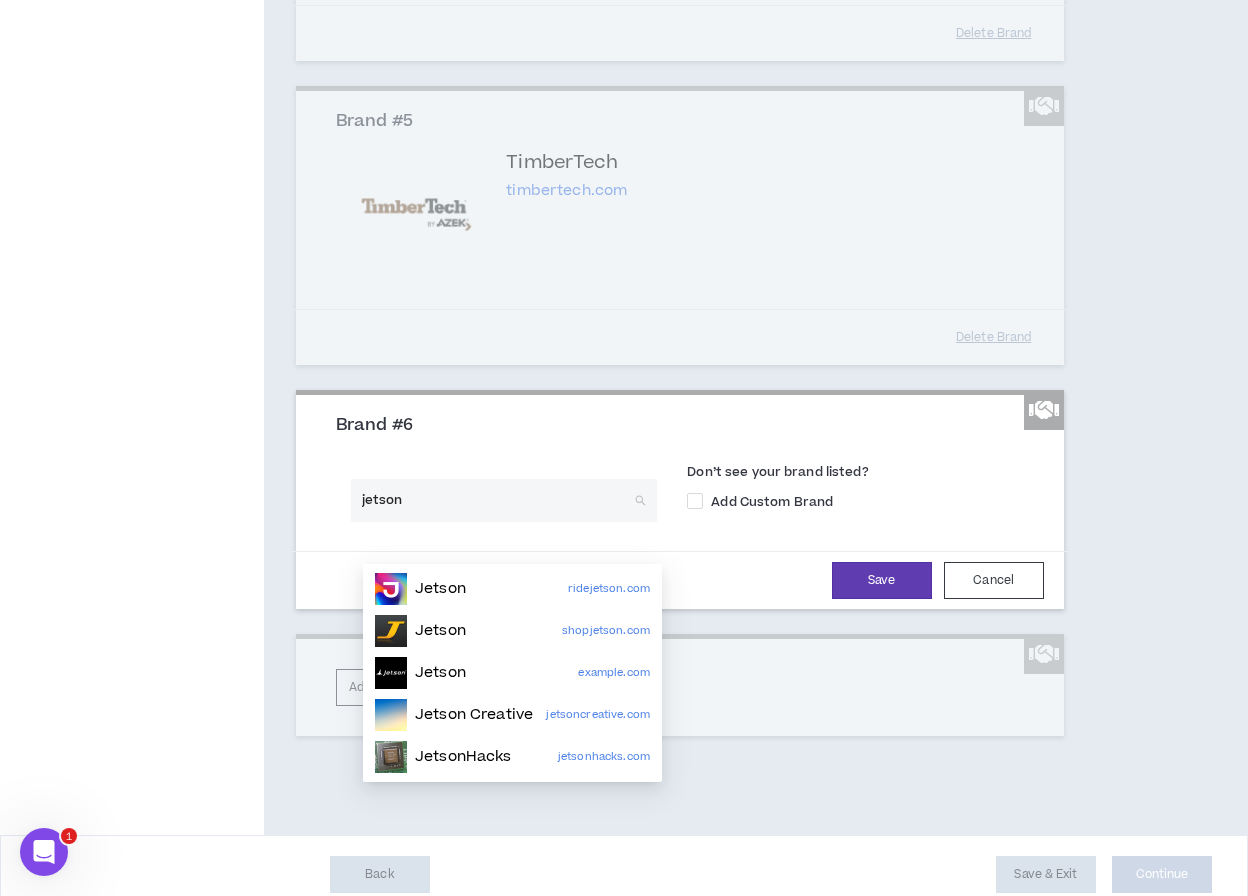 scroll, scrollTop: 1336, scrollLeft: 0, axis: vertical 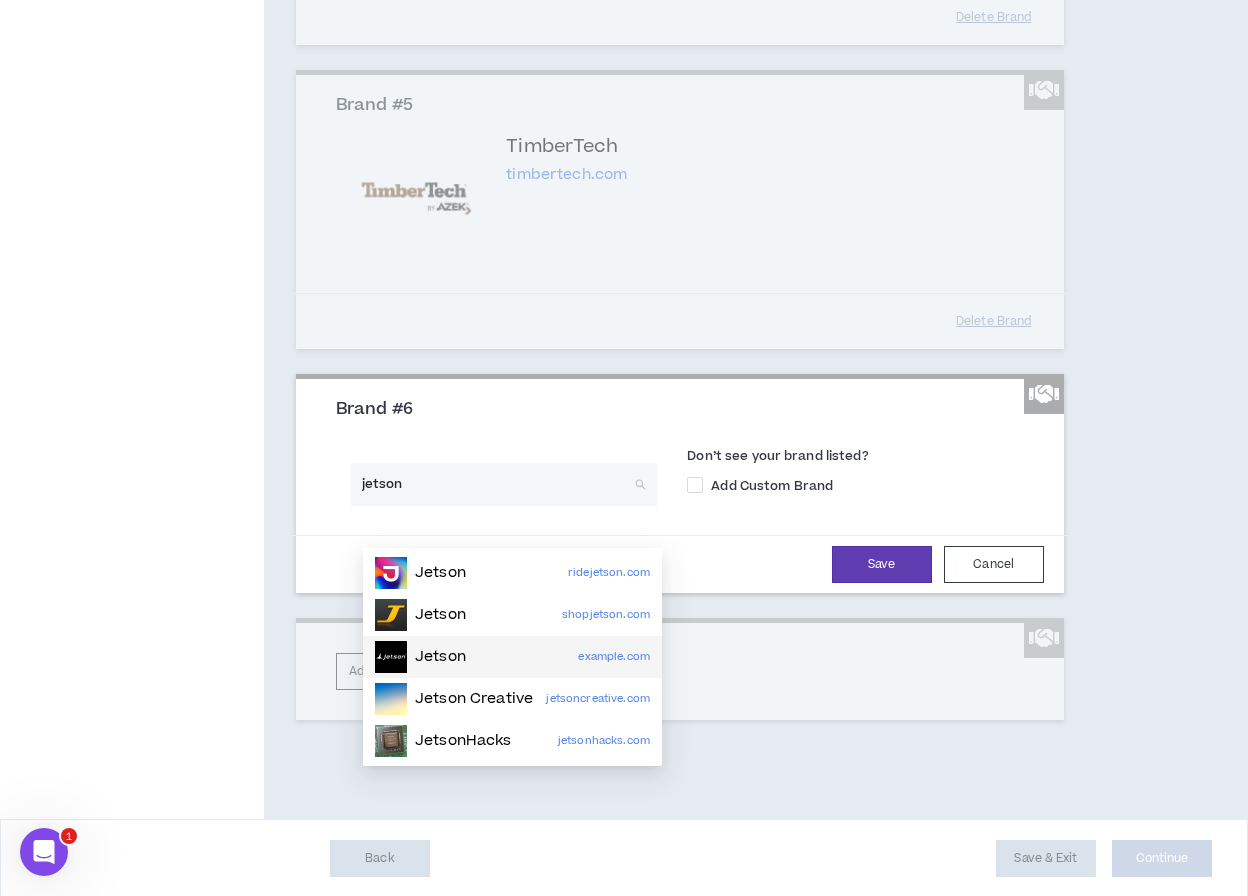 click on "Jetson" at bounding box center (440, 657) 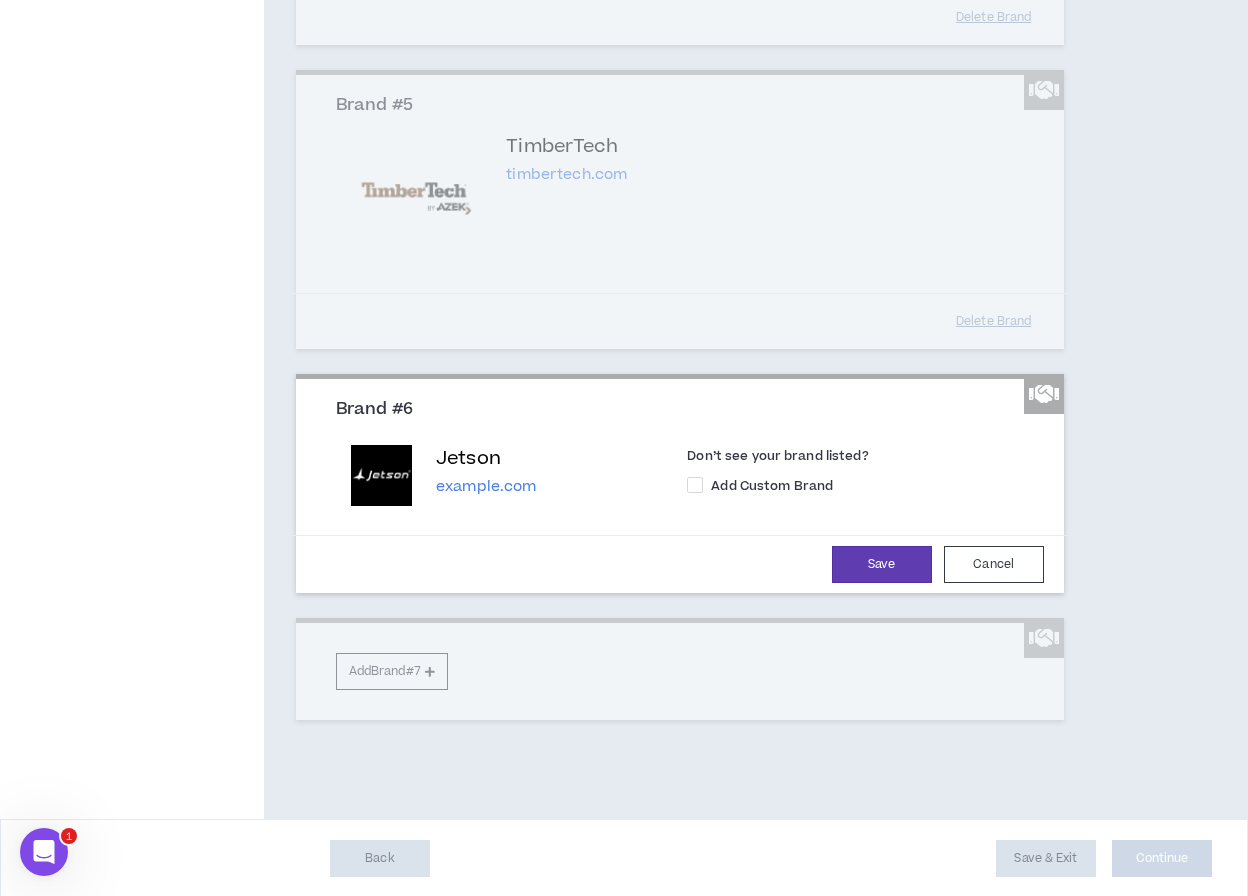 click on "Jetson" at bounding box center (486, 459) 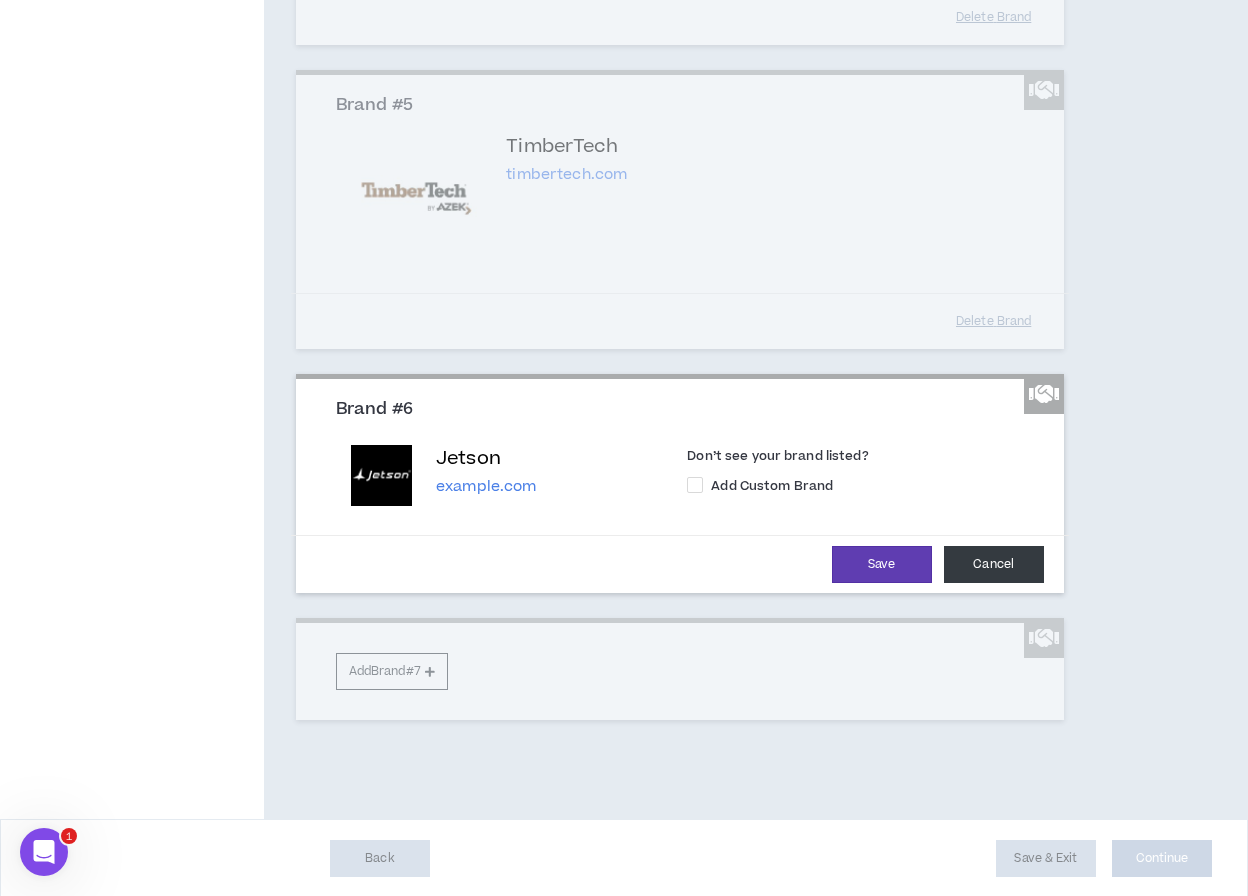 click on "Cancel" at bounding box center [994, 564] 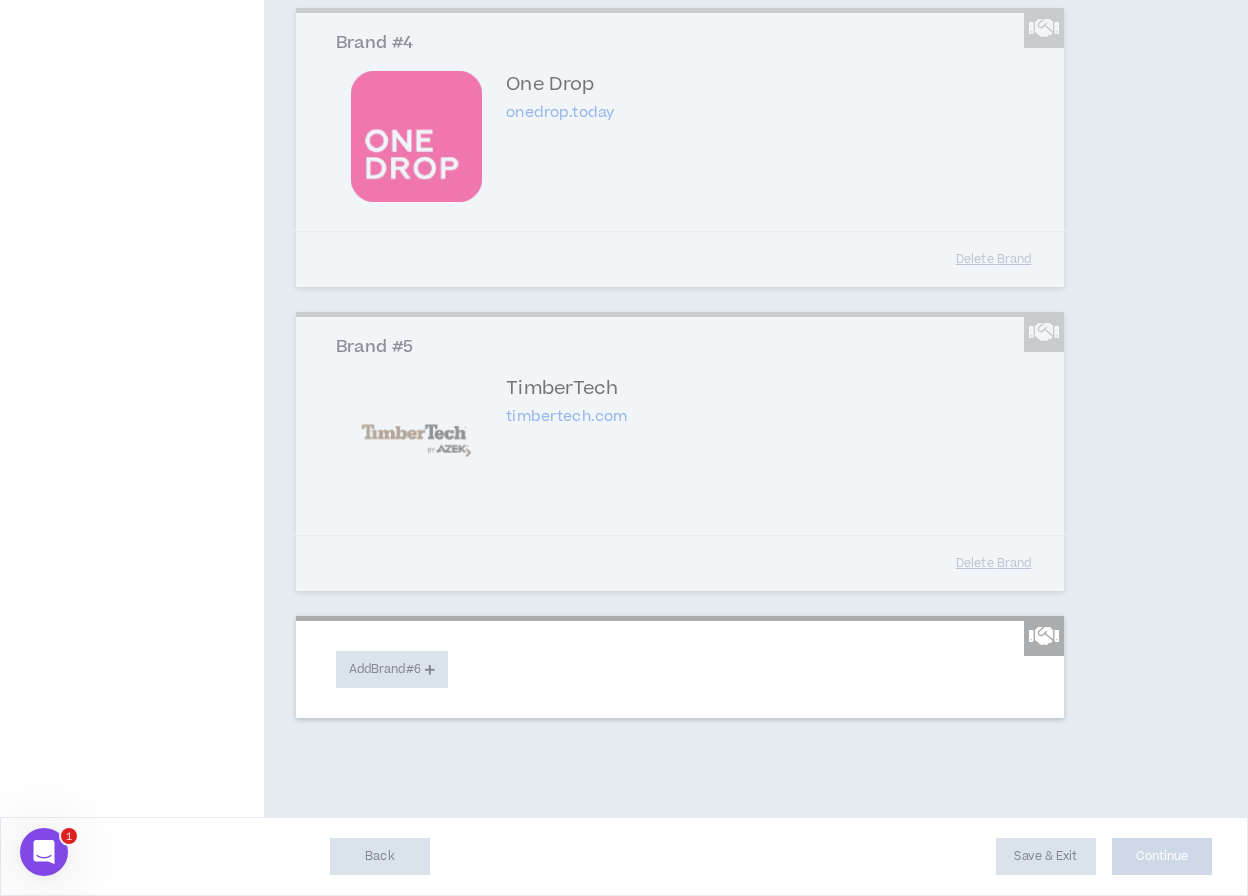 scroll, scrollTop: 1131, scrollLeft: 0, axis: vertical 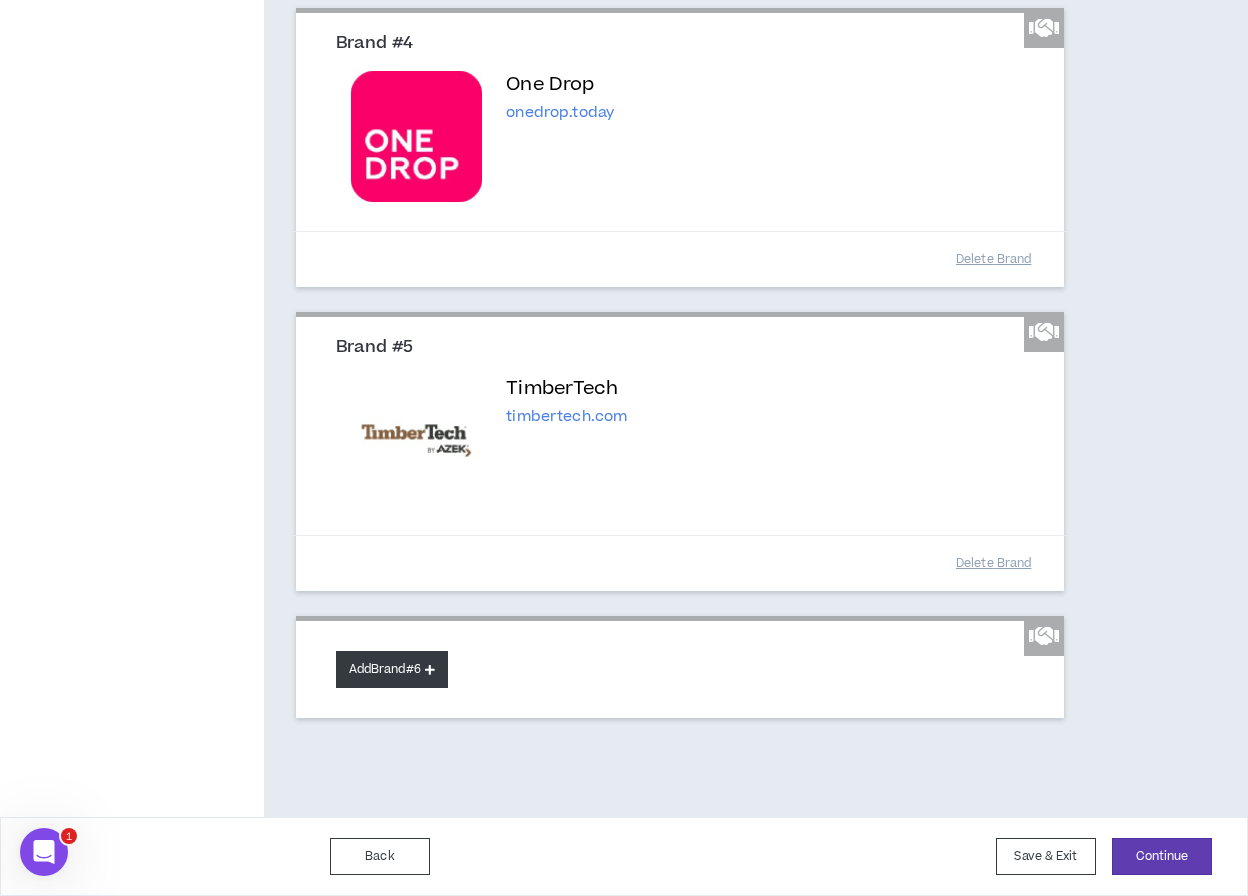 click on "Add  Brand  #6" at bounding box center [392, 669] 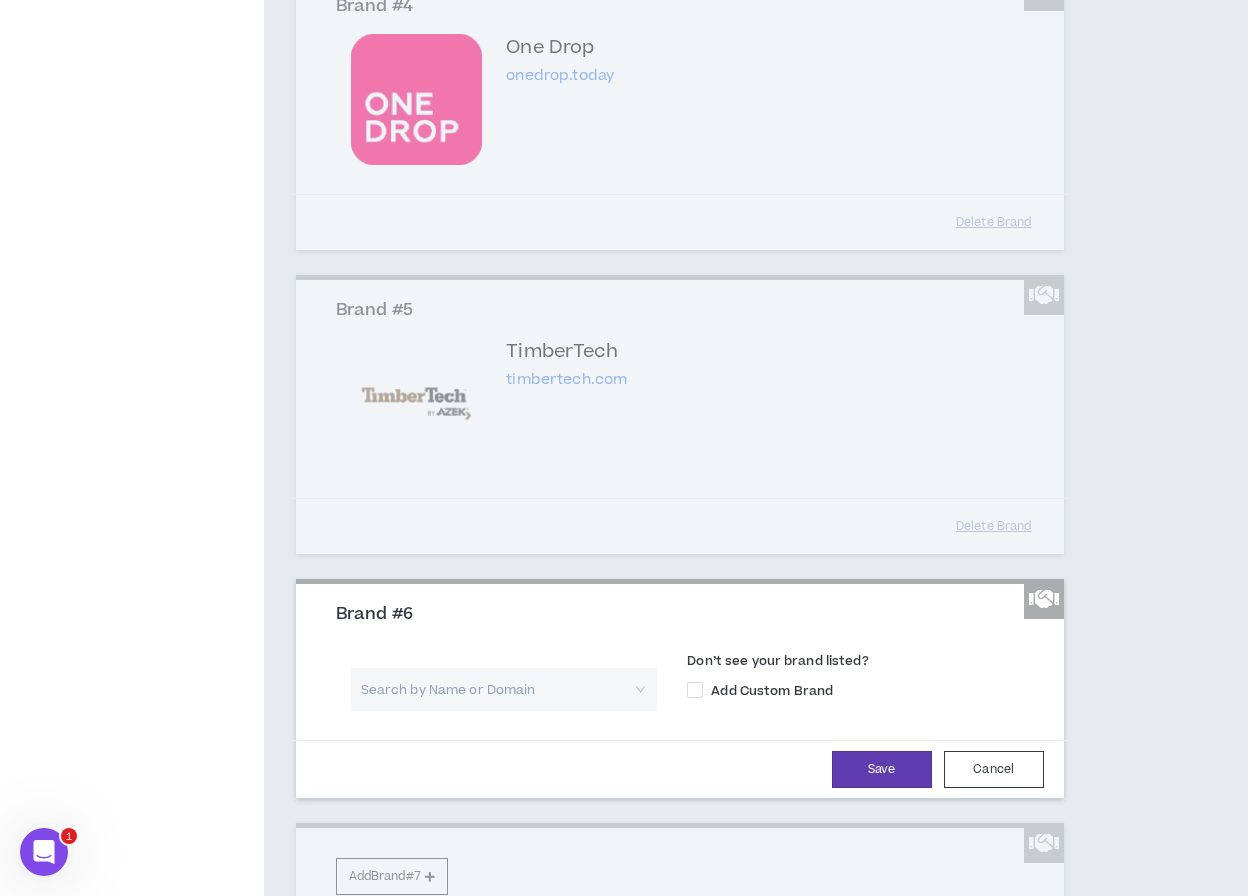 click at bounding box center [497, 689] 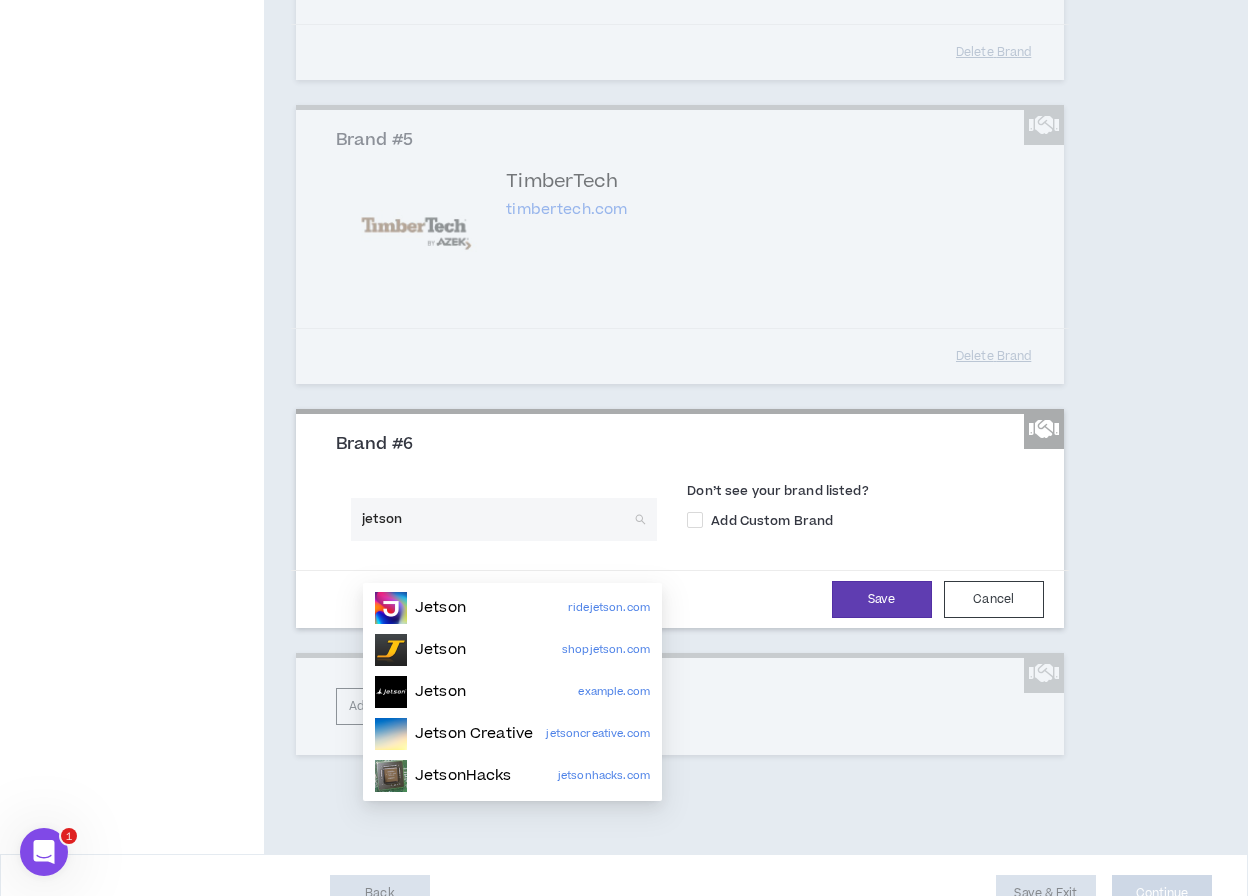 scroll, scrollTop: 1304, scrollLeft: 0, axis: vertical 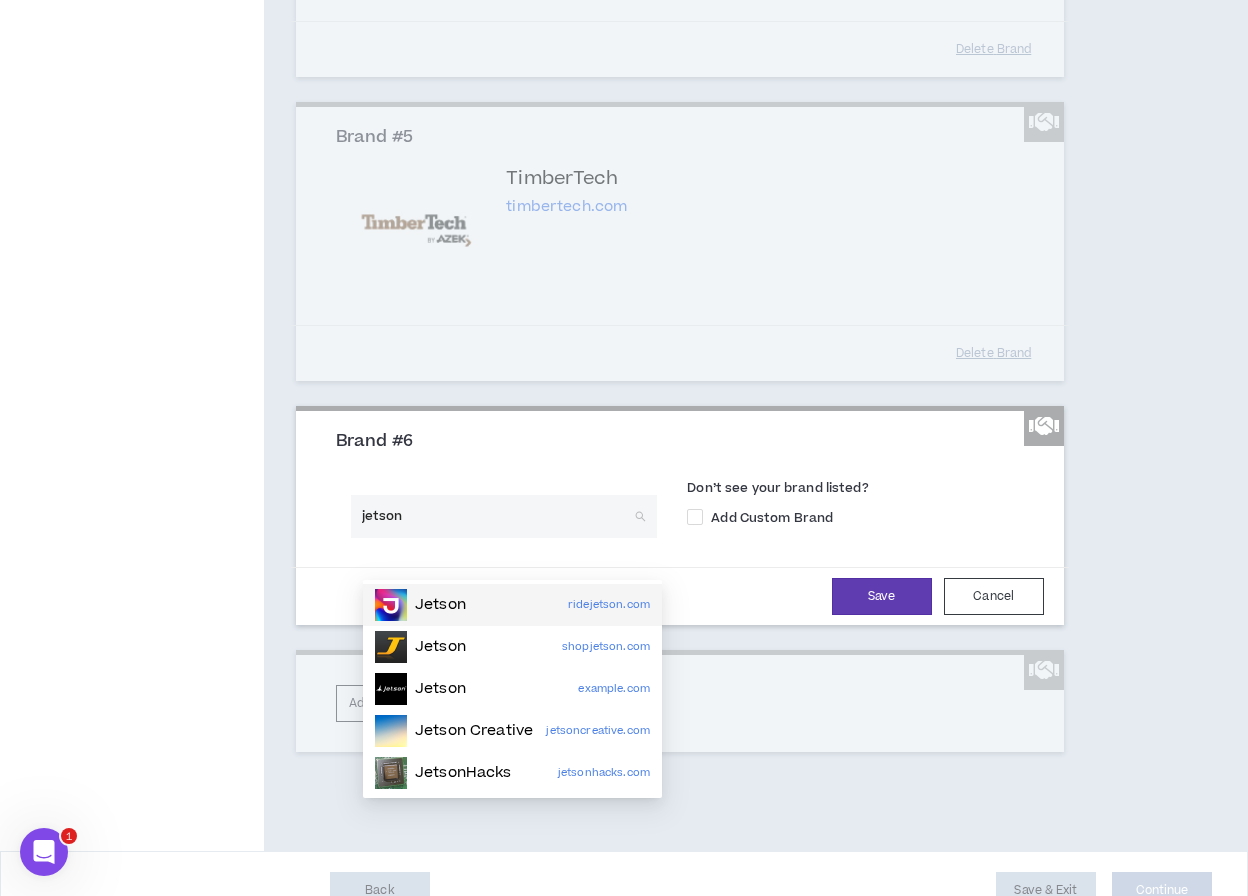 click on "jetson" at bounding box center (497, 516) 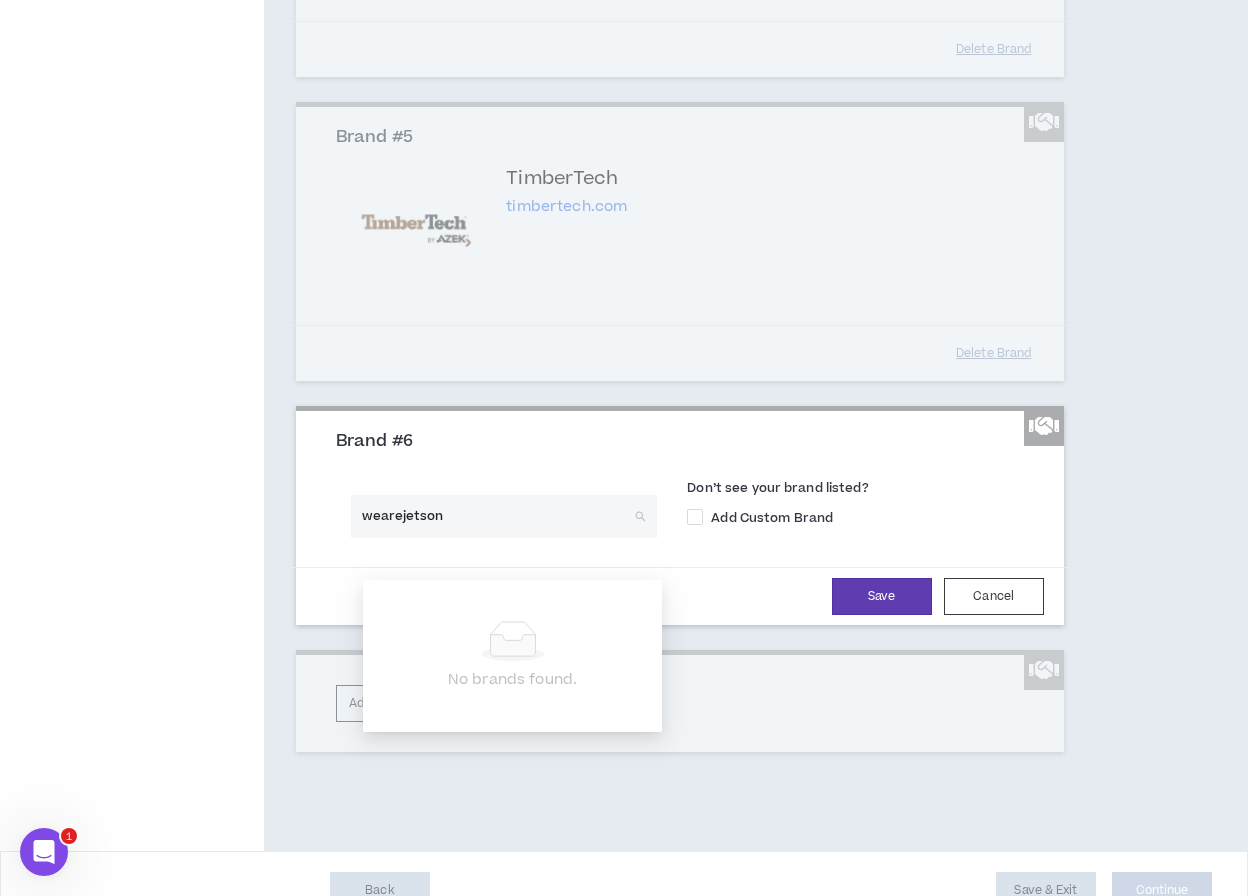 click on "wearejetson" at bounding box center (497, 516) 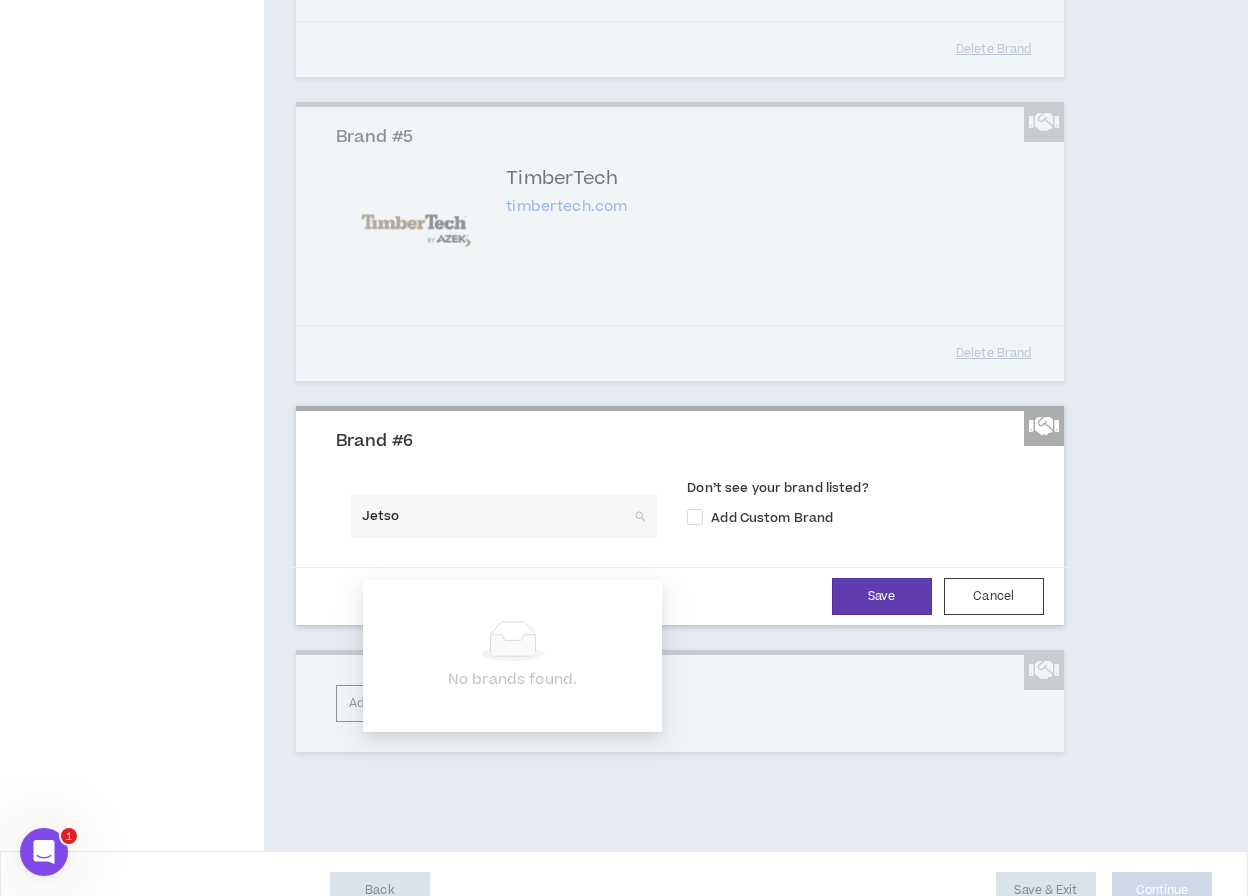 type on "Jetson" 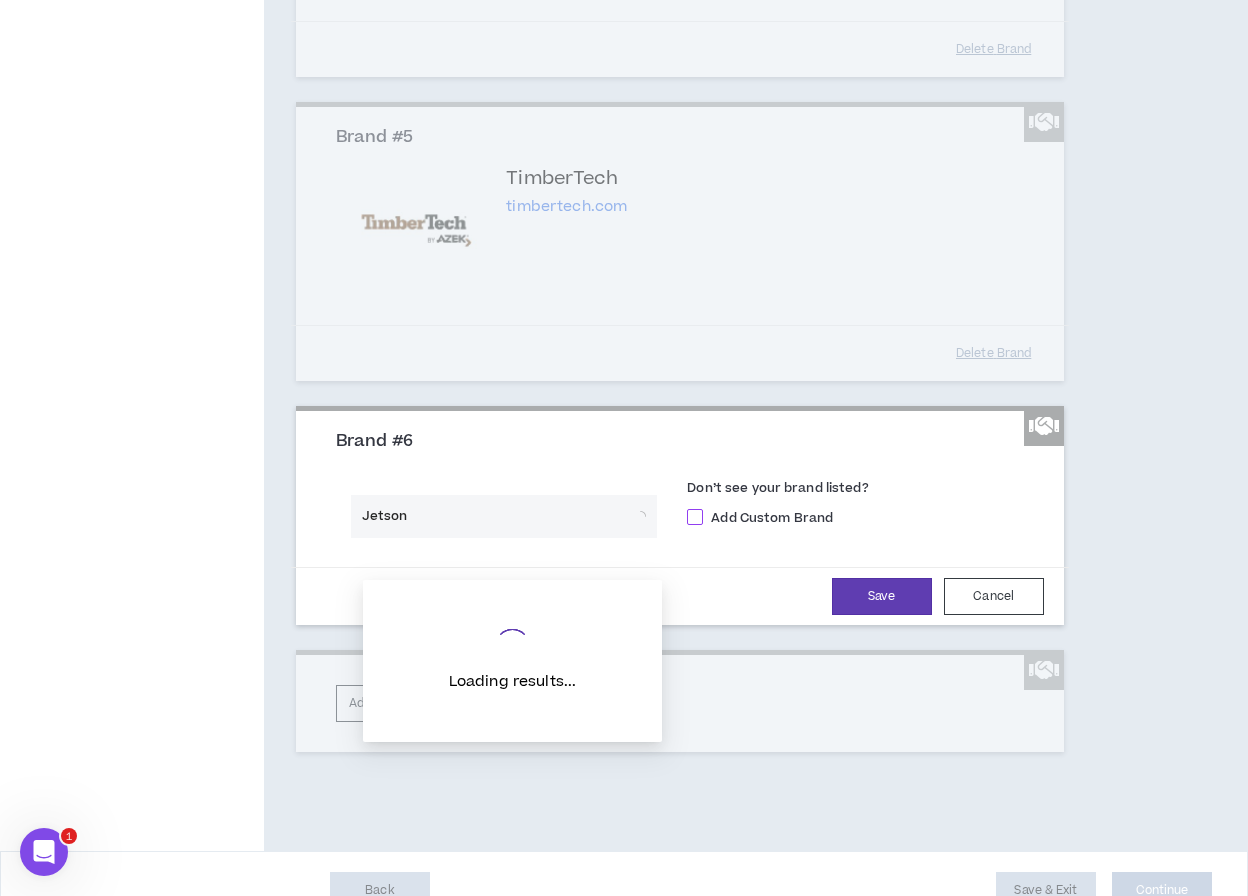 type 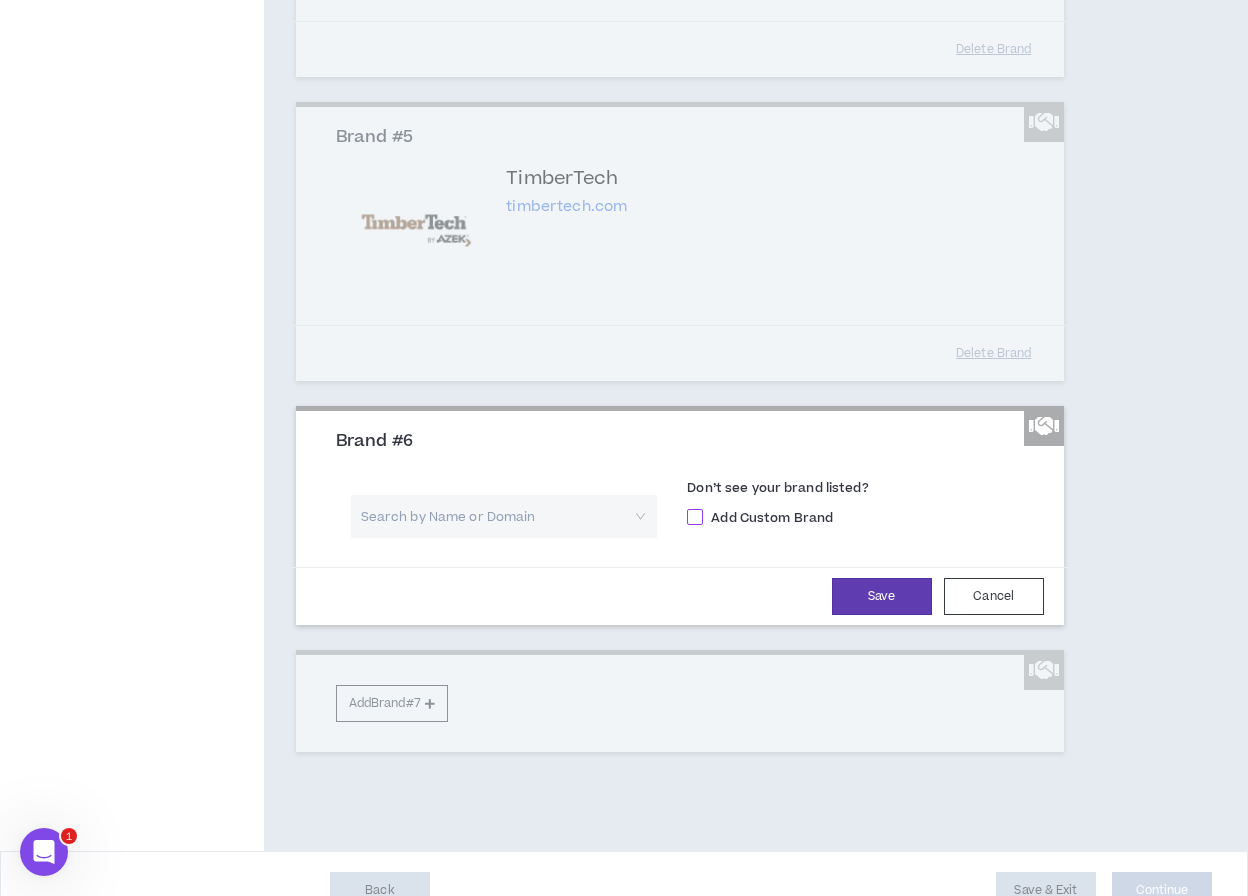 click at bounding box center [695, 517] 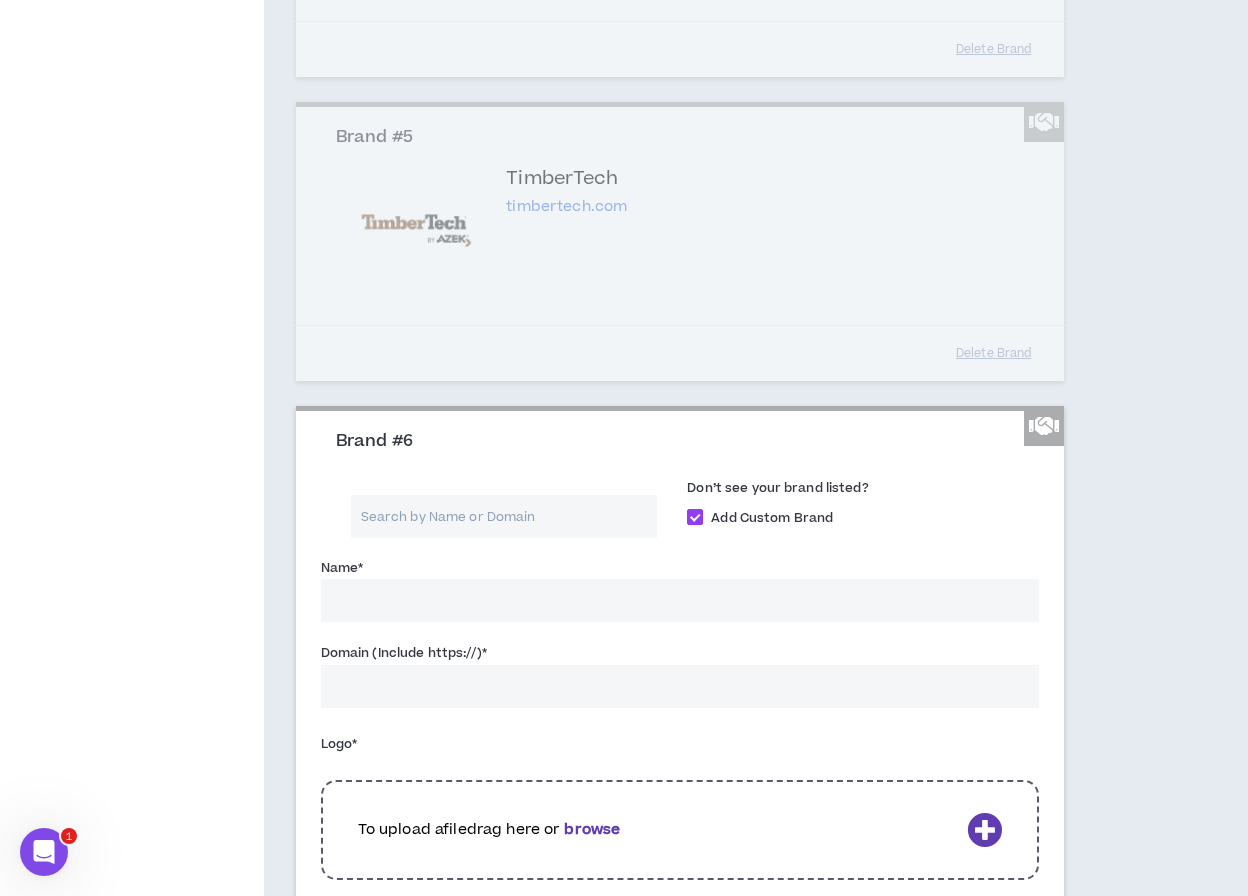 click on "Name  *" at bounding box center (680, 600) 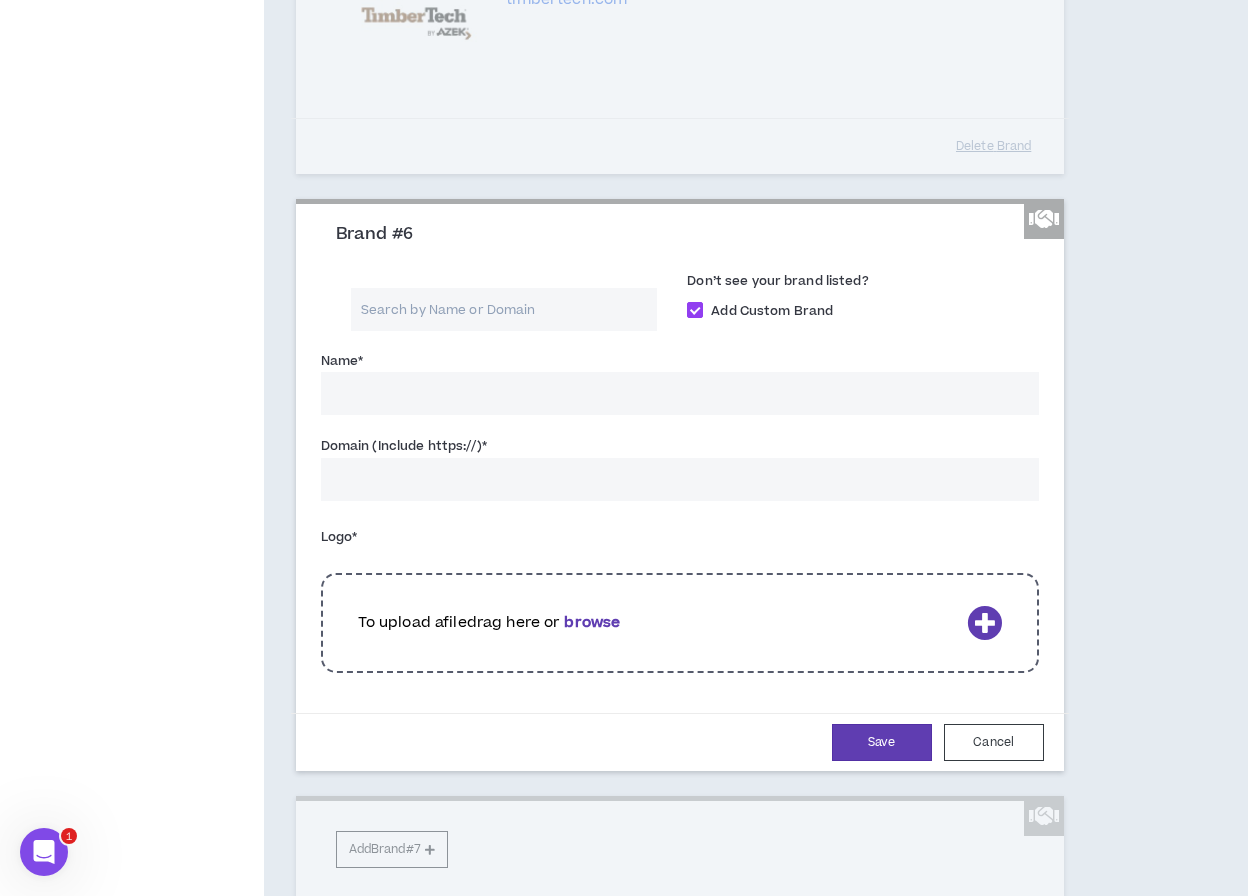 scroll, scrollTop: 1516, scrollLeft: 0, axis: vertical 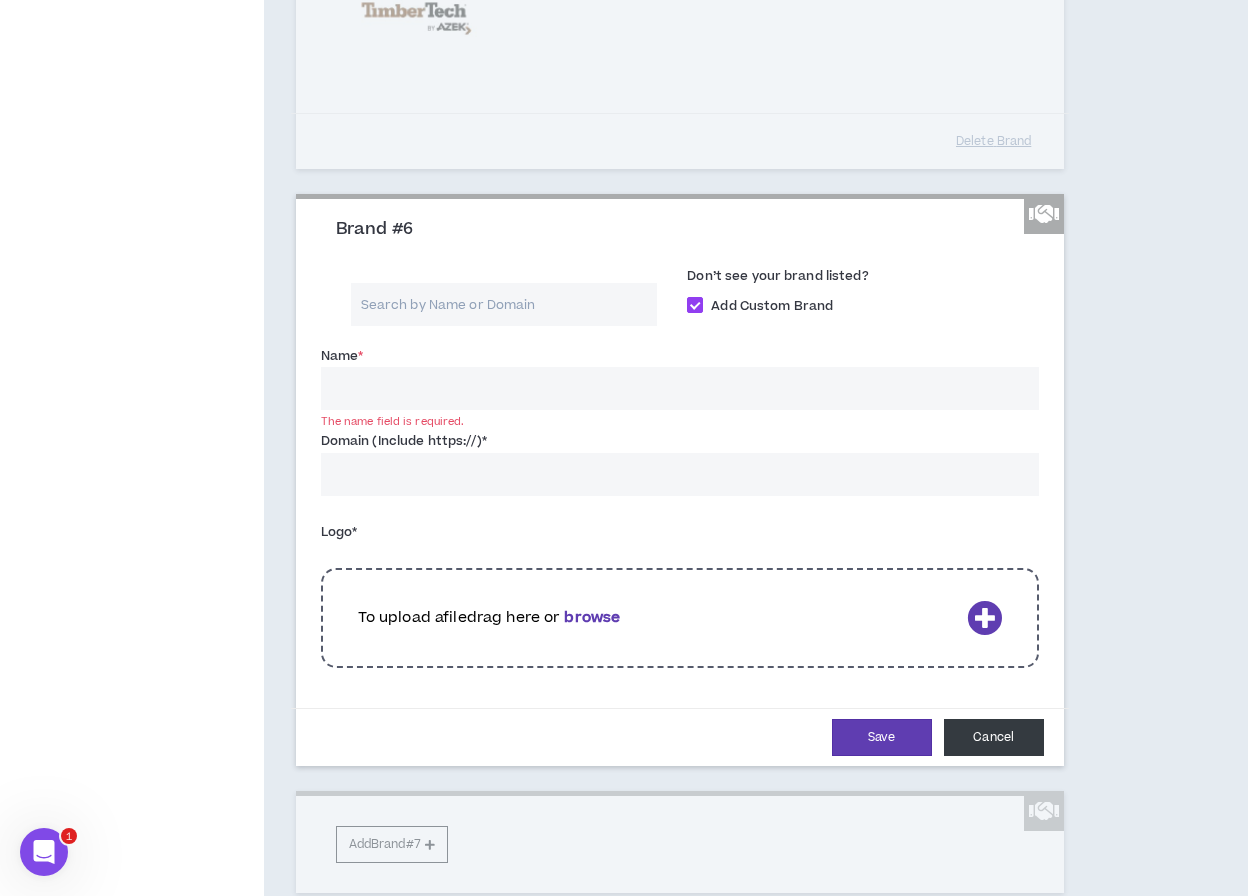 click on "Cancel" at bounding box center [994, 737] 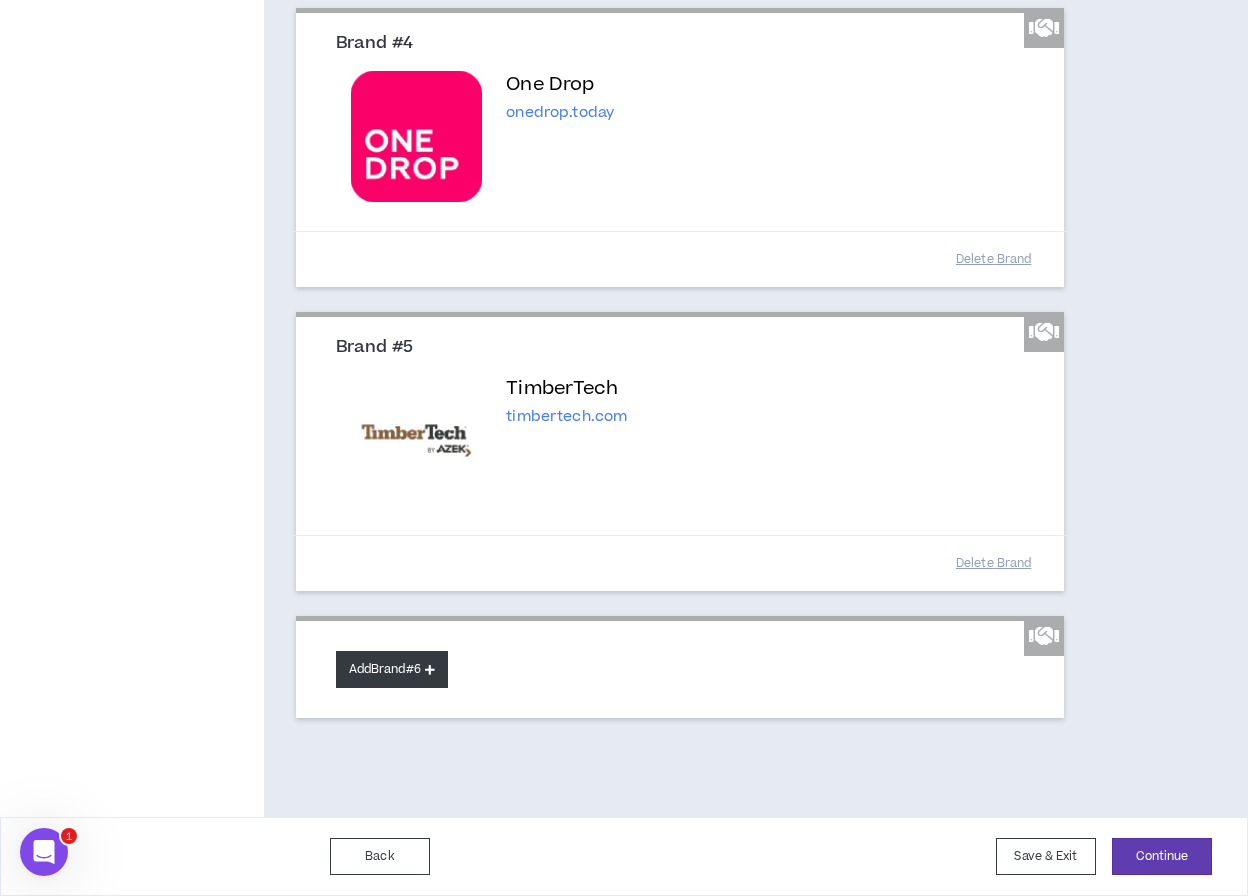 click on "Add  Brand  #6" at bounding box center [392, 669] 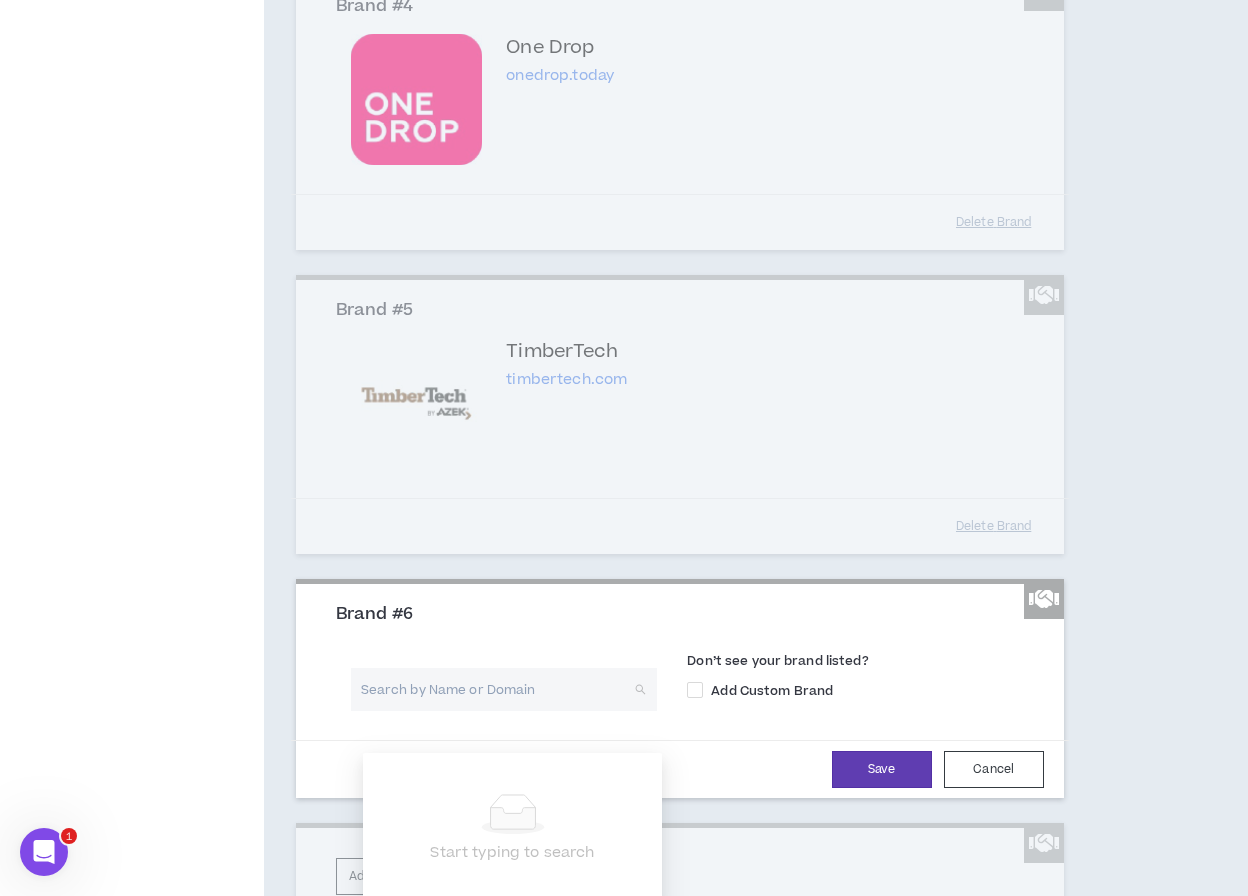 click at bounding box center [497, 689] 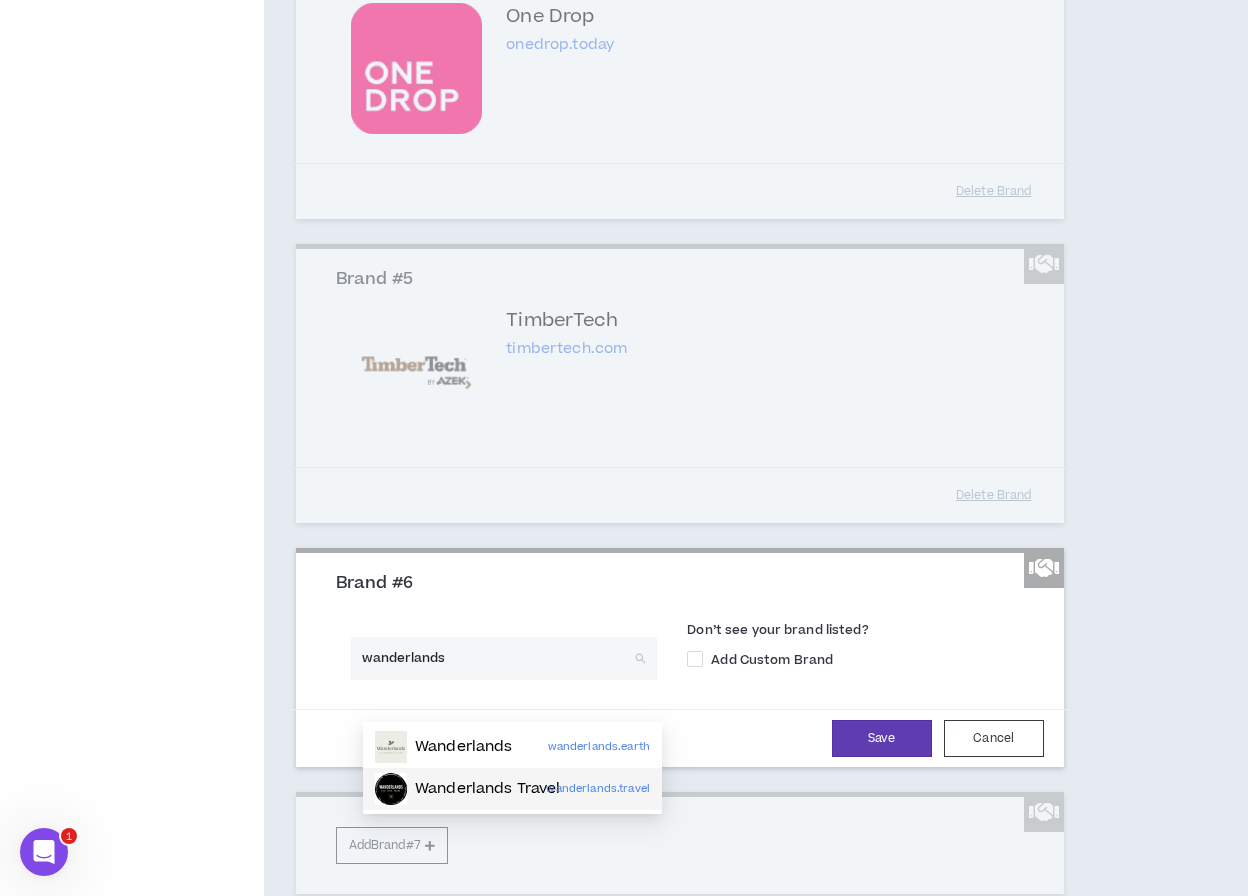 scroll, scrollTop: 1184, scrollLeft: 0, axis: vertical 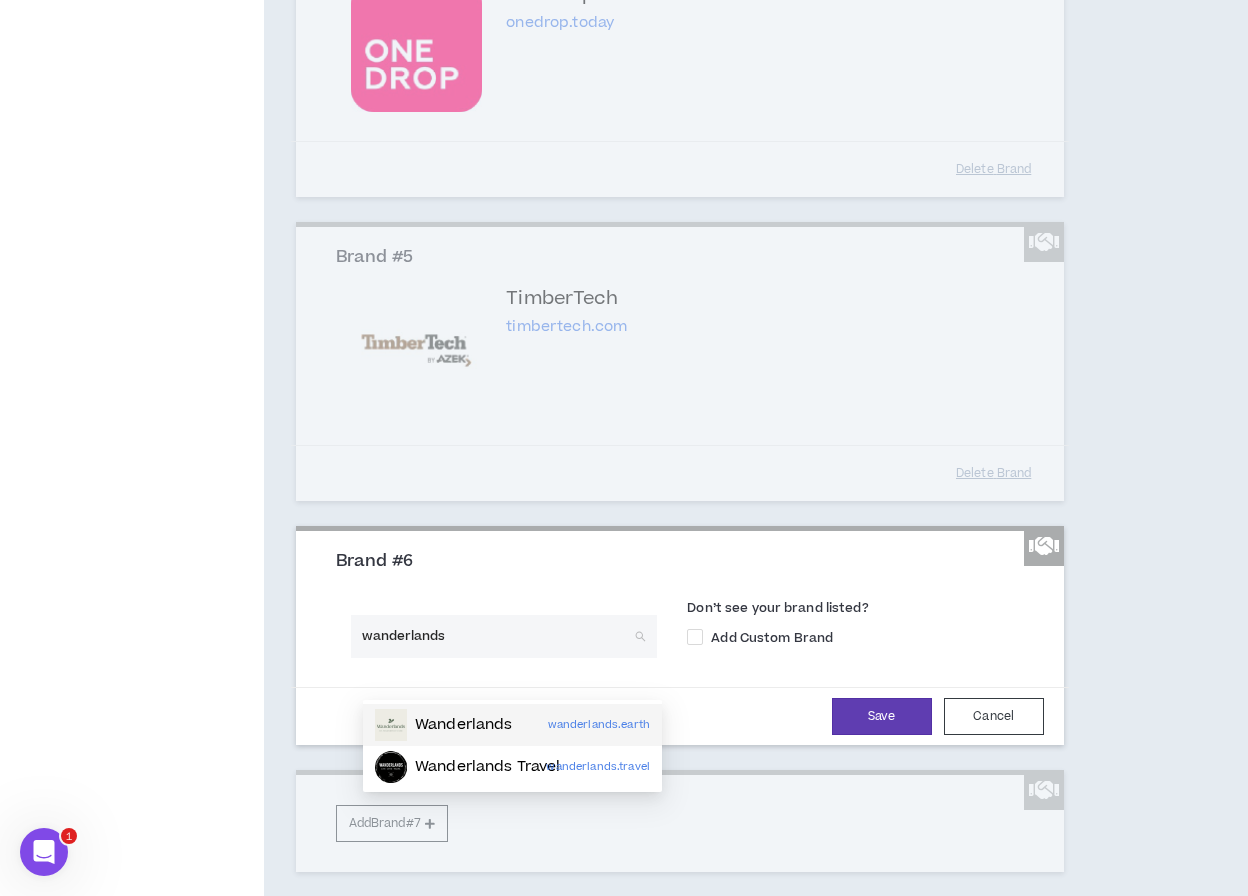 click on "wanderlands" at bounding box center (497, 636) 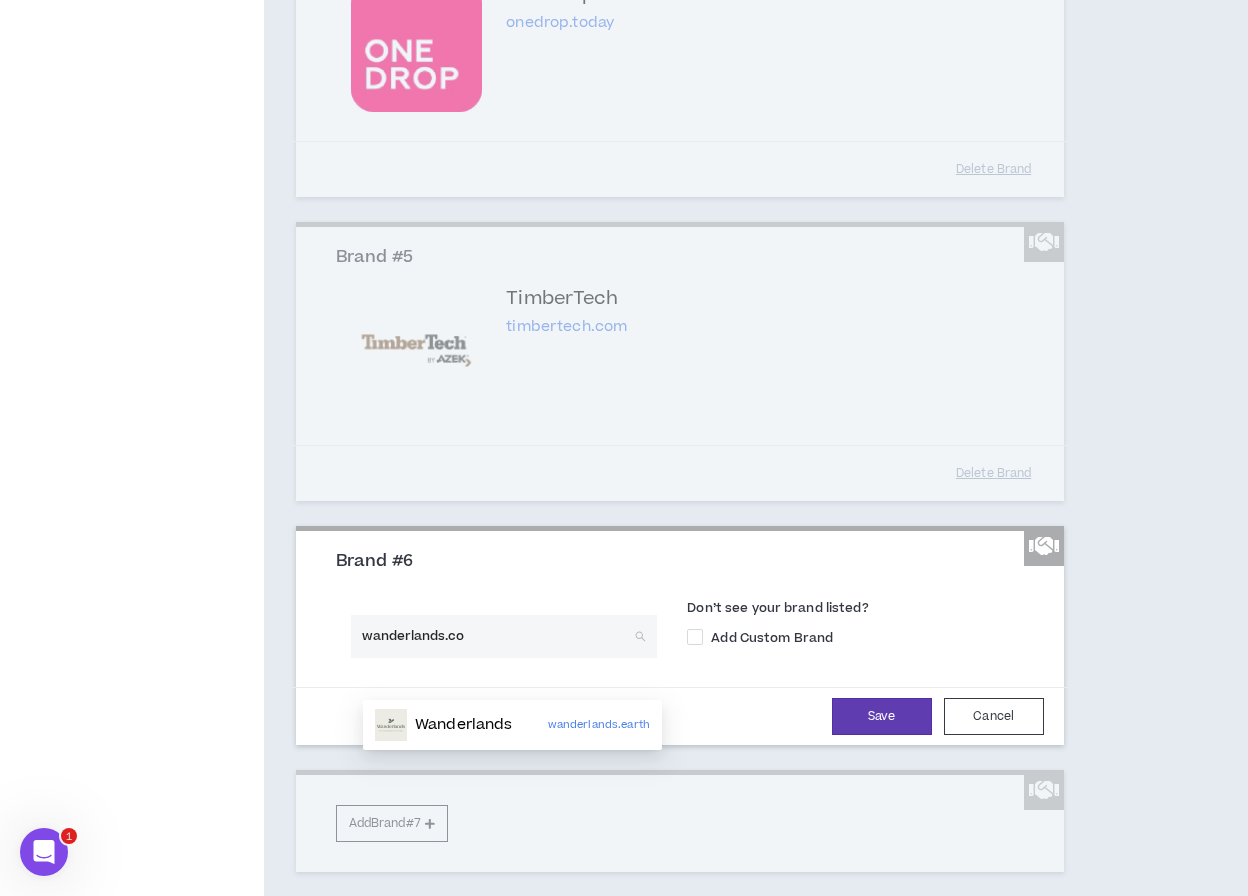 type on "wanderlands.com" 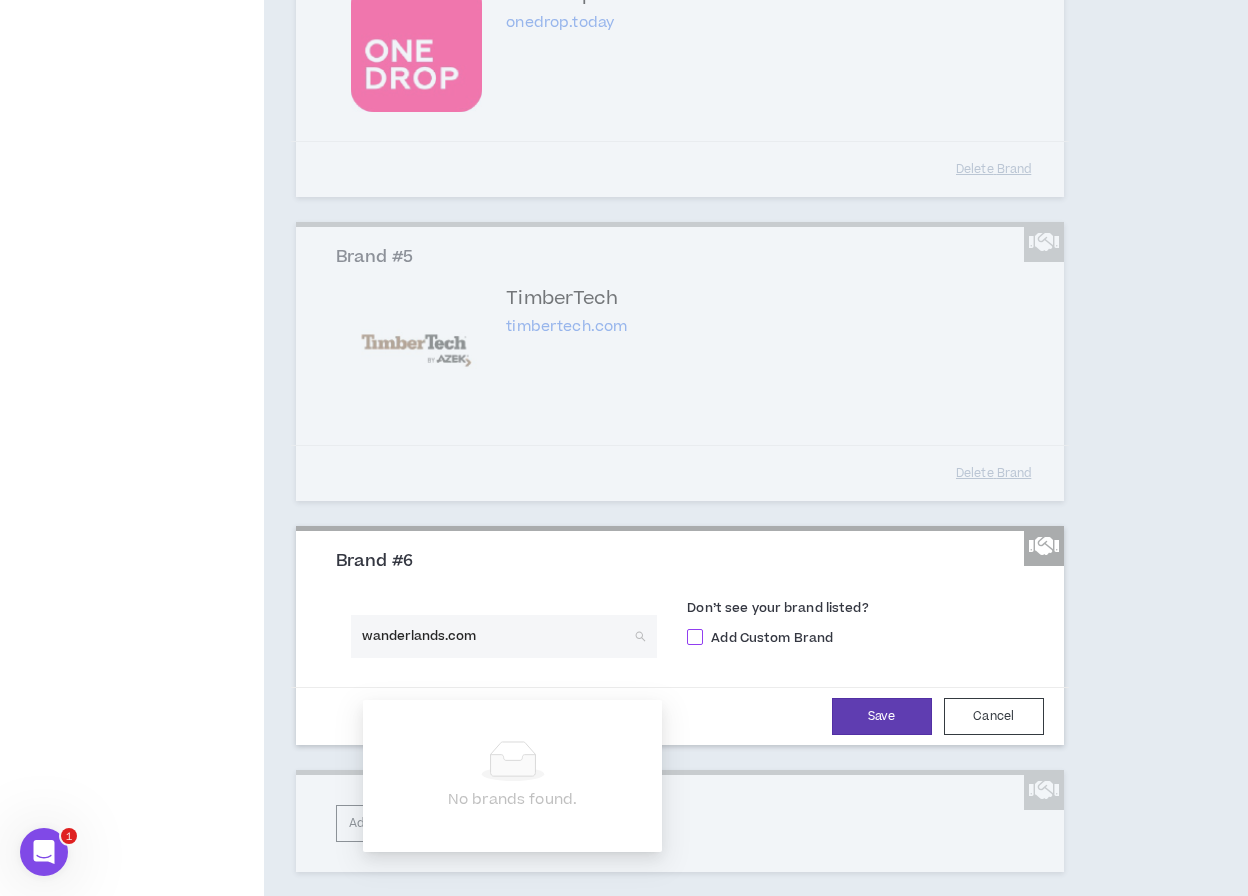 type 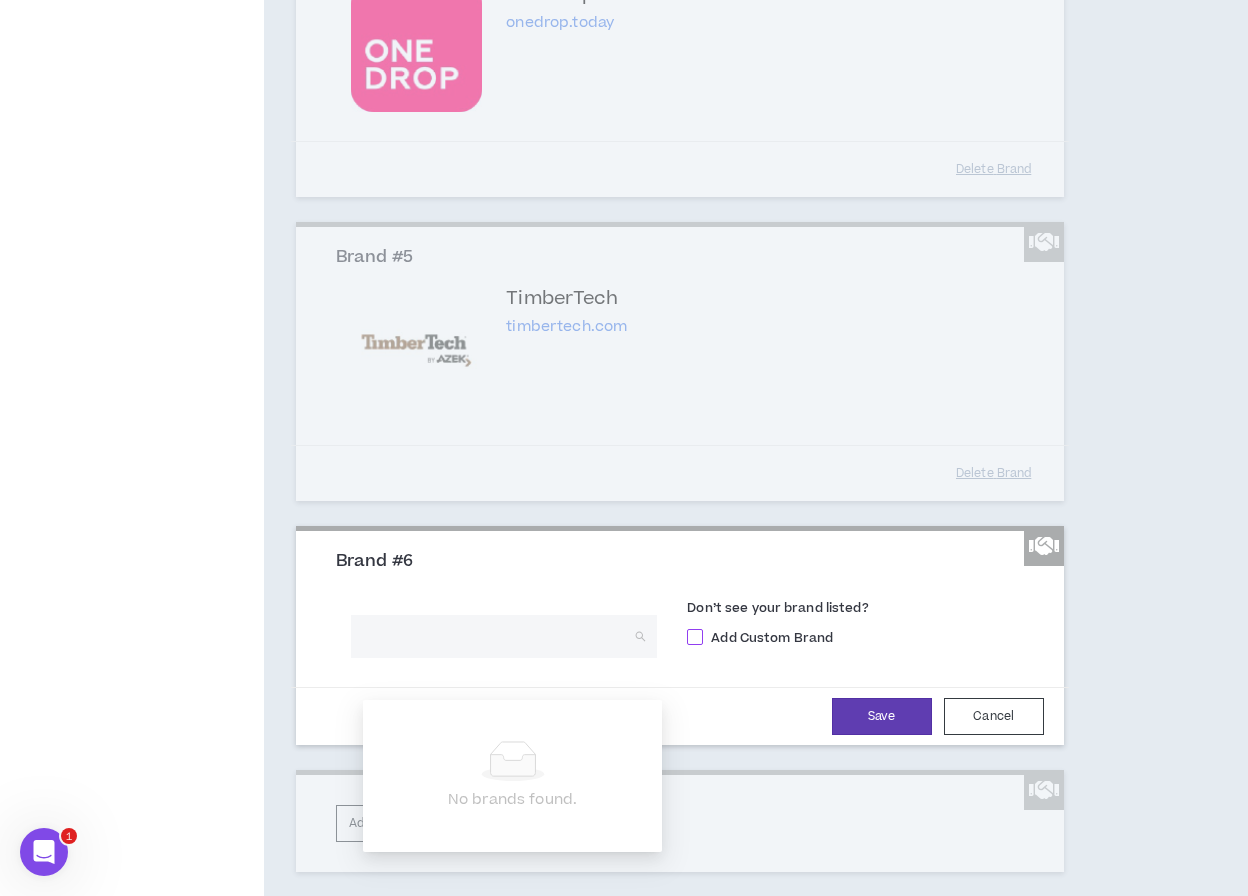 click at bounding box center (695, 637) 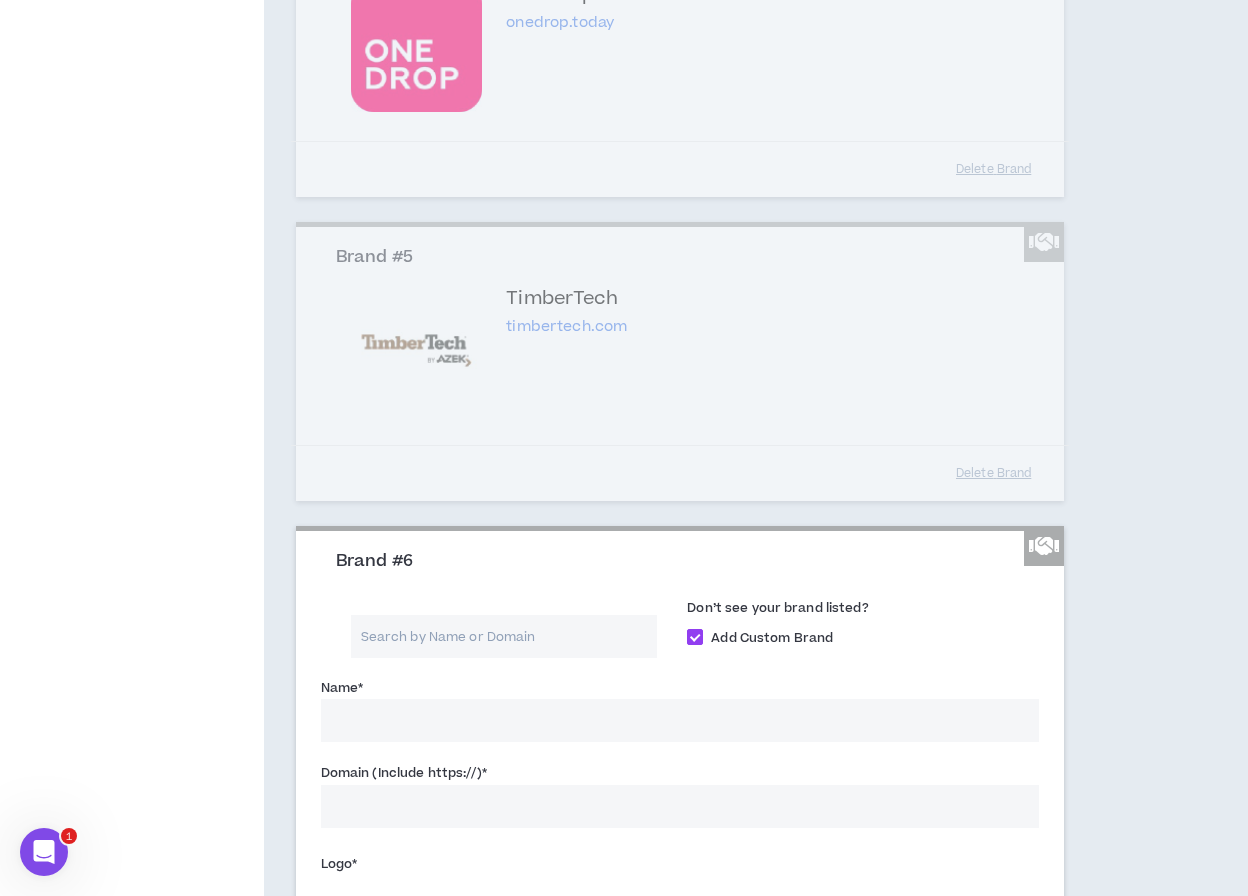 click on "Name  *" at bounding box center (680, 720) 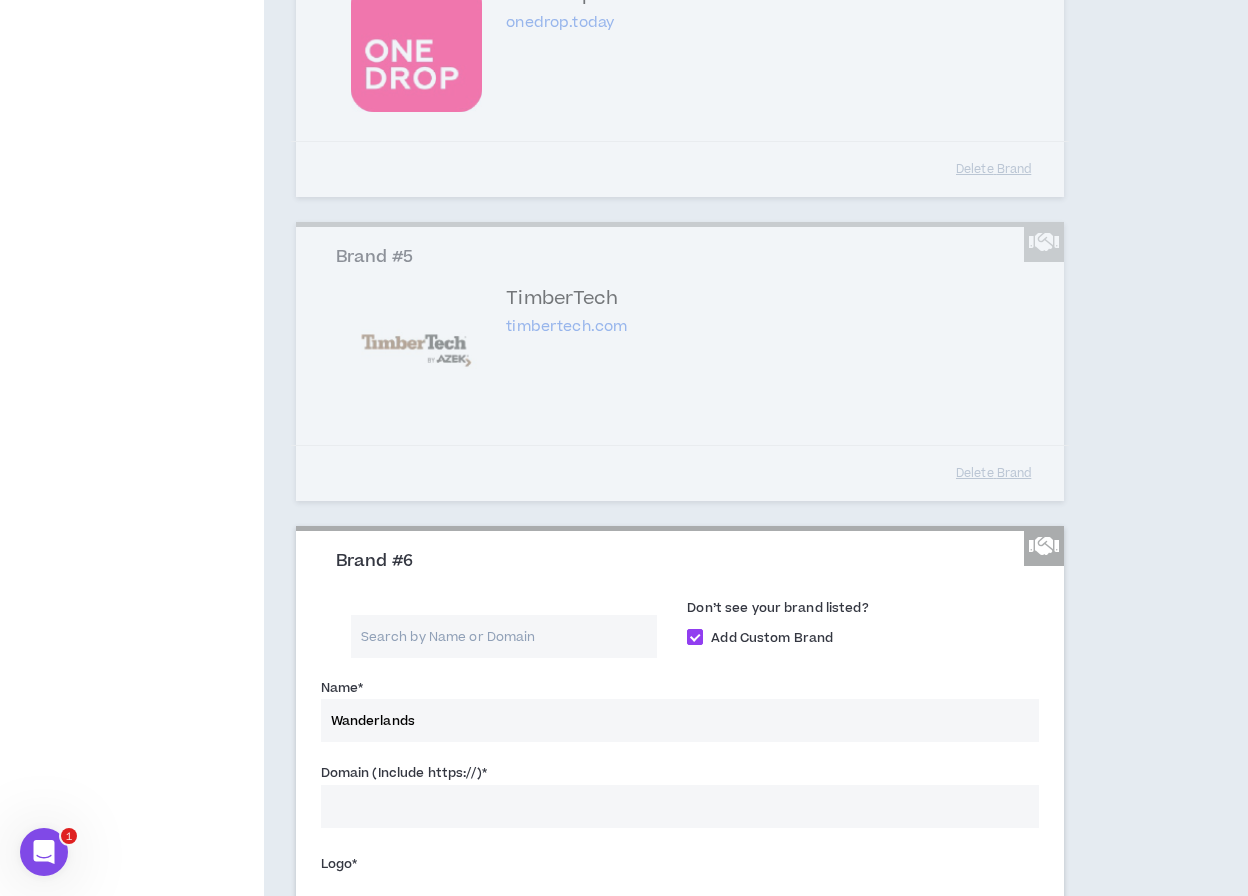 type on "Wanderlands" 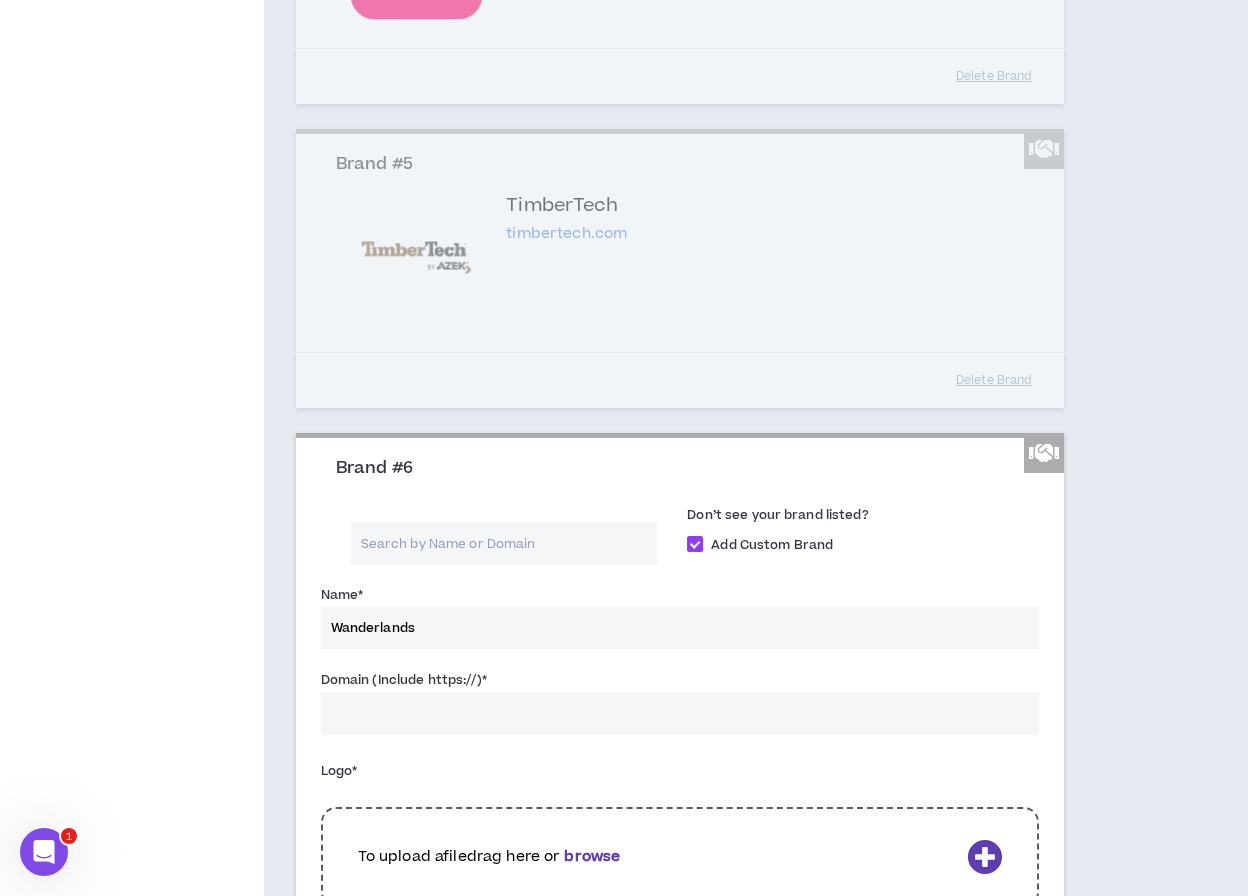 click on "Domain (Include https://)  *" at bounding box center (680, 713) 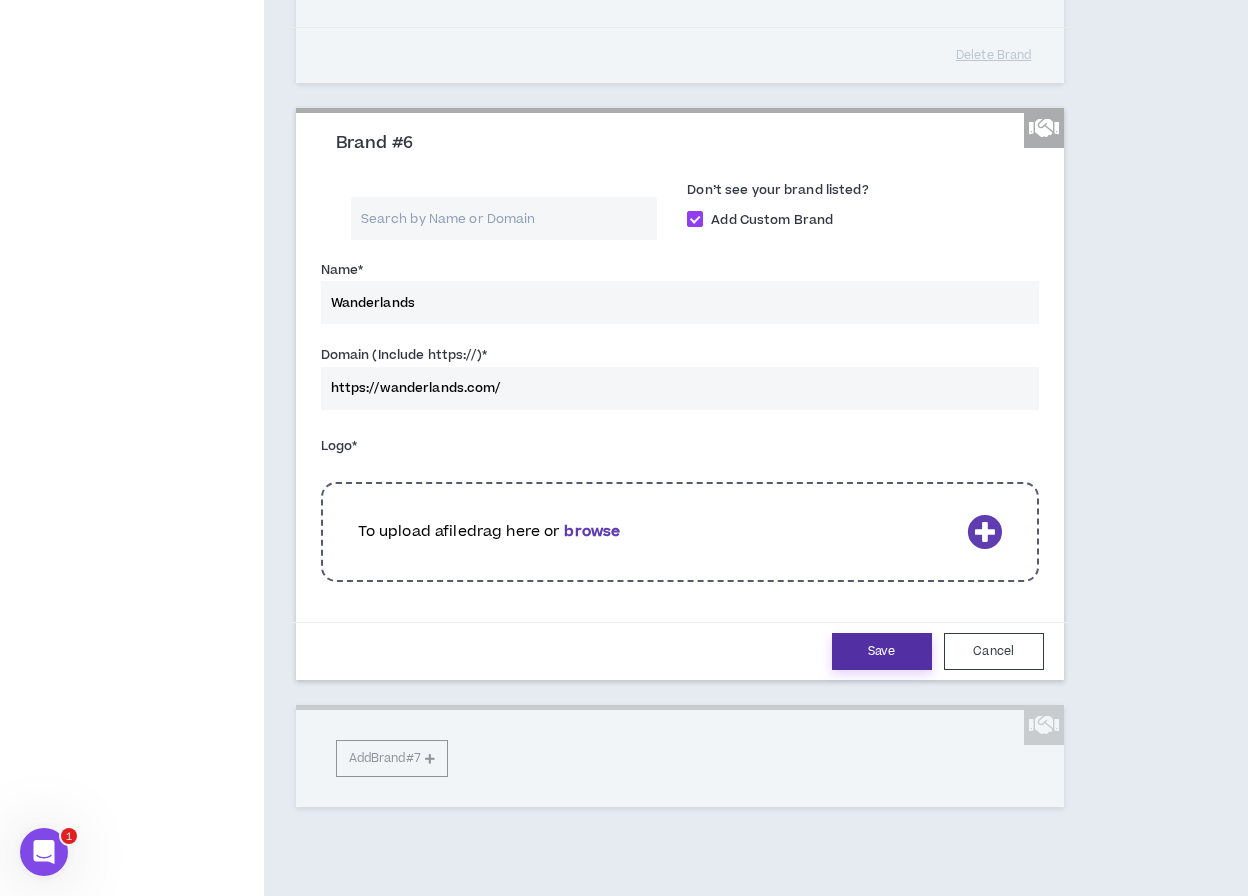 type on "https://wanderlands.com/" 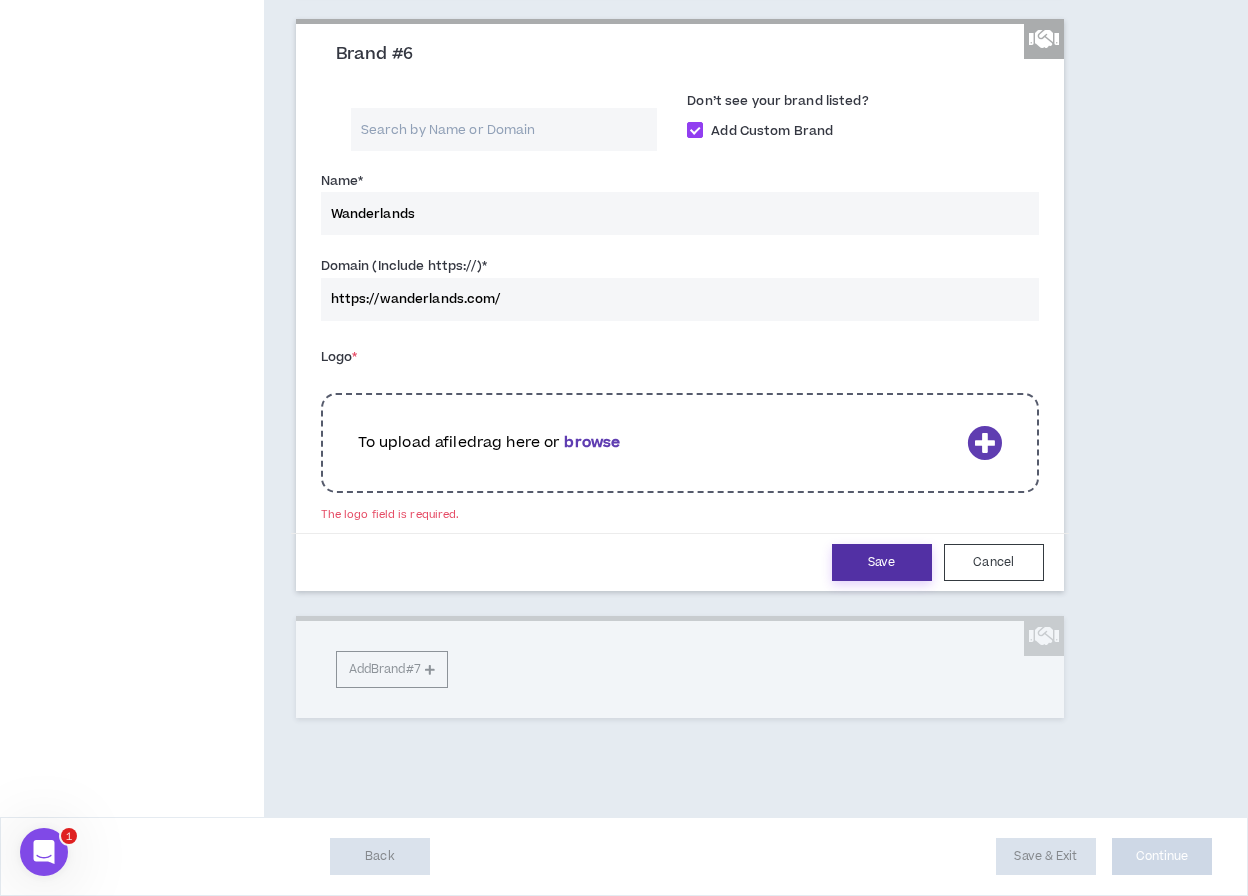 scroll, scrollTop: 1737, scrollLeft: 0, axis: vertical 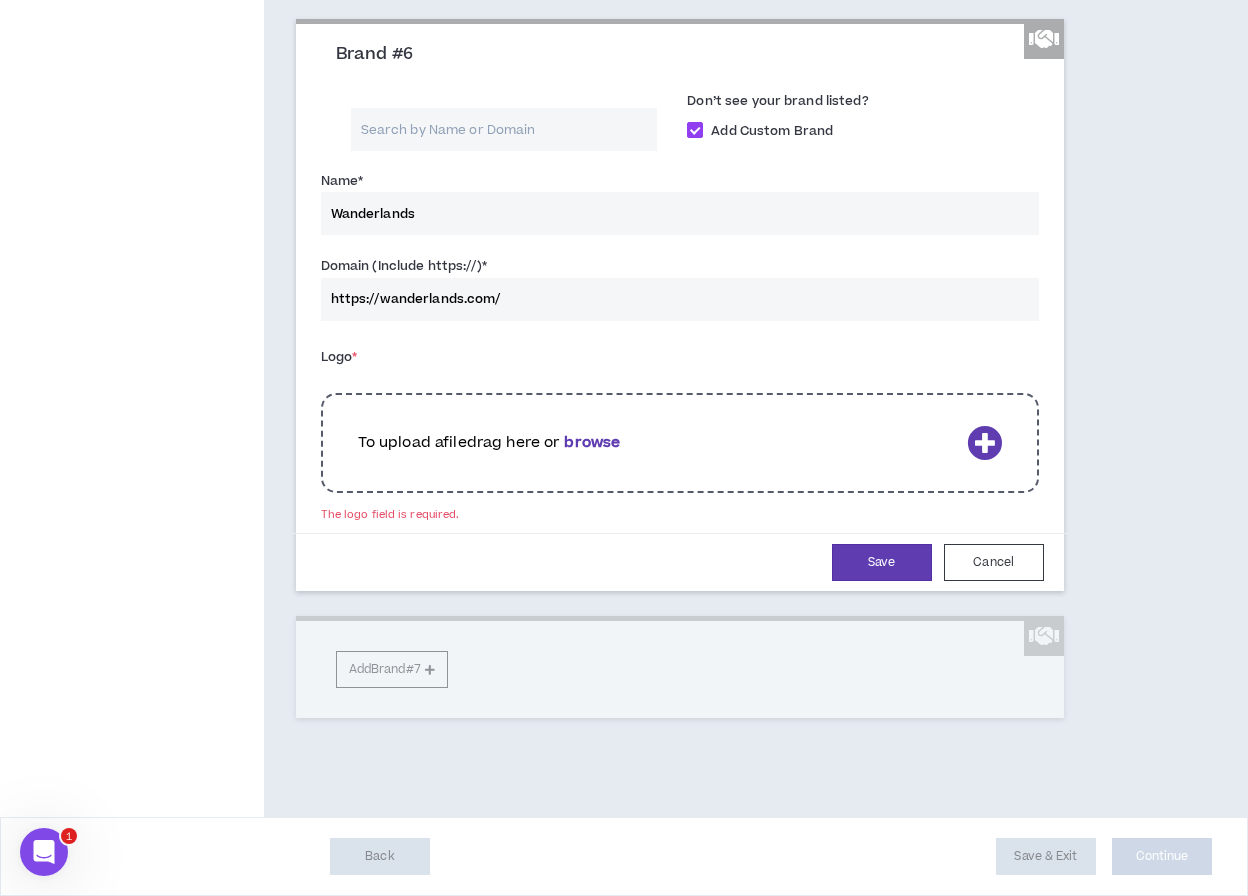 click at bounding box center (984, 442) 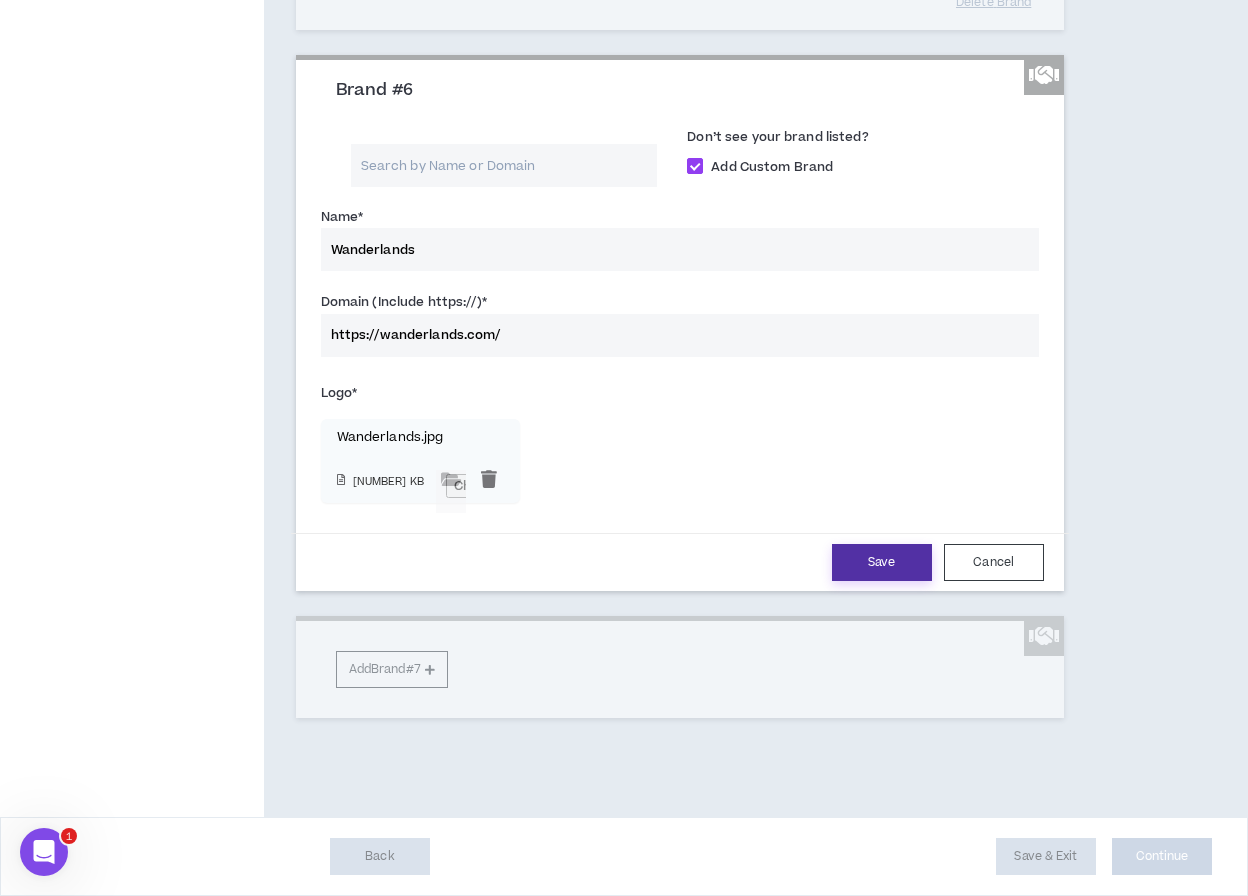 click on "Save" at bounding box center (882, 562) 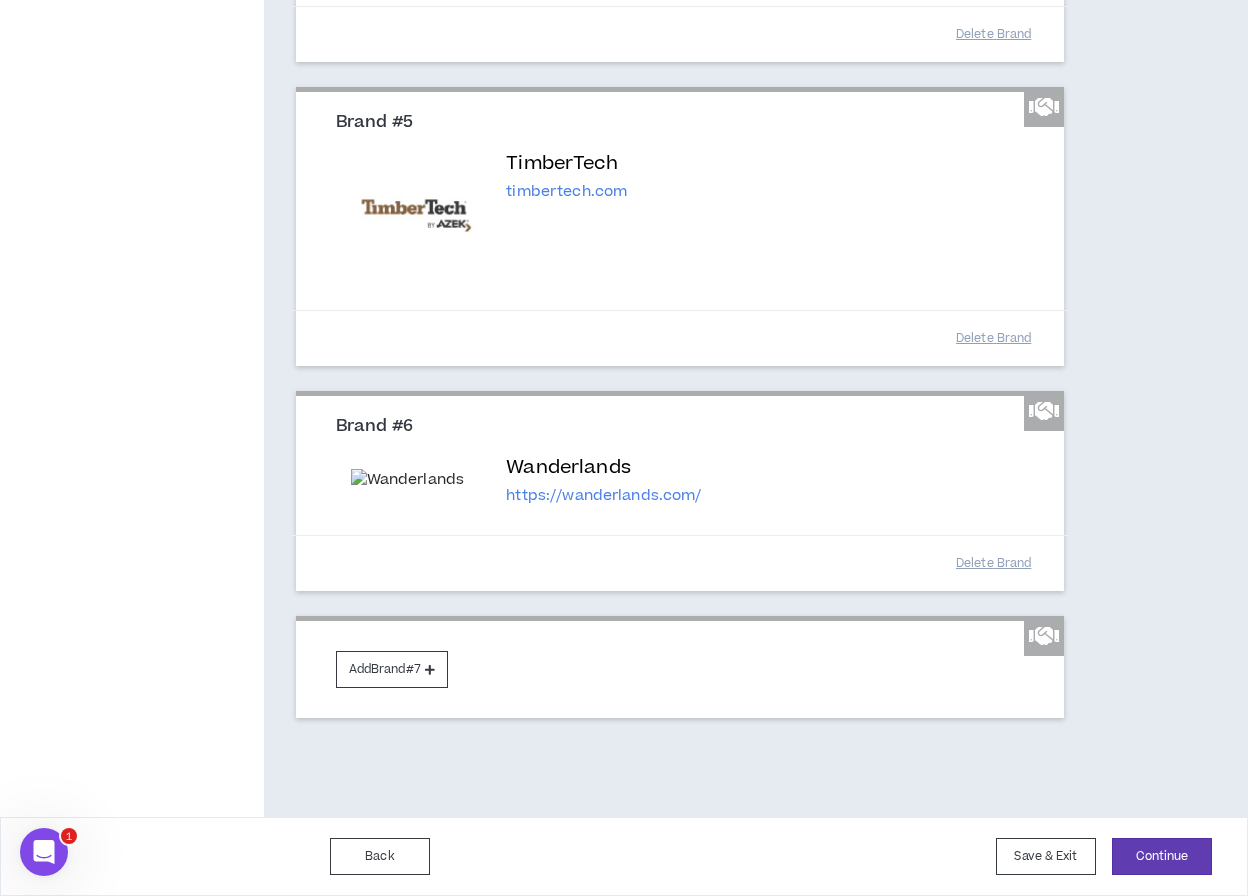 scroll, scrollTop: 1437, scrollLeft: 0, axis: vertical 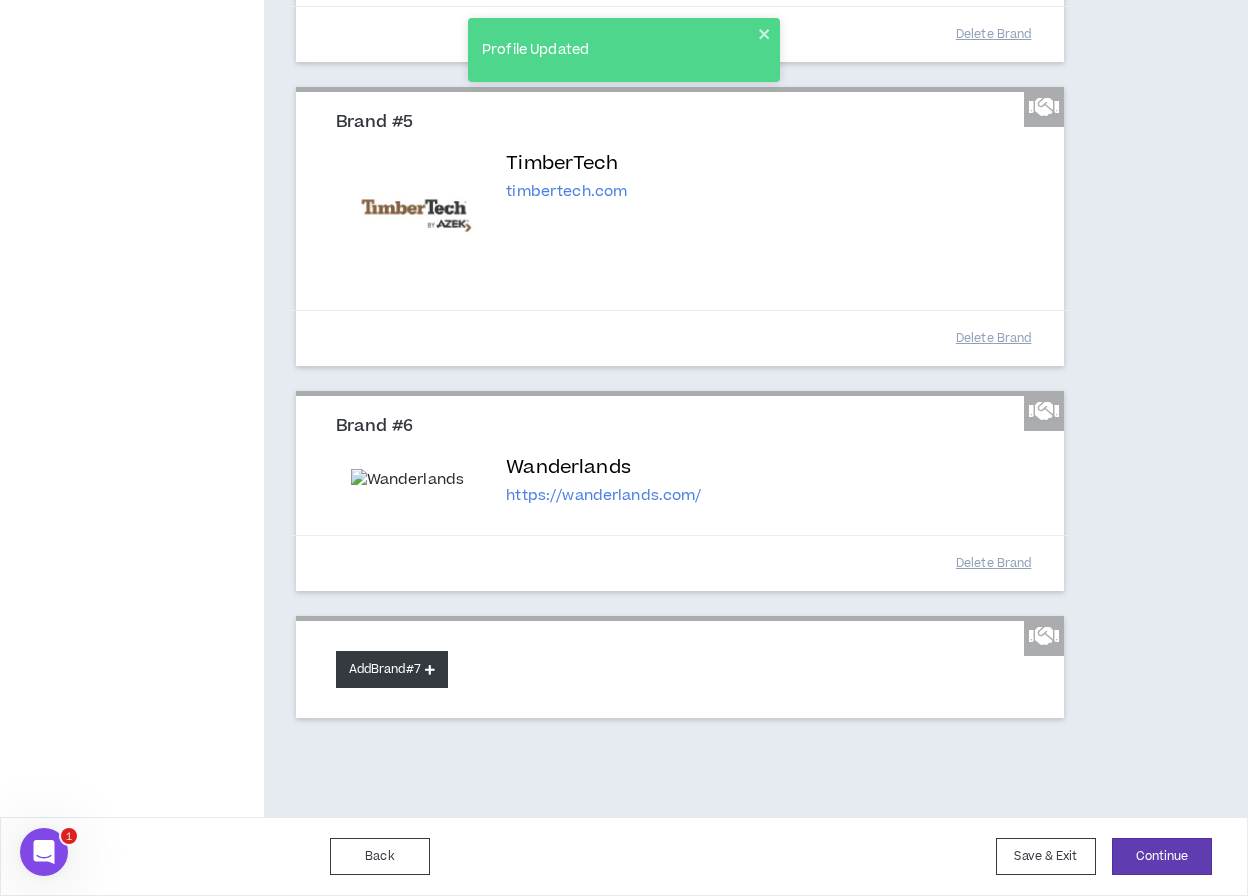 click on "Add  Brand  #7" at bounding box center (392, 669) 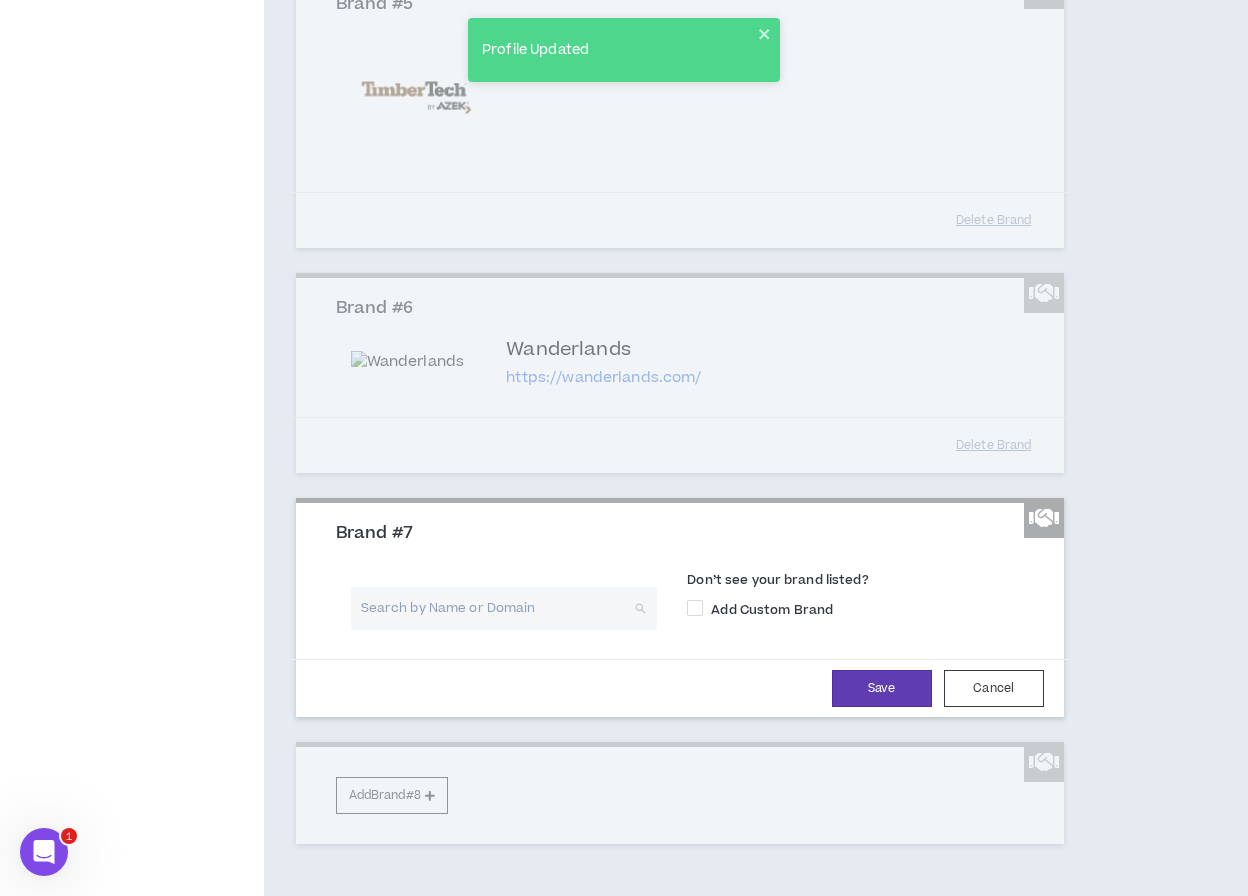 click at bounding box center [497, 608] 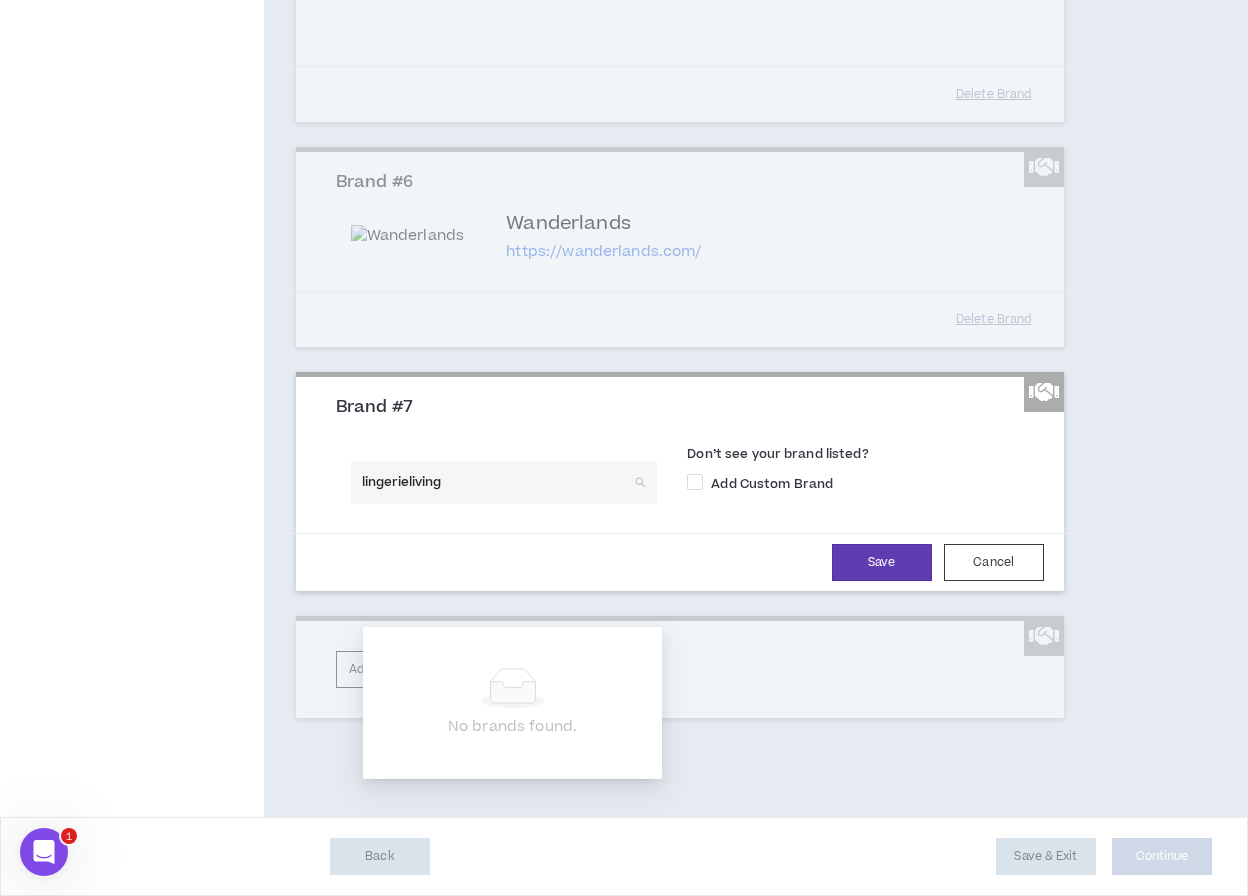 scroll, scrollTop: 1680, scrollLeft: 0, axis: vertical 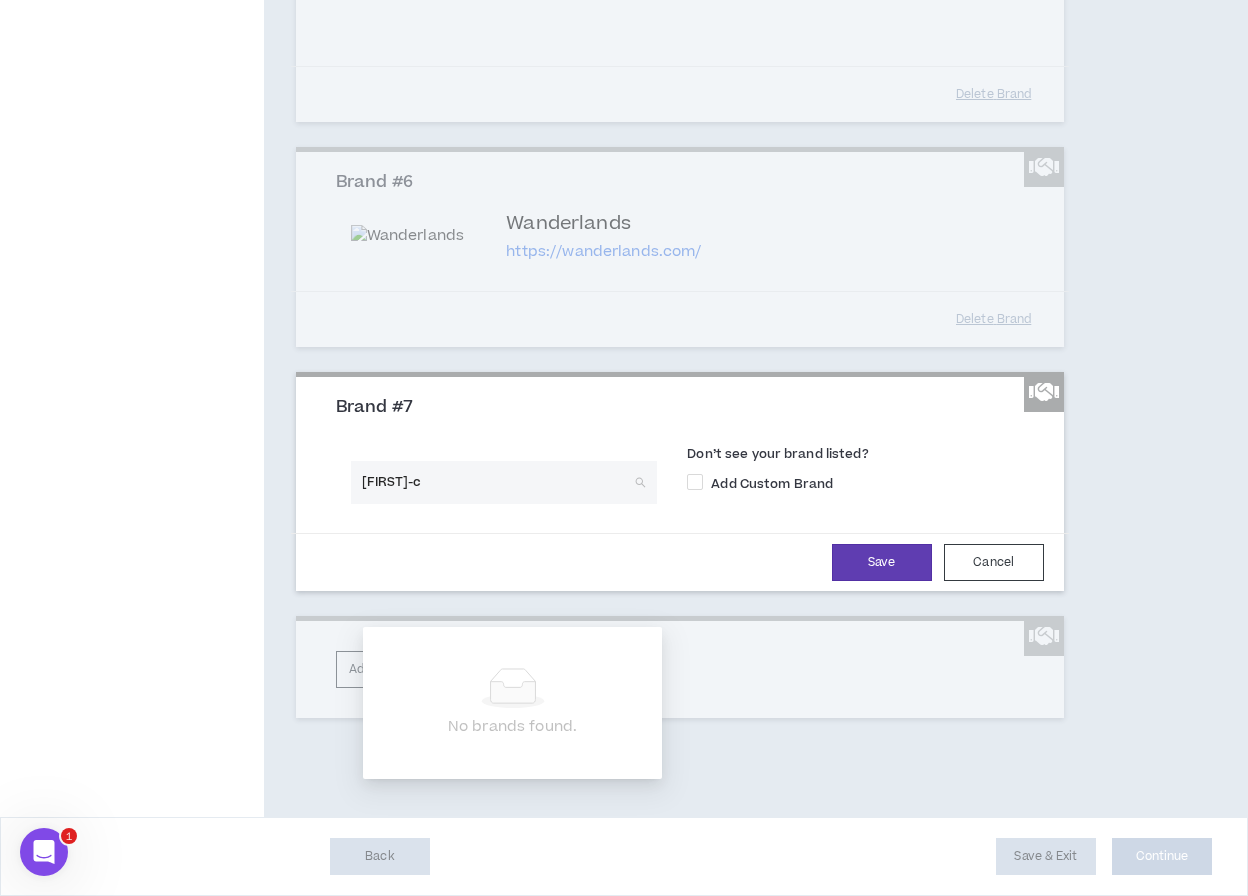 type on "[FIRST]-co" 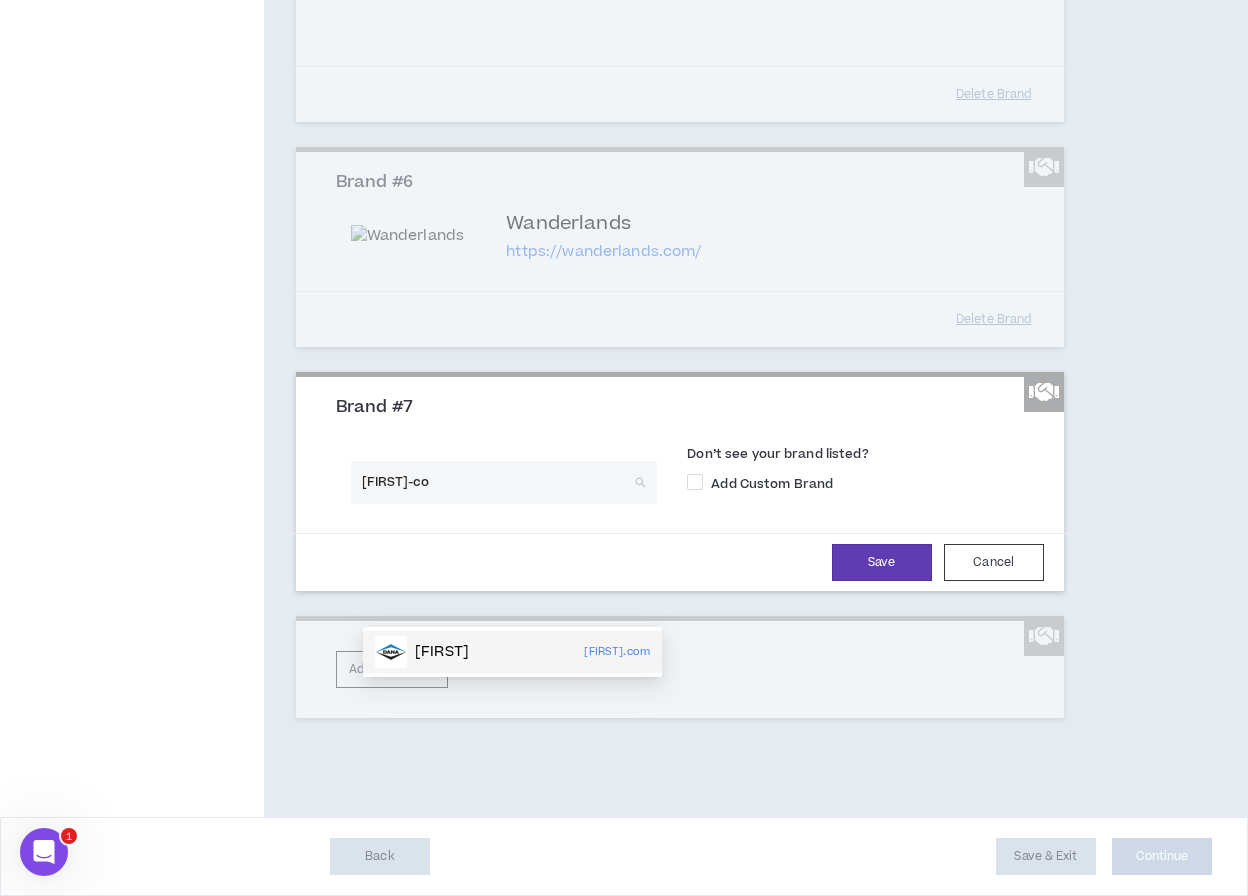 click on "[FIRST]-co" at bounding box center (497, 482) 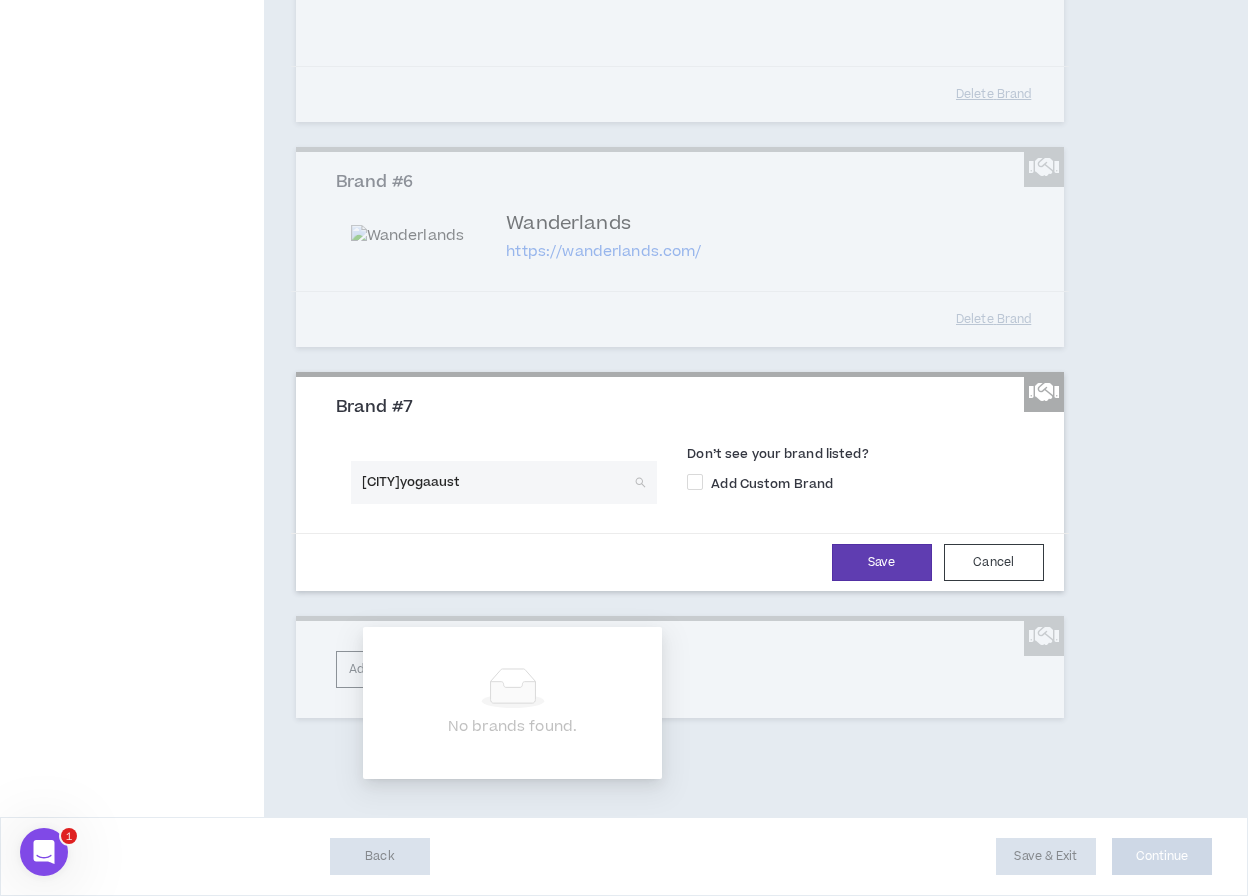 type on "practiceyogaaustin" 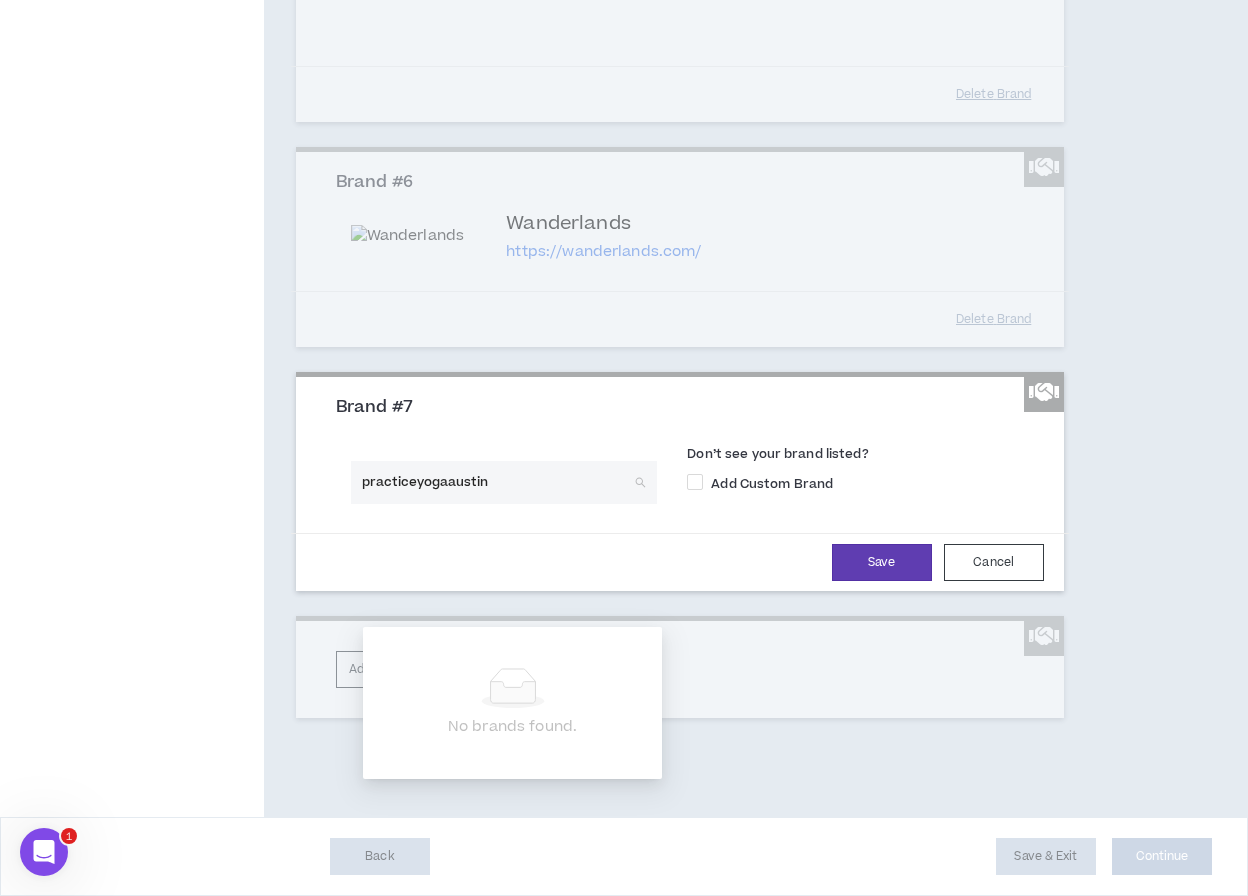 type 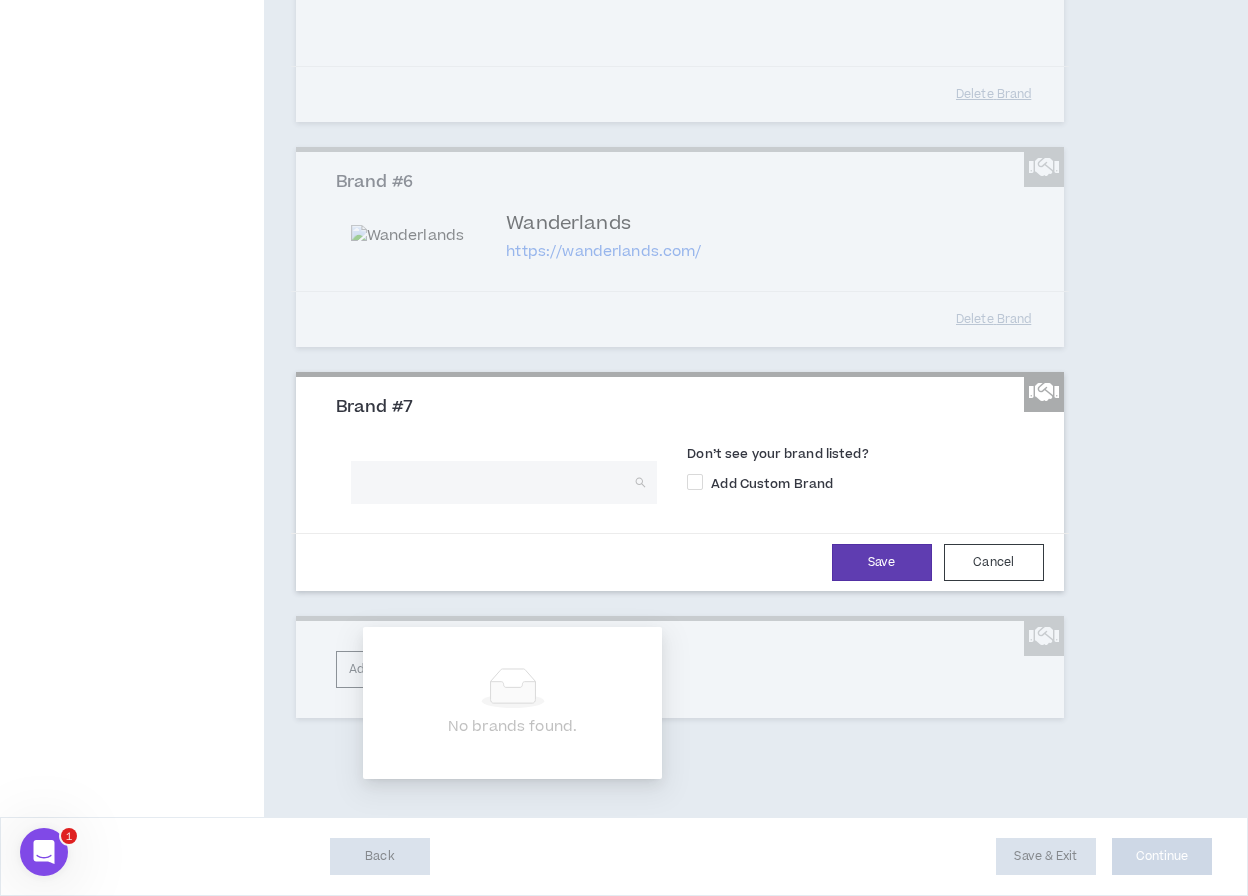 click on "Don’t see your brand listed?" at bounding box center (862, 457) 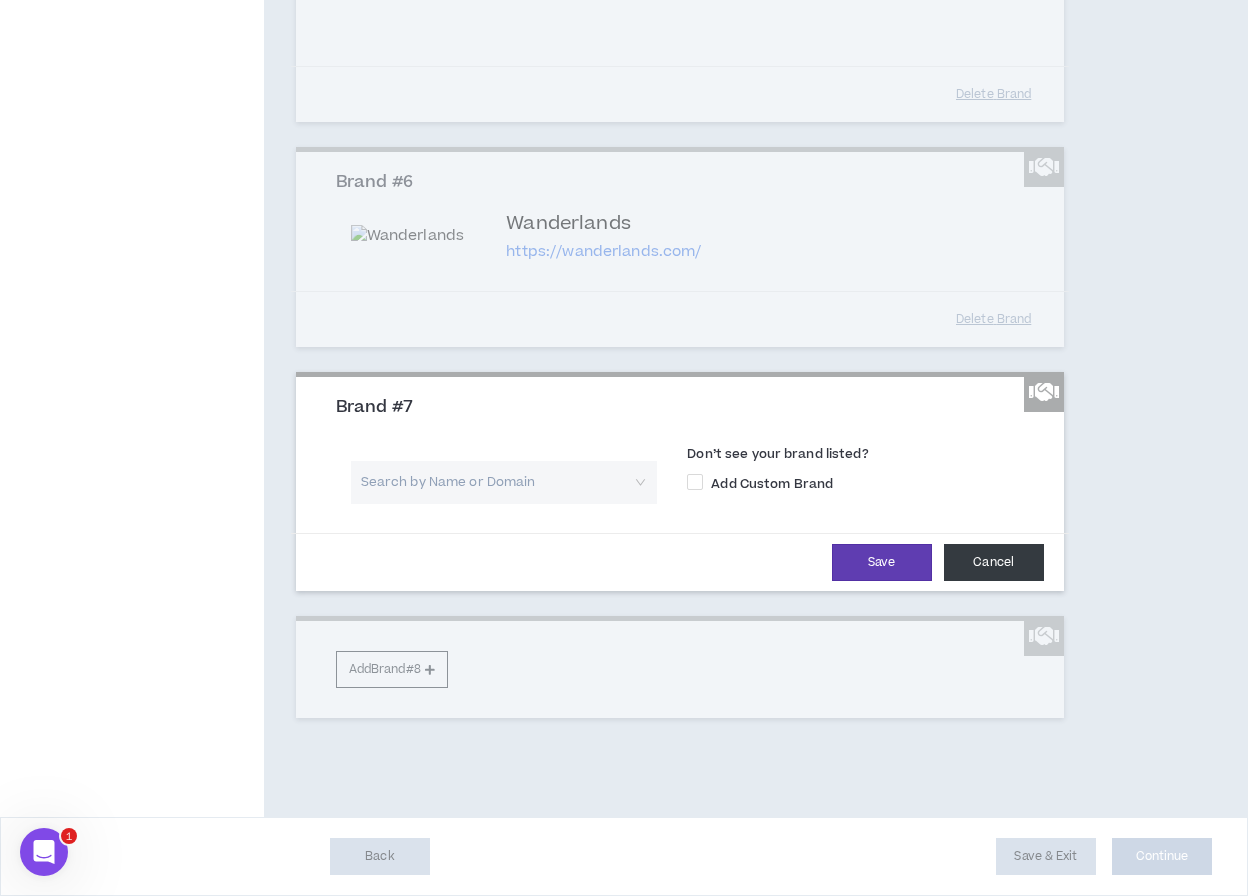 click on "Cancel" at bounding box center [994, 562] 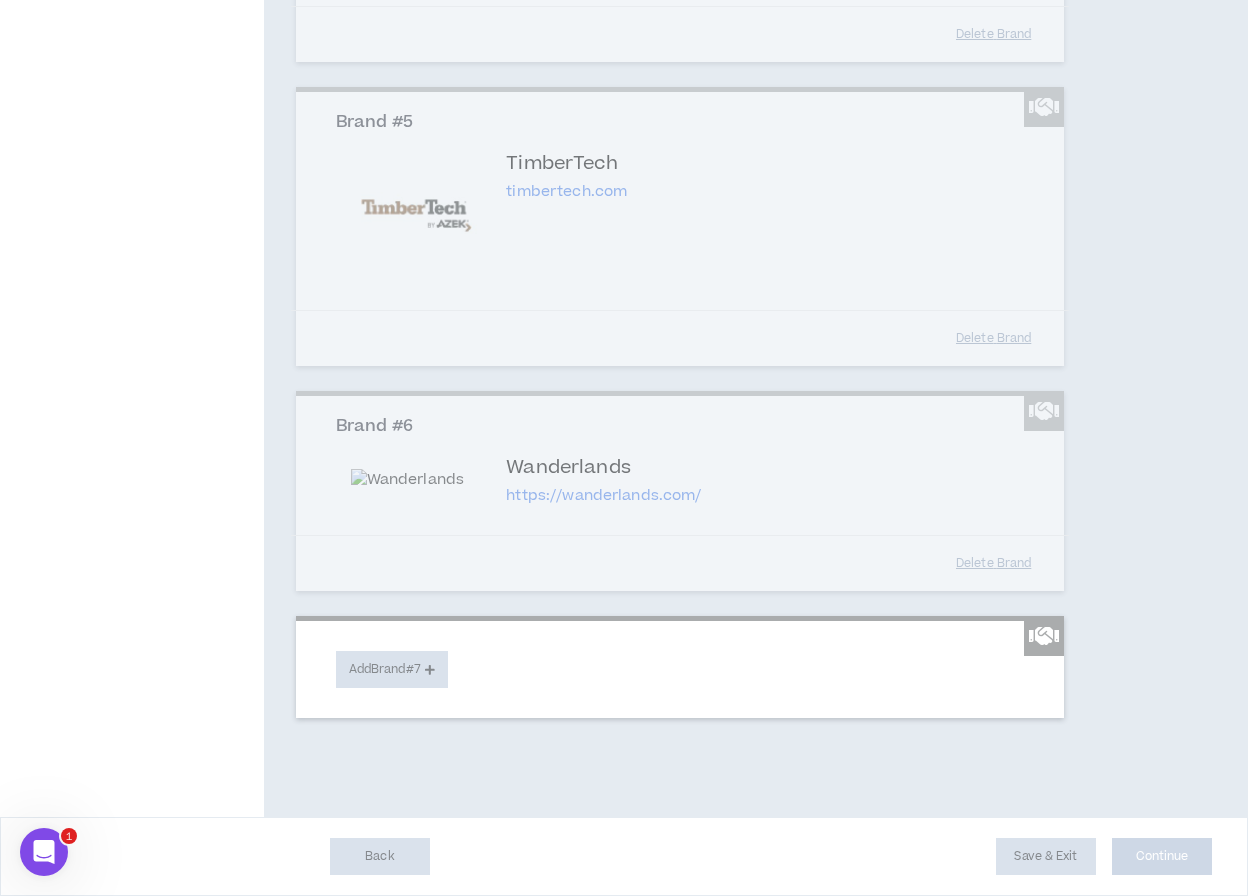 scroll, scrollTop: 1437, scrollLeft: 0, axis: vertical 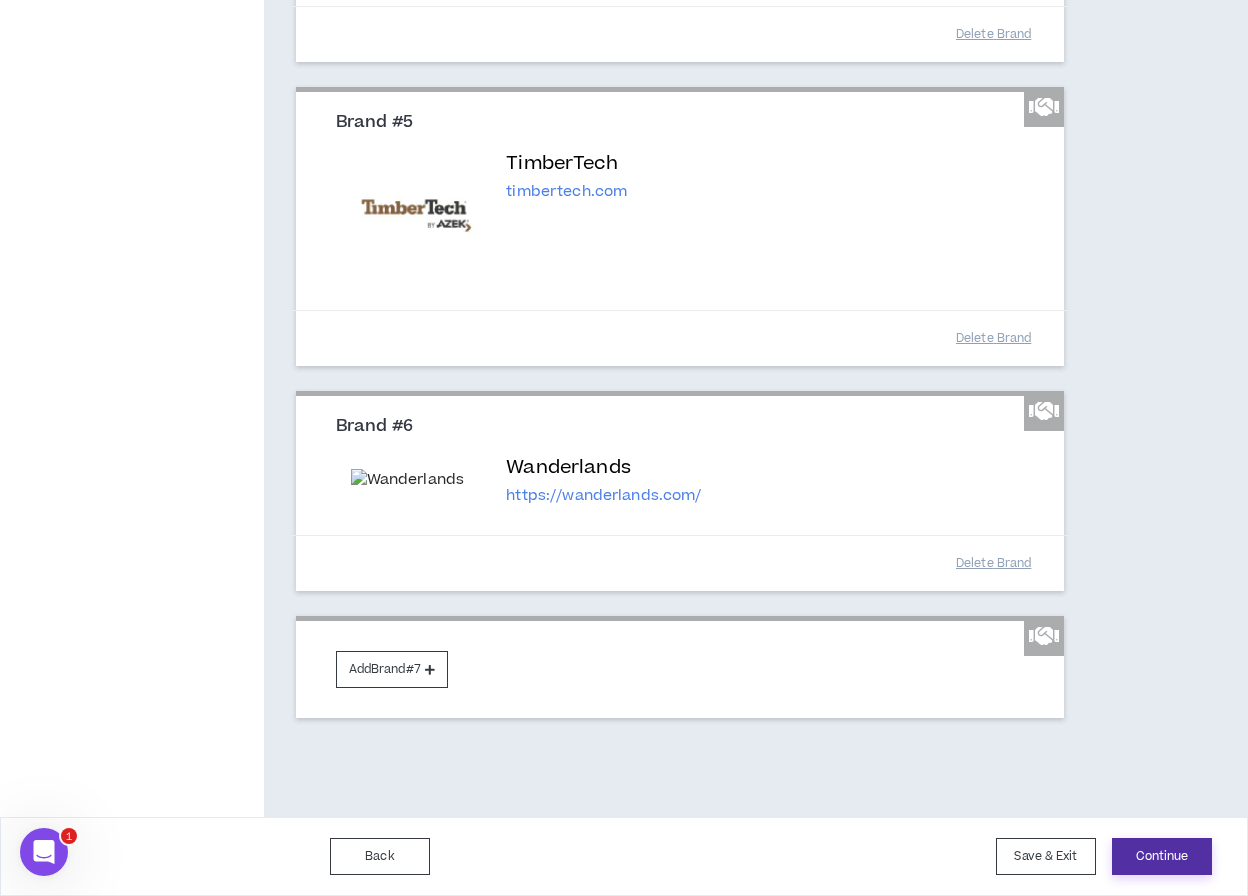 click on "Continue" at bounding box center (1162, 856) 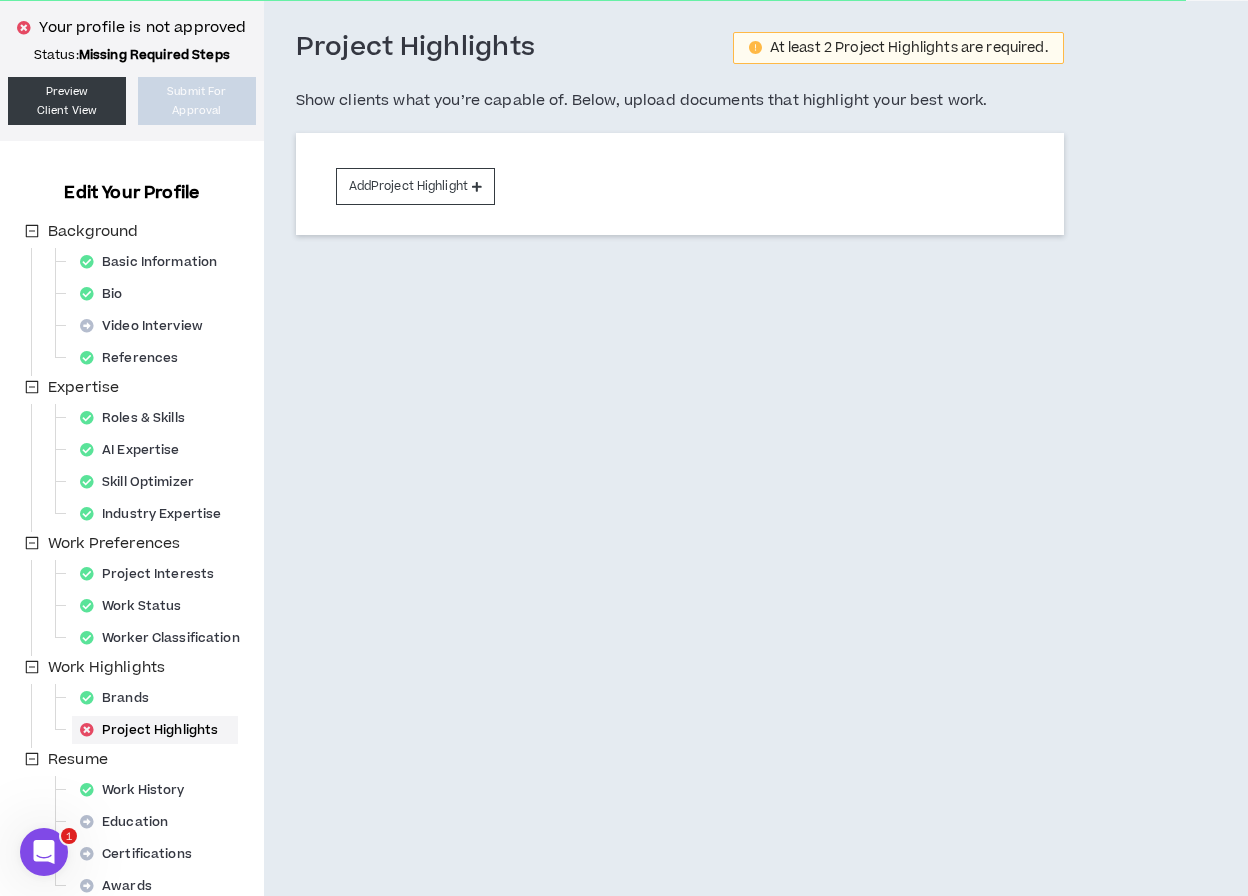 scroll, scrollTop: 0, scrollLeft: 0, axis: both 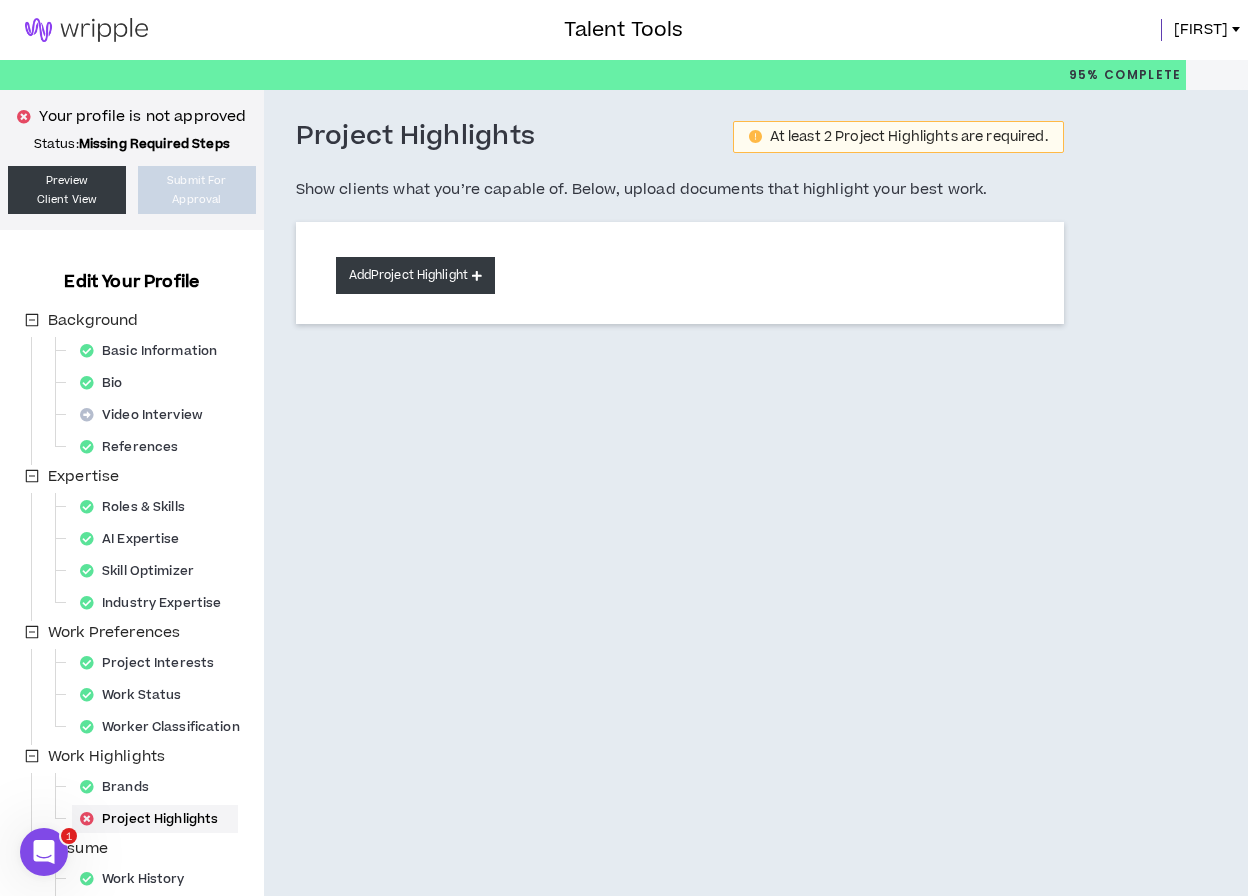 click on "Add  Project Highlight" at bounding box center (415, 275) 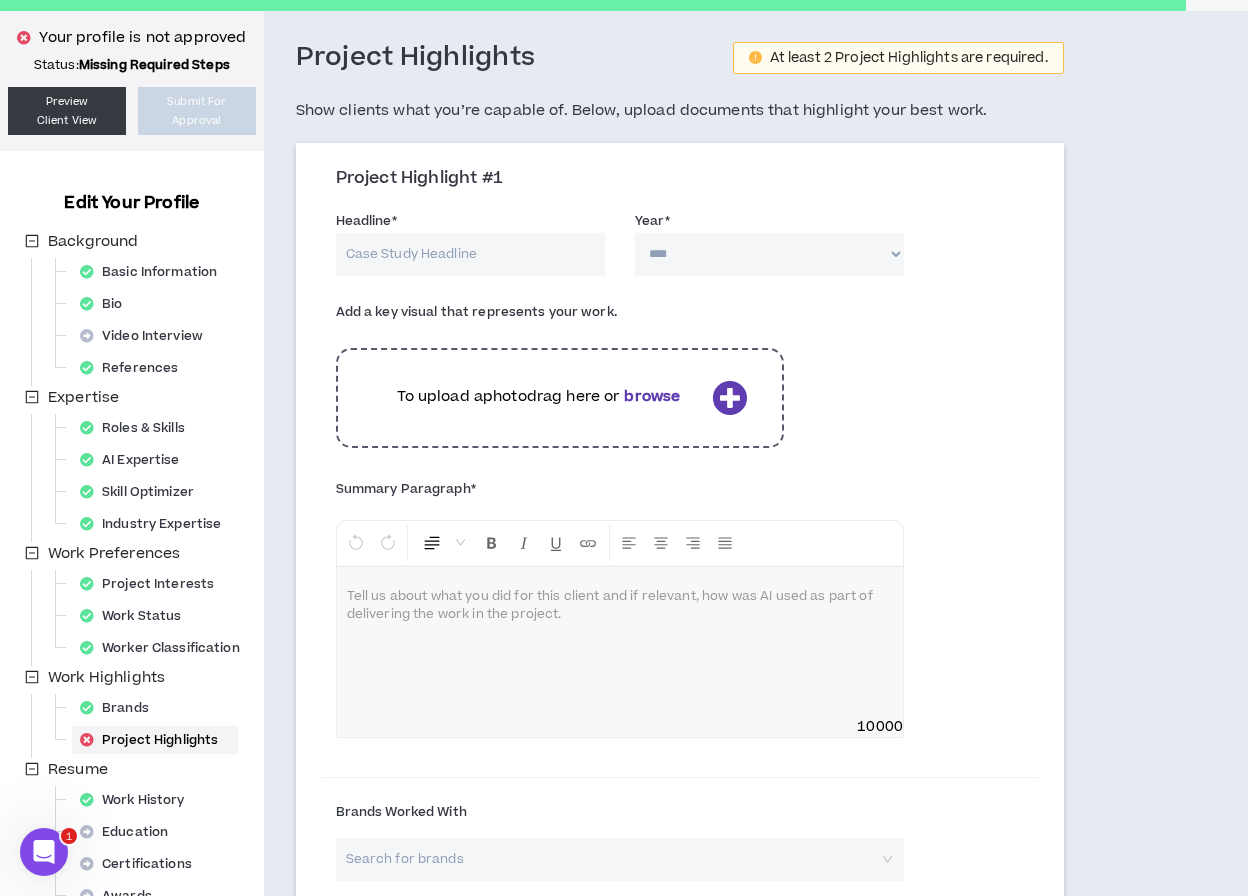 scroll, scrollTop: 0, scrollLeft: 0, axis: both 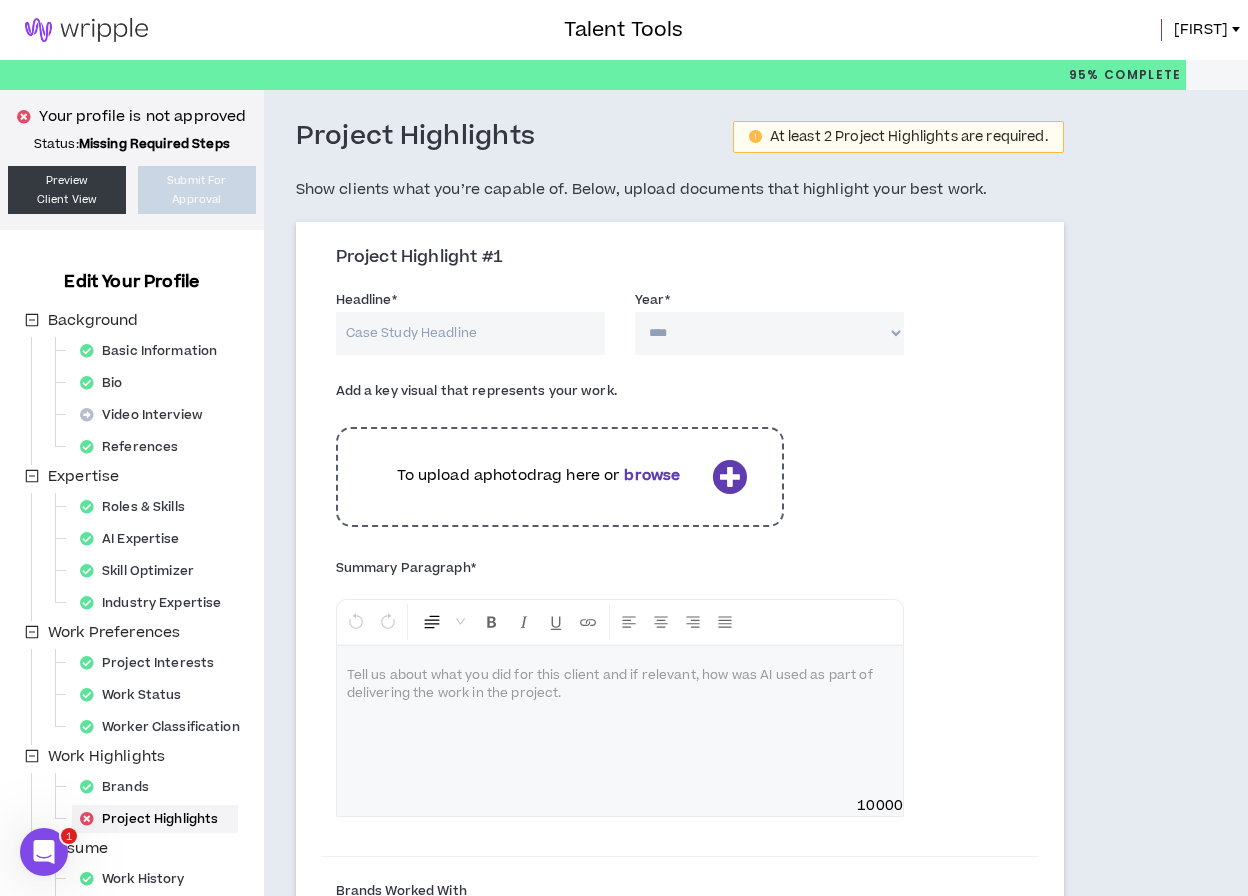 click on "Headline  *" at bounding box center (470, 333) 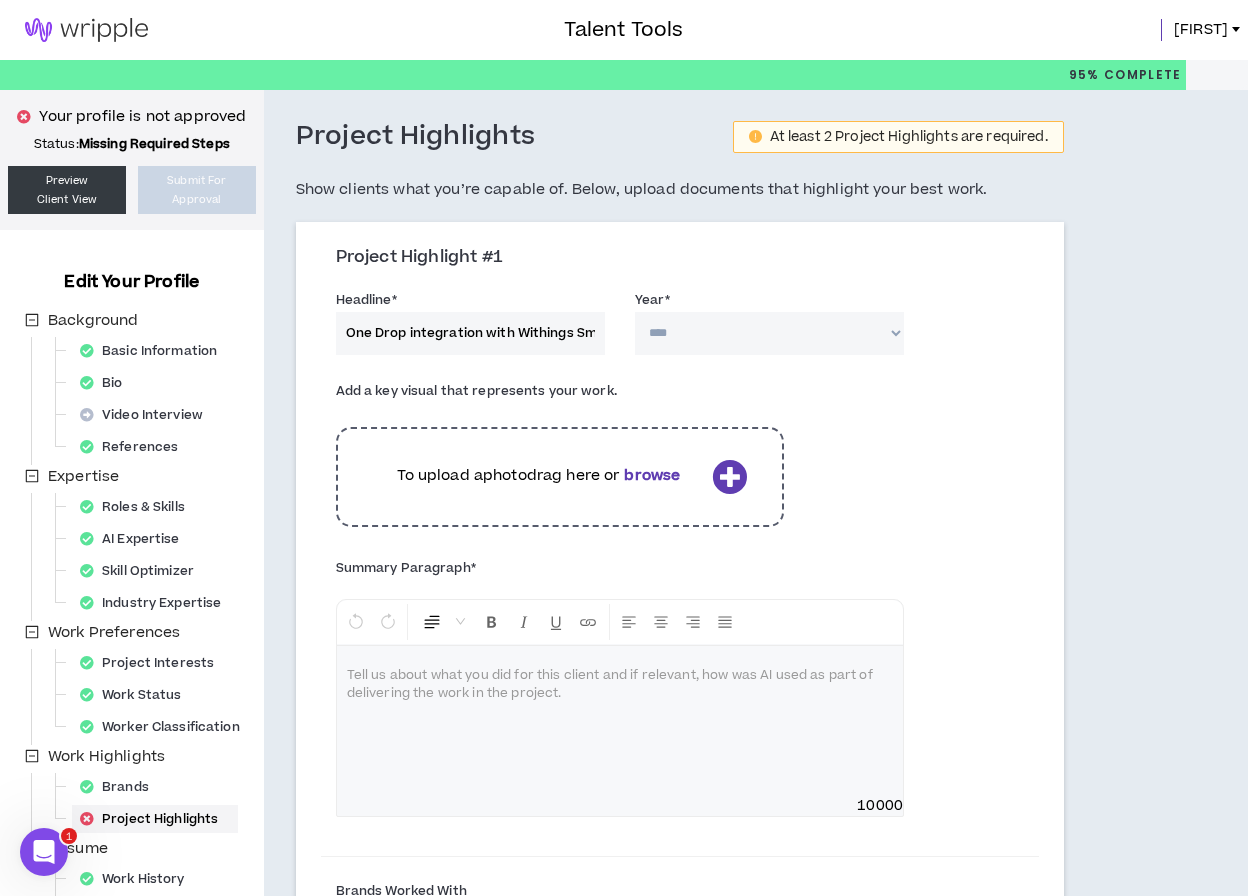 scroll, scrollTop: 0, scrollLeft: 259, axis: horizontal 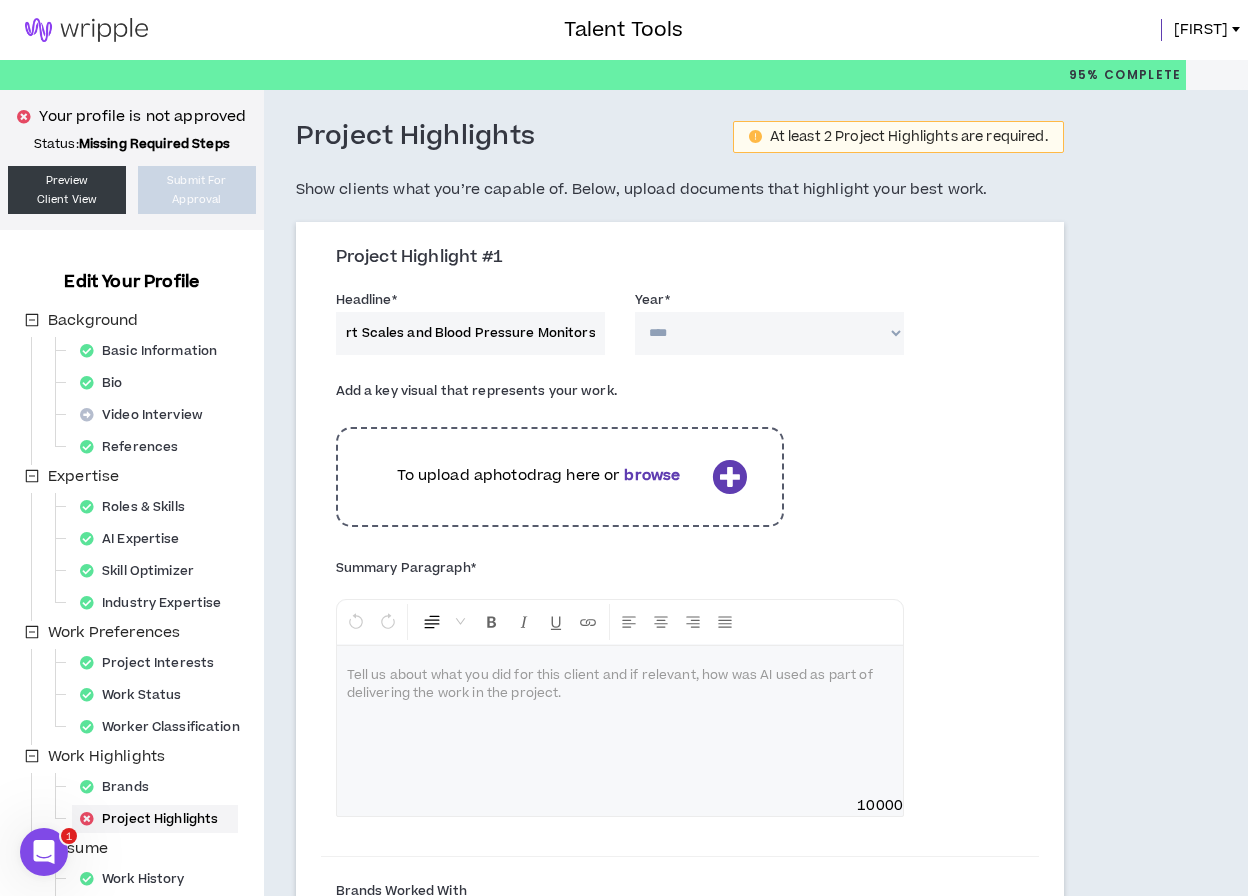 type on "One Drop integration with Withings Smart Scales and Blood Pressure Monitors" 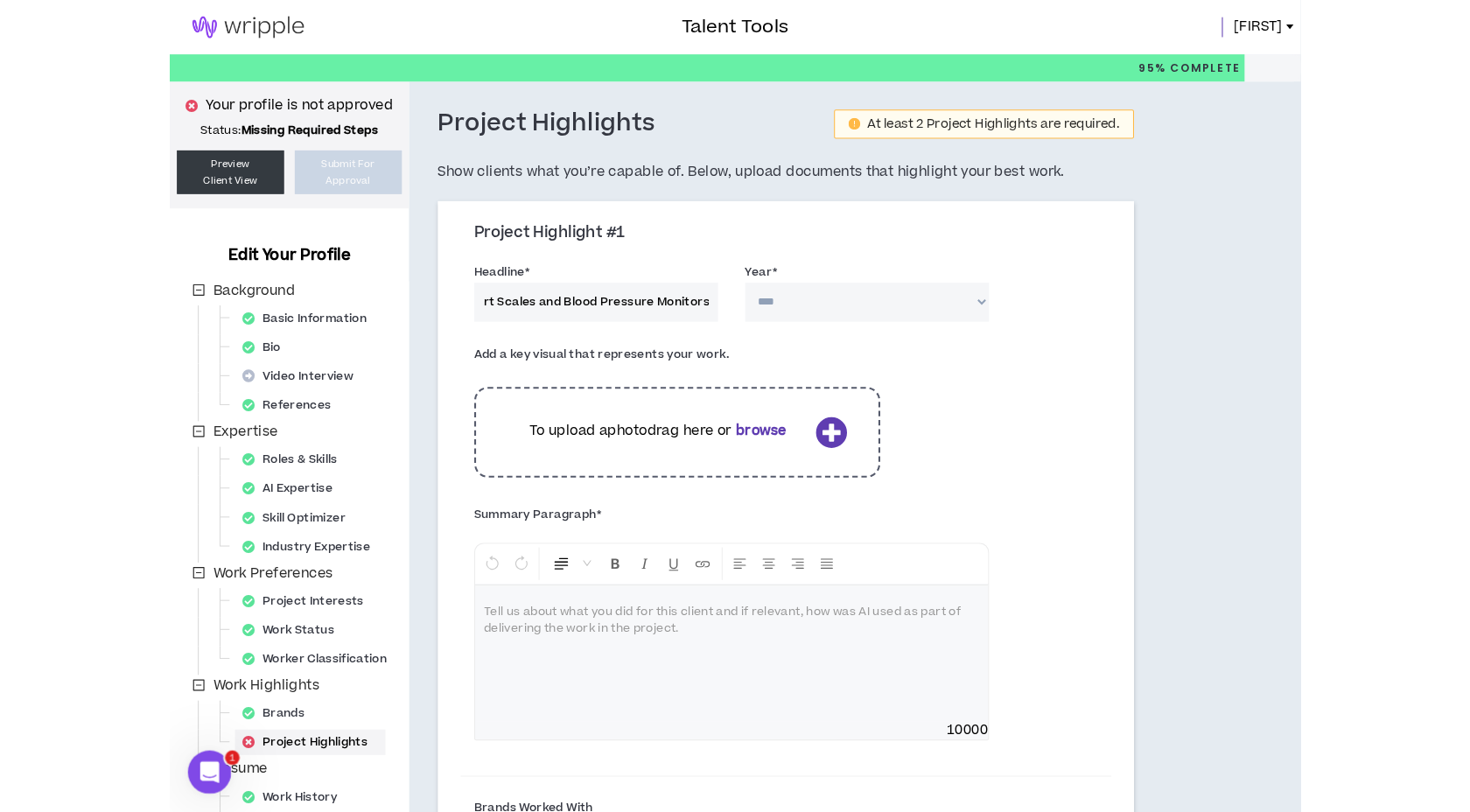 scroll, scrollTop: 0, scrollLeft: 0, axis: both 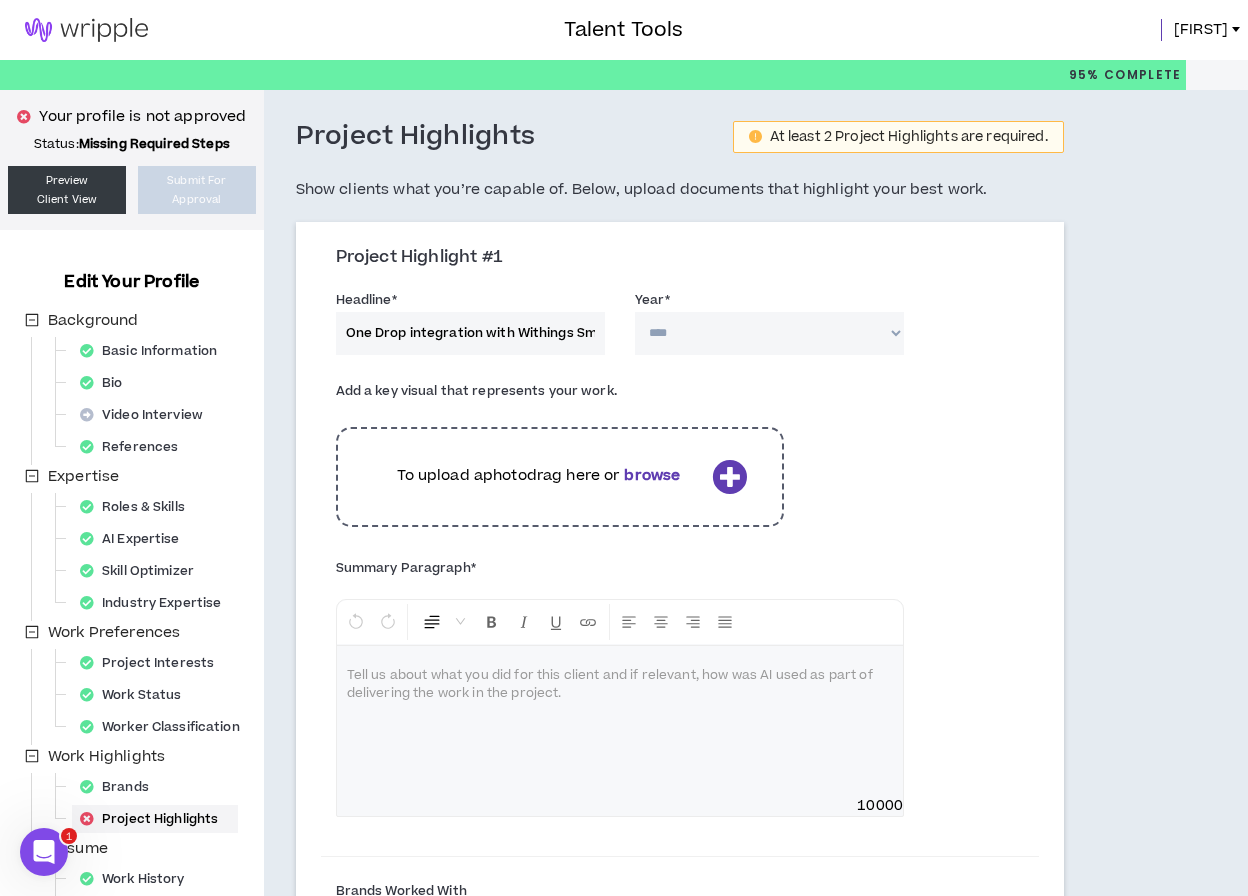 click on "**** **** **** **** **** **** **** **** **** **** **** **** **** **** **** **** **** **** **** **** **** **** **** **** **** **** **** **** **** **** **** **** **** **** **** **** **** **** **** **** **** **** **** **** **** **** **** **** **** **** **** **** **** **** **** **** **** **** **** **** **** **** **** **** **** **** **** **** **** **** **** **** **** **** **** **** **** **** **** **** **** **** **** **** **** **** **** **** **** **** **** **** **** **** **** **** **** **** **** **** **** **** **** **** **** **** **** **** **** **** **** **** **** **** **** **** **** **** **** **** **** **** **** **** **** **** ****" at bounding box center [769, 333] 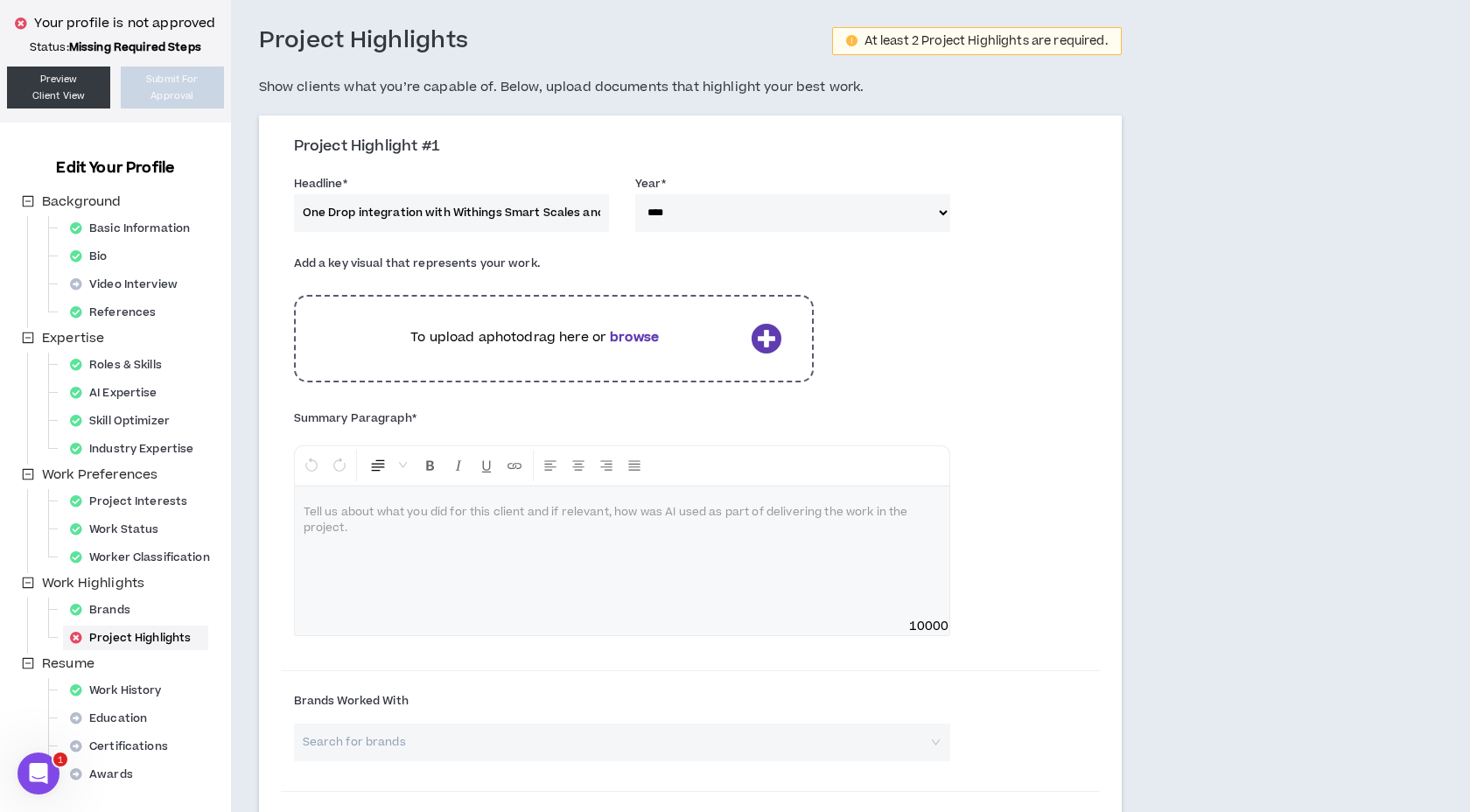 scroll, scrollTop: 102, scrollLeft: 0, axis: vertical 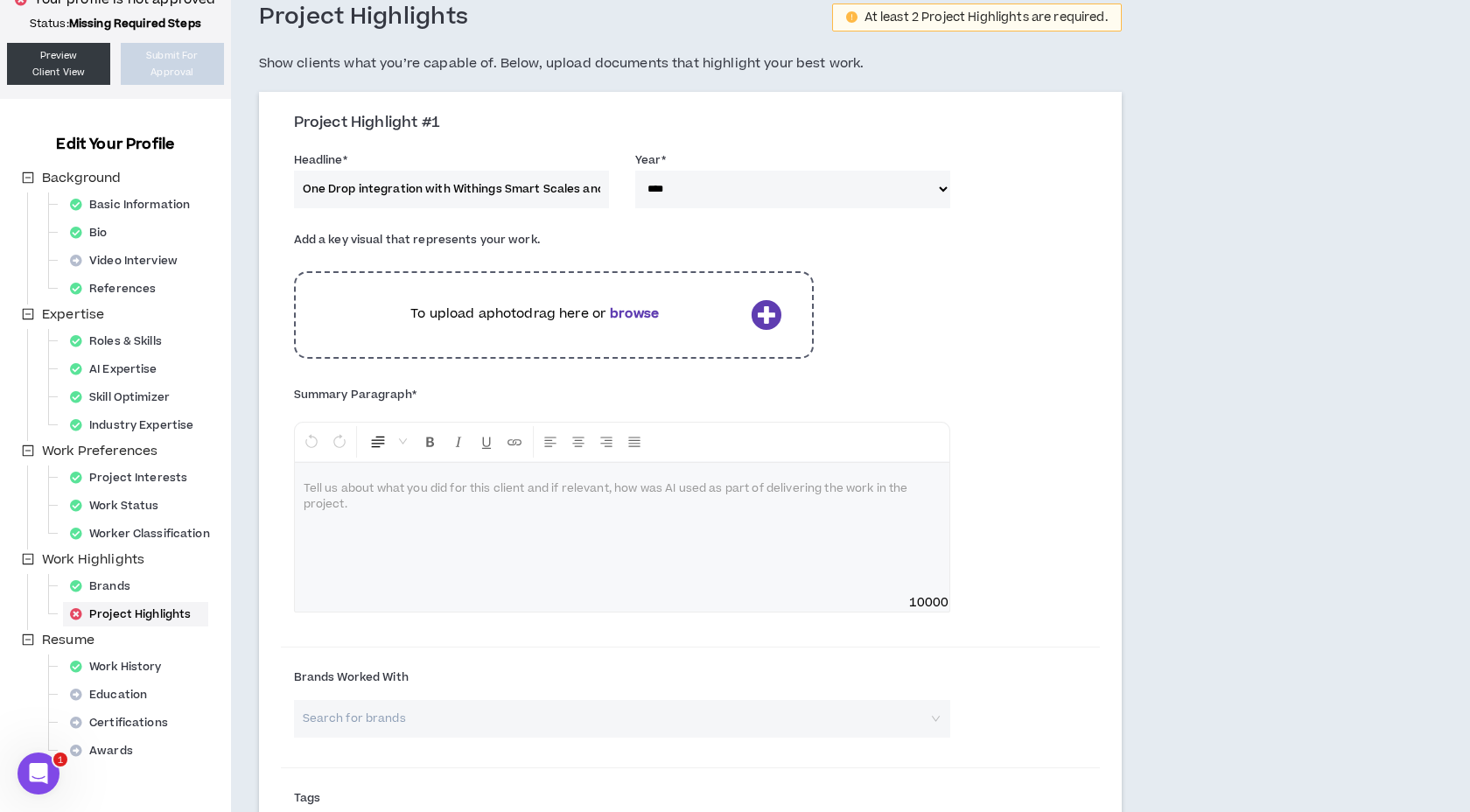 click at bounding box center [622, 528] 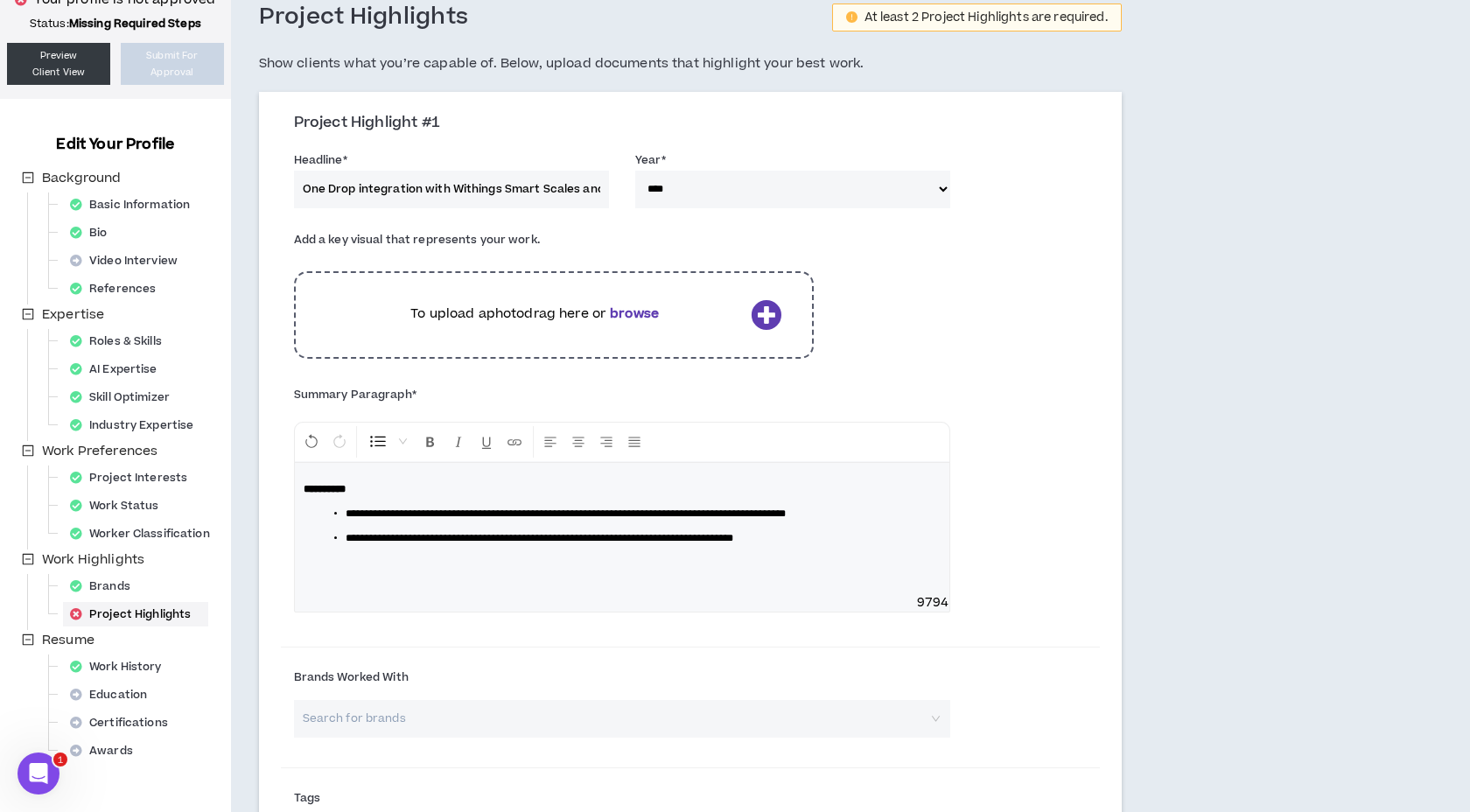 click on "**********" at bounding box center (629, 538) 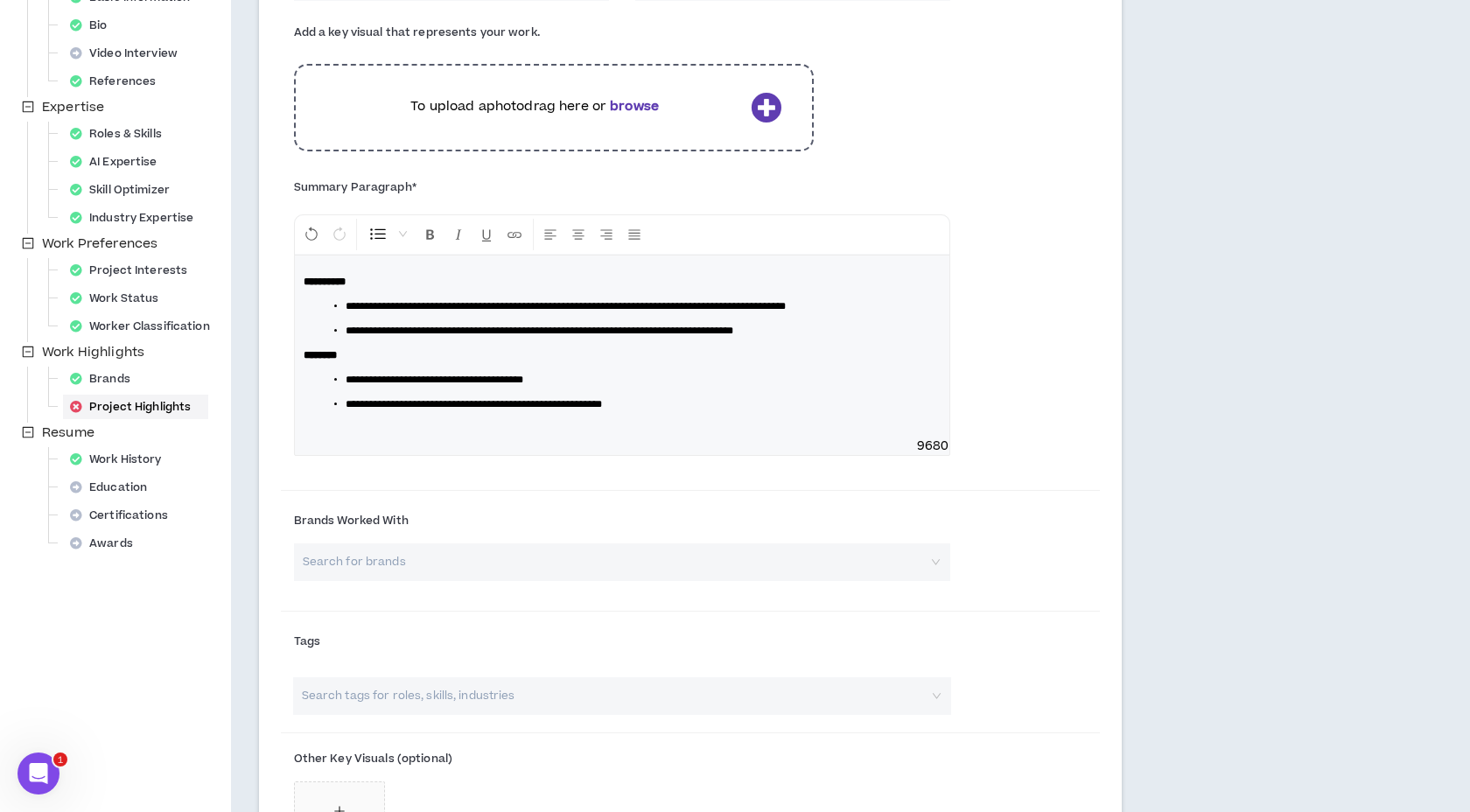 scroll, scrollTop: 318, scrollLeft: 0, axis: vertical 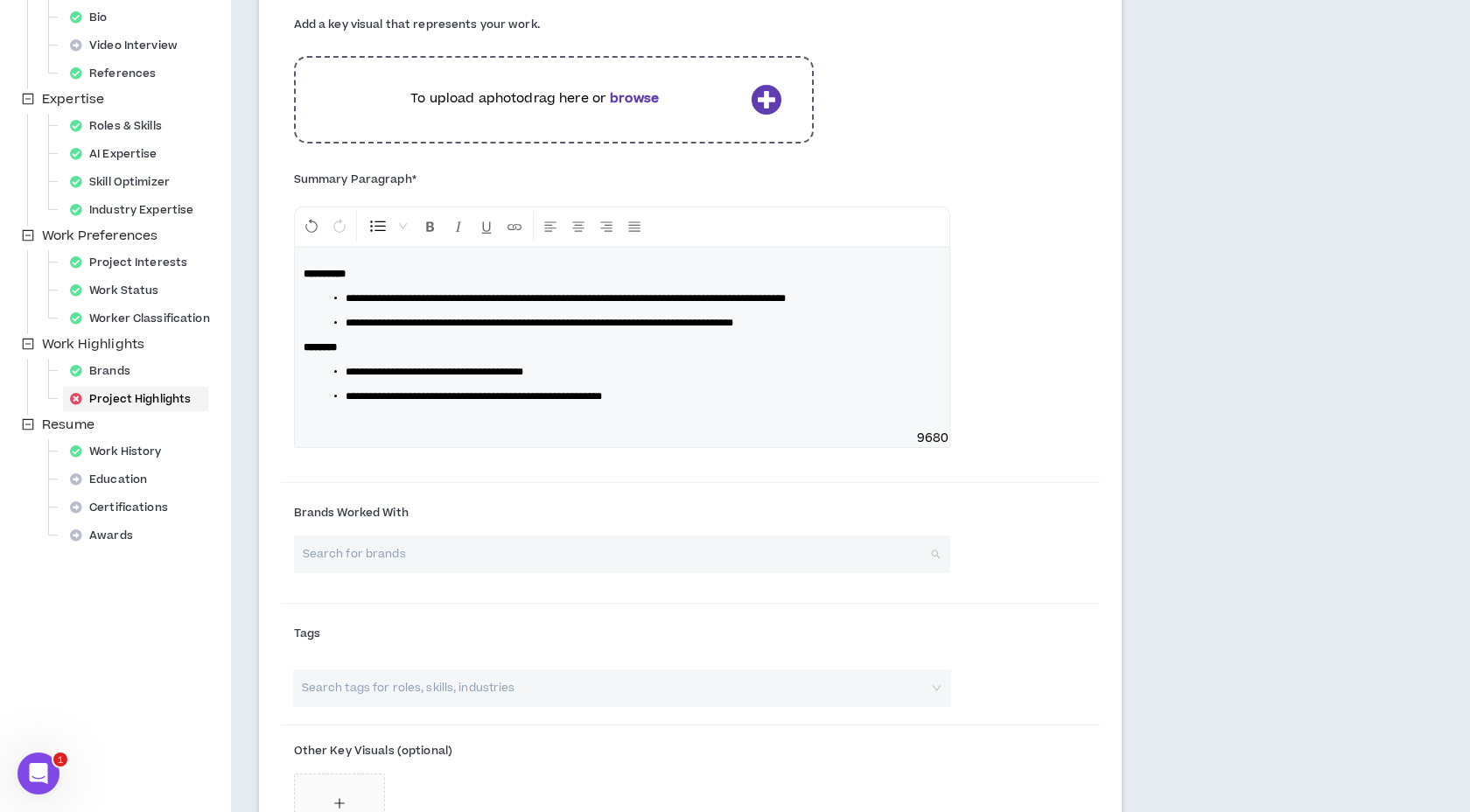 click at bounding box center [616, 554] 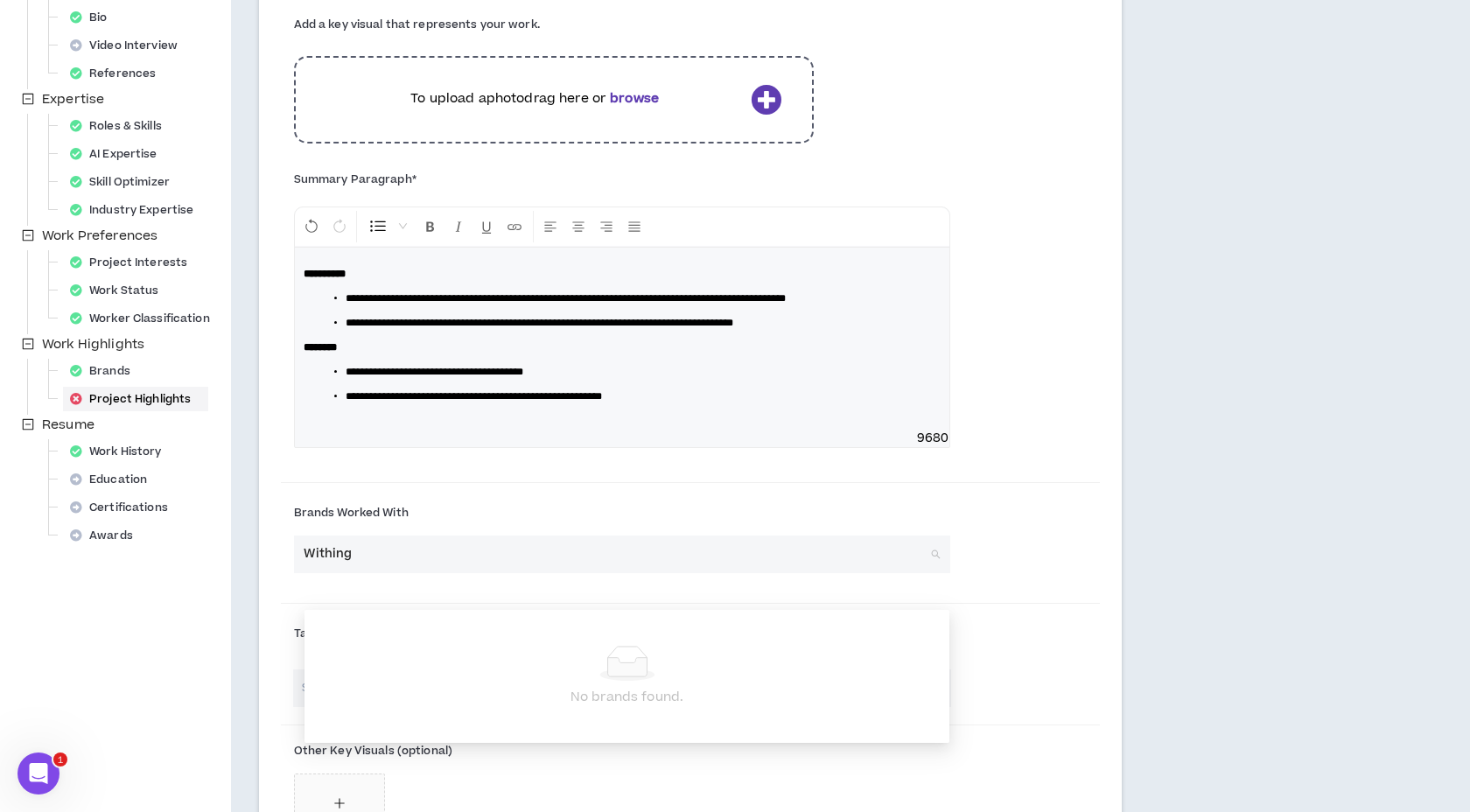 type on "Withings" 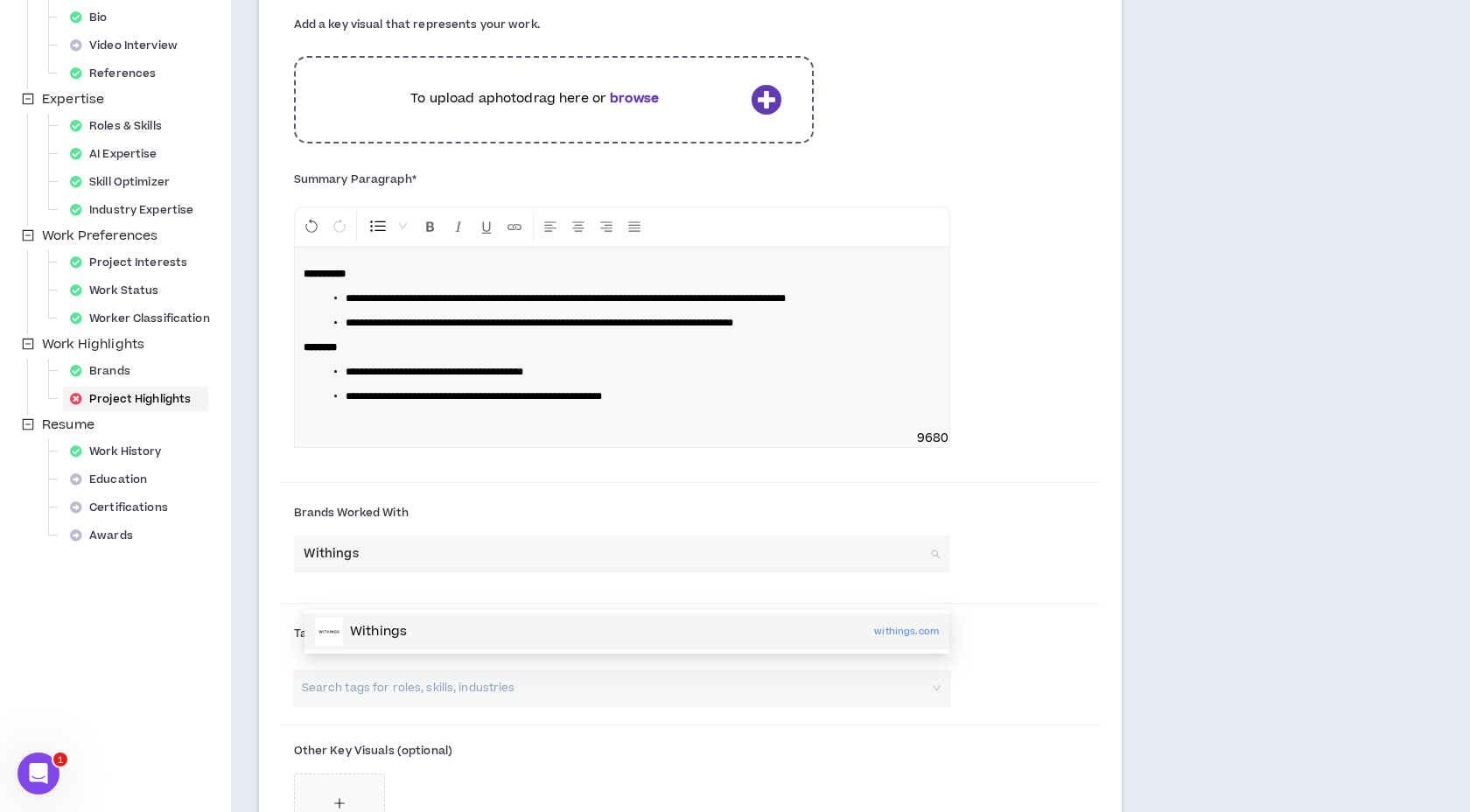 click on "Withings withings.com" at bounding box center [626, 632] 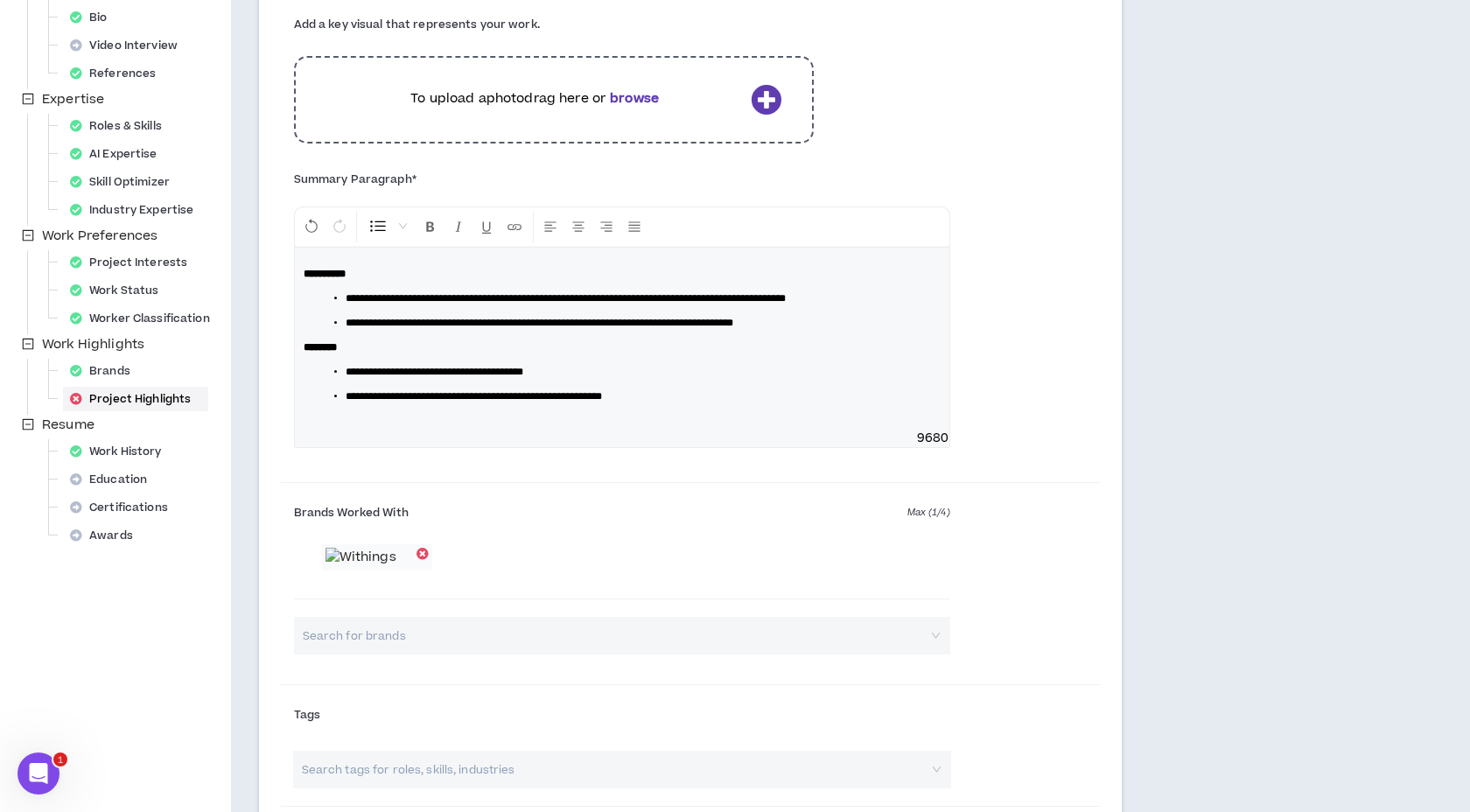 click at bounding box center [616, 635] 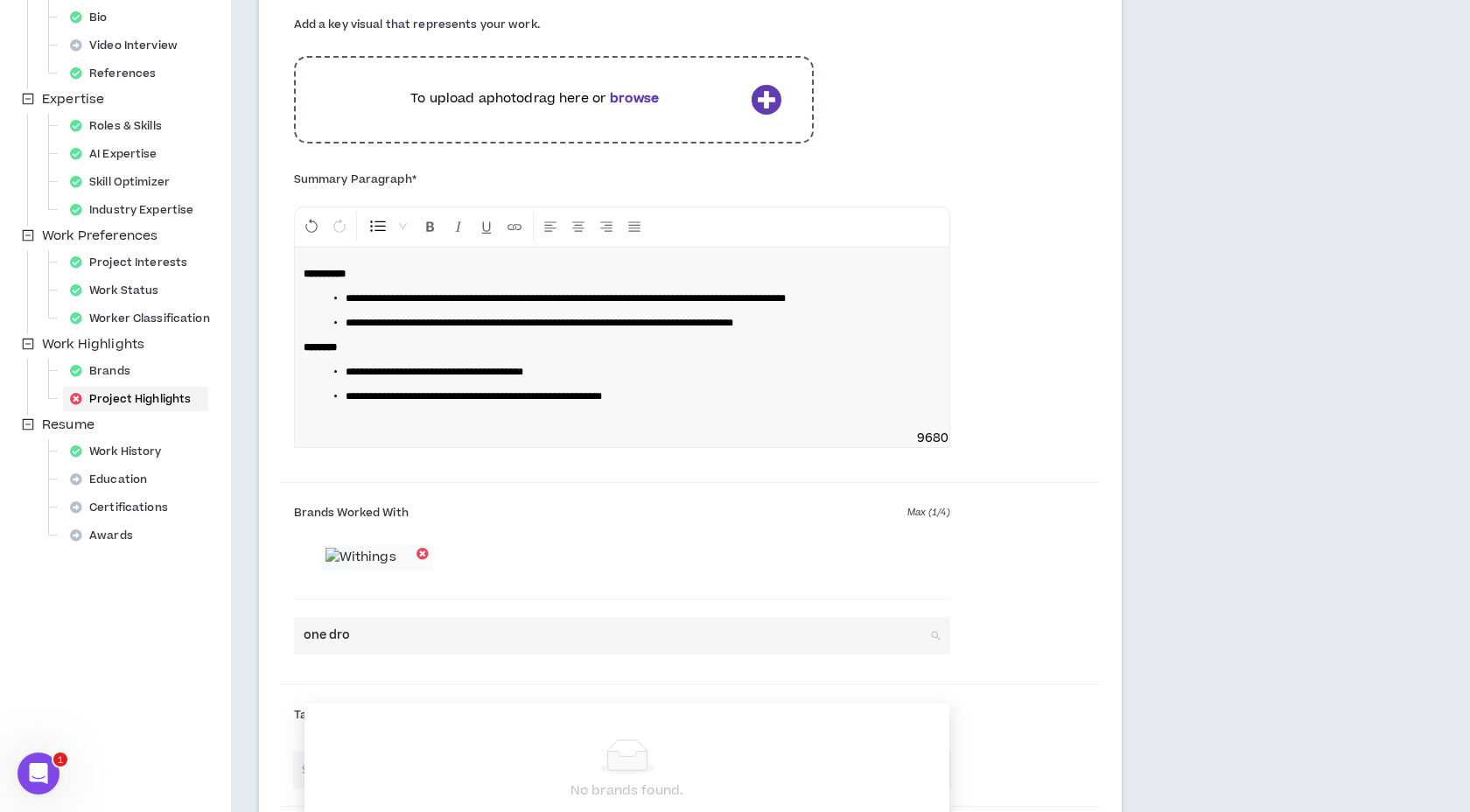 type on "one drop" 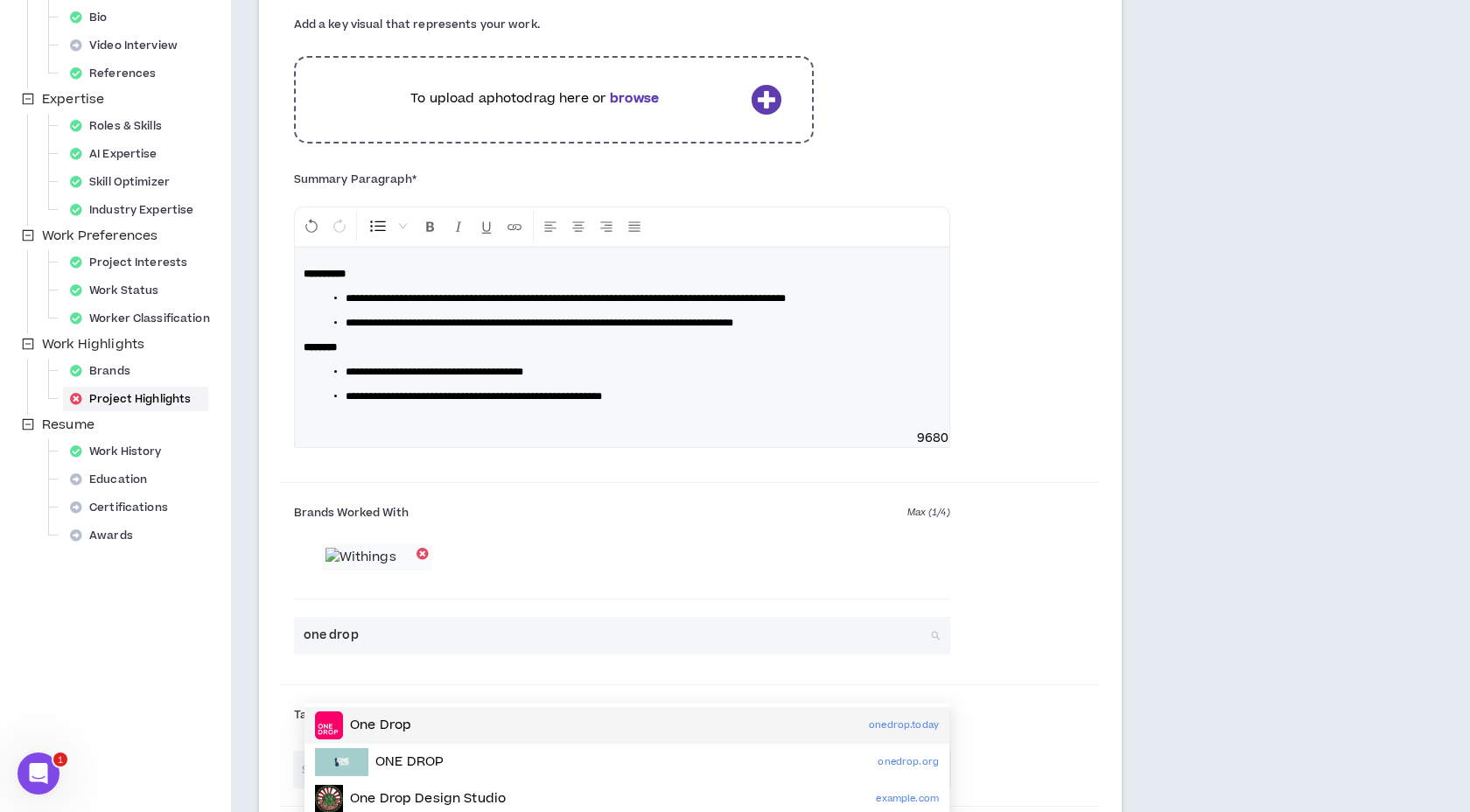 click on "One Drop onedrop.today" at bounding box center [626, 725] 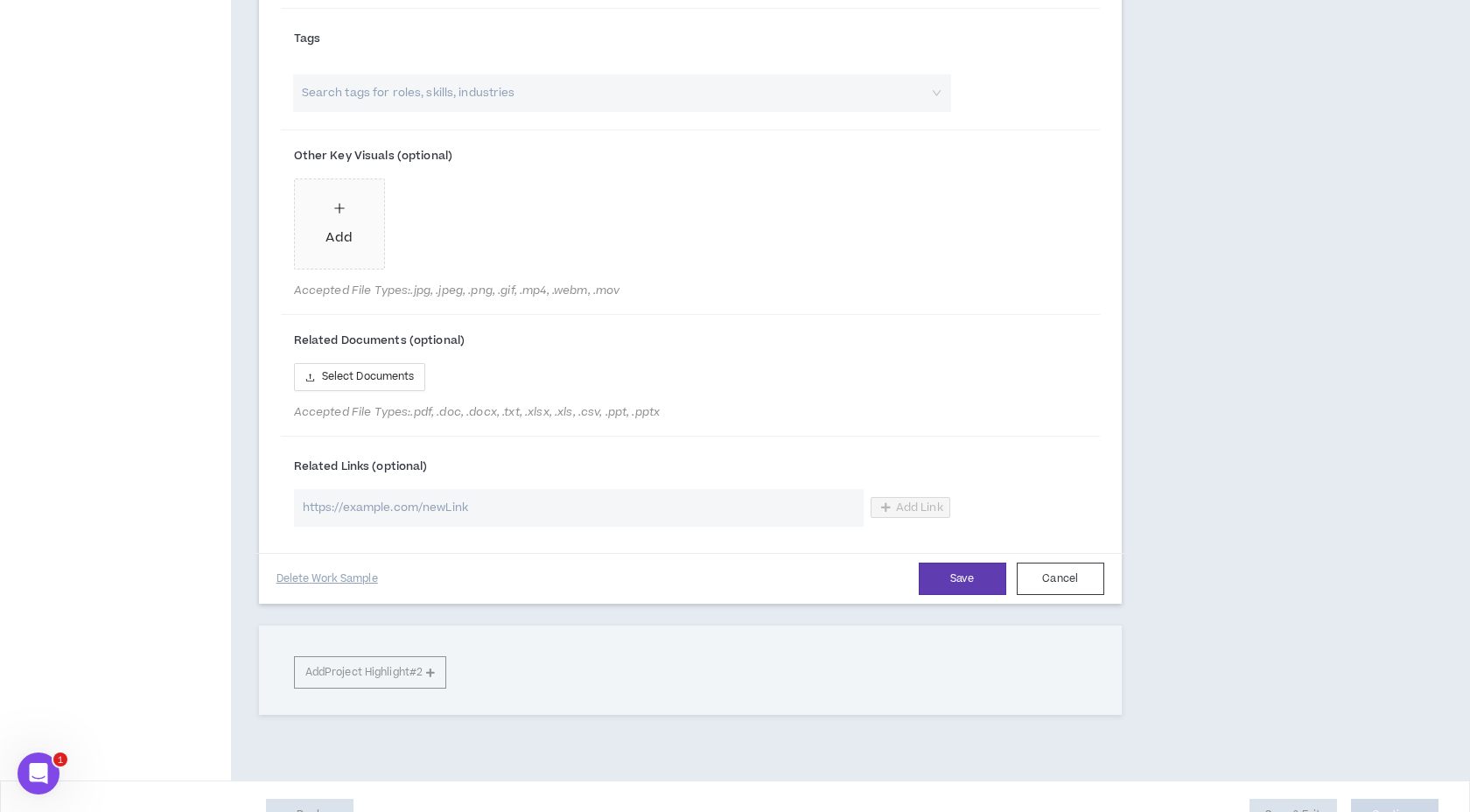 scroll, scrollTop: 1060, scrollLeft: 0, axis: vertical 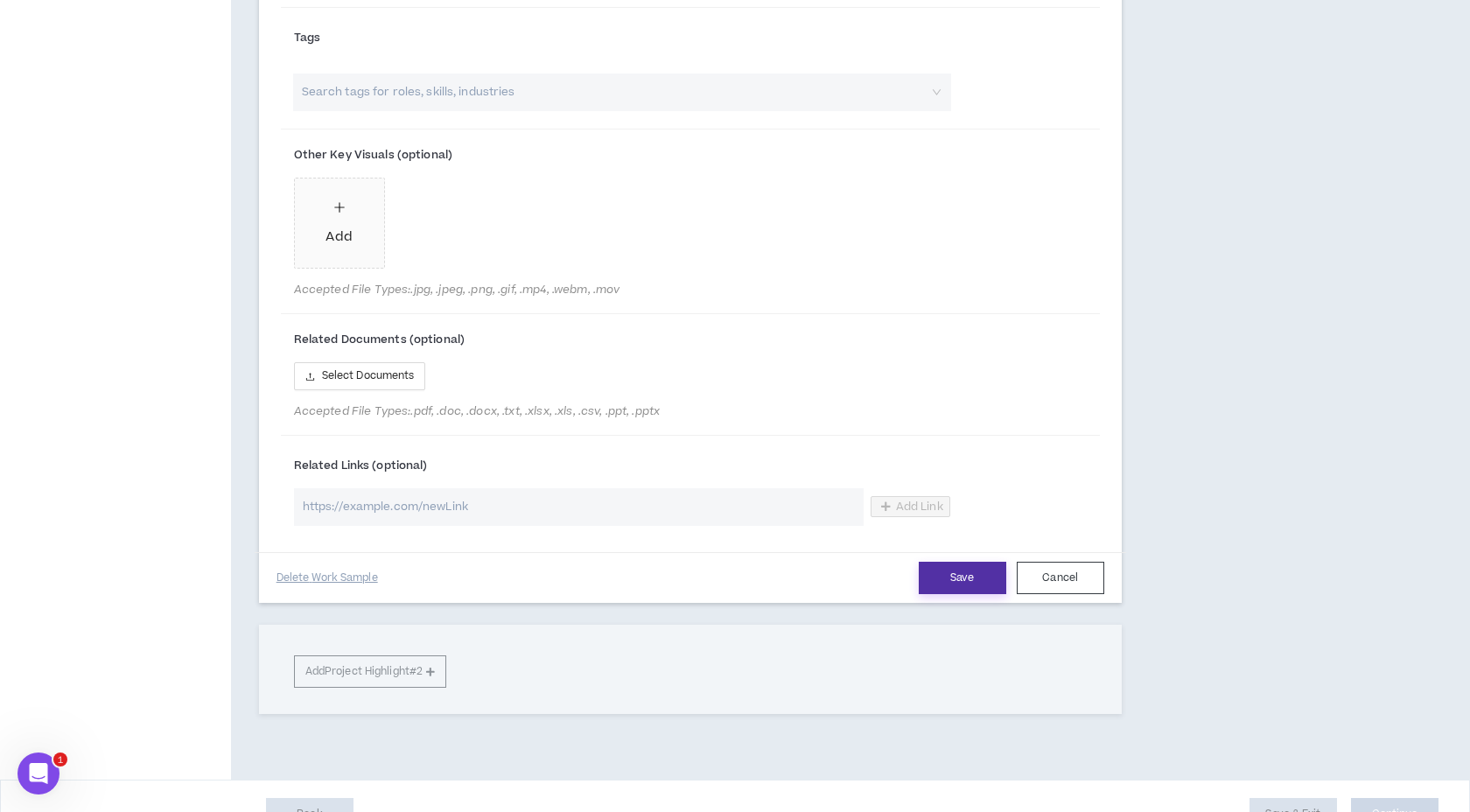 click on "Save" at bounding box center [962, 578] 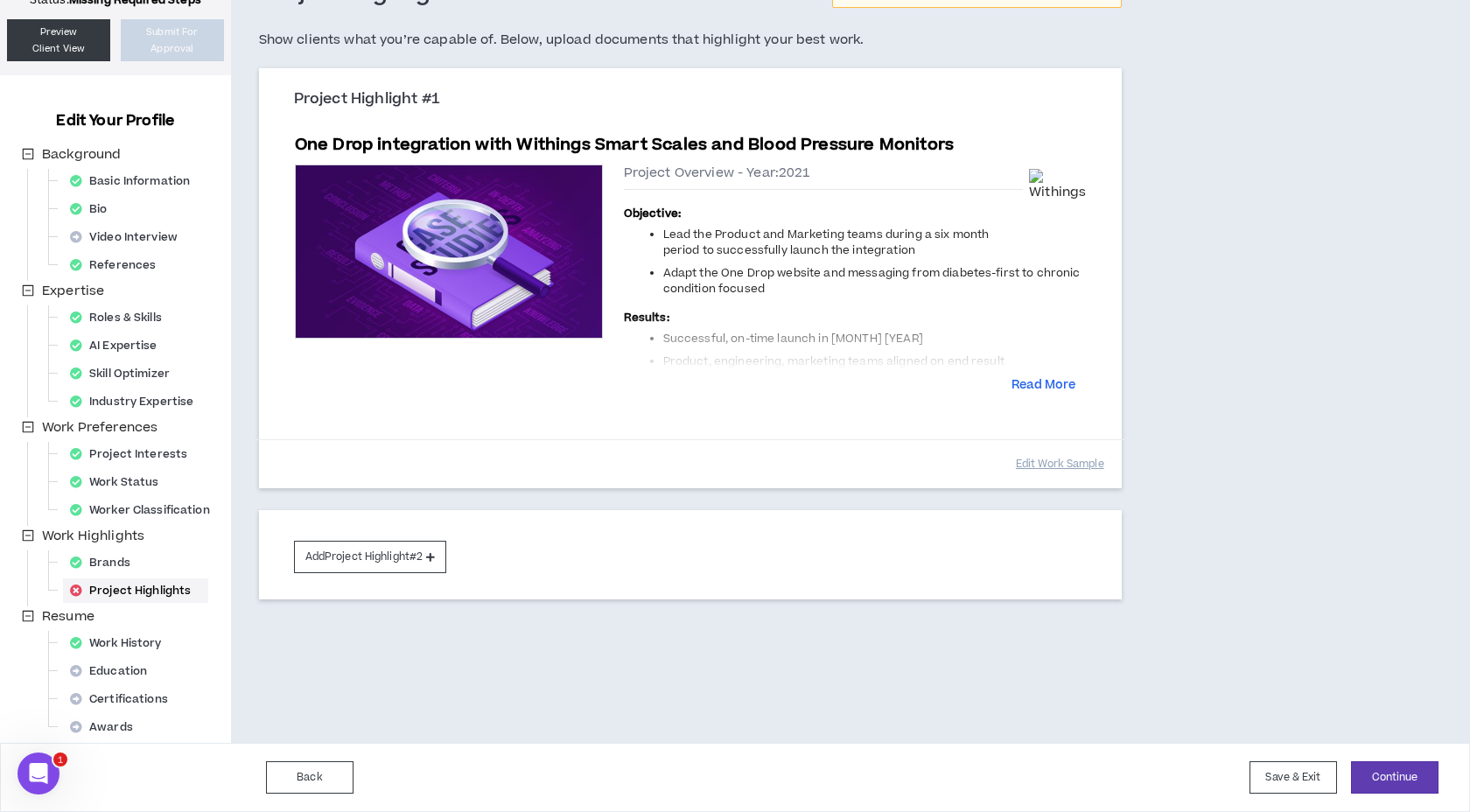 scroll, scrollTop: 241, scrollLeft: 0, axis: vertical 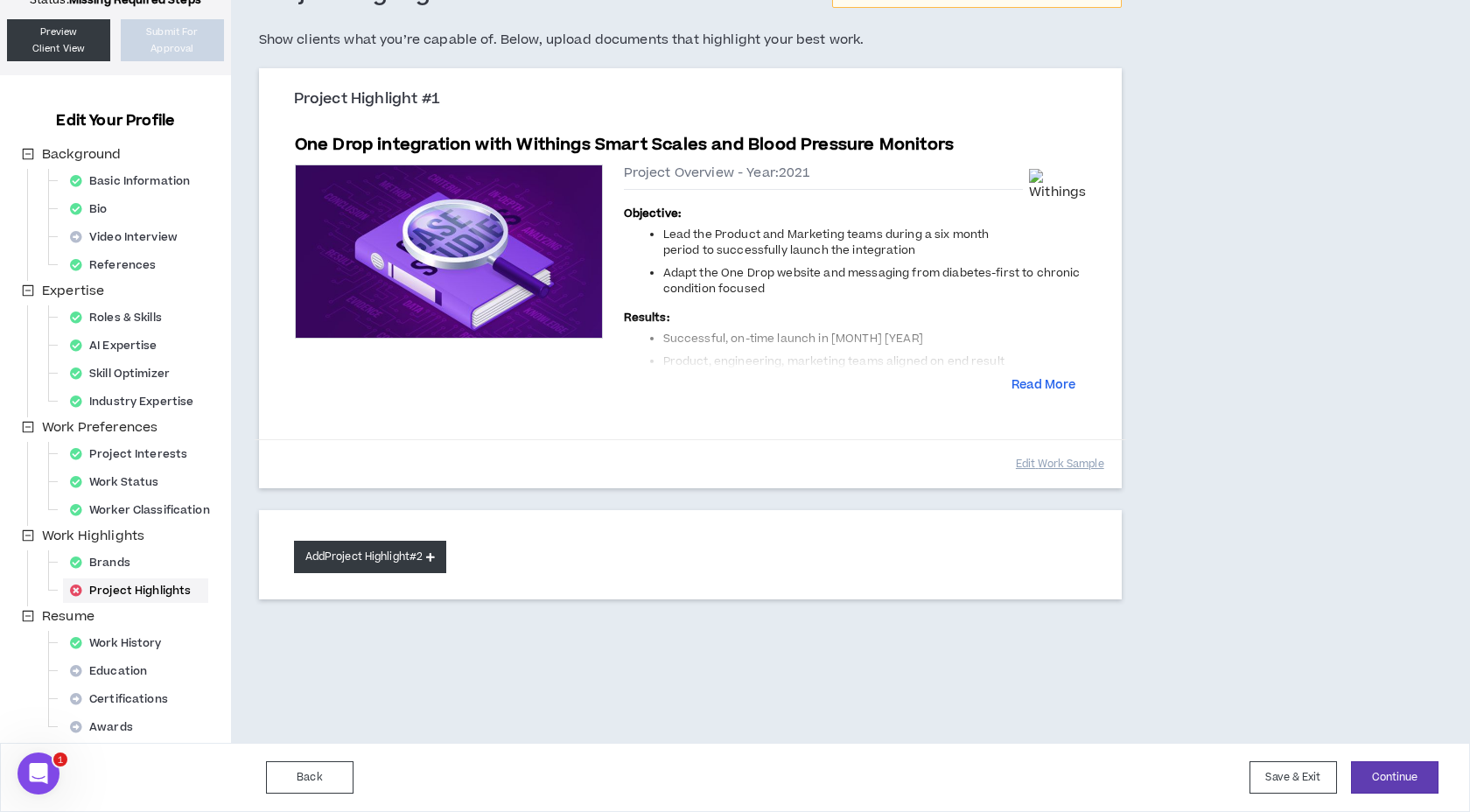 click on "Add  Project Highlight  #2" at bounding box center (370, 556) 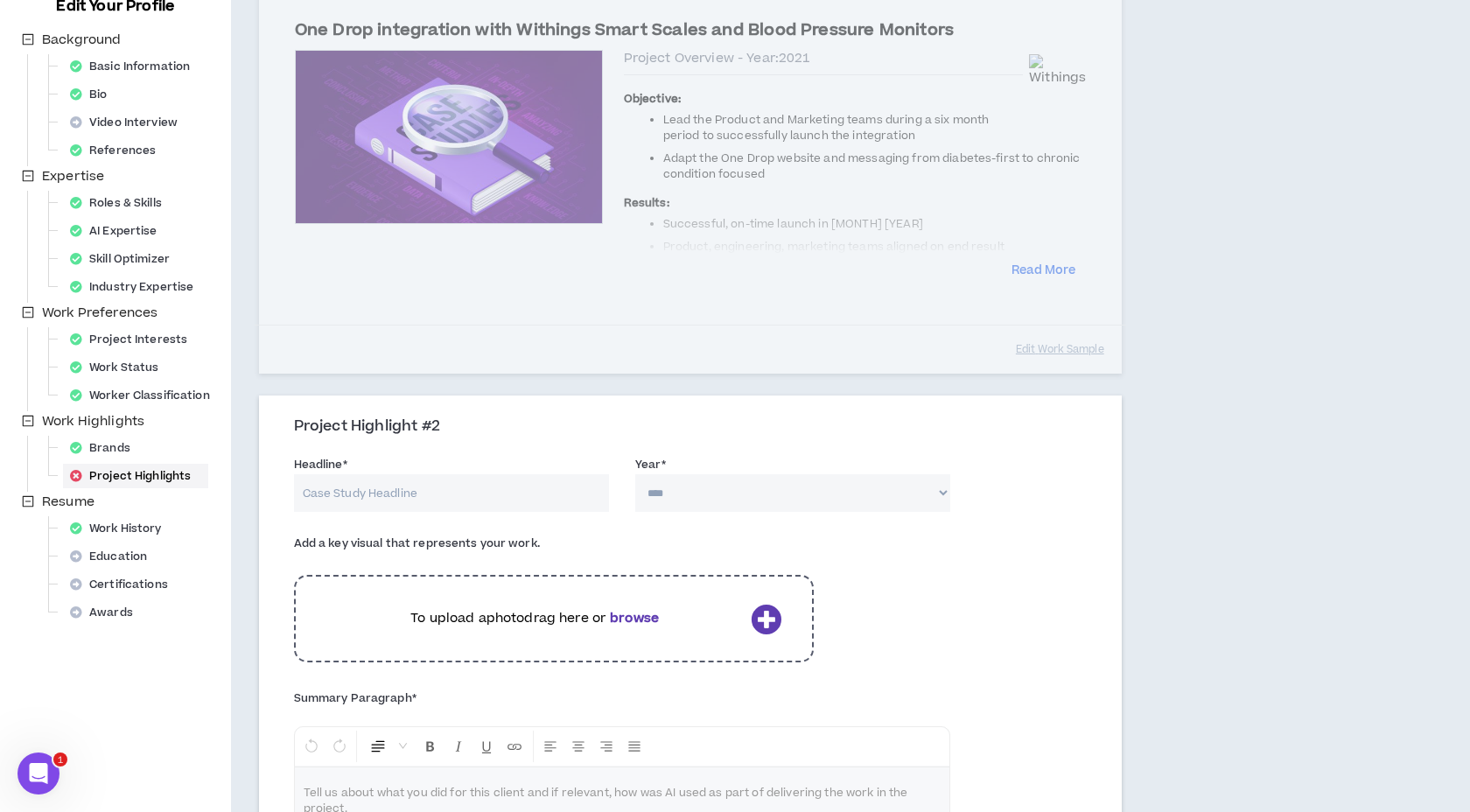 click on "Headline  *" at bounding box center [452, 493] 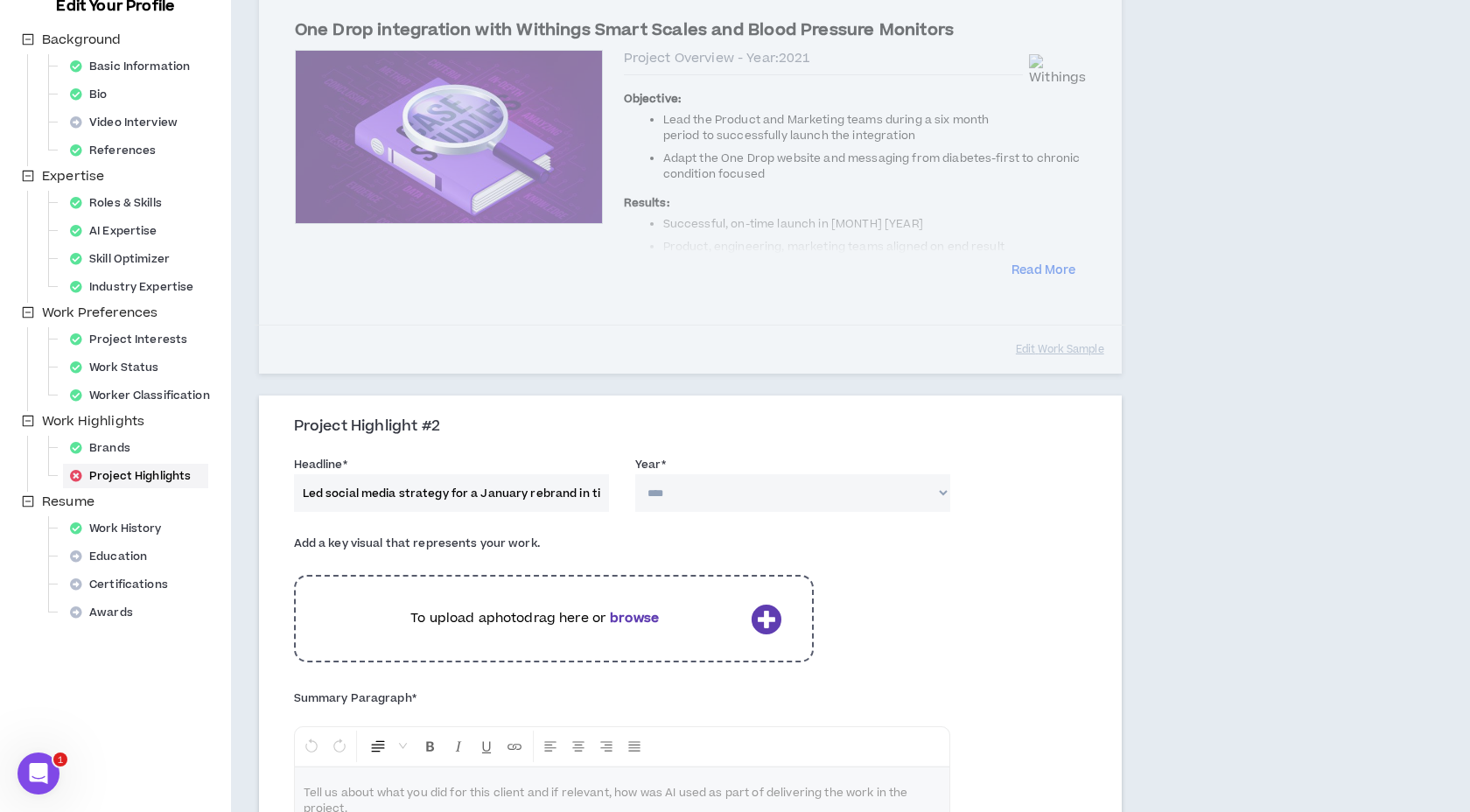 scroll, scrollTop: 0, scrollLeft: 182, axis: horizontal 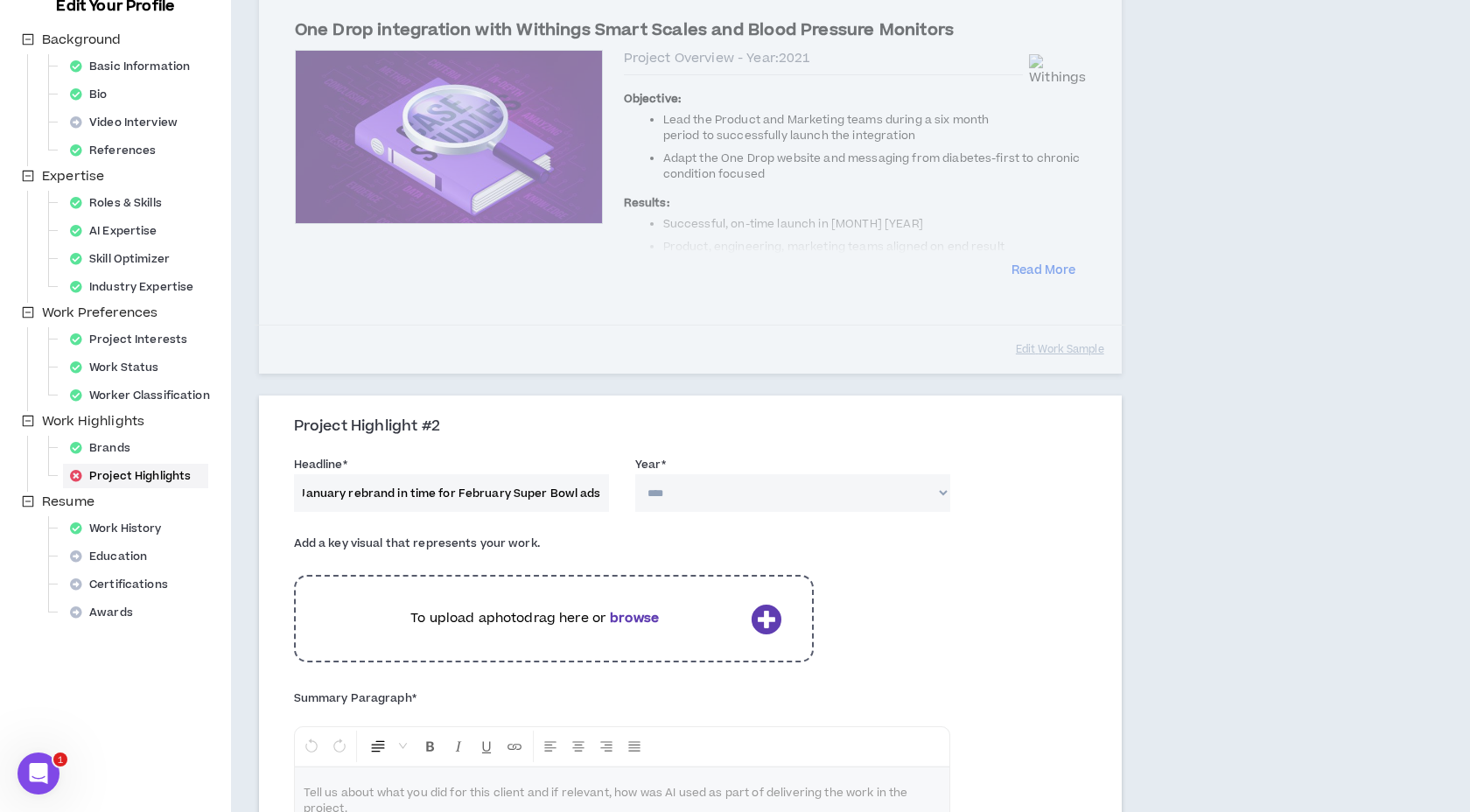 type on "Led social media strategy for a January rebrand in time for February Super Bowl ads" 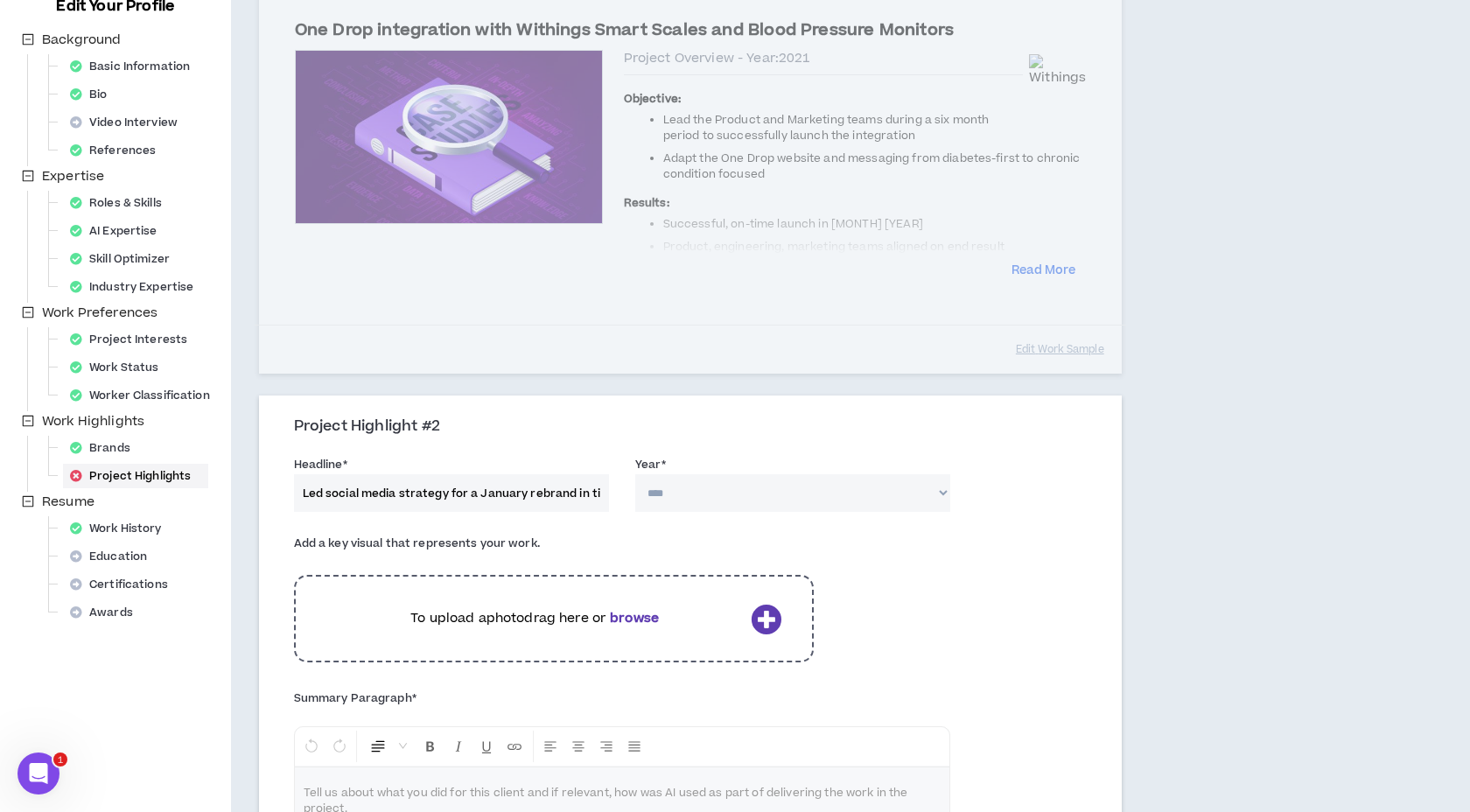 click on "**** **** **** **** **** **** **** **** **** **** **** **** **** **** **** **** **** **** **** **** **** **** **** **** **** **** **** **** **** **** **** **** **** **** **** **** **** **** **** **** **** **** **** **** **** **** **** **** **** **** **** **** **** **** **** **** **** **** **** **** **** **** **** **** **** **** **** **** **** **** **** **** **** **** **** **** **** **** **** **** **** **** **** **** **** **** **** **** **** **** **** **** **** **** **** **** **** **** **** **** **** **** **** **** **** **** **** **** **** **** **** **** **** **** **** **** **** **** **** **** **** **** **** **** **** **** ****" at bounding box center [793, 493] 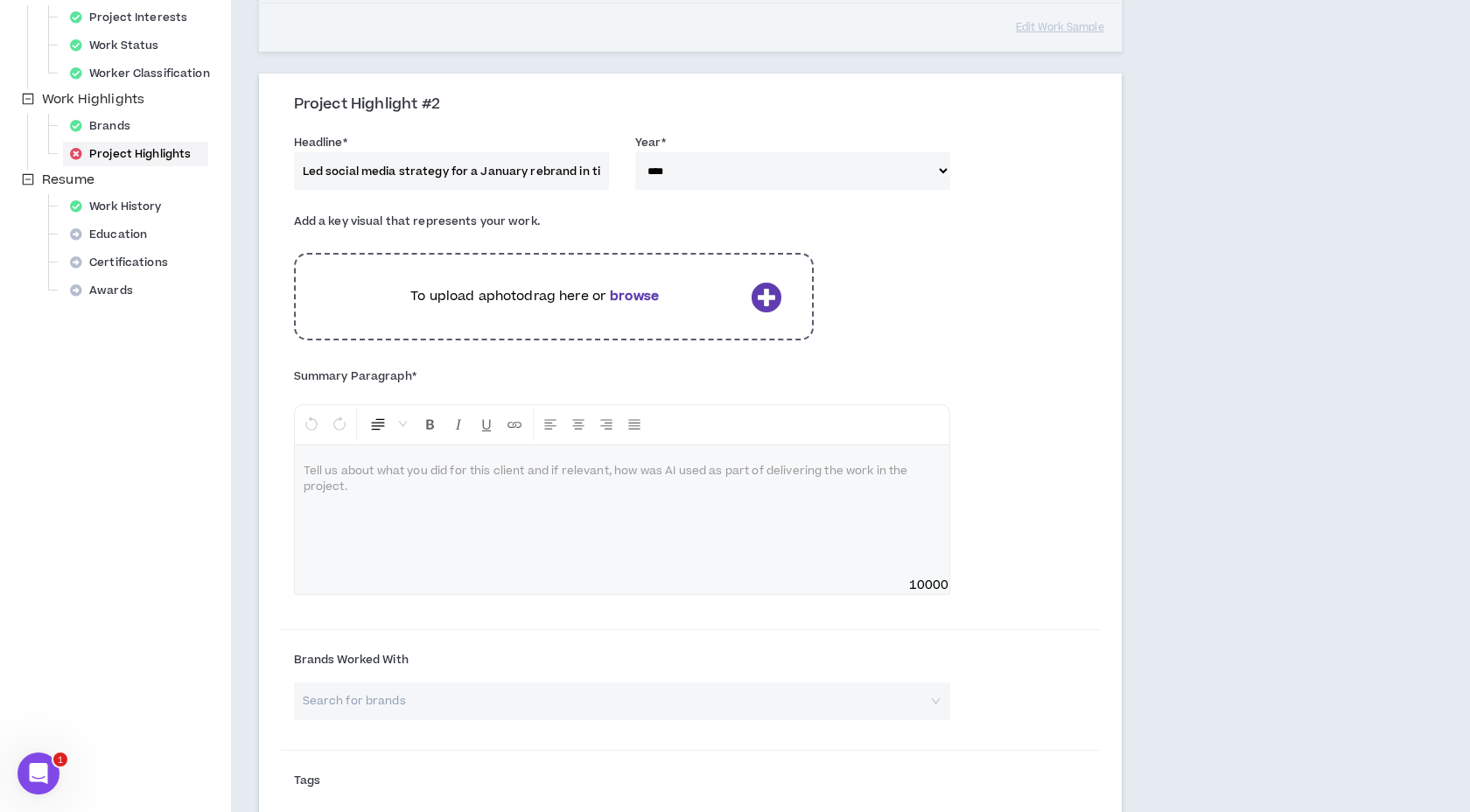 scroll, scrollTop: 635, scrollLeft: 0, axis: vertical 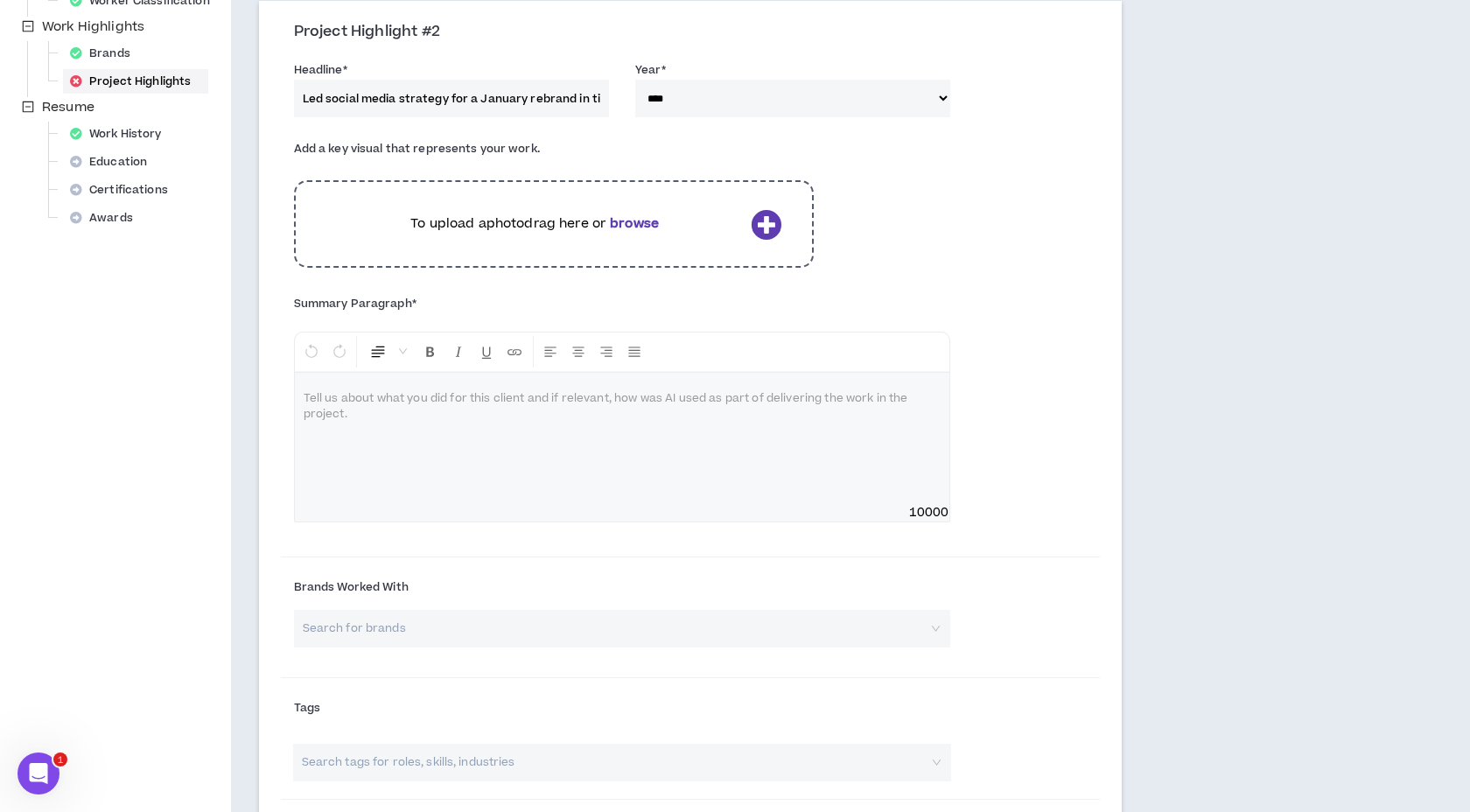 click at bounding box center [622, 438] 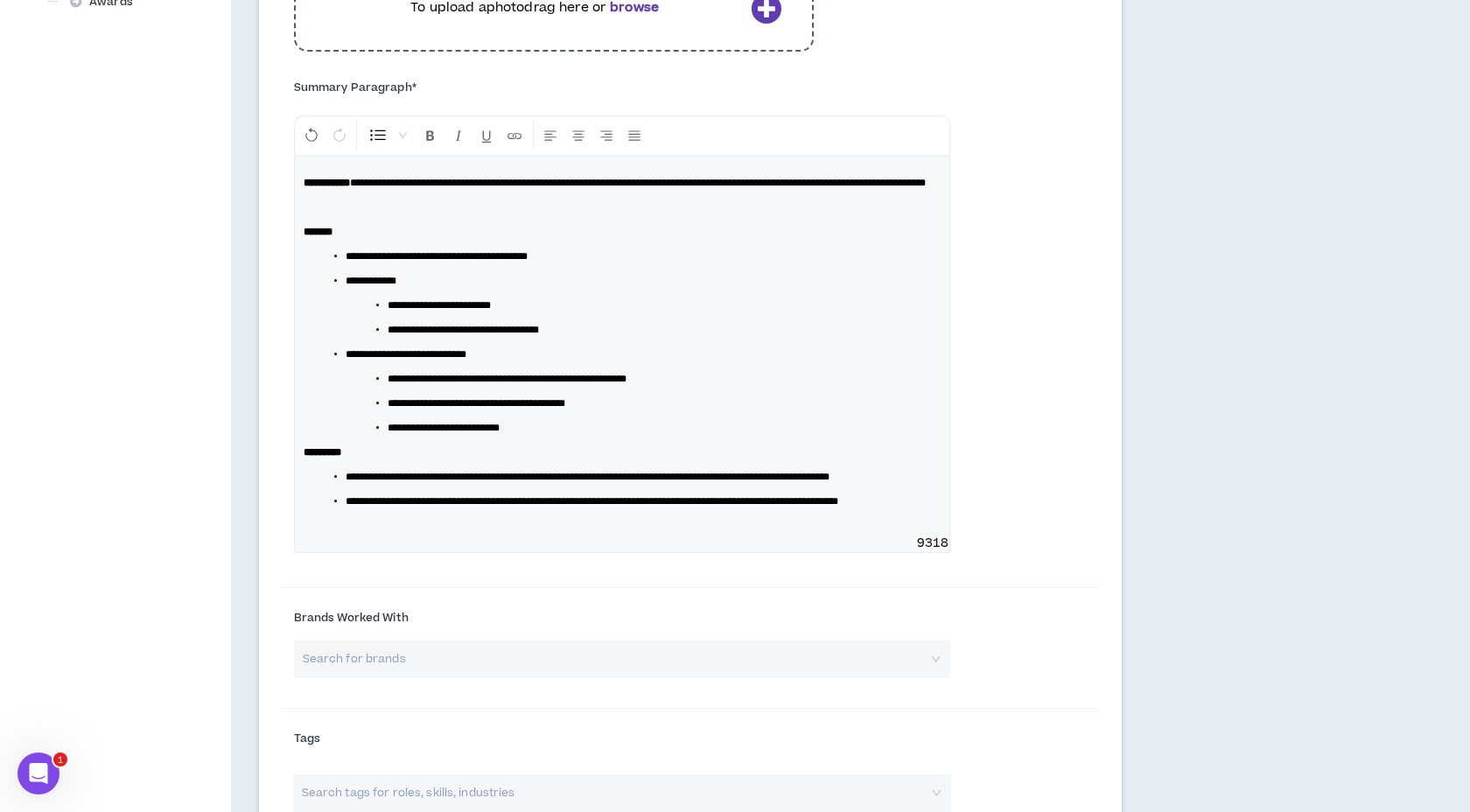 scroll, scrollTop: 625, scrollLeft: 0, axis: vertical 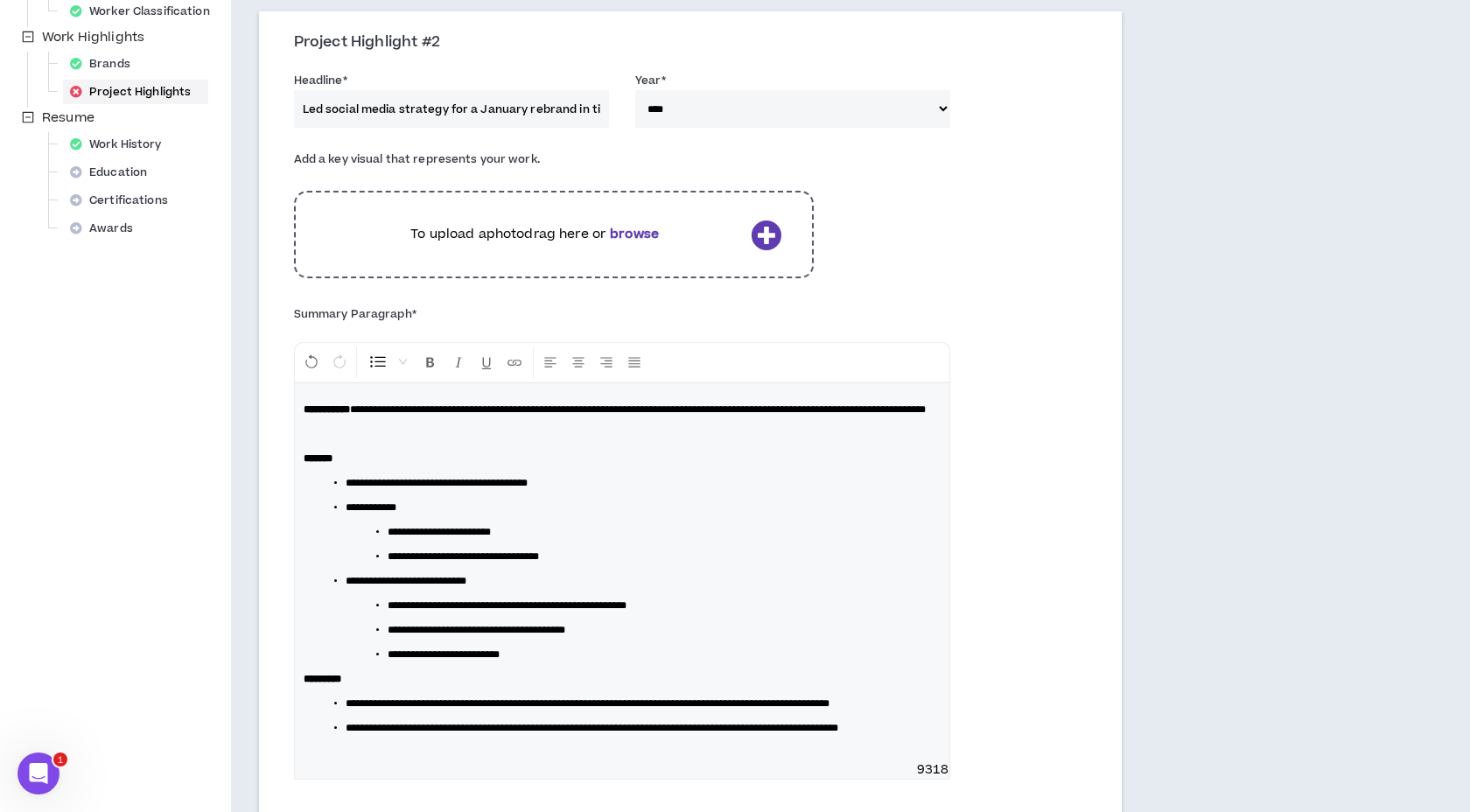 click at bounding box center [766, 234] 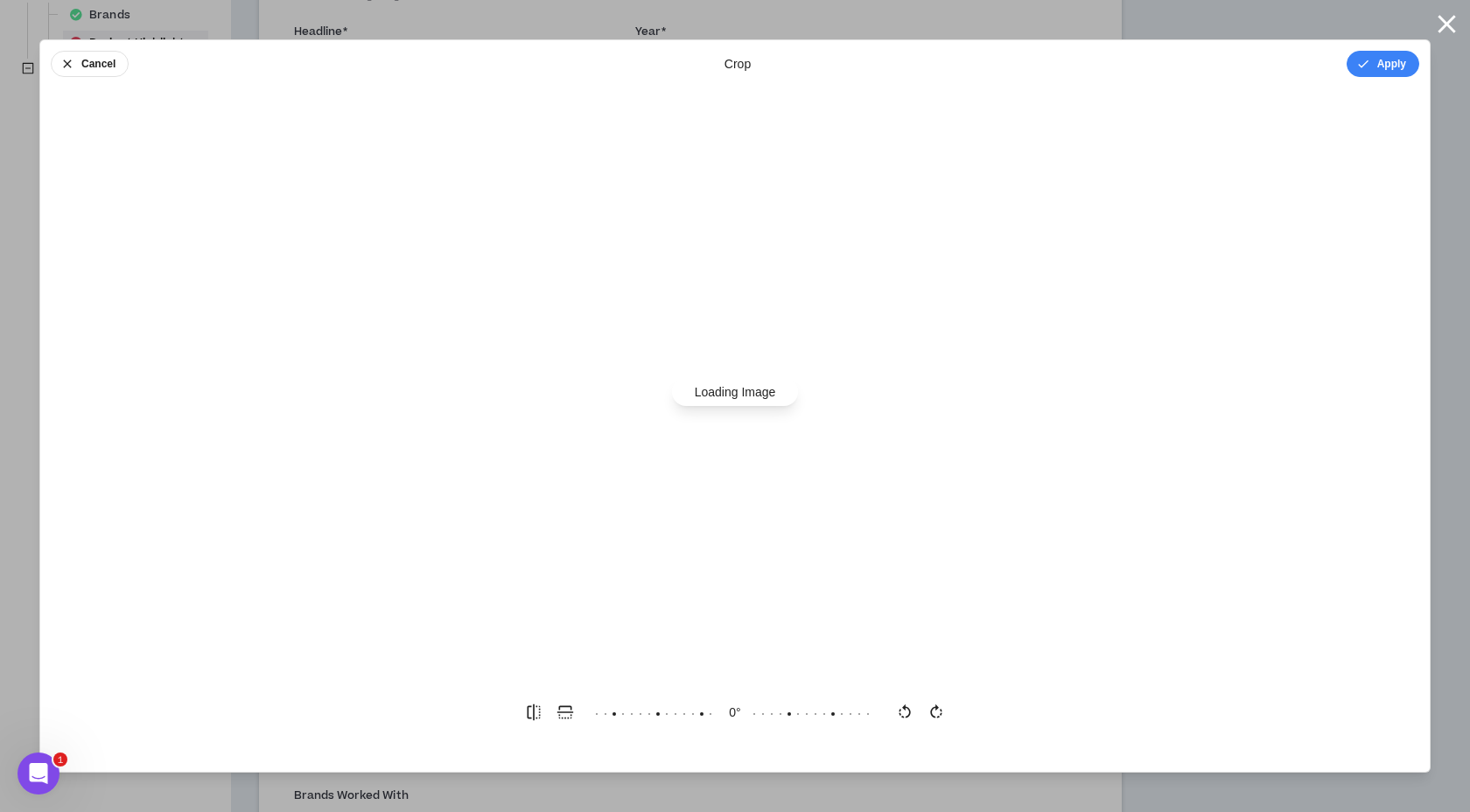scroll, scrollTop: 675, scrollLeft: 0, axis: vertical 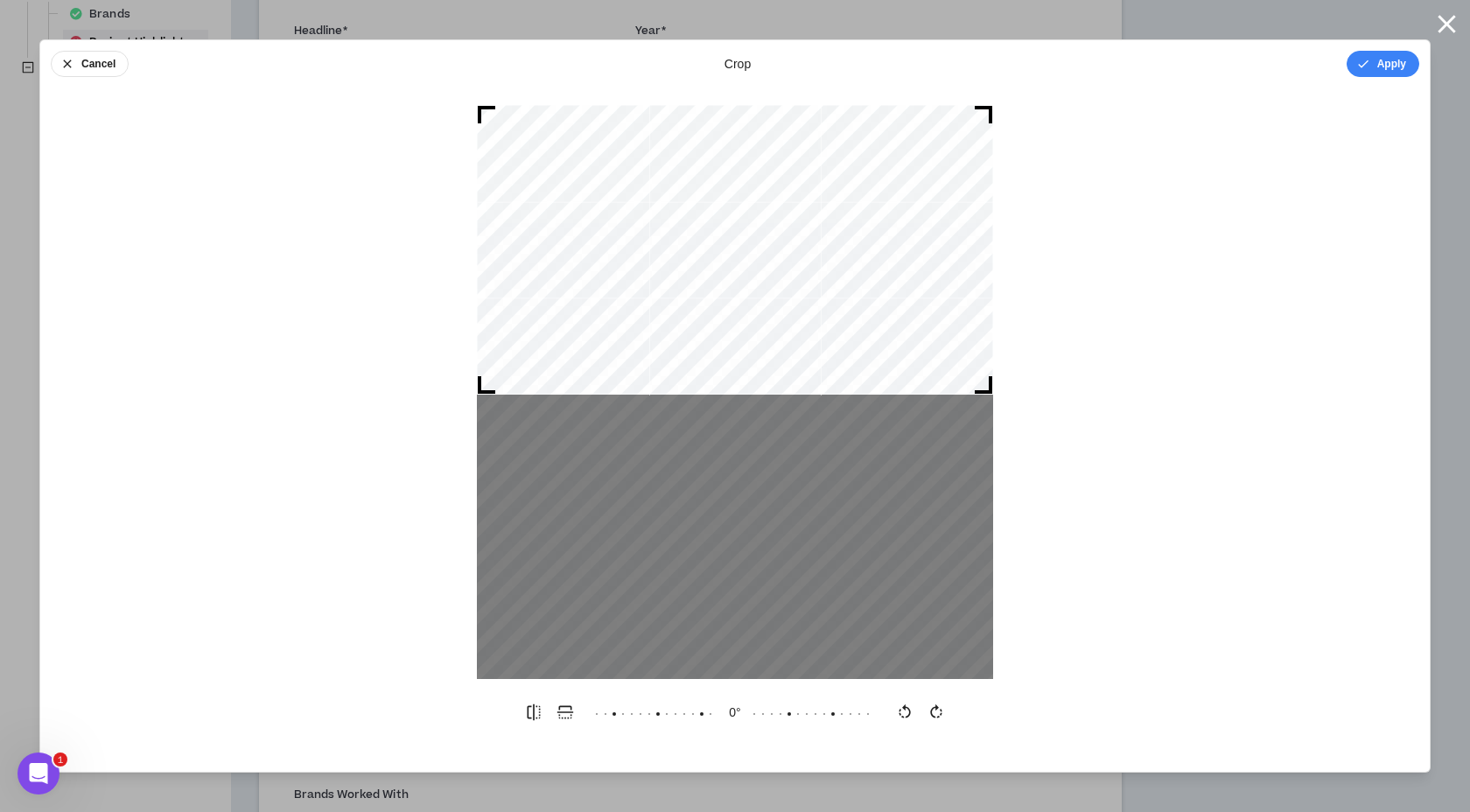 drag, startPoint x: 730, startPoint y: 383, endPoint x: 676, endPoint y: 186, distance: 204.26698 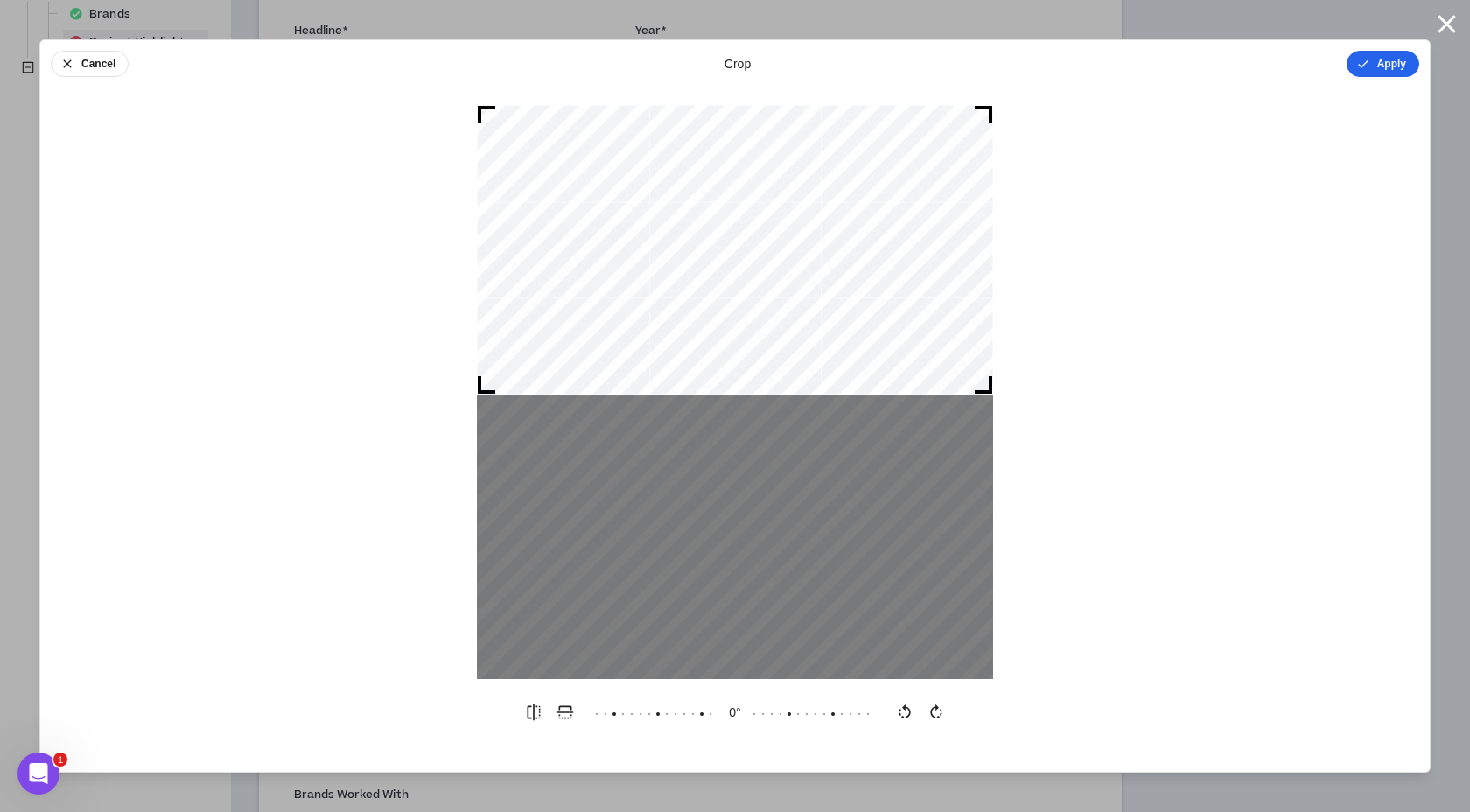 click on "Apply" at bounding box center [1382, 64] 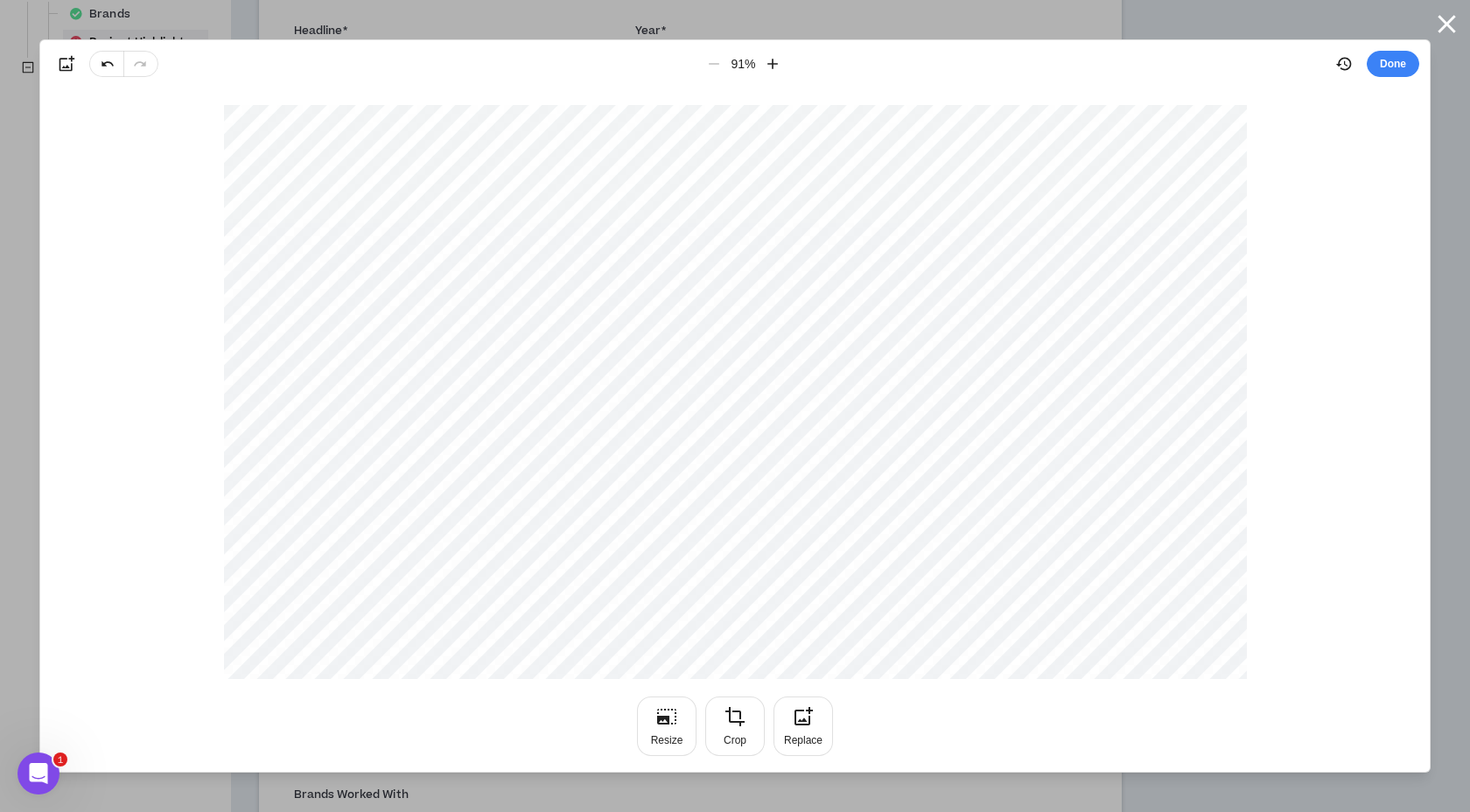 click on "Done" at bounding box center (1393, 64) 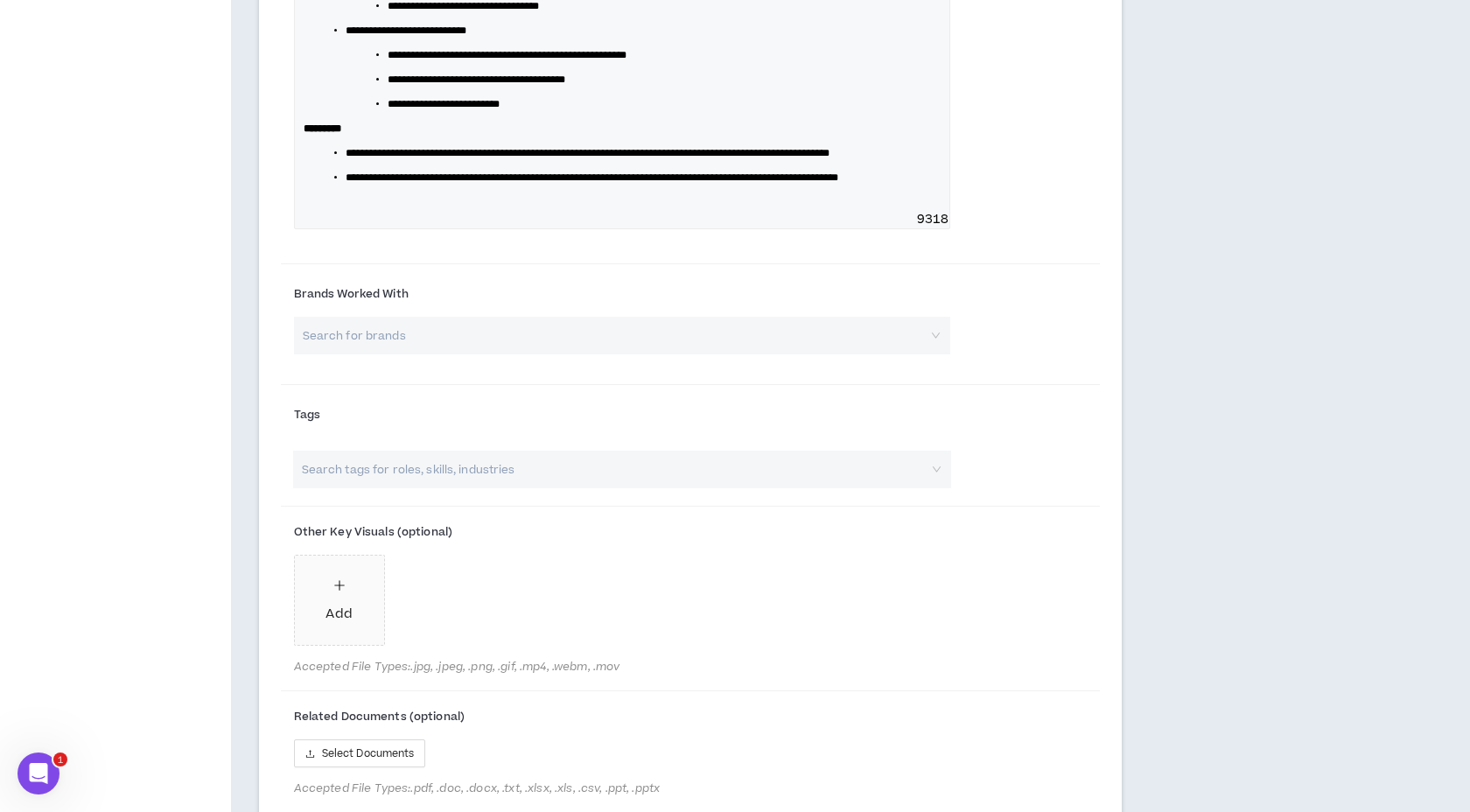 scroll, scrollTop: 1231, scrollLeft: 0, axis: vertical 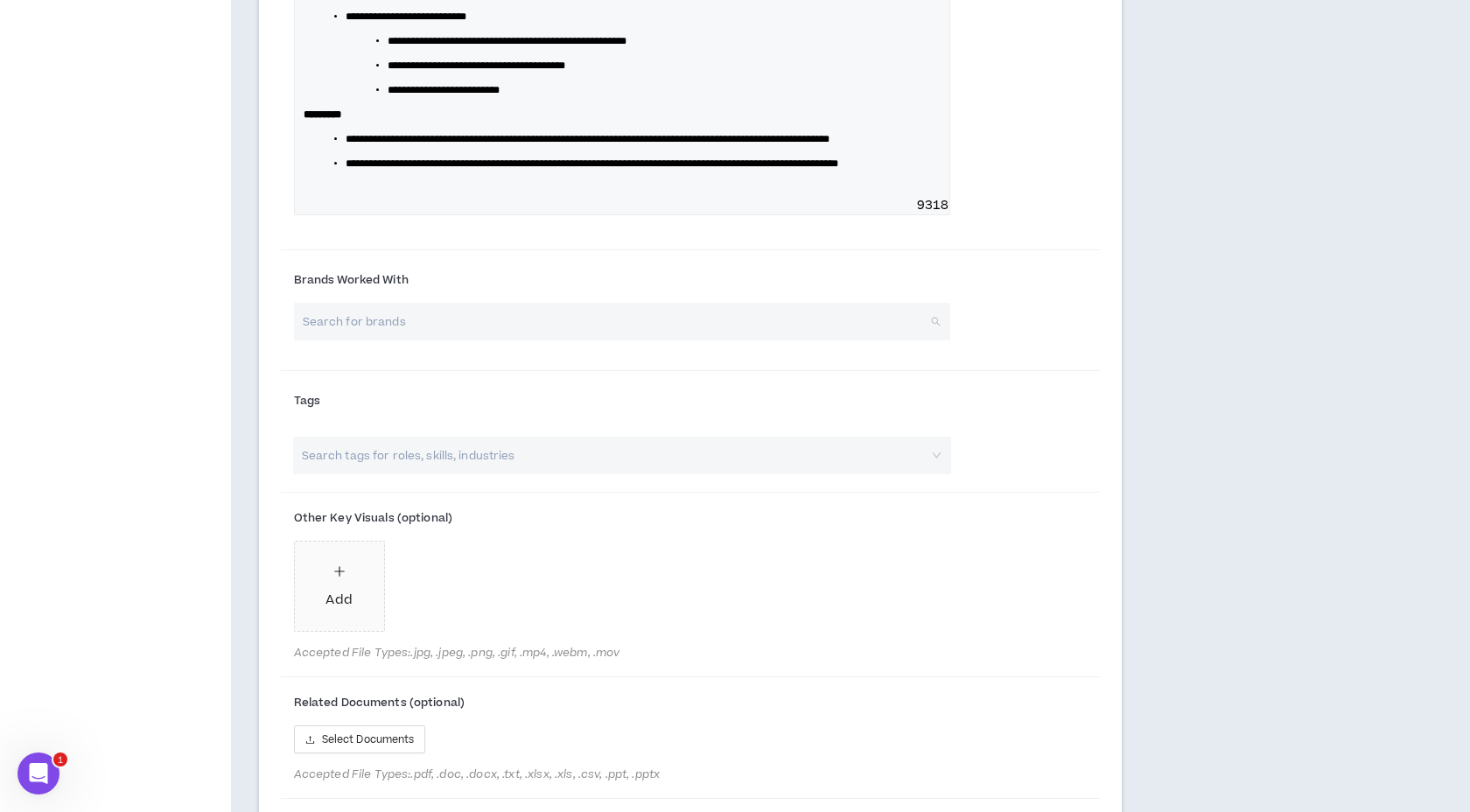click at bounding box center (616, 321) 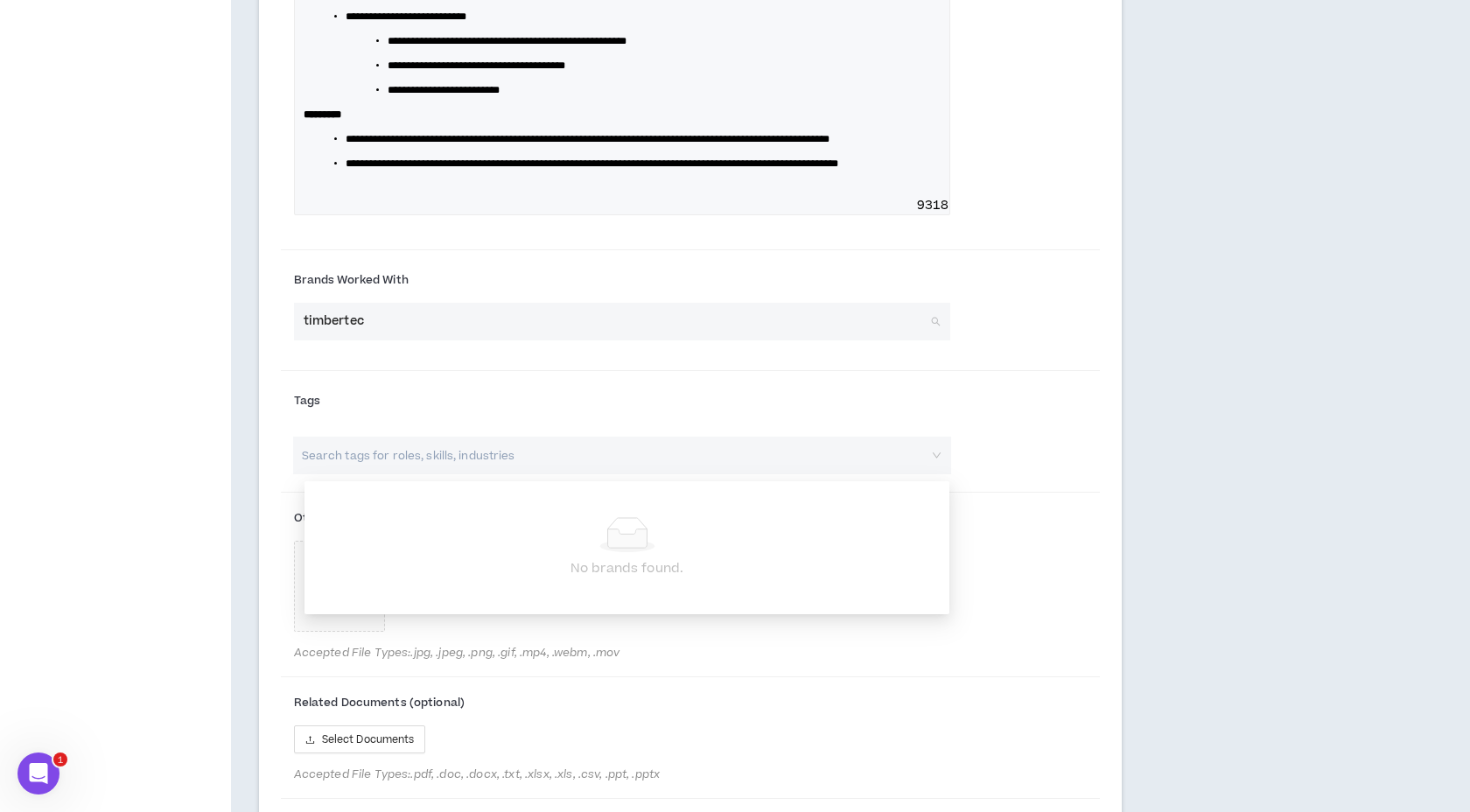 type on "timbertech" 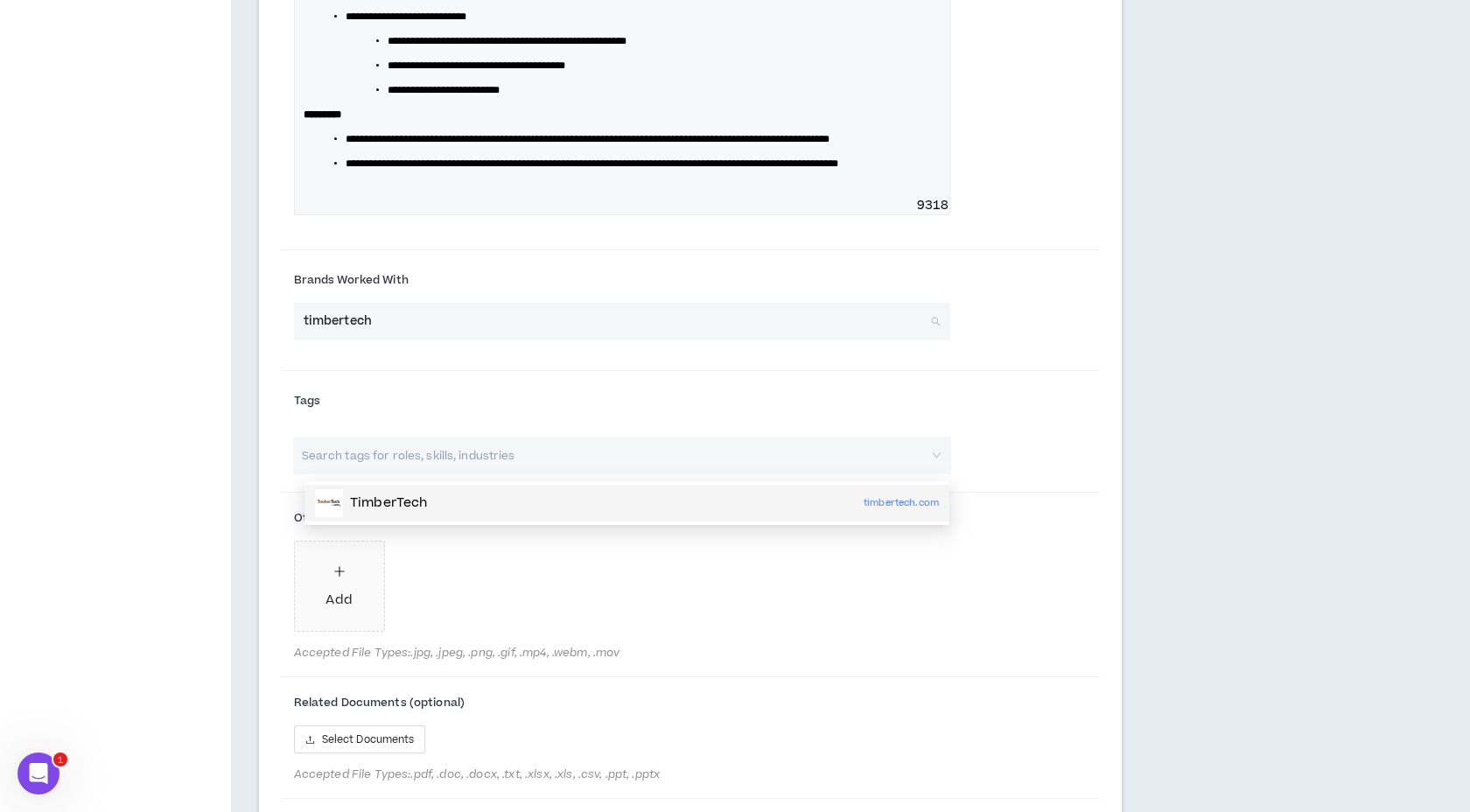 click on "TimberTech timbertech.com" at bounding box center (626, 503) 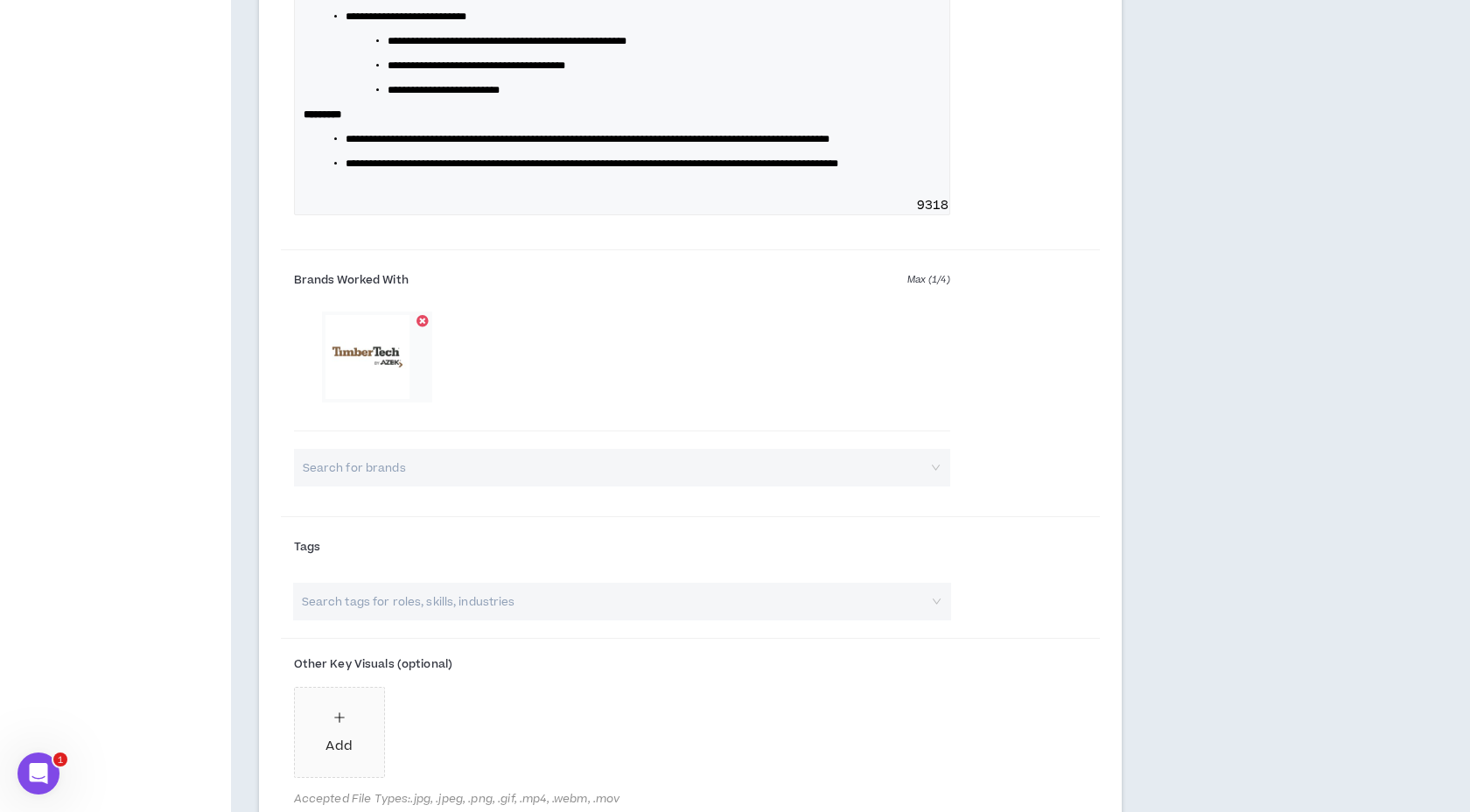 click at bounding box center [616, 467] 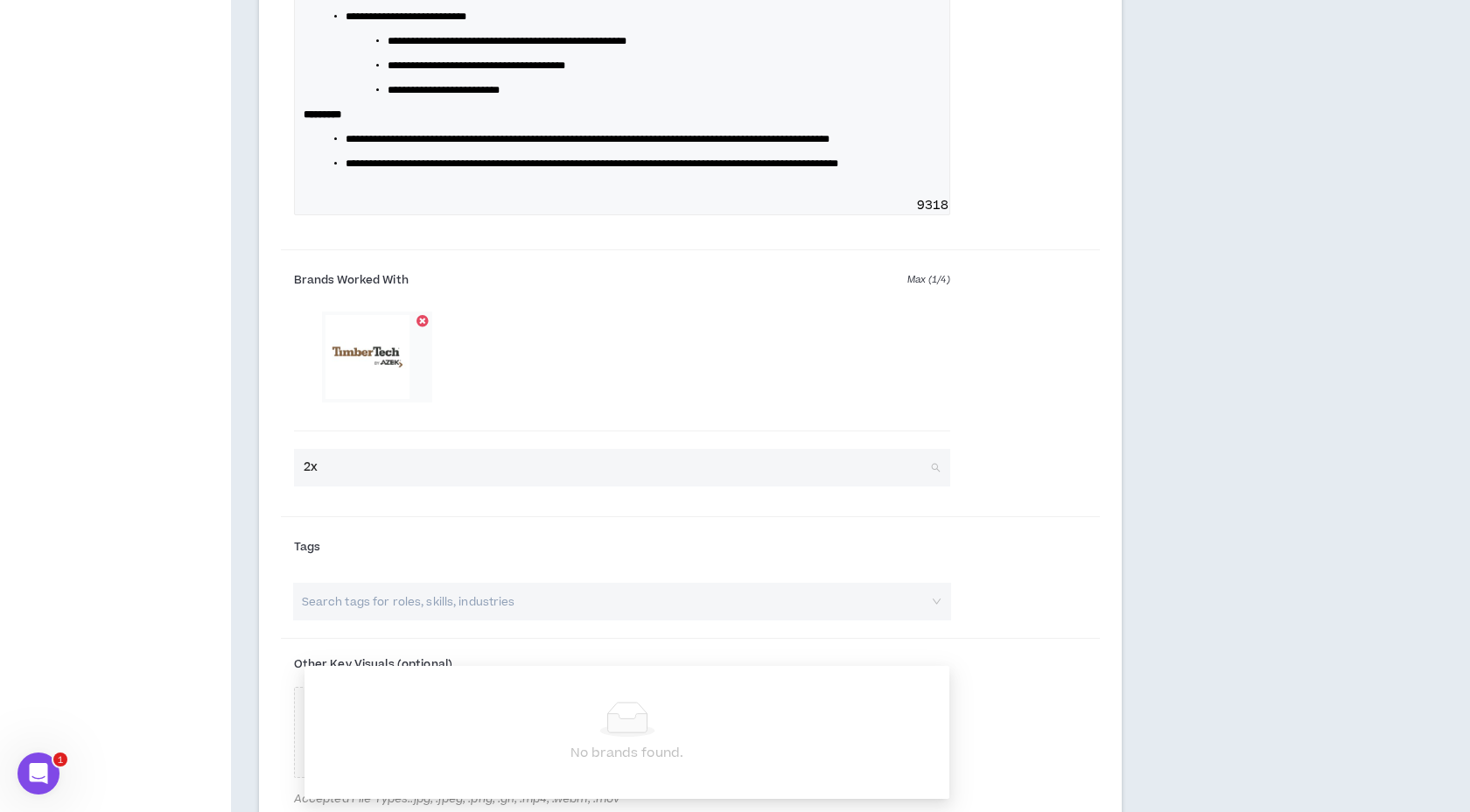 type on "2x4" 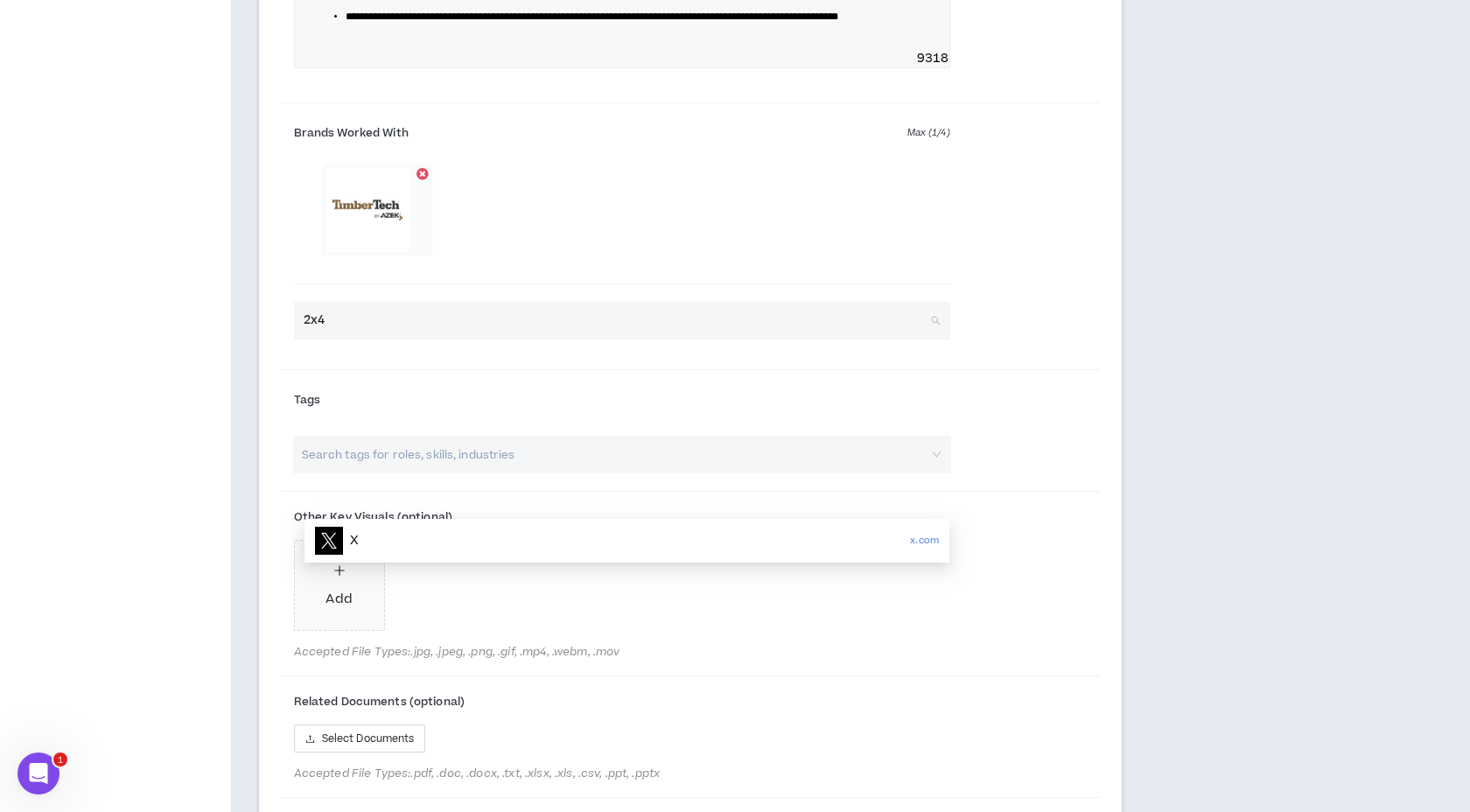 scroll, scrollTop: 1381, scrollLeft: 0, axis: vertical 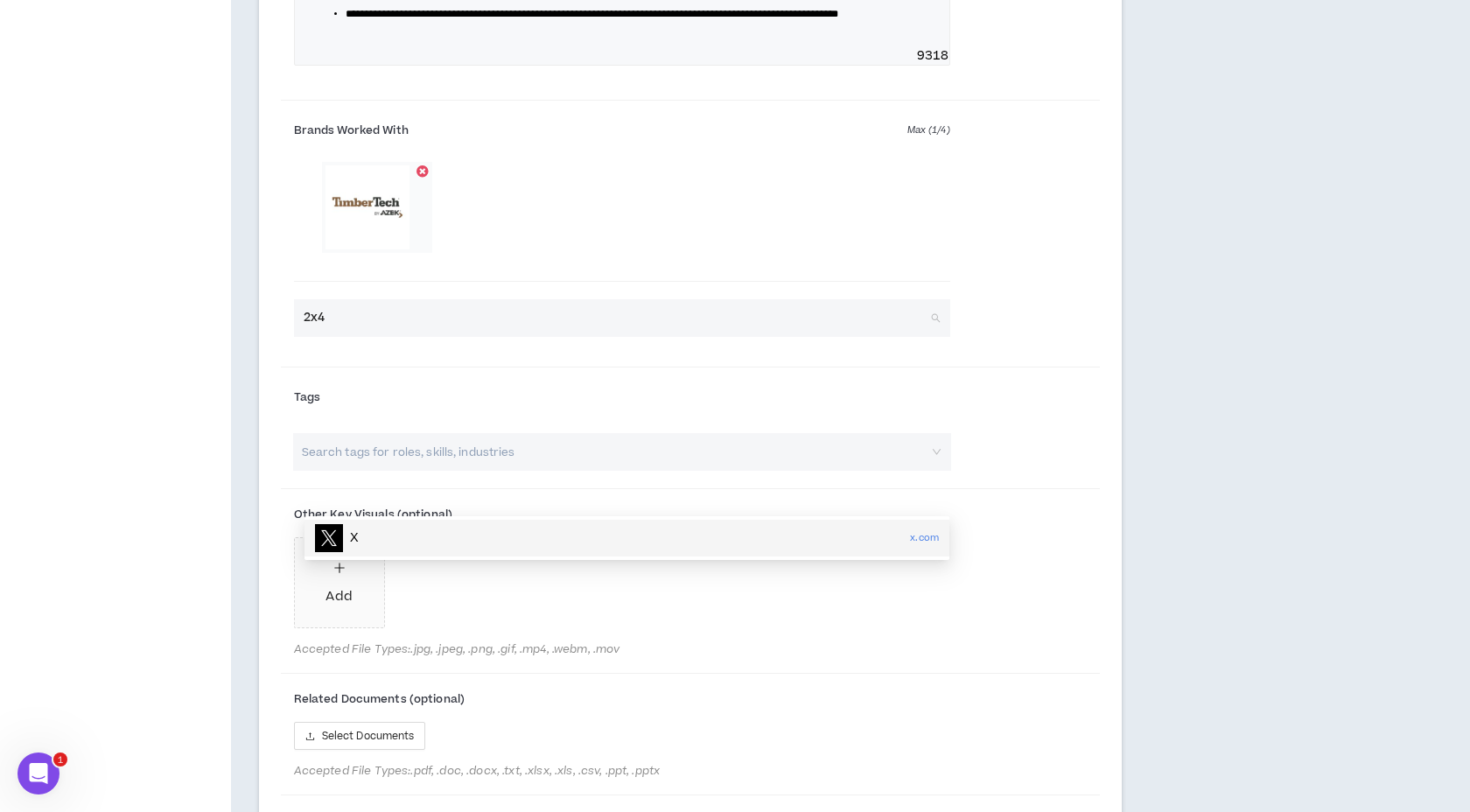 type 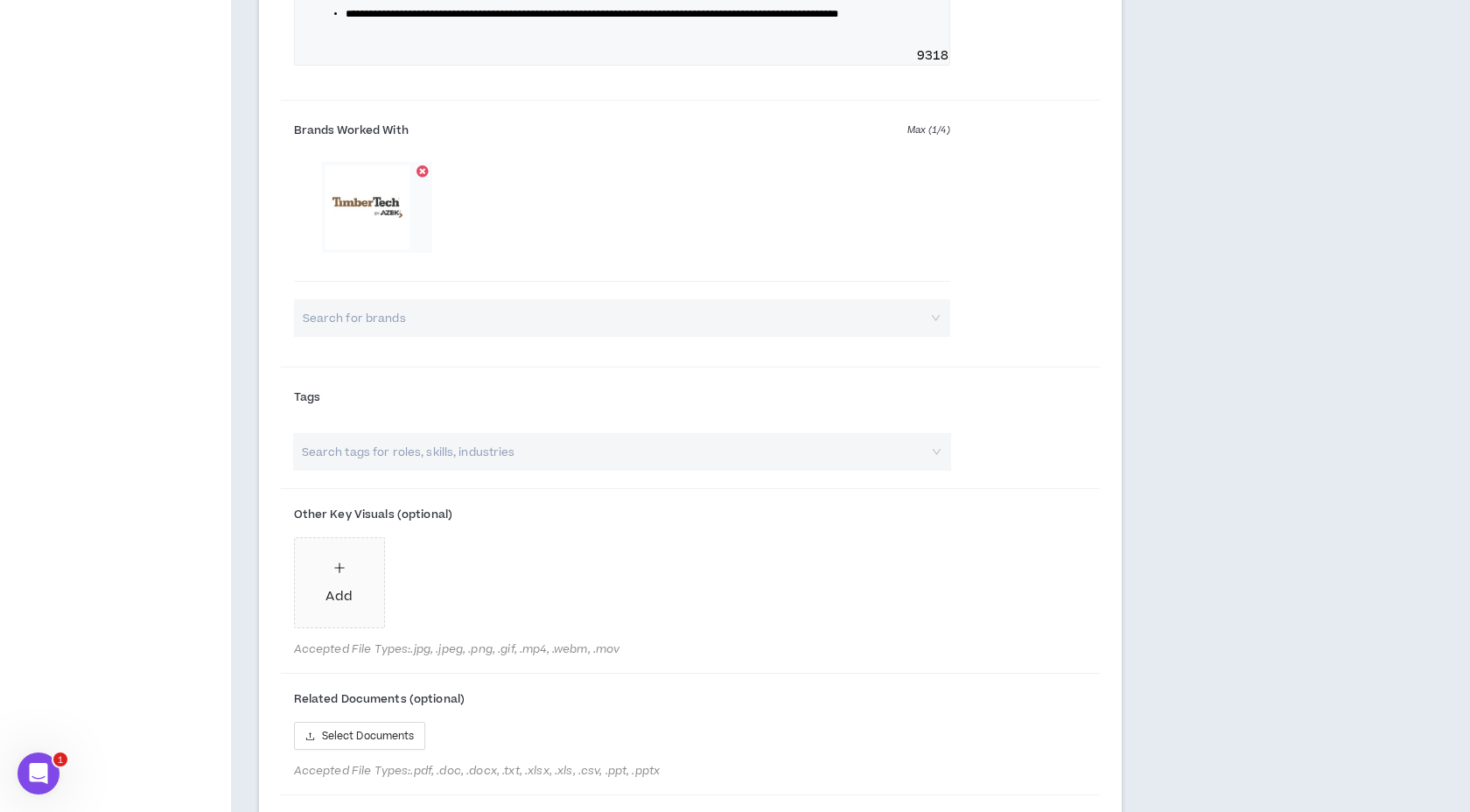 click on "Project Highlights At least 2 Project Highlights are required. Show clients what you’re capable of. Below, upload documents that highlight your best work. Project Highlight #1 One Drop integration with Withings Smart Scales and Blood Pressure Monitors Preview Project Overview - Year: 2021 Objective: Lead the Product and Marketing teams during a six month period to successfully launch the integration Adapt the One Drop website and messaging from diabetes-first to chronic condition focused Results: Successful, on-time launch in [MONTH] [YEAR] Product, engineering, marketing teams aligned on end result Withings withings.com One Drop onedrop.today Read More Edit Work Sample Project Highlight #2 Headline * Led social media strategy for a January rebrand in time for February Super Bowl ads Year * **** **** **** **** **** **** **** **** **** **** **** **** **** **** **** **** **** **** **** **** **** **** **** **** **** **** **** **** **** **** **** **** **** **** **** **** **** **** **** **** ****" at bounding box center [782, -81] 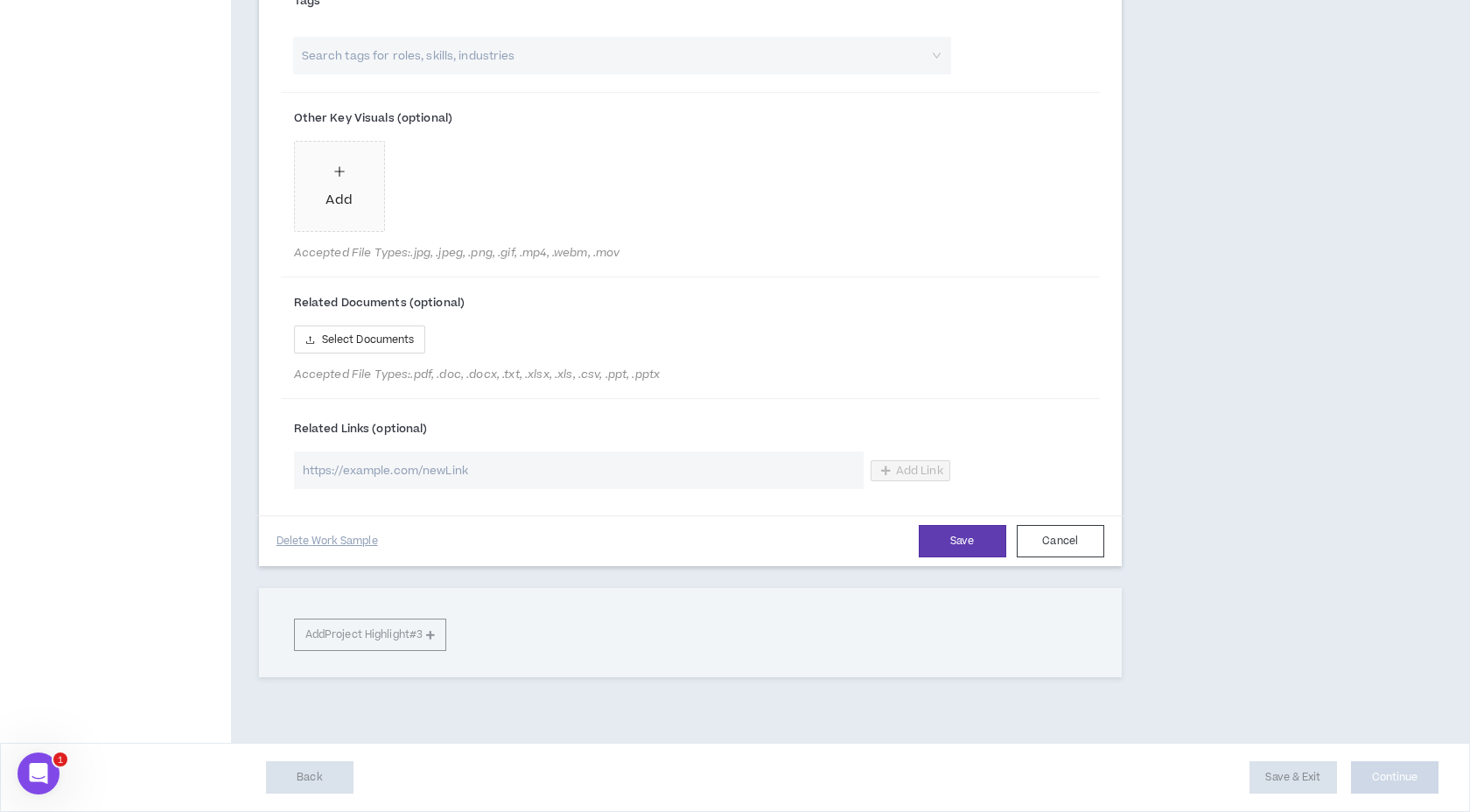 scroll, scrollTop: 1990, scrollLeft: 0, axis: vertical 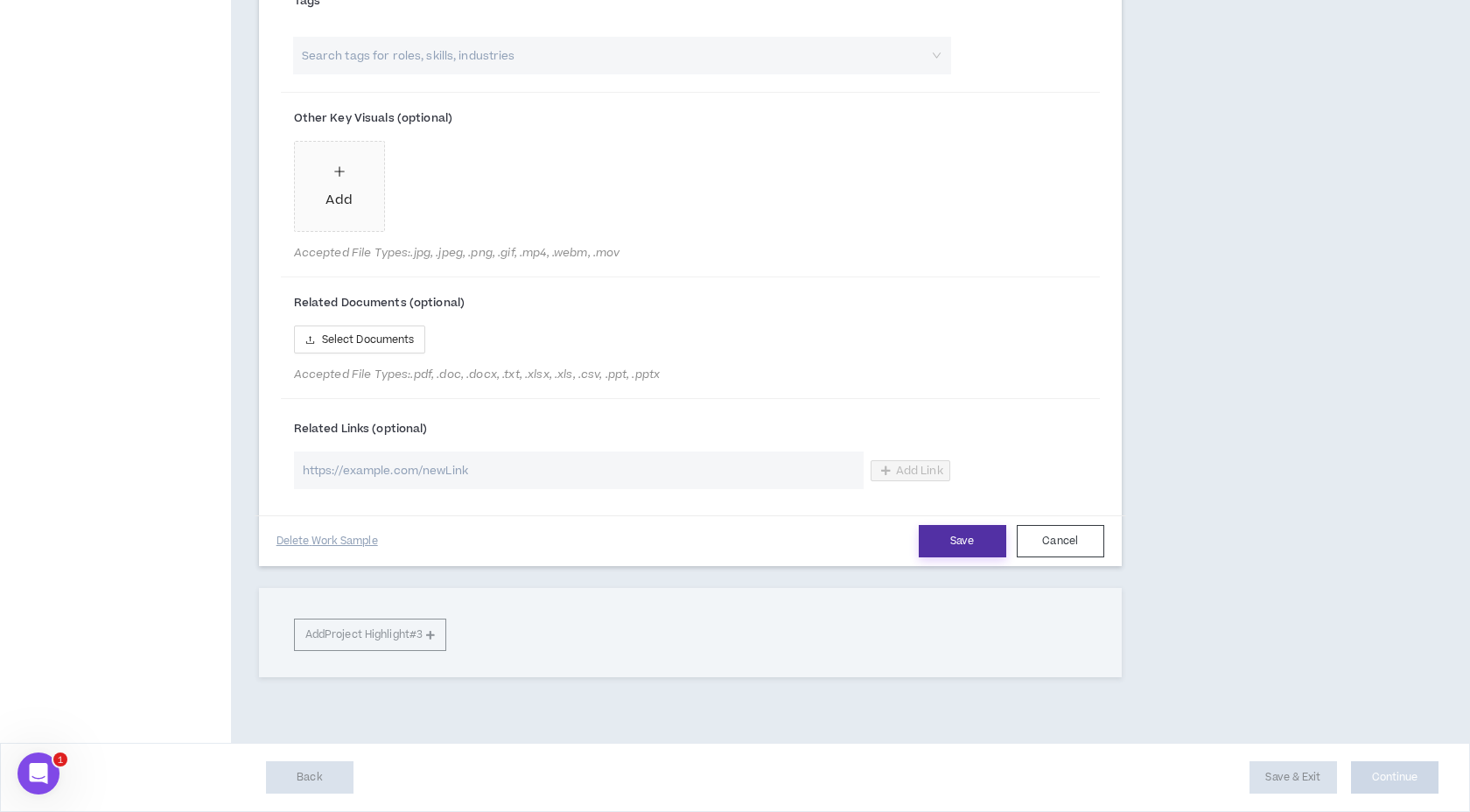 click on "Save" at bounding box center [962, 541] 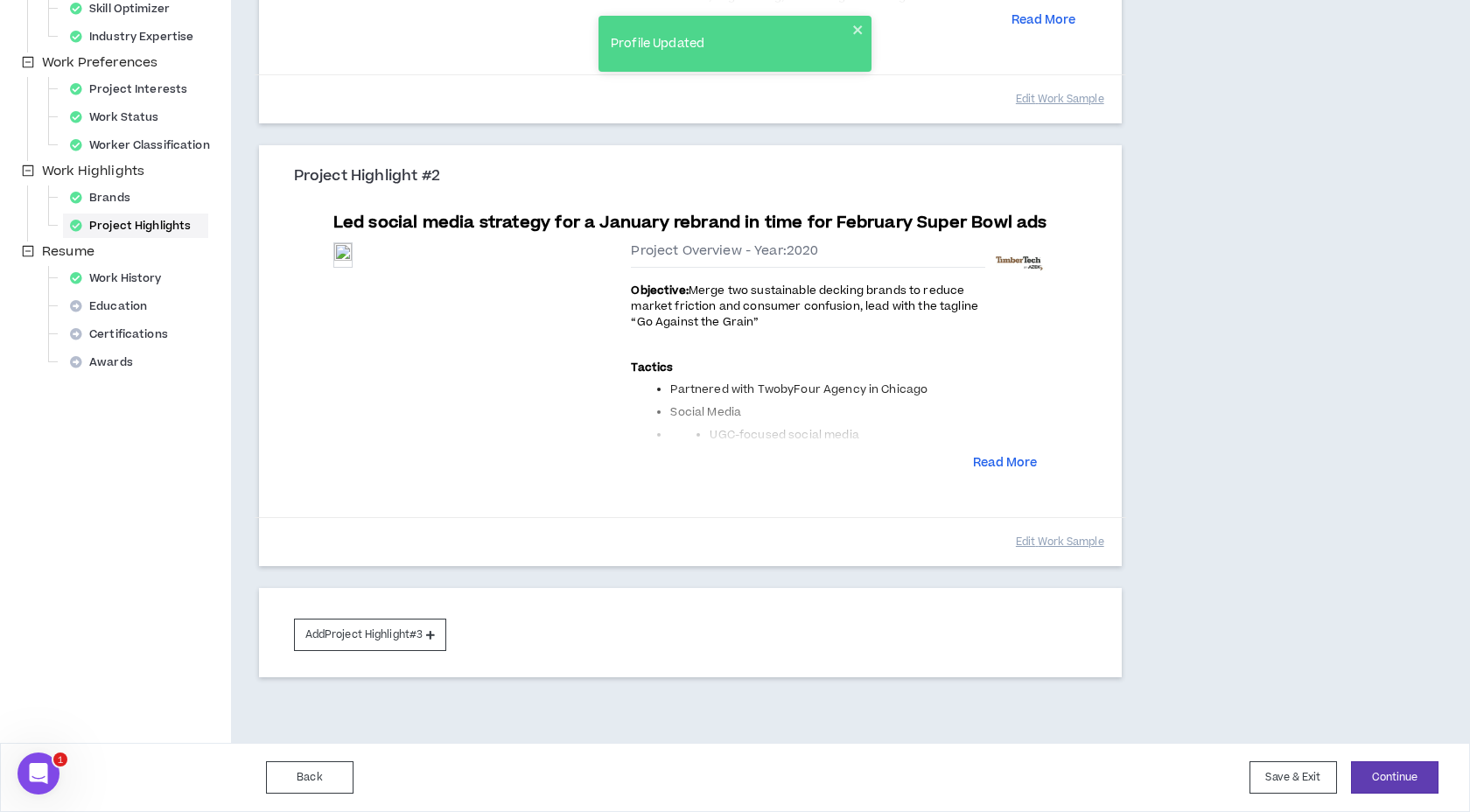 scroll, scrollTop: 618, scrollLeft: 0, axis: vertical 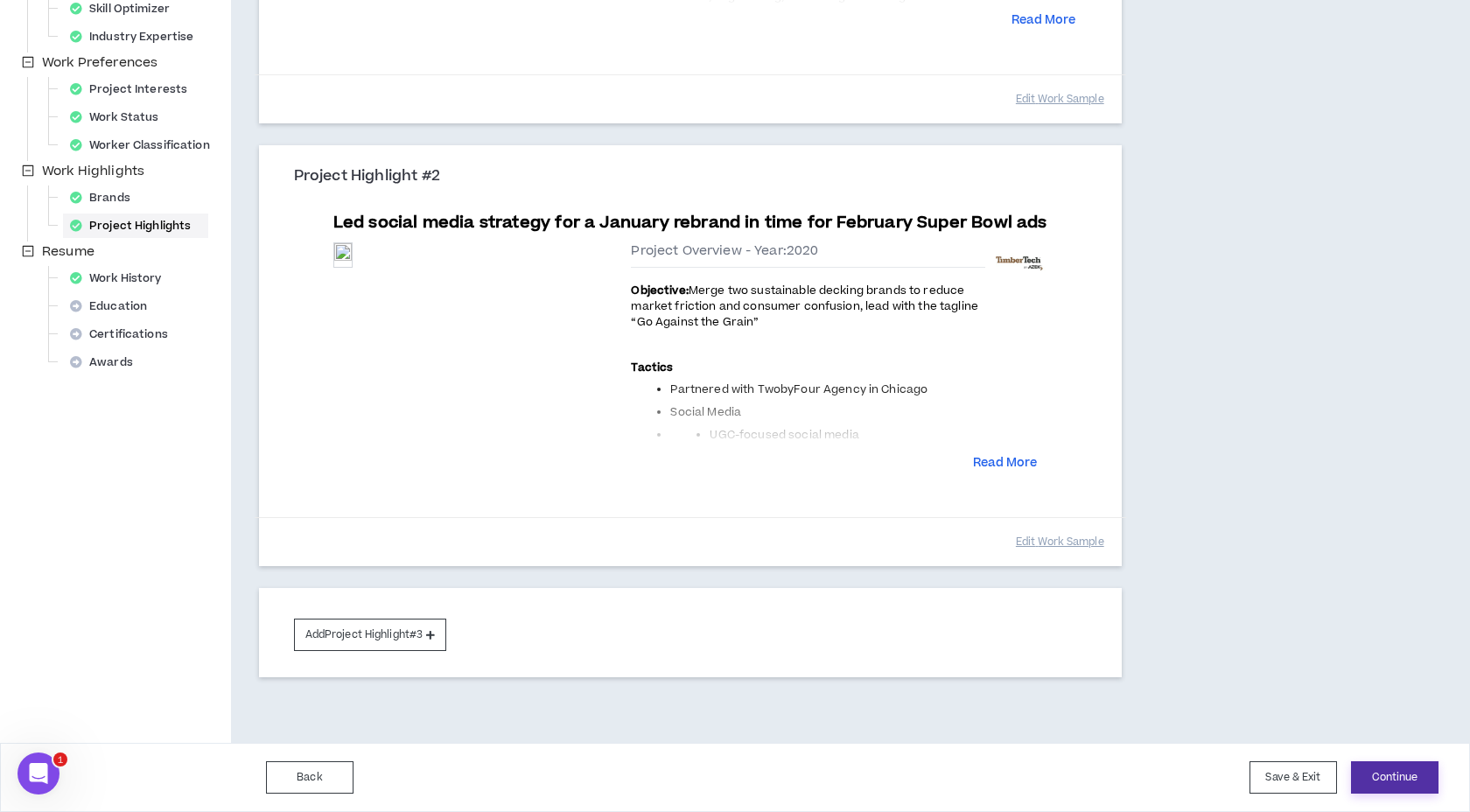 click on "Continue" at bounding box center (1395, 777) 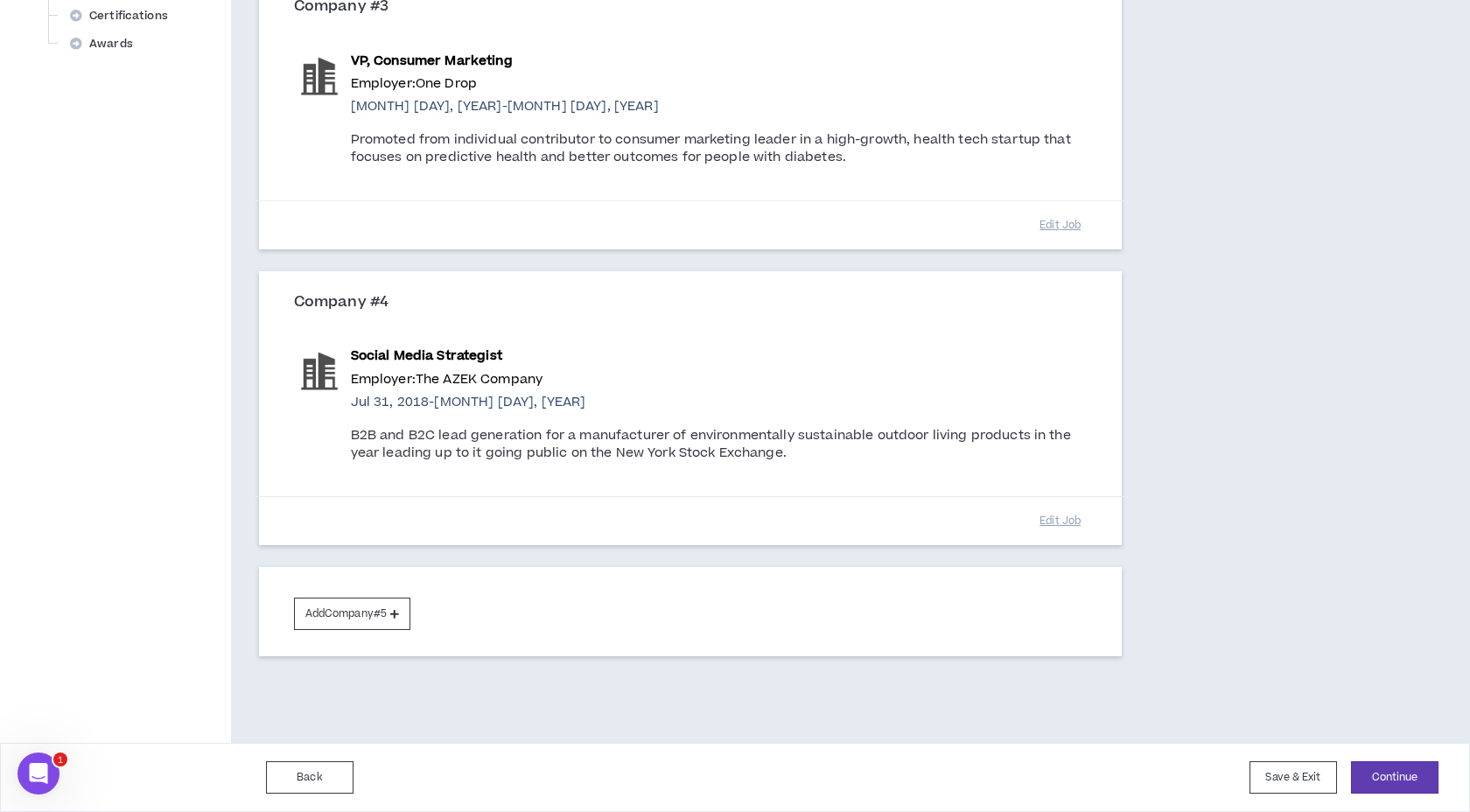 scroll, scrollTop: 997, scrollLeft: 0, axis: vertical 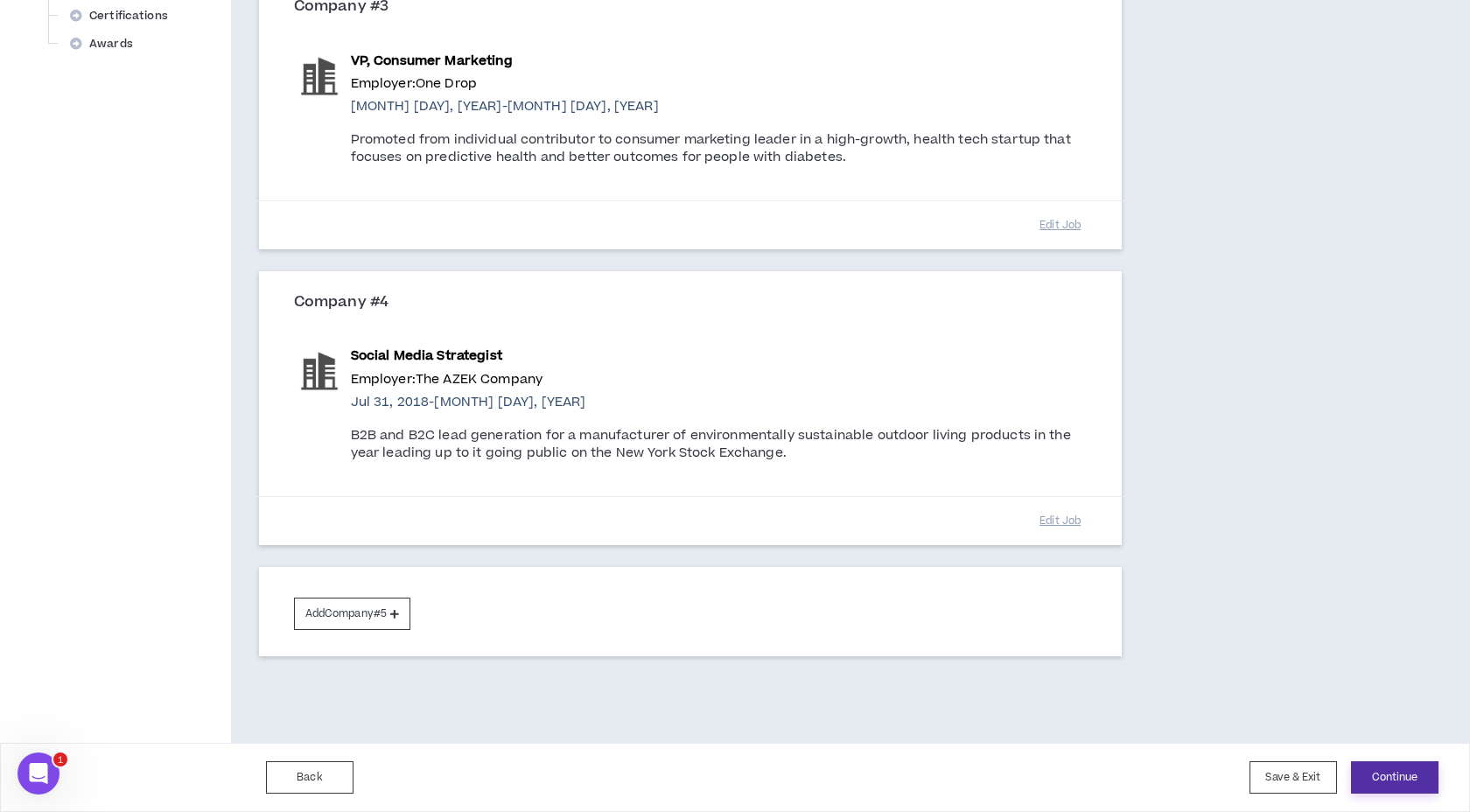 click on "Continue" at bounding box center [1395, 777] 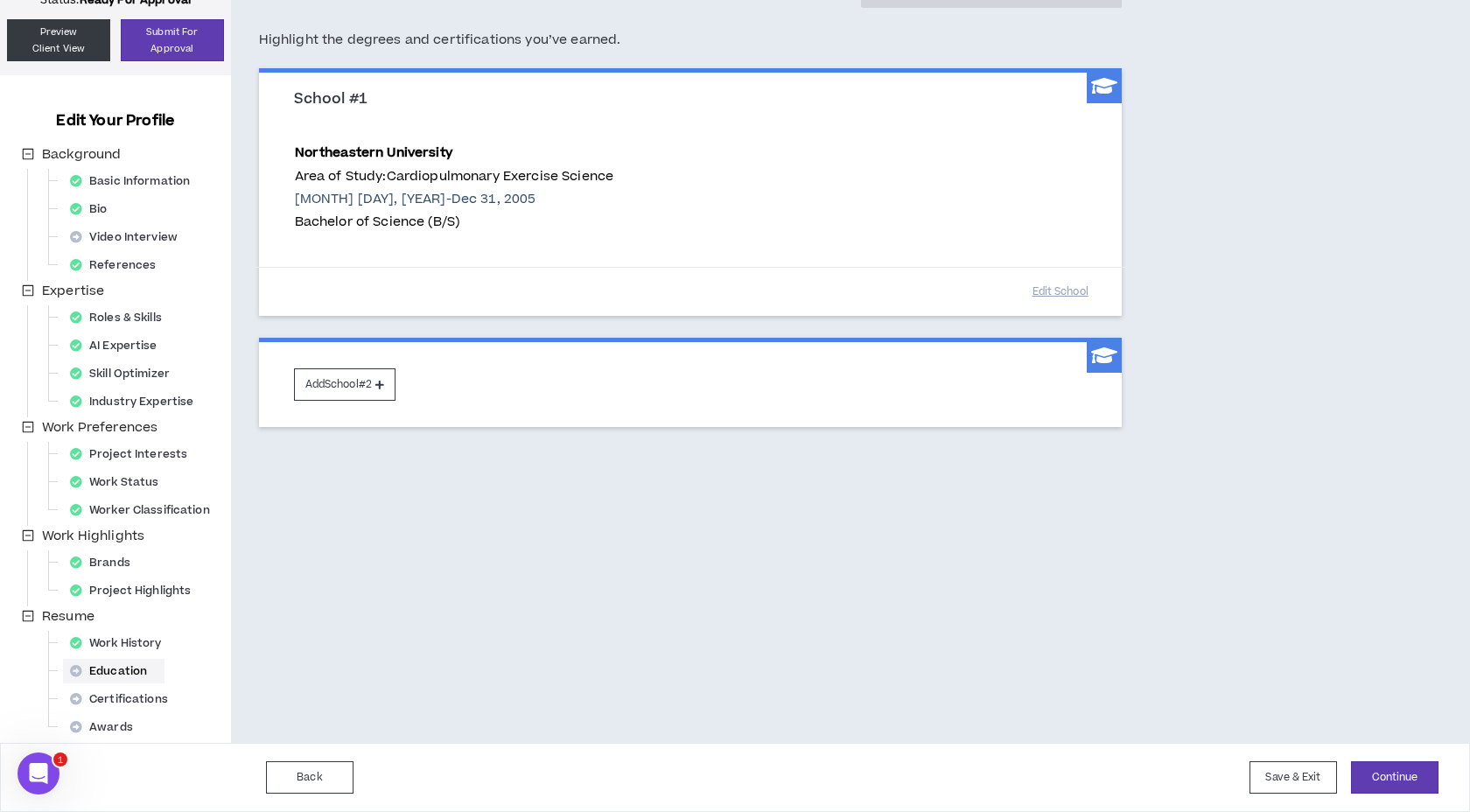 scroll, scrollTop: 252, scrollLeft: 0, axis: vertical 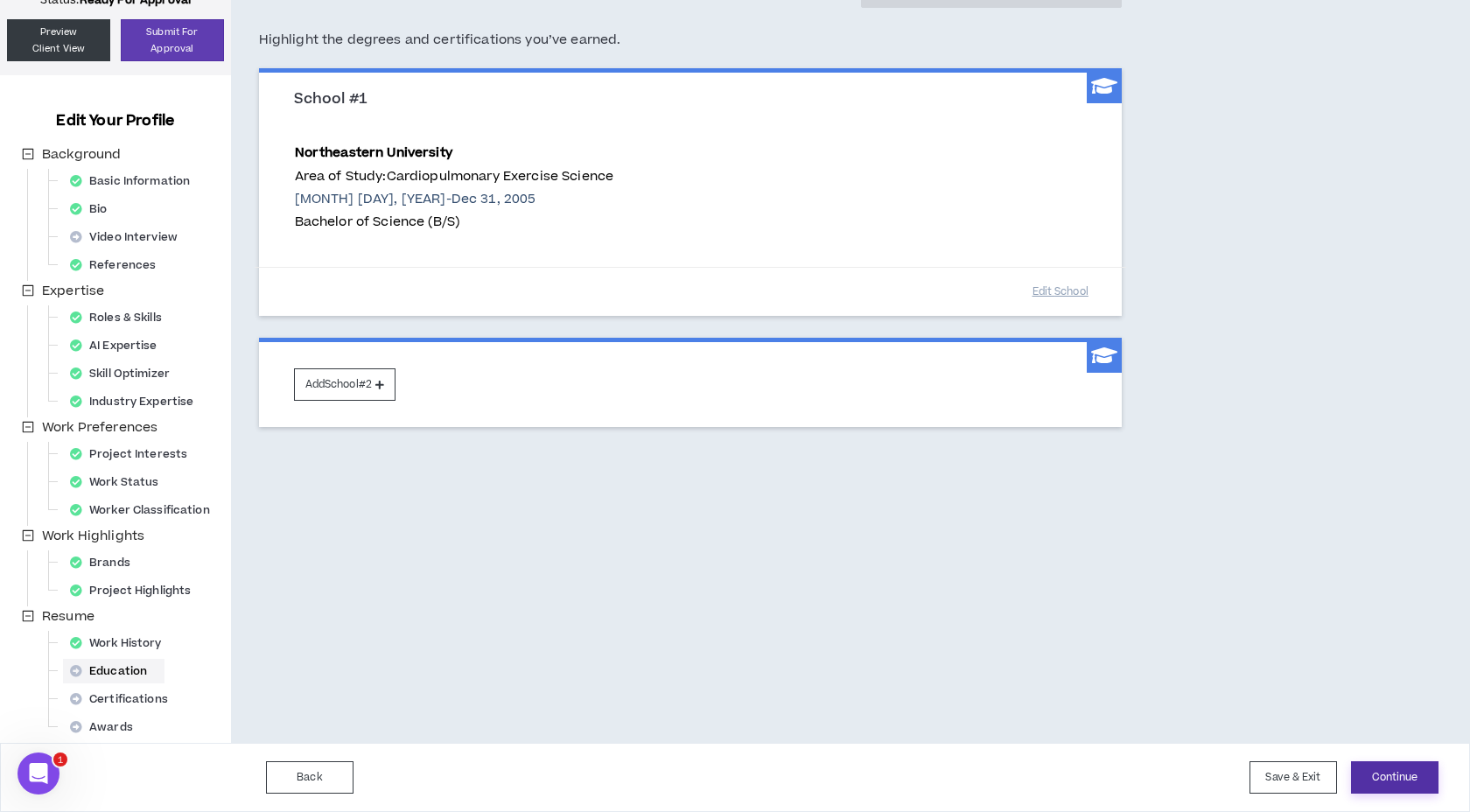 click on "Continue" at bounding box center (1395, 777) 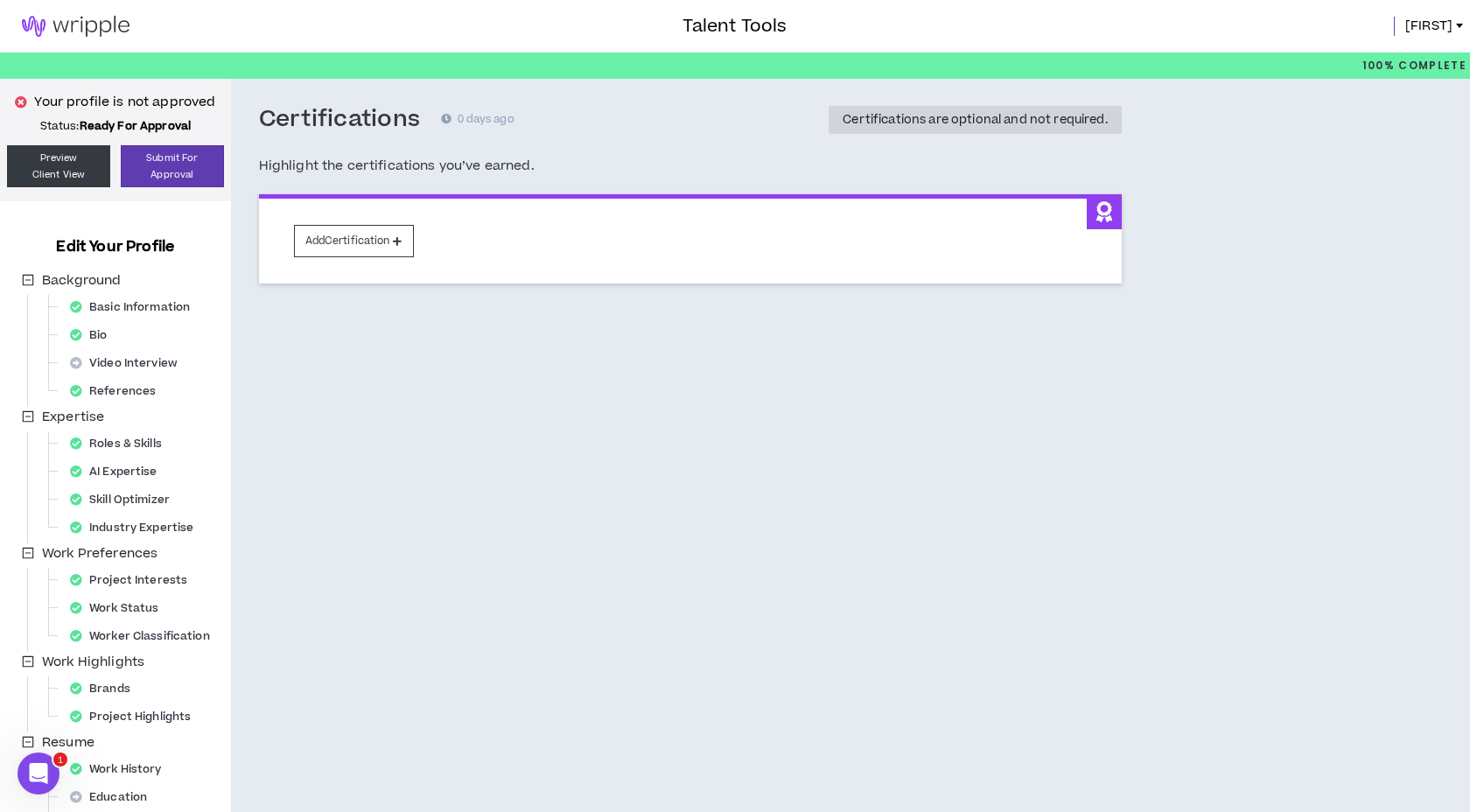scroll, scrollTop: 252, scrollLeft: 0, axis: vertical 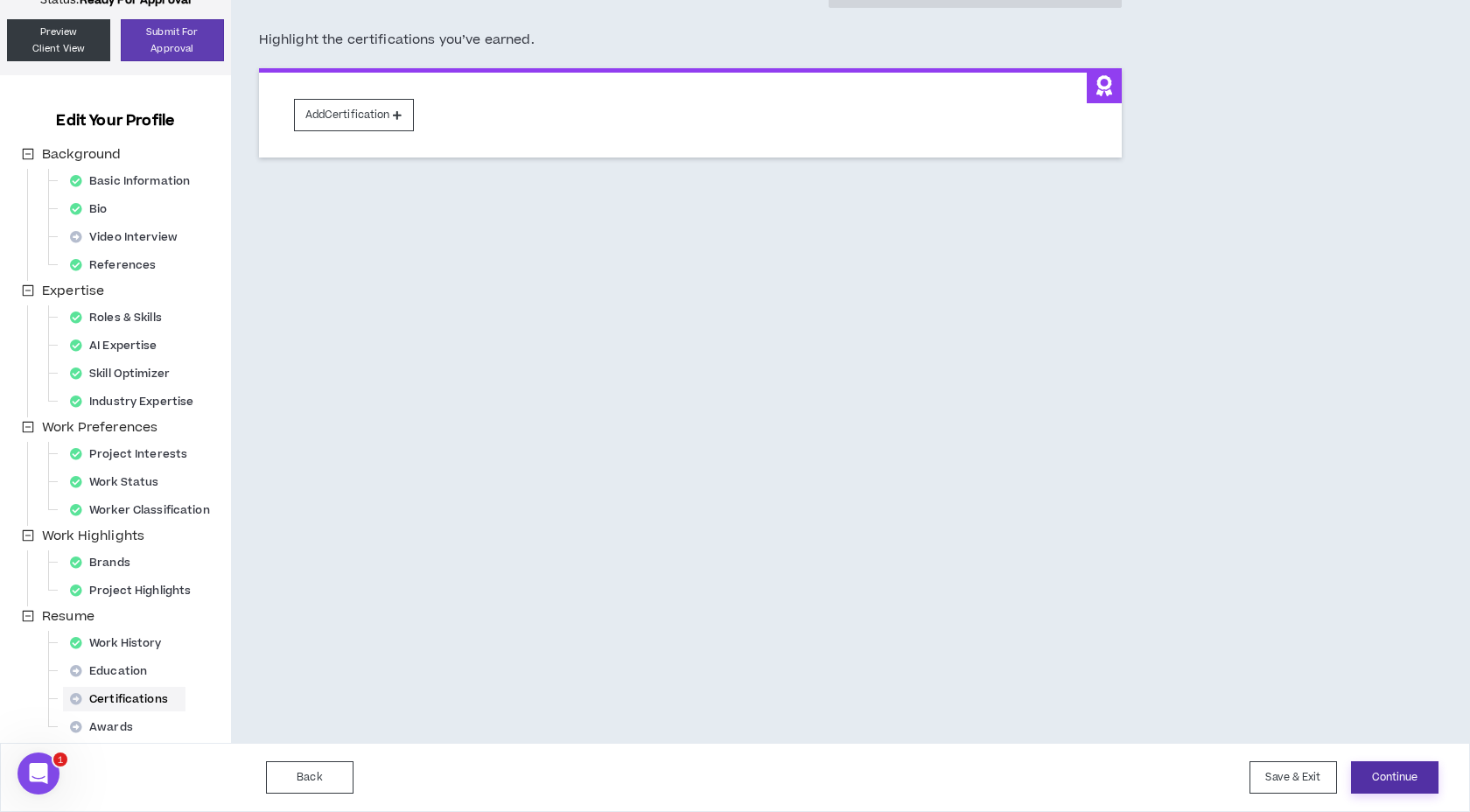 click on "Continue" at bounding box center (1395, 777) 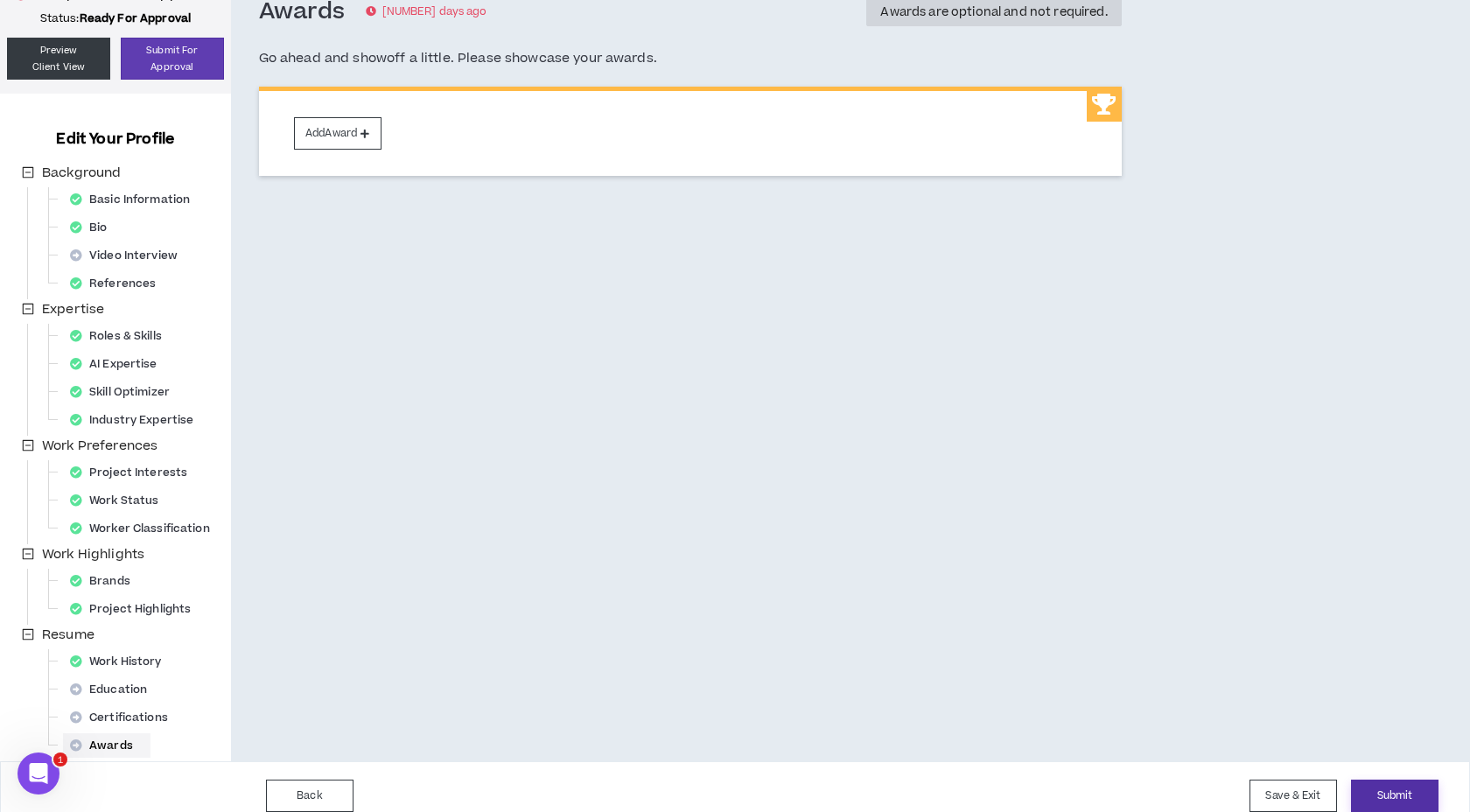 scroll, scrollTop: 252, scrollLeft: 0, axis: vertical 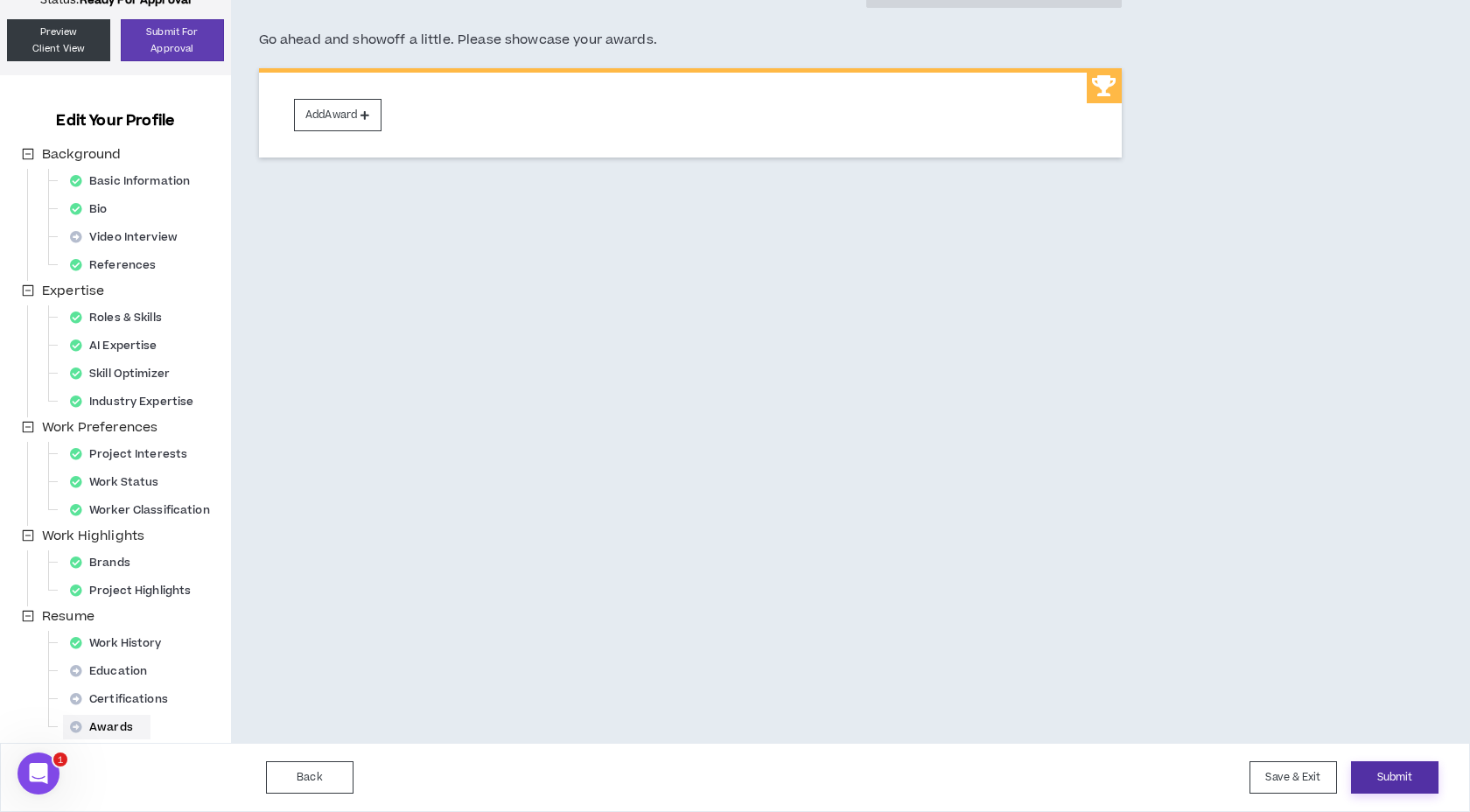 click on "Submit" at bounding box center (1395, 777) 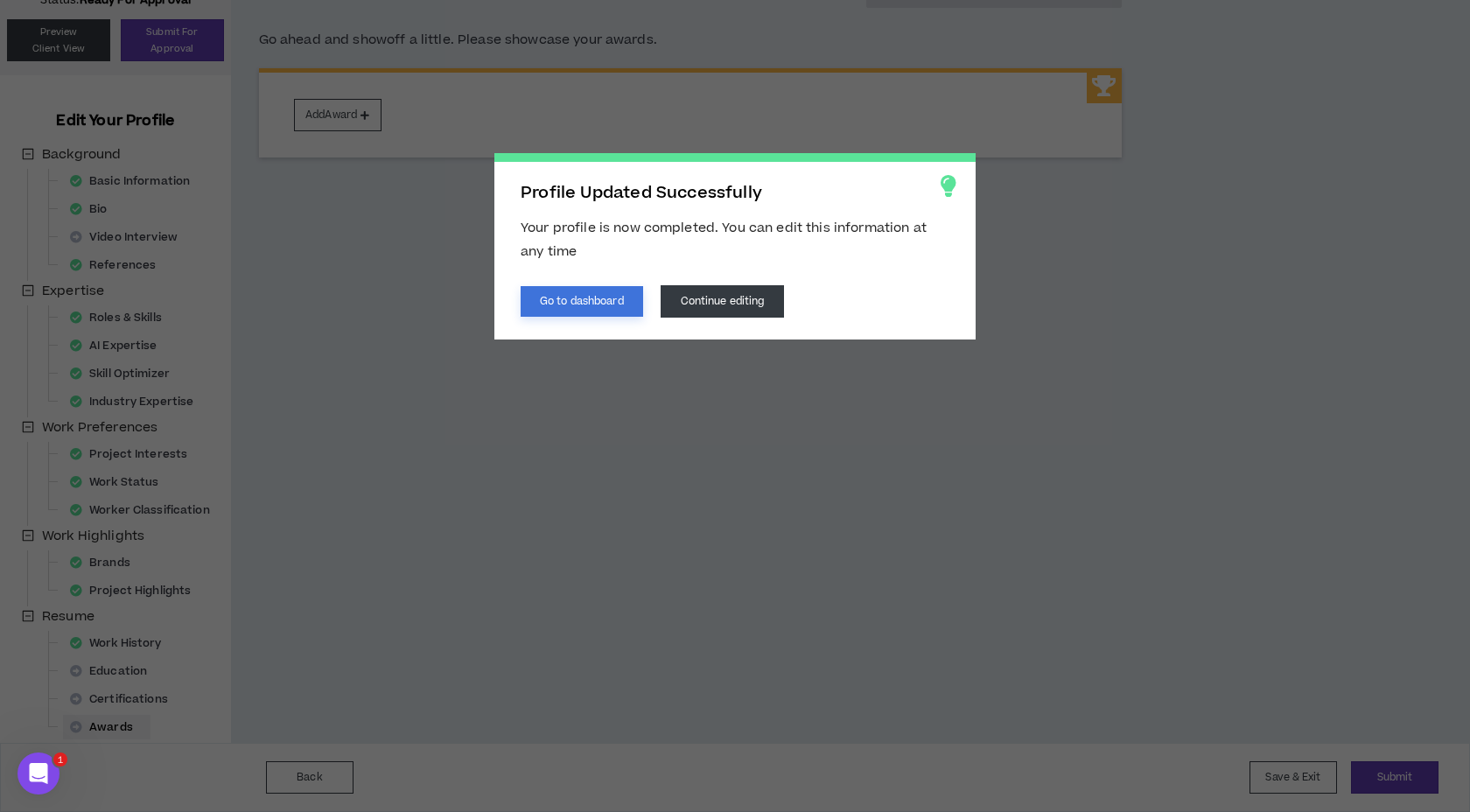 click on "Go to dashboard" at bounding box center (582, 301) 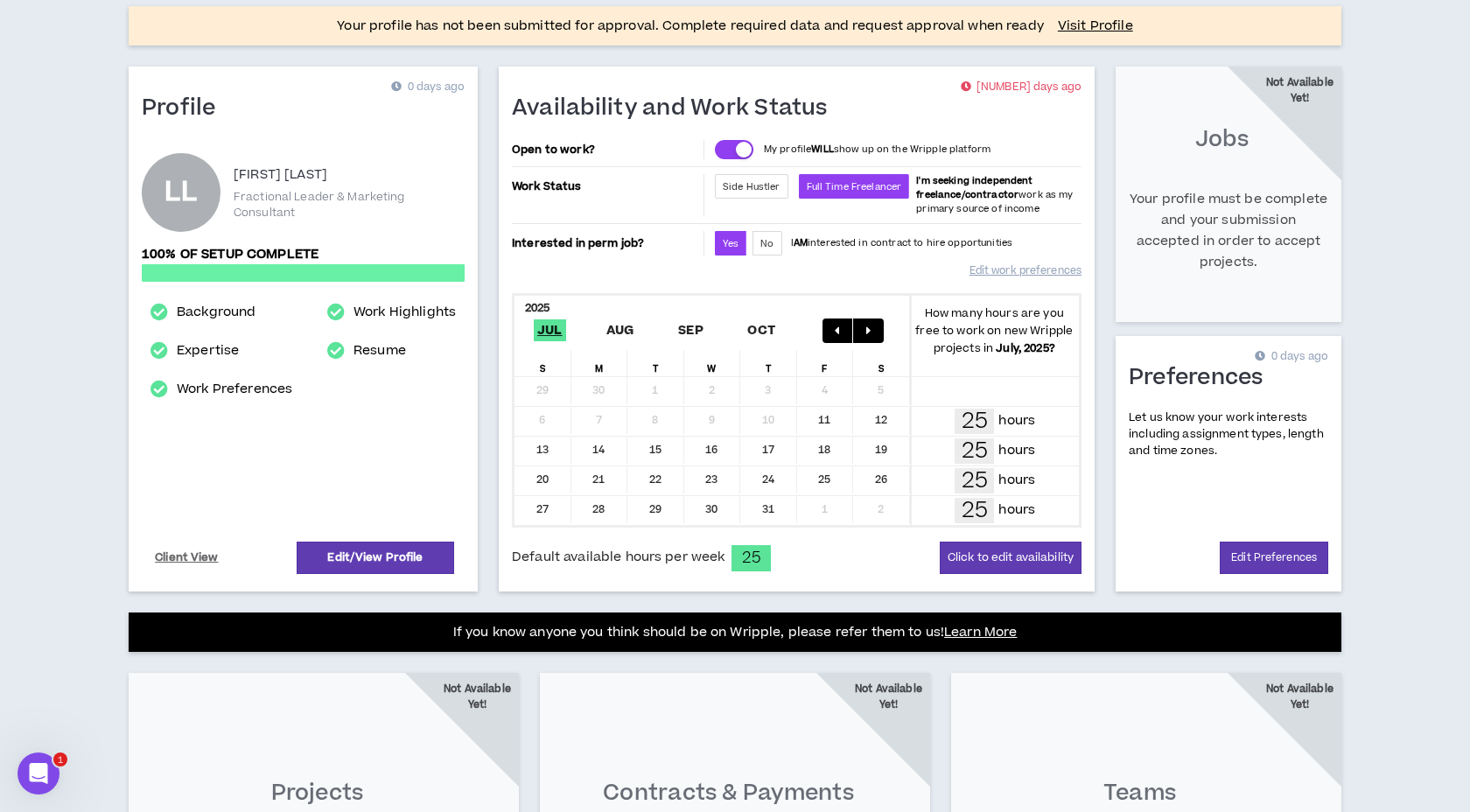 scroll, scrollTop: 180, scrollLeft: 0, axis: vertical 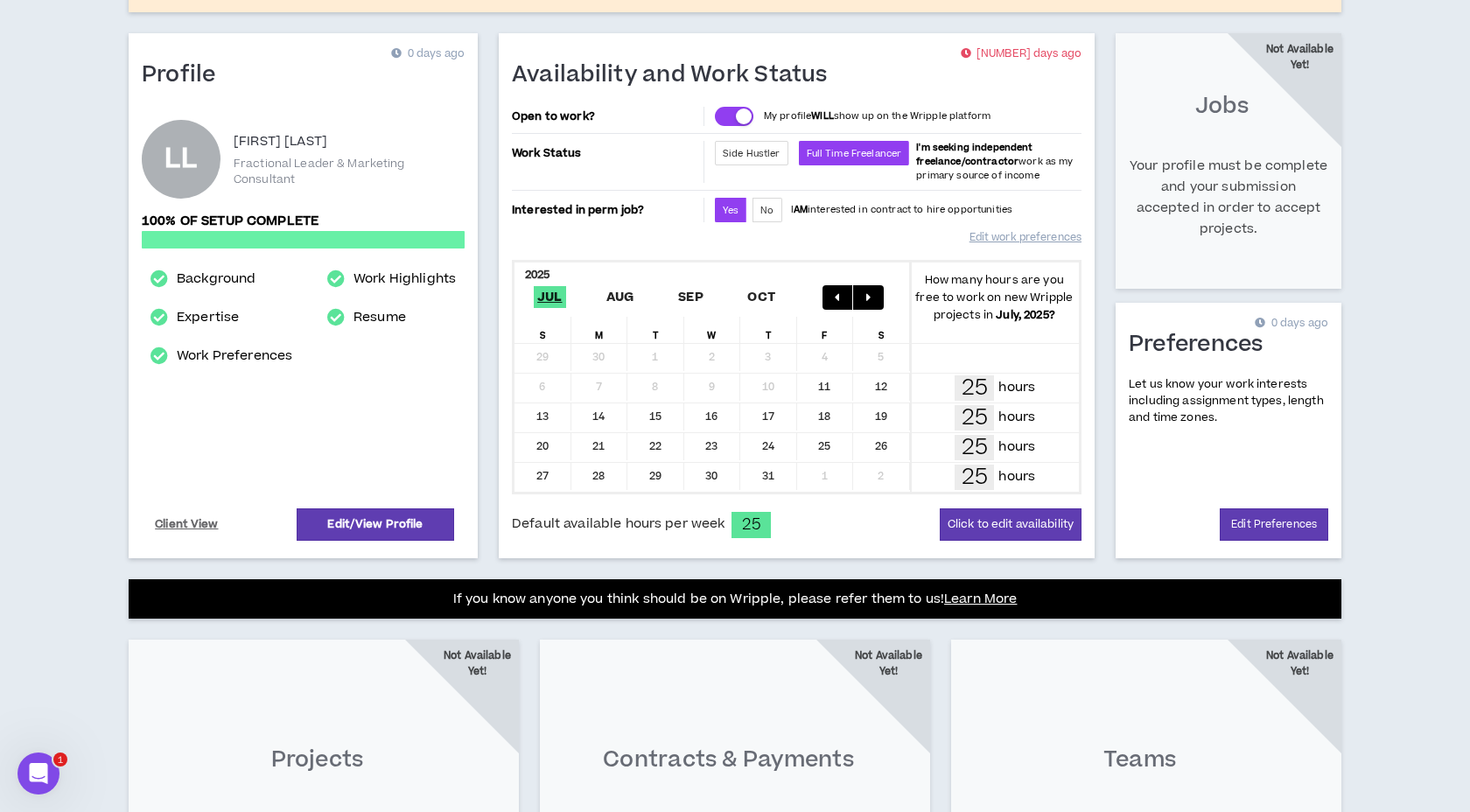 click on "21" at bounding box center (599, 446) 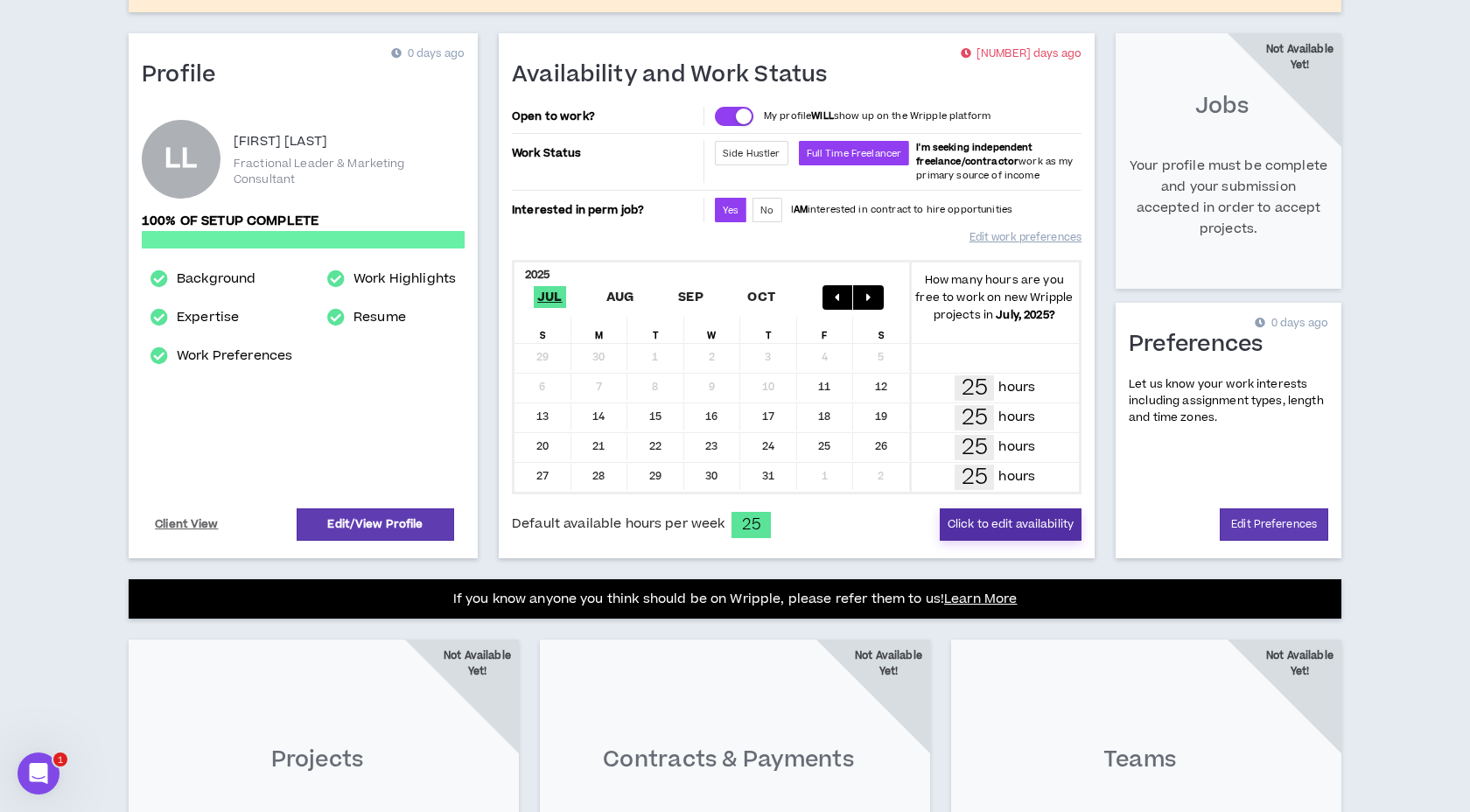 click on "Click to edit availability" at bounding box center (1011, 524) 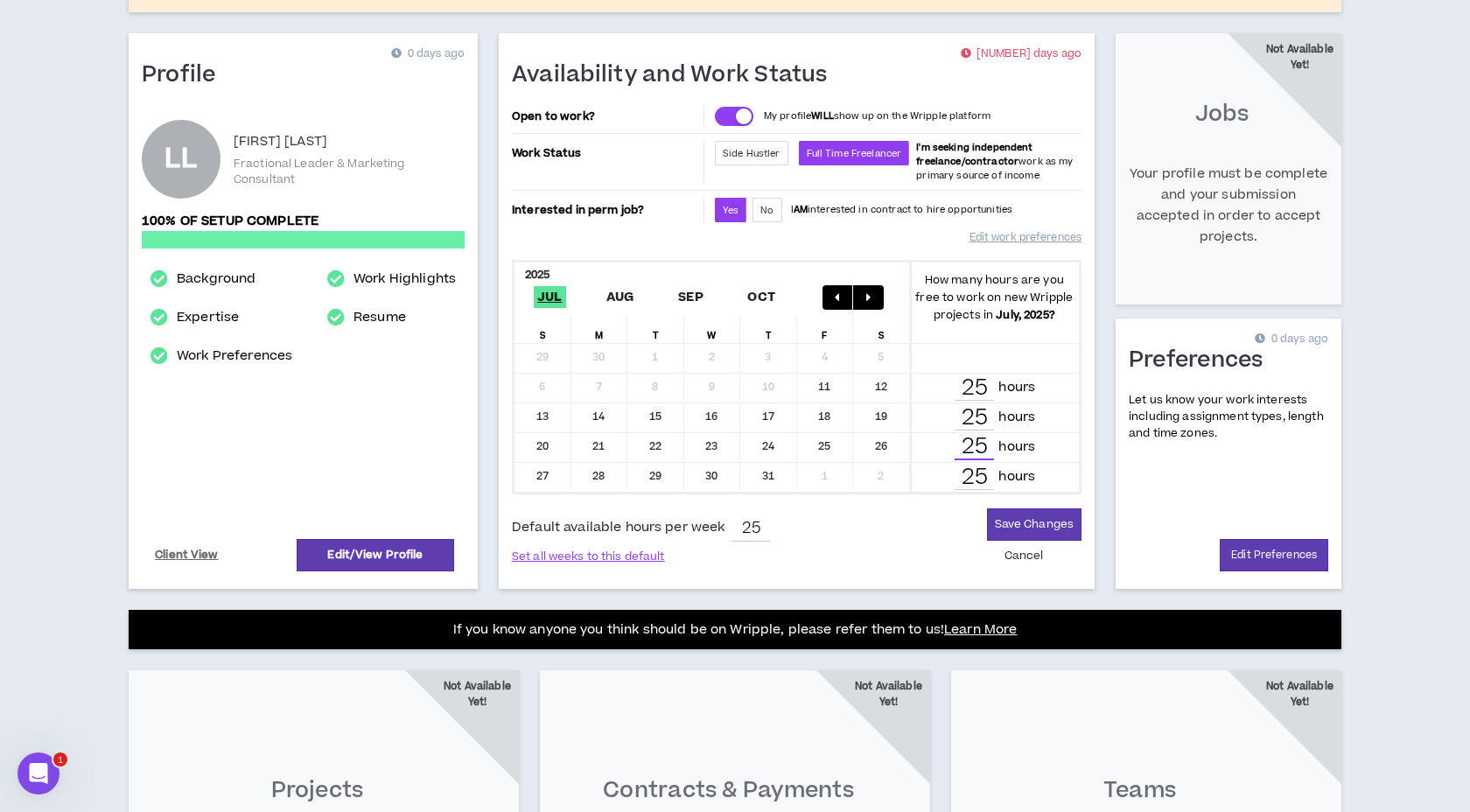 click on "25" at bounding box center [974, 447] 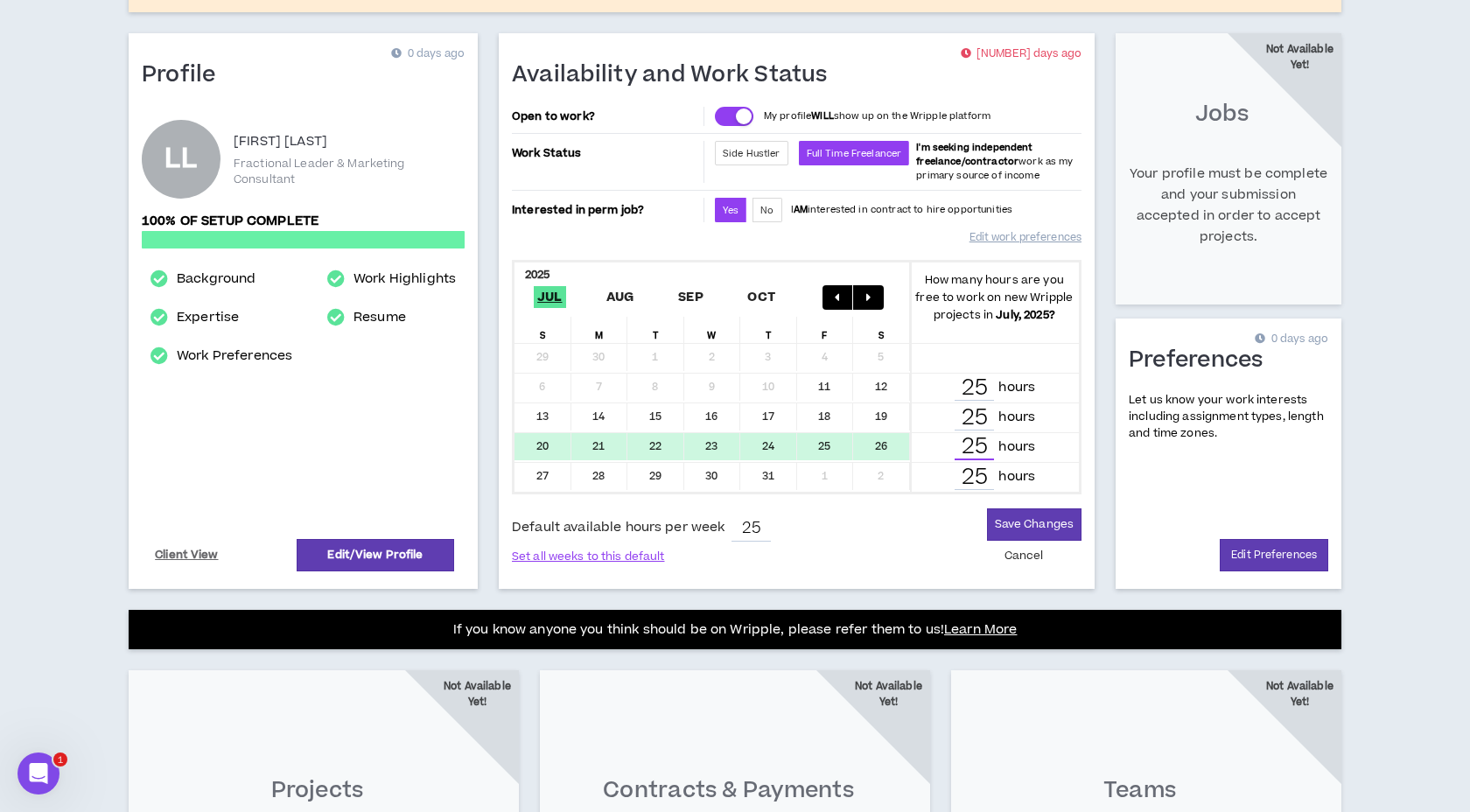 click on "25" at bounding box center (974, 447) 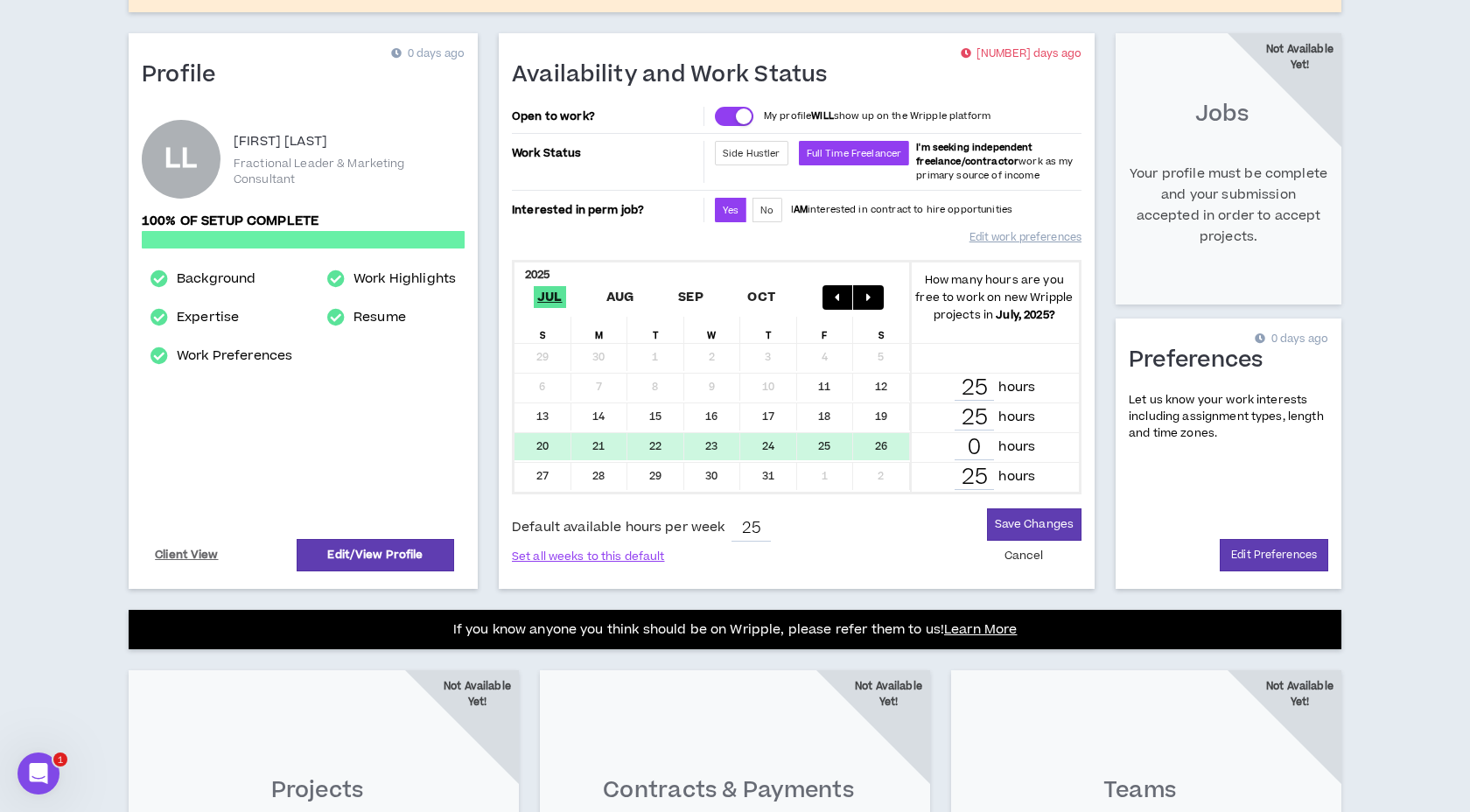 click on "Cancel" at bounding box center (1024, 556) 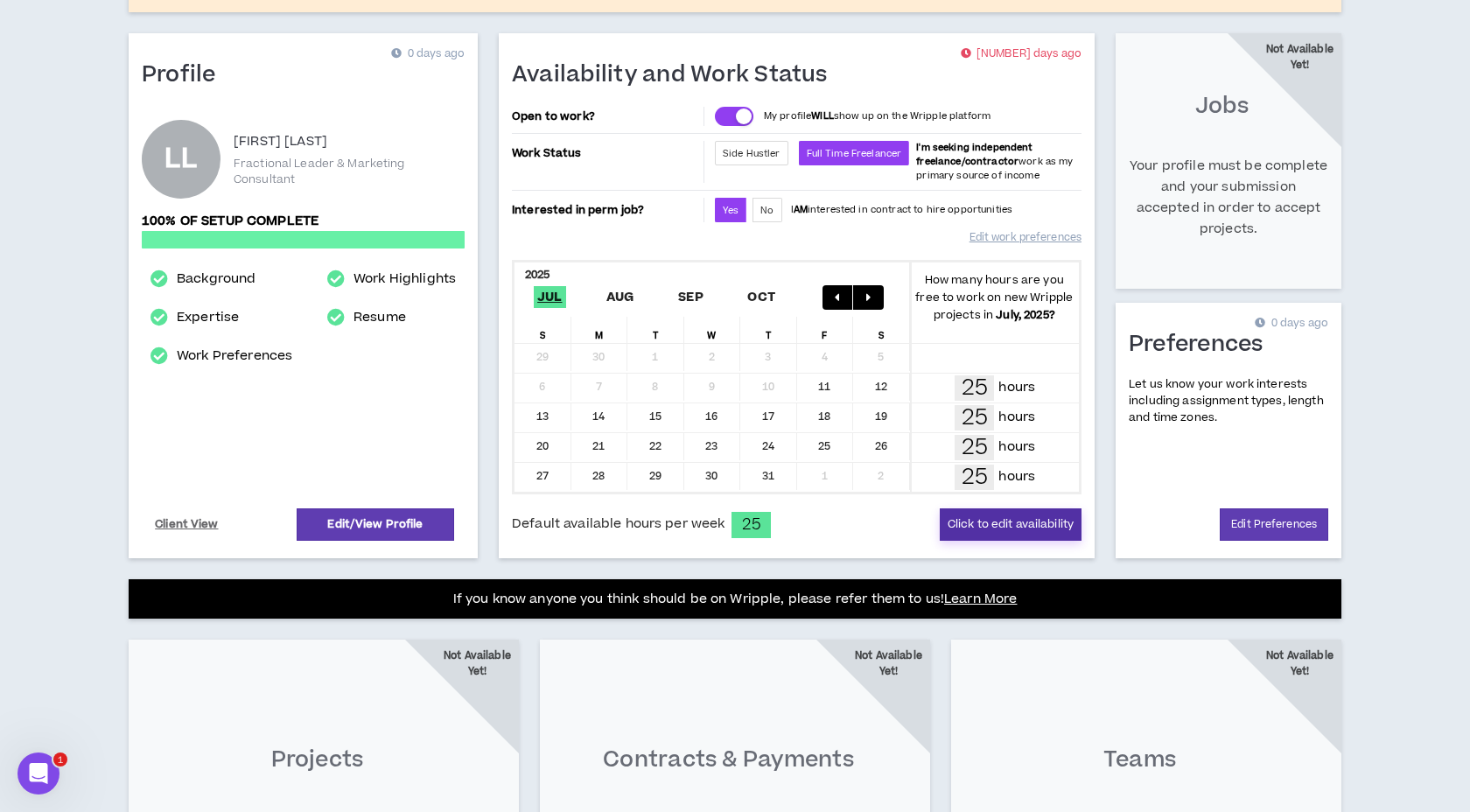 click on "Click to edit availability" at bounding box center [1011, 524] 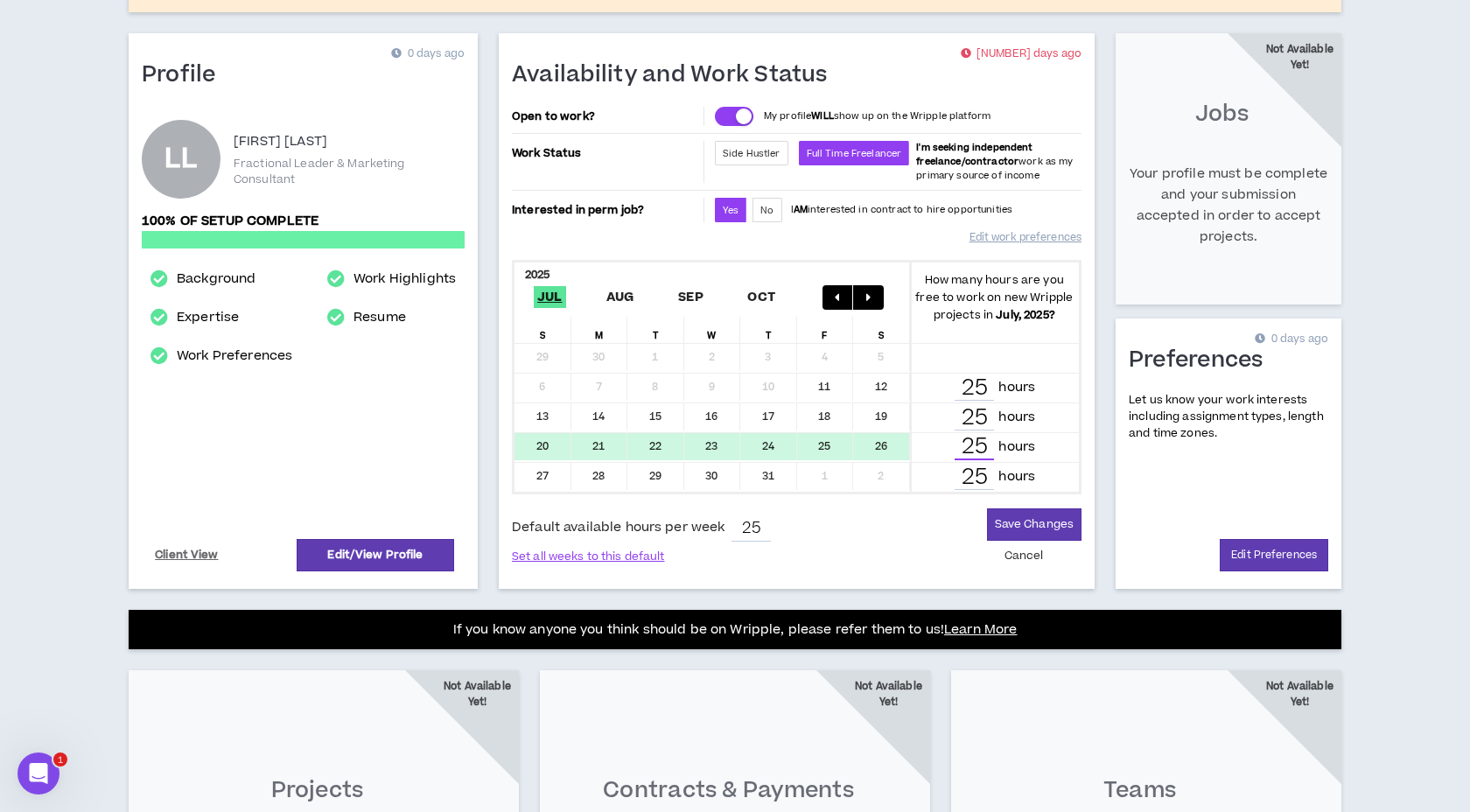 click on "25" at bounding box center (974, 447) 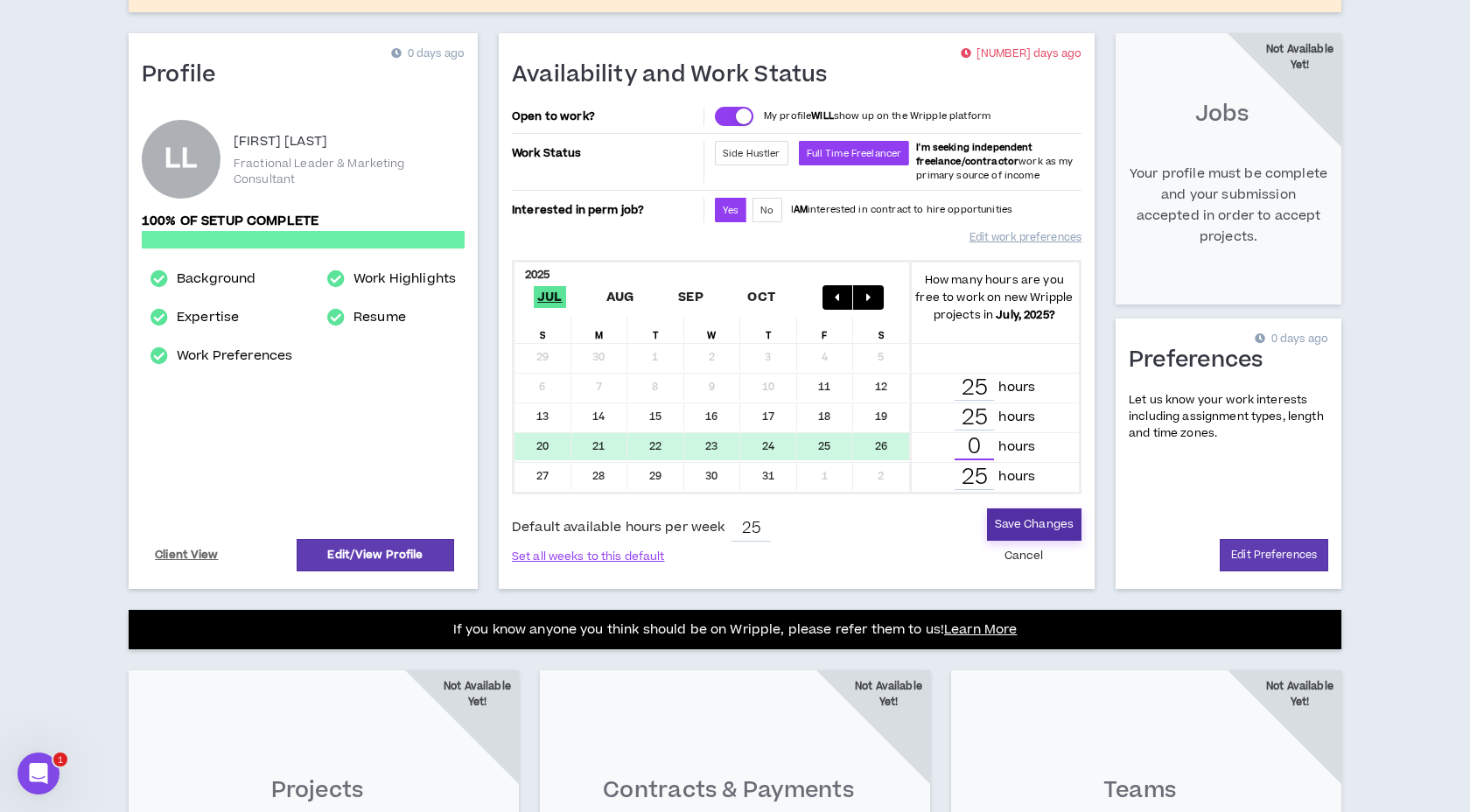 type on "0" 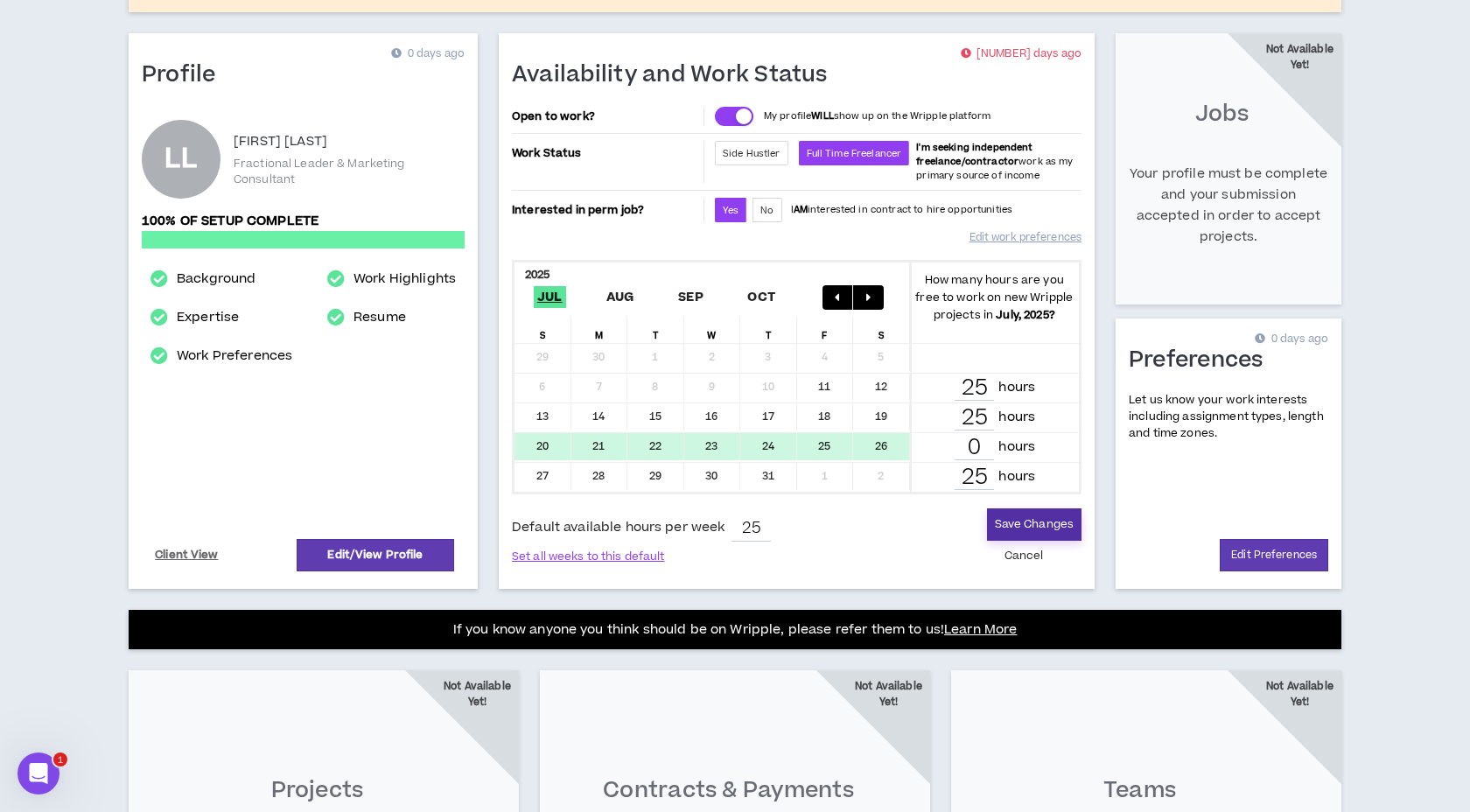 click on "Save Changes" at bounding box center [1034, 524] 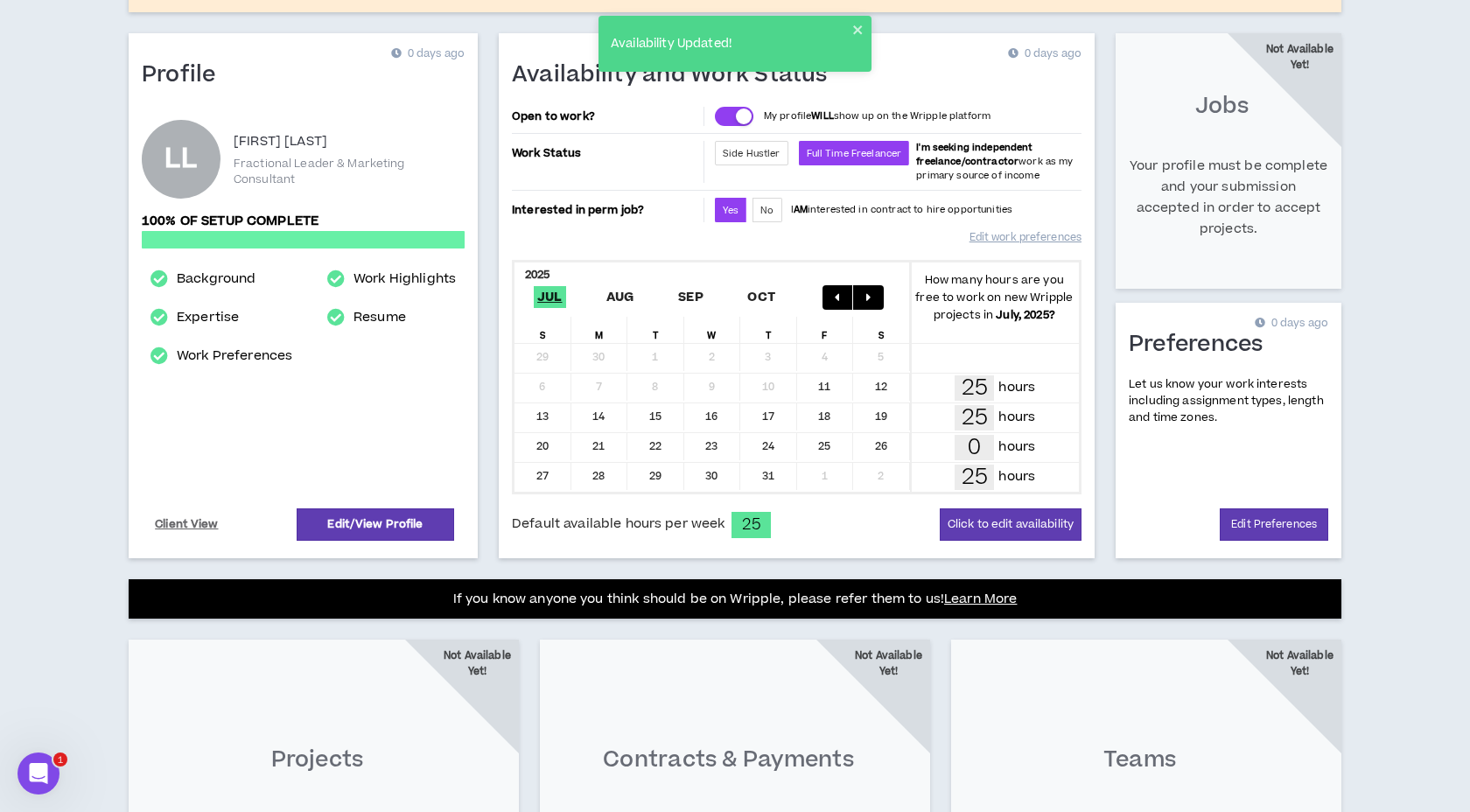 click at bounding box center [868, 298] 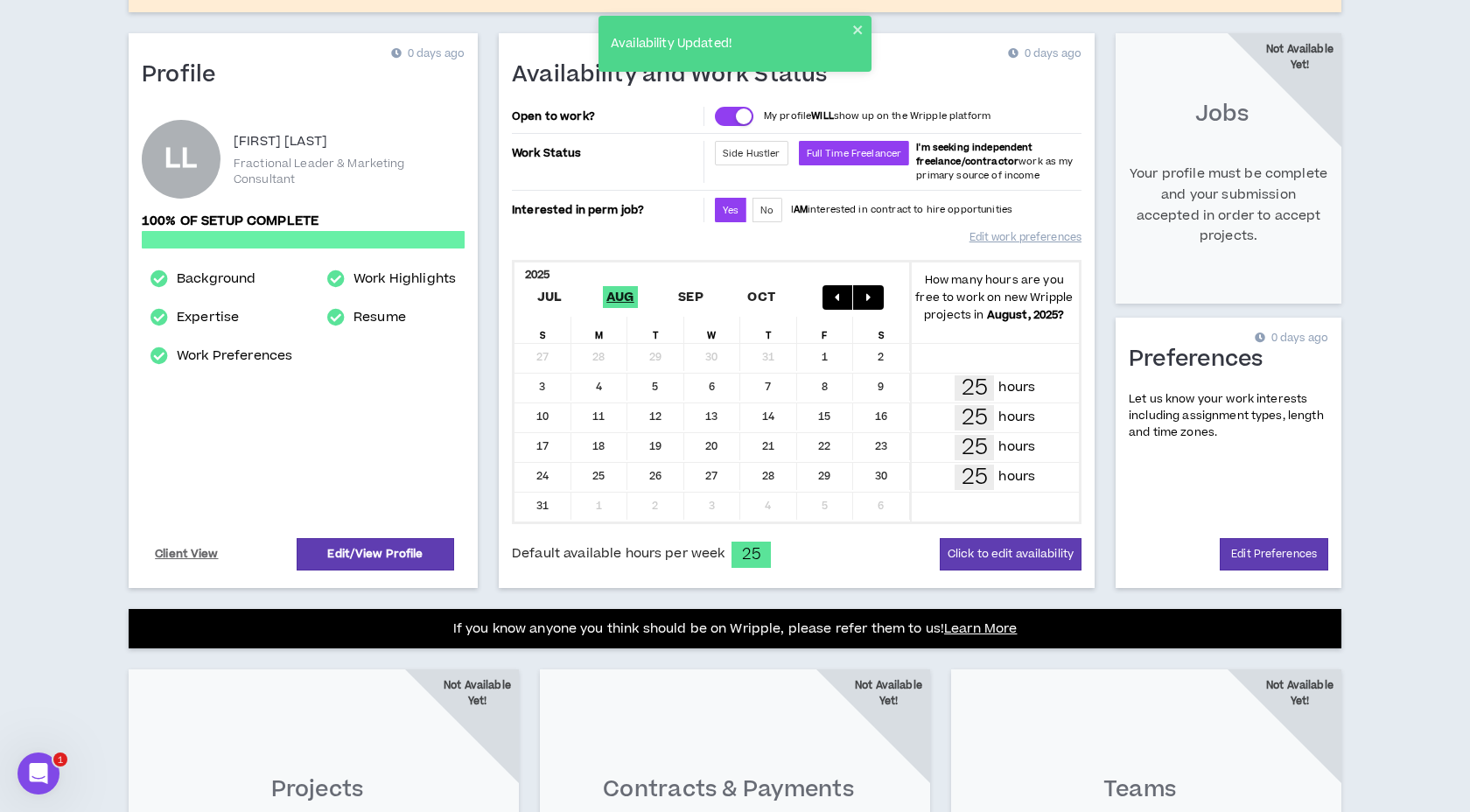 click at bounding box center [868, 298] 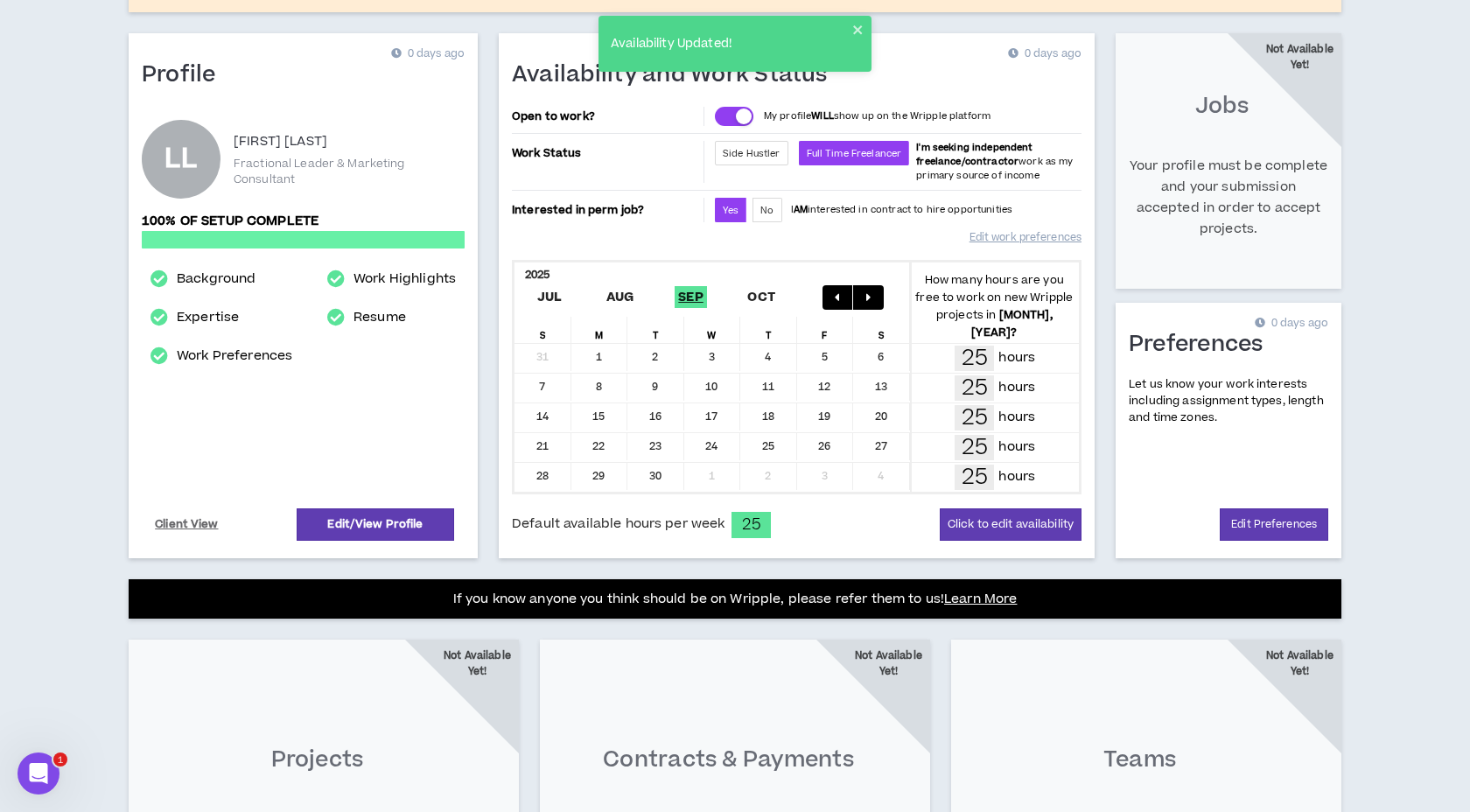 click at bounding box center [868, 298] 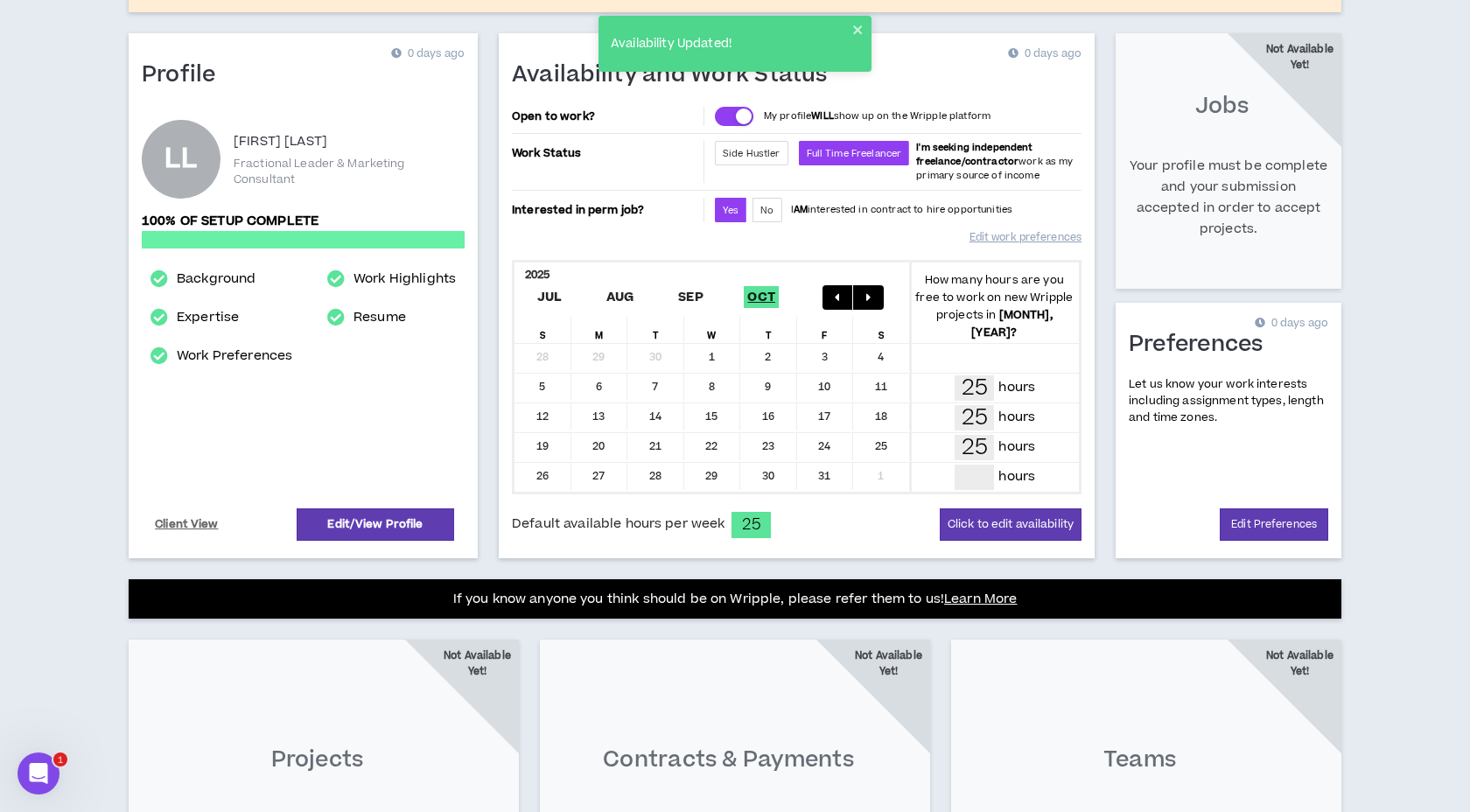 click at bounding box center (868, 298) 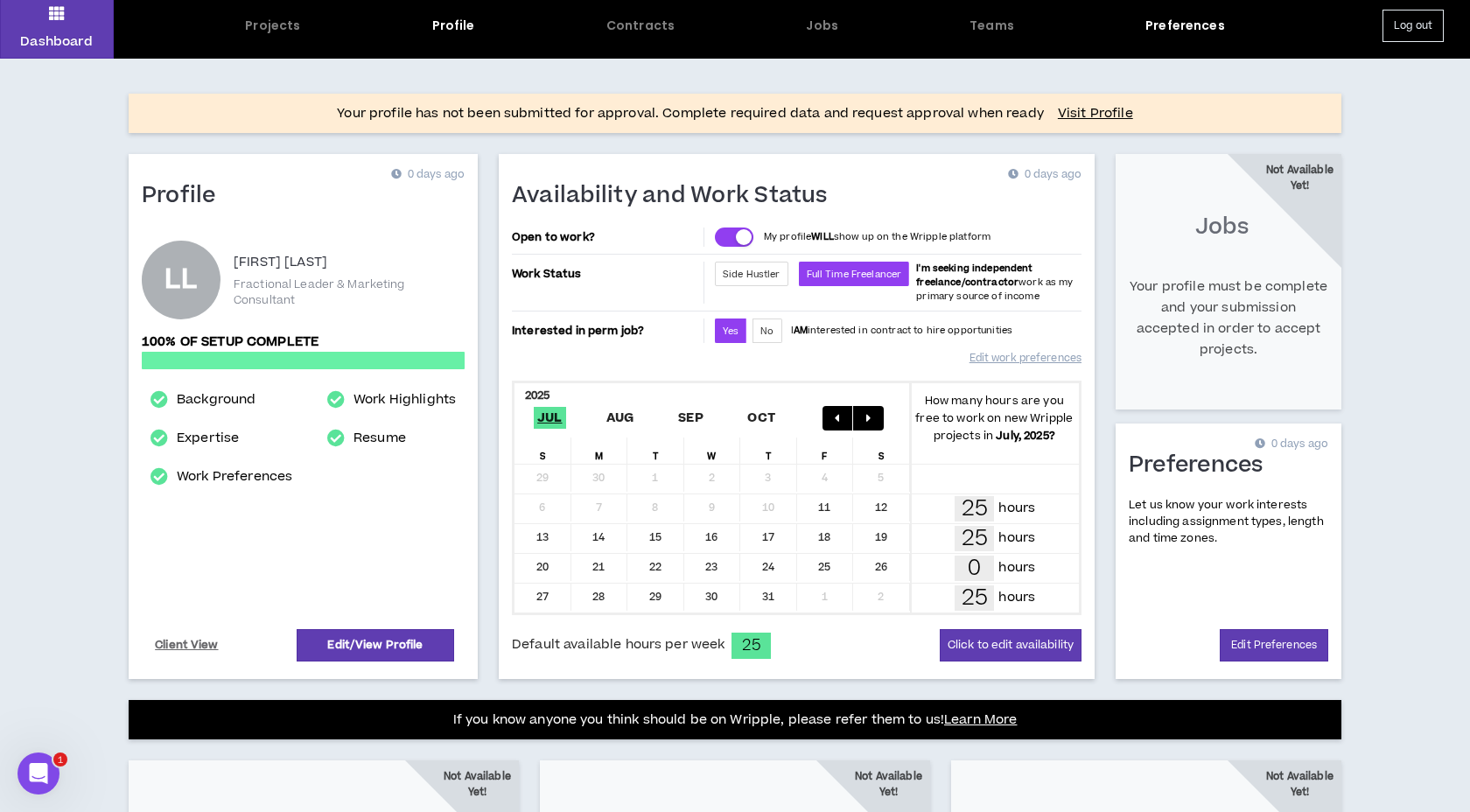 scroll, scrollTop: 0, scrollLeft: 0, axis: both 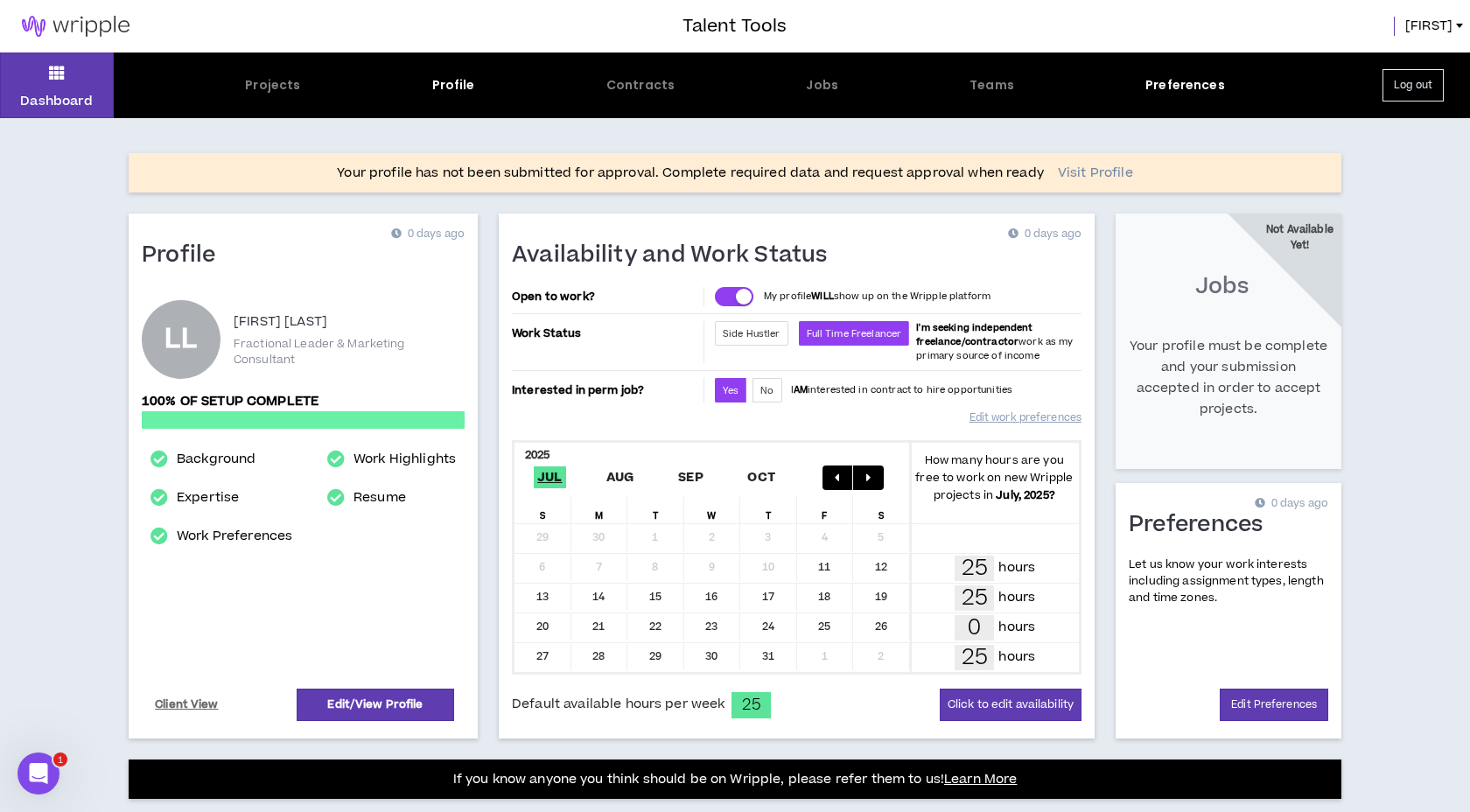 click on "Visit Profile" at bounding box center [1096, 173] 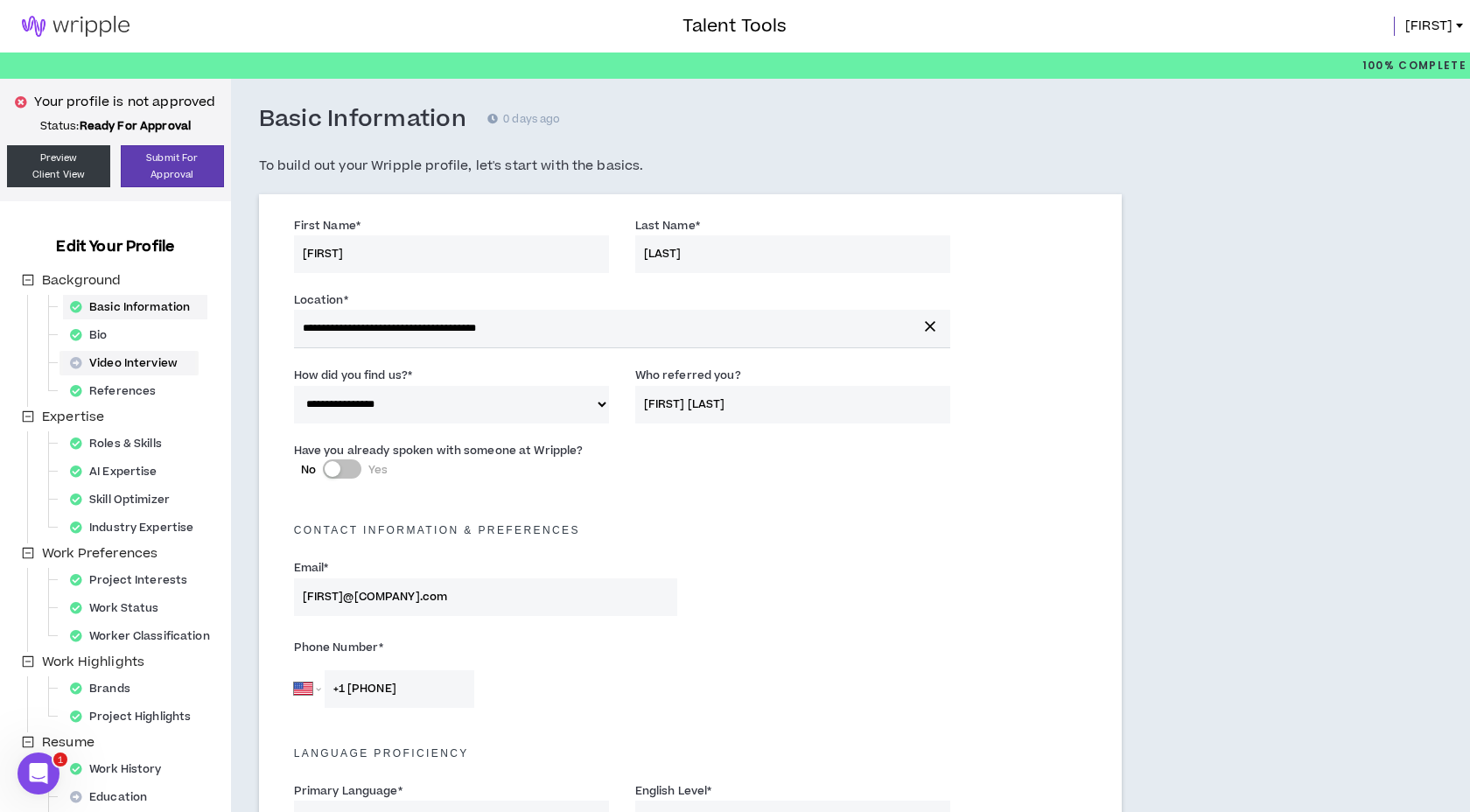click on "Video Interview" at bounding box center [129, 363] 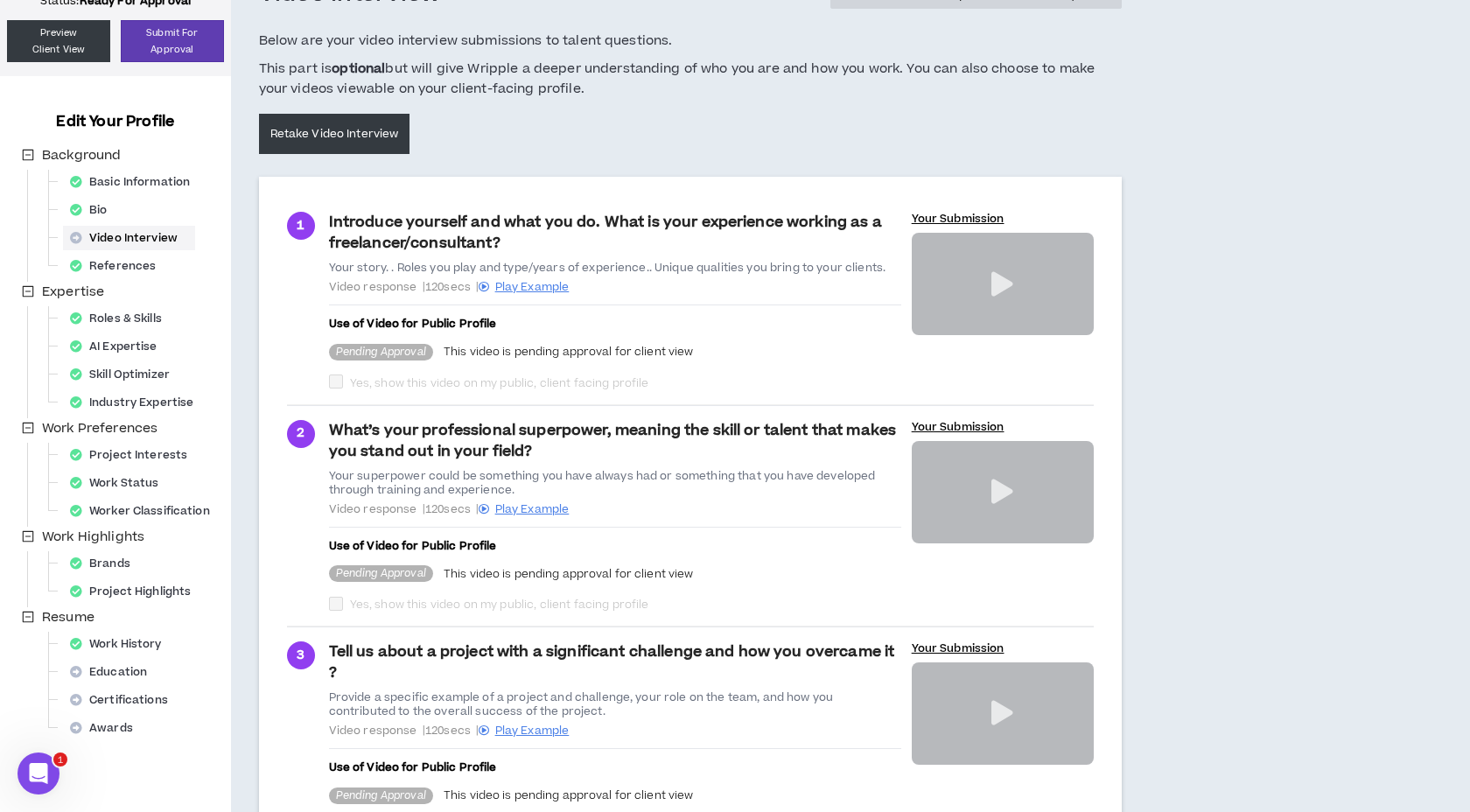 scroll, scrollTop: 543, scrollLeft: 0, axis: vertical 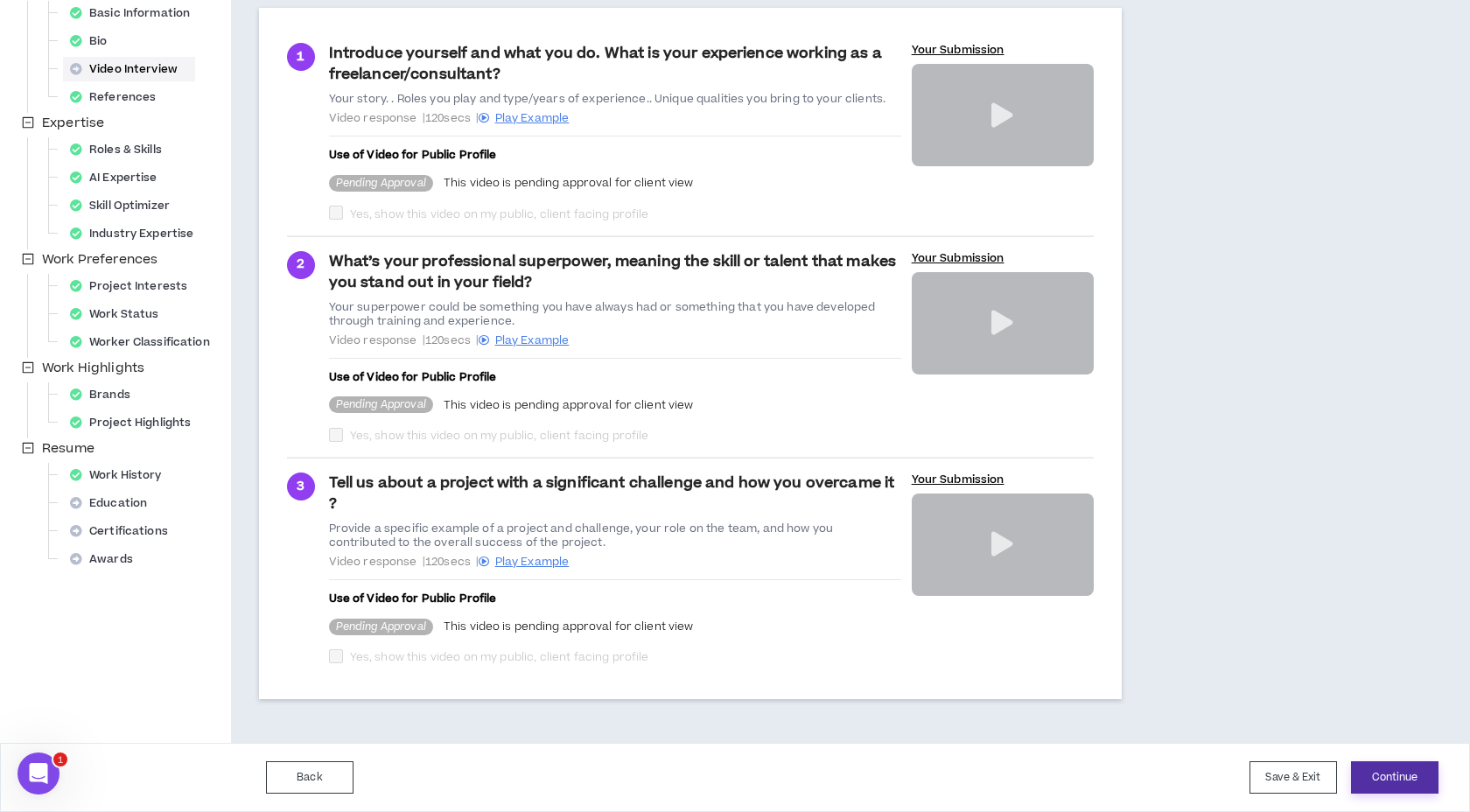click on "Continue" at bounding box center (1395, 777) 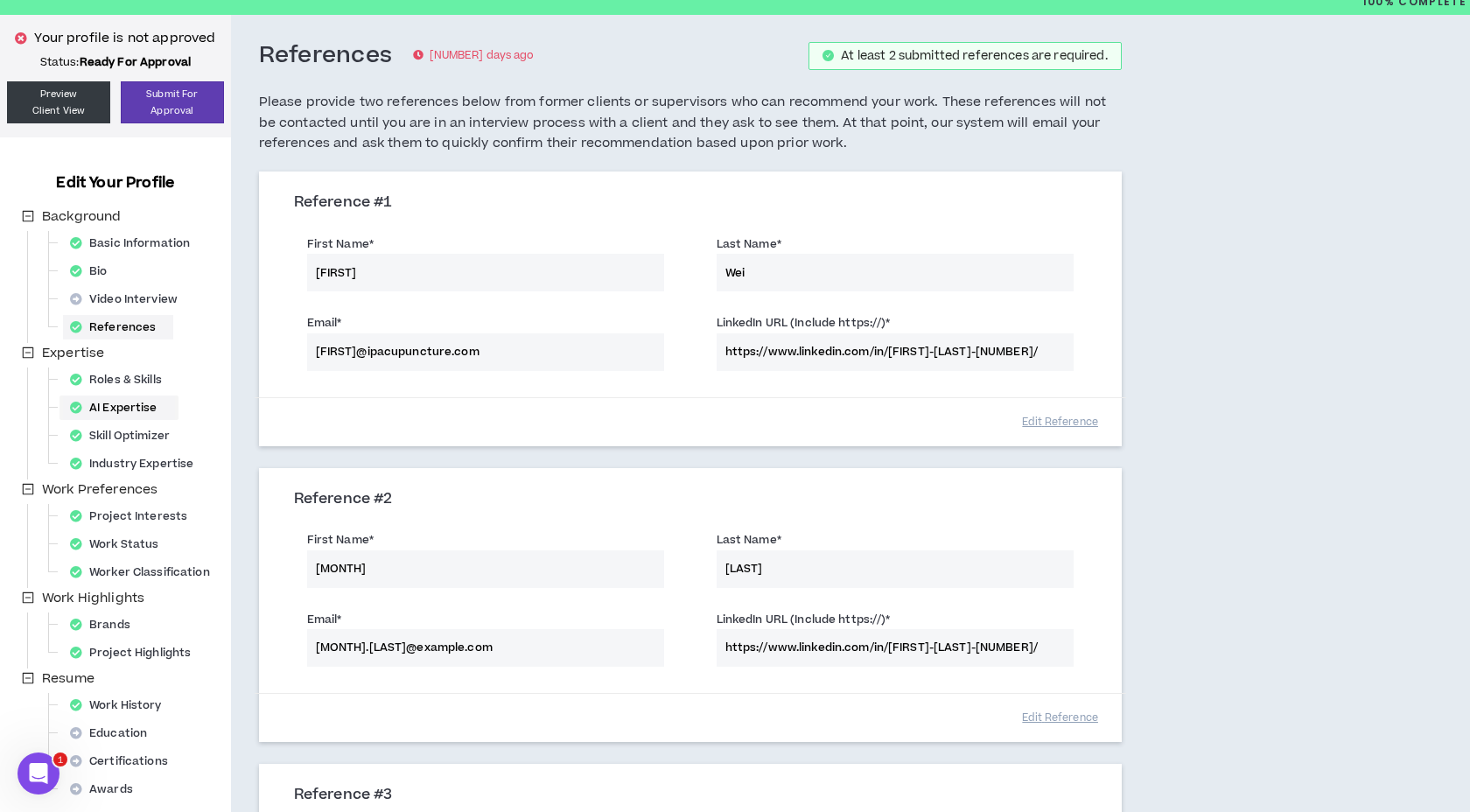 scroll, scrollTop: 0, scrollLeft: 0, axis: both 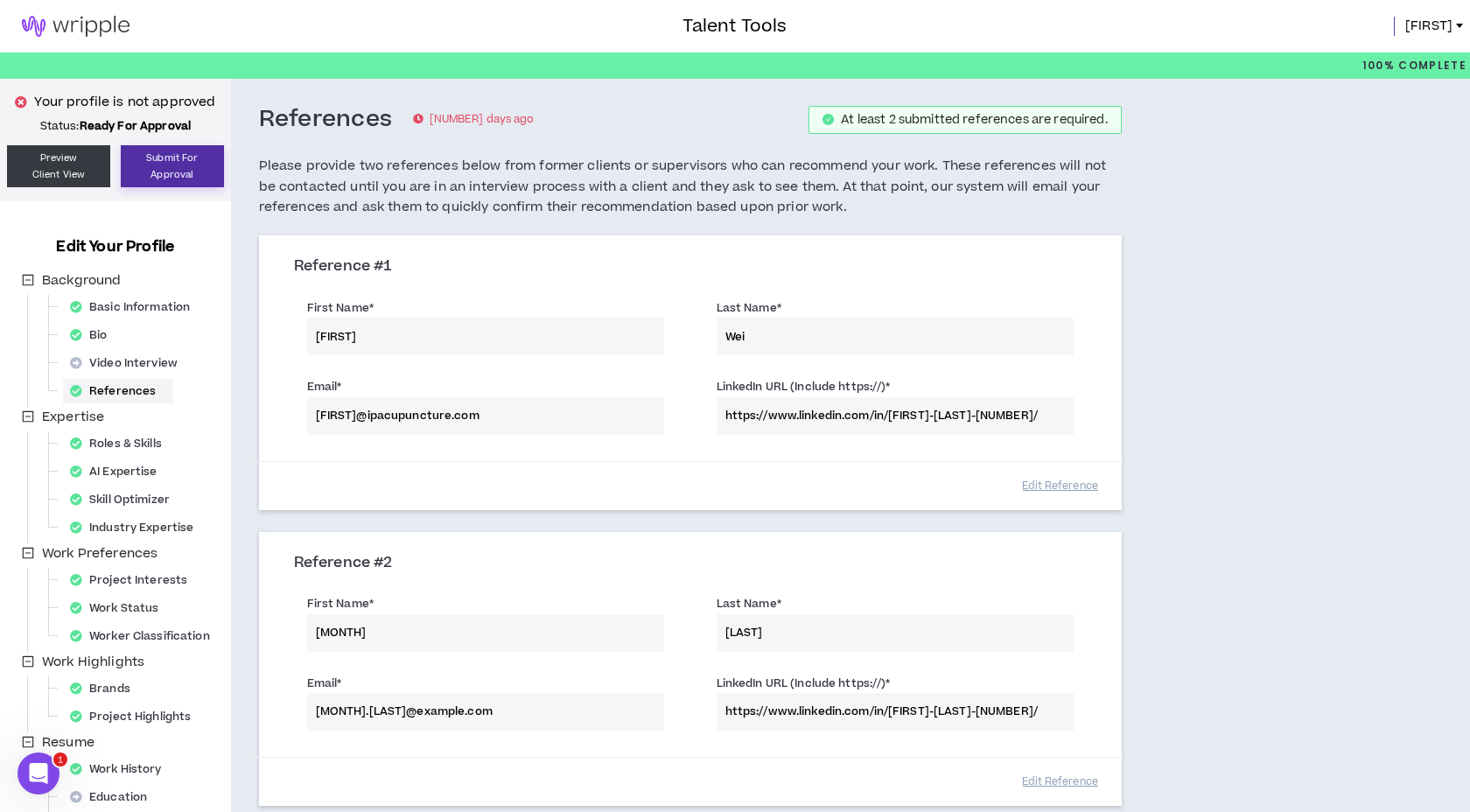 click on "Submit For   Approval" at bounding box center (172, 166) 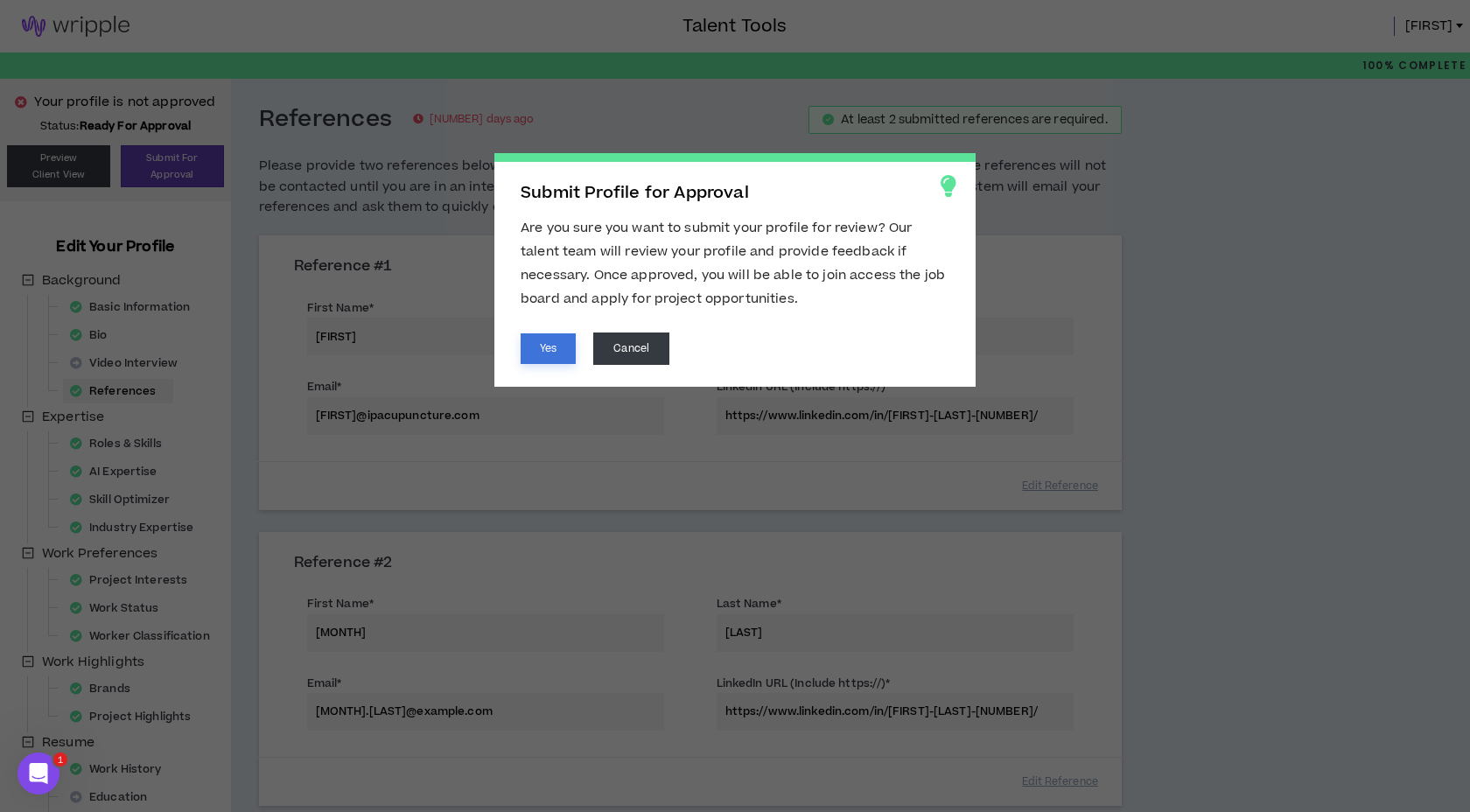 click on "Yes" at bounding box center (548, 348) 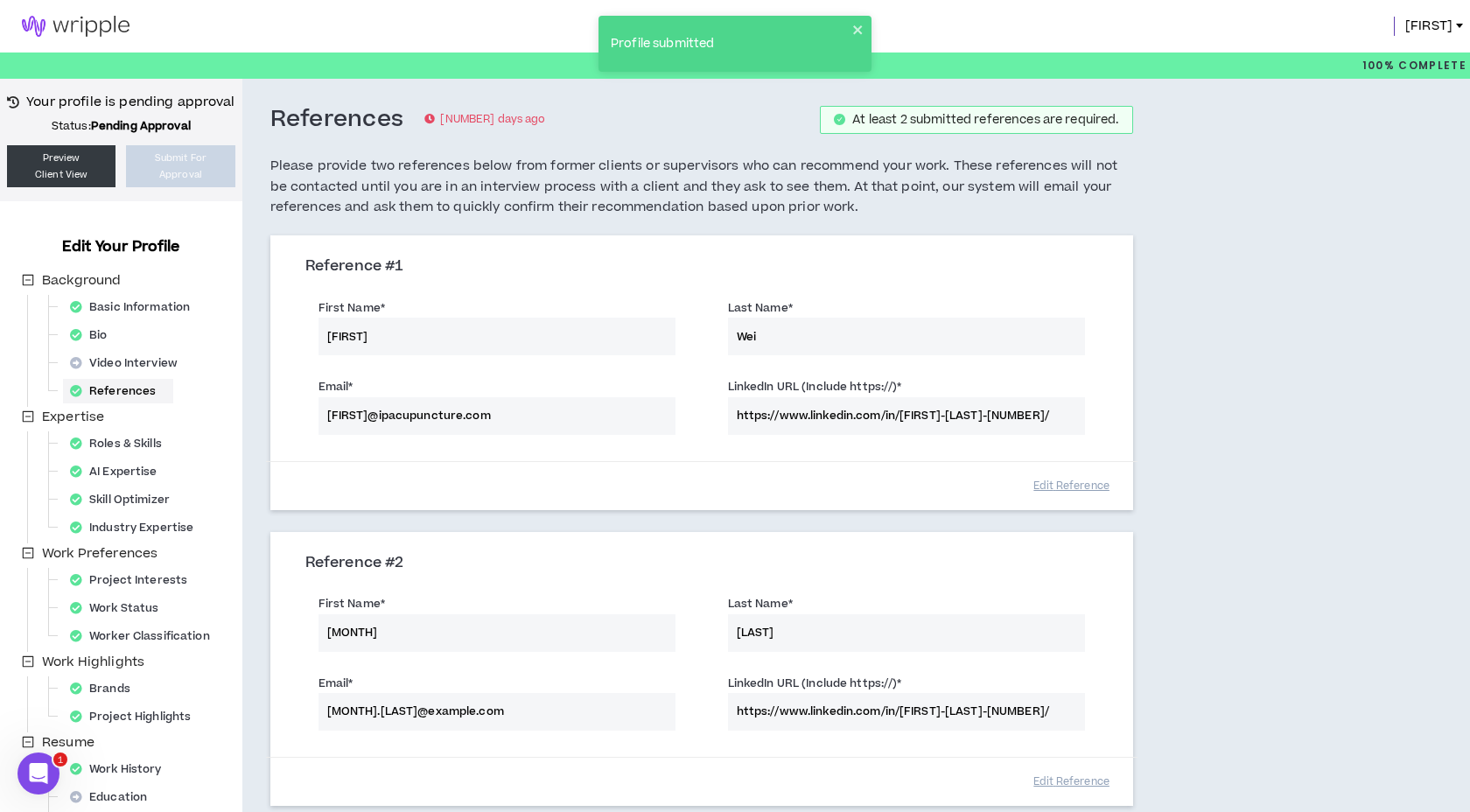 click at bounding box center [75, 26] 